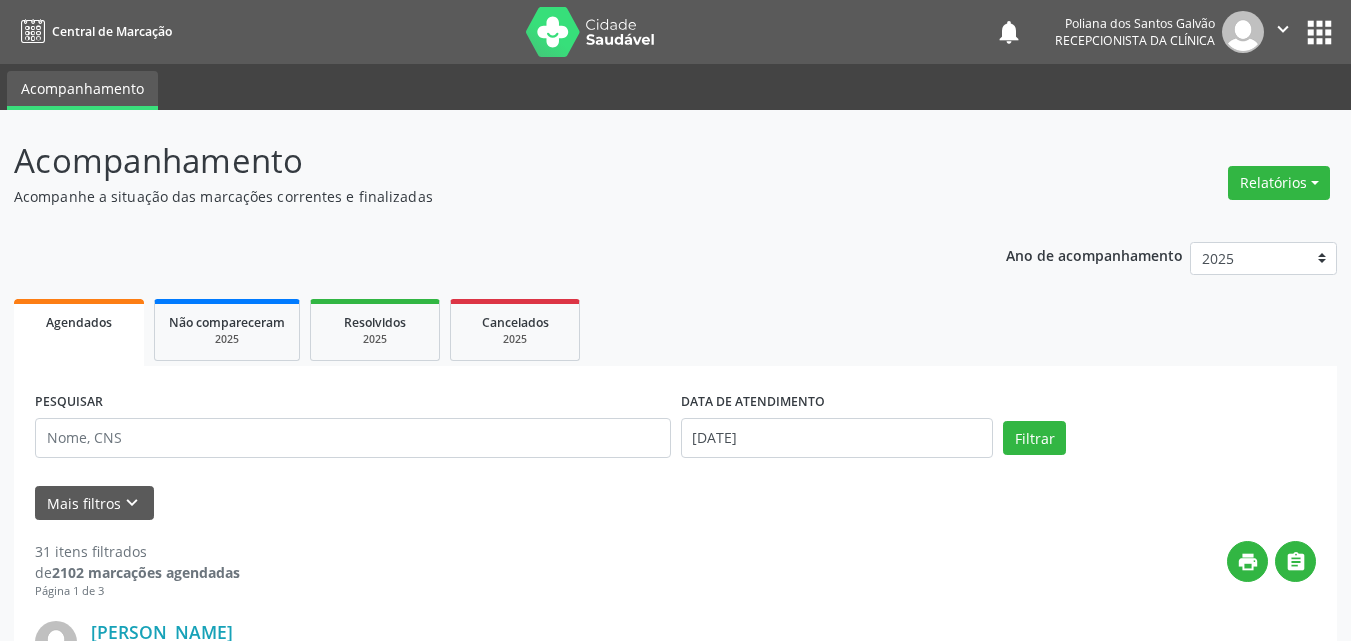 scroll, scrollTop: 200, scrollLeft: 0, axis: vertical 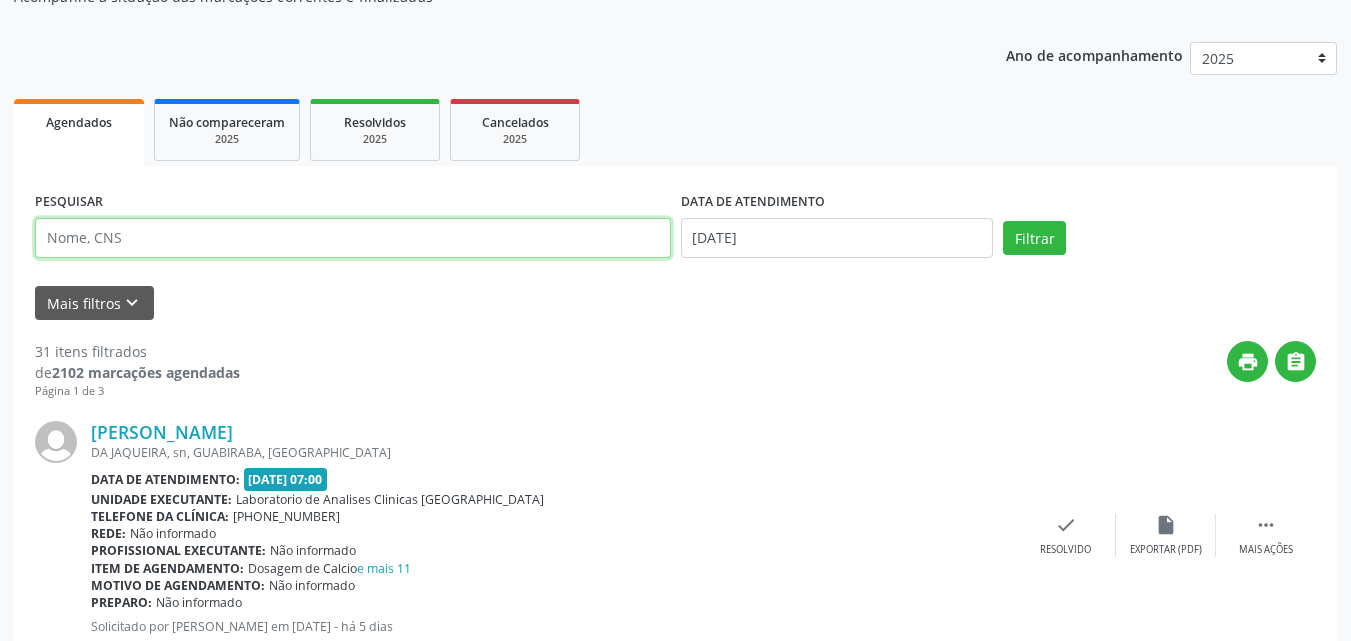 click at bounding box center [353, 238] 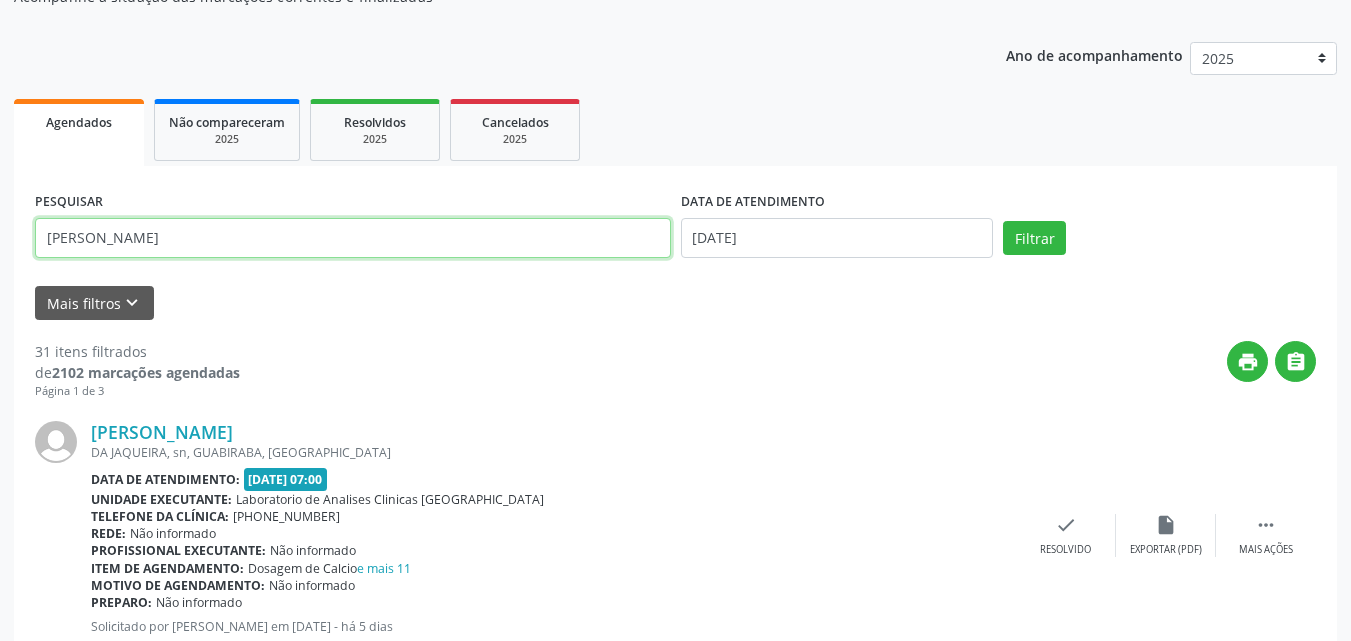 type on "[PERSON_NAME]" 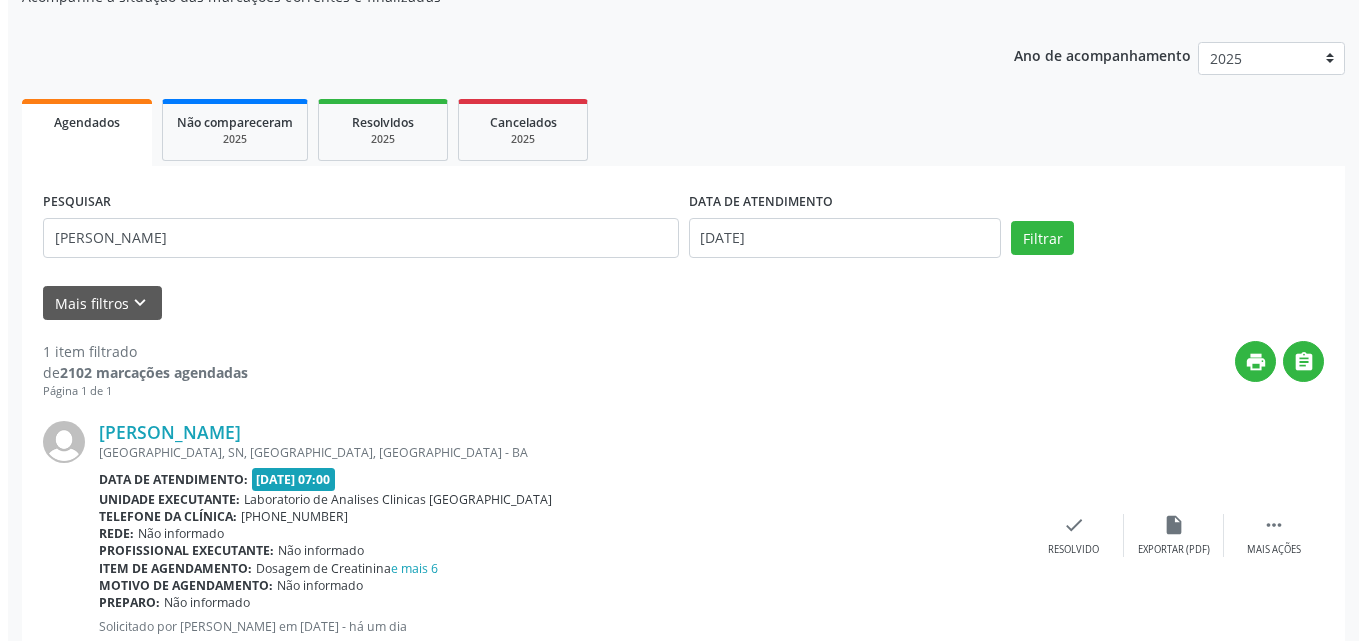 scroll, scrollTop: 264, scrollLeft: 0, axis: vertical 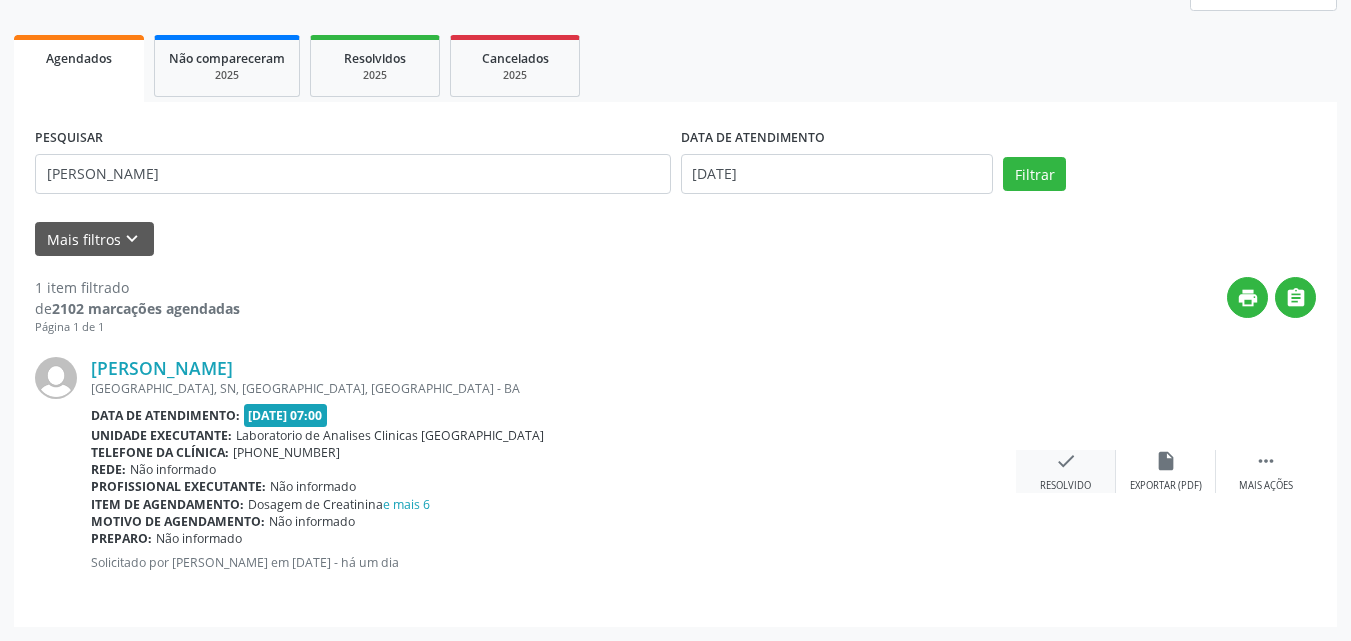 click on "check
Resolvido" at bounding box center [1066, 471] 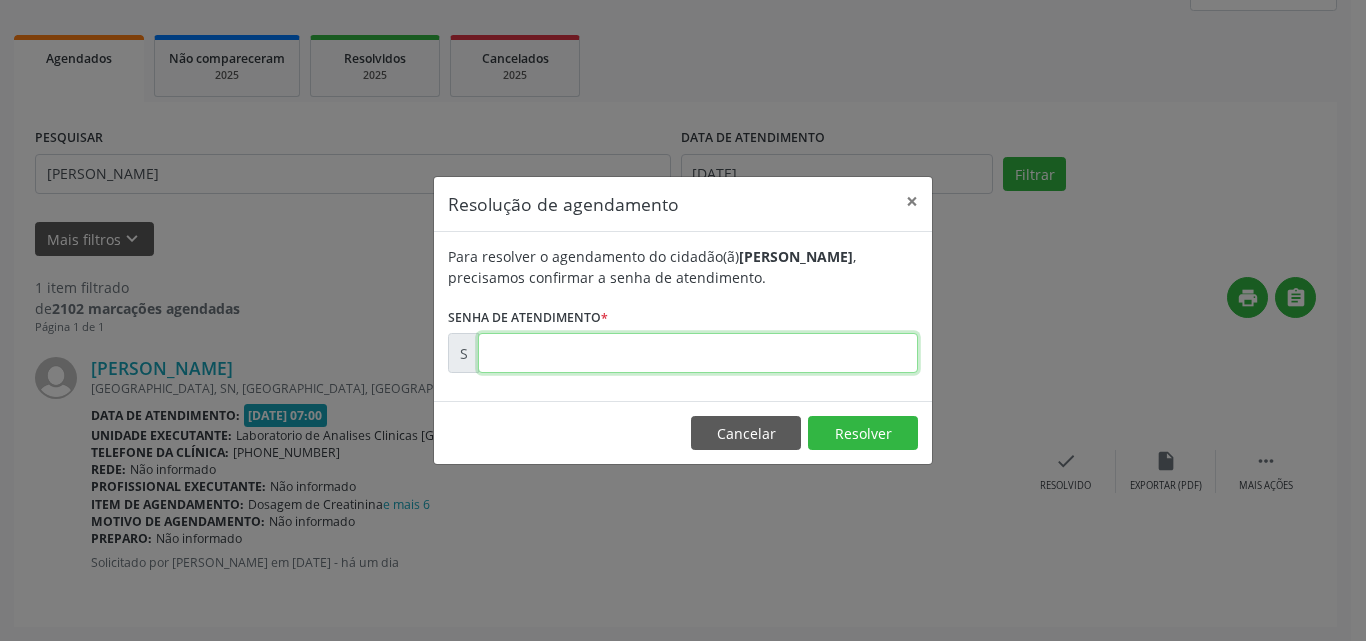 click at bounding box center (698, 353) 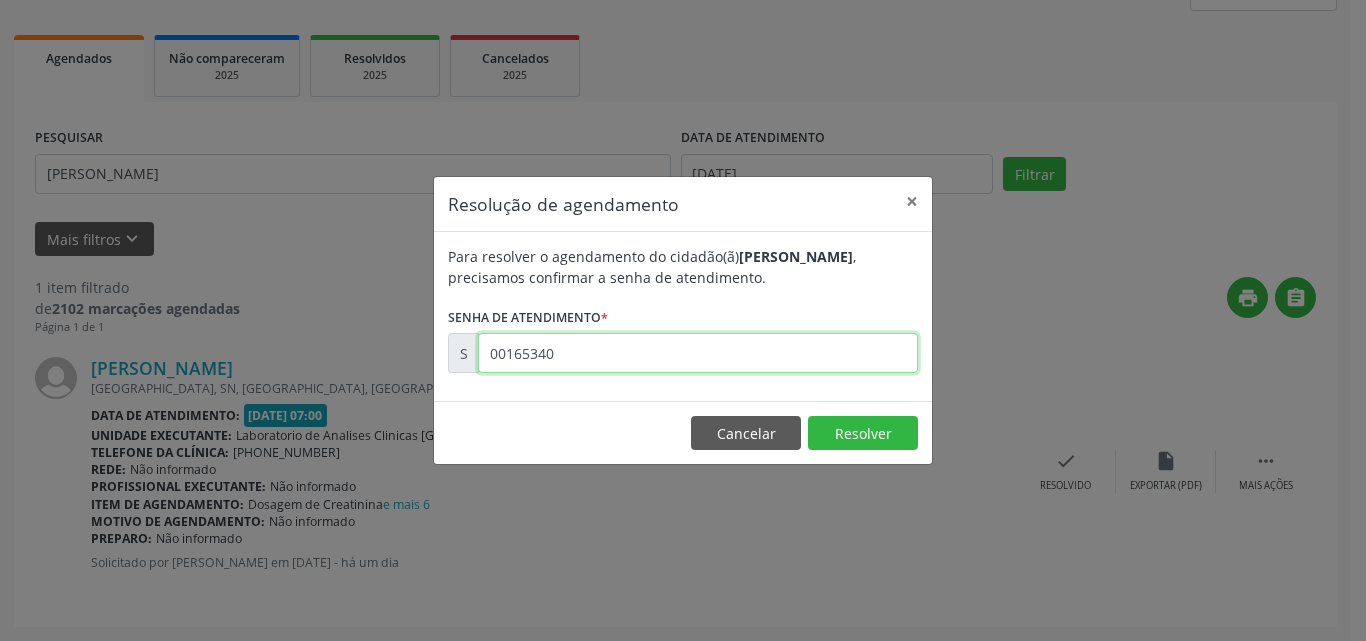 type on "00165340" 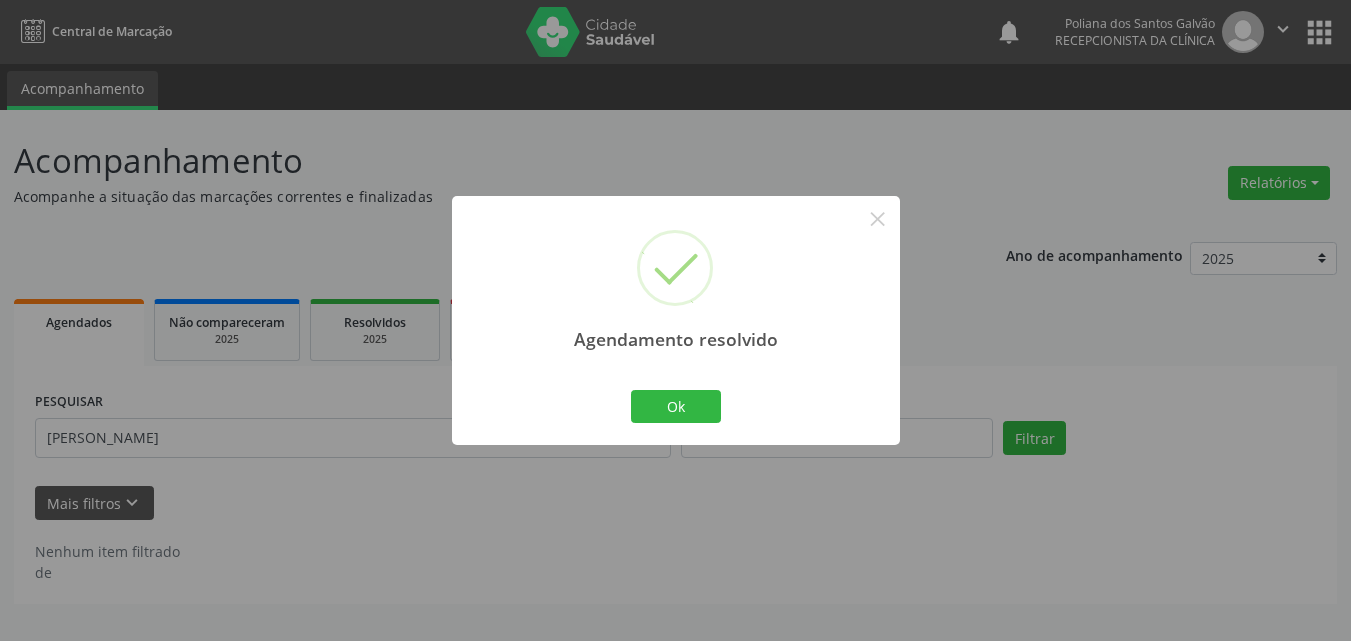 scroll, scrollTop: 0, scrollLeft: 0, axis: both 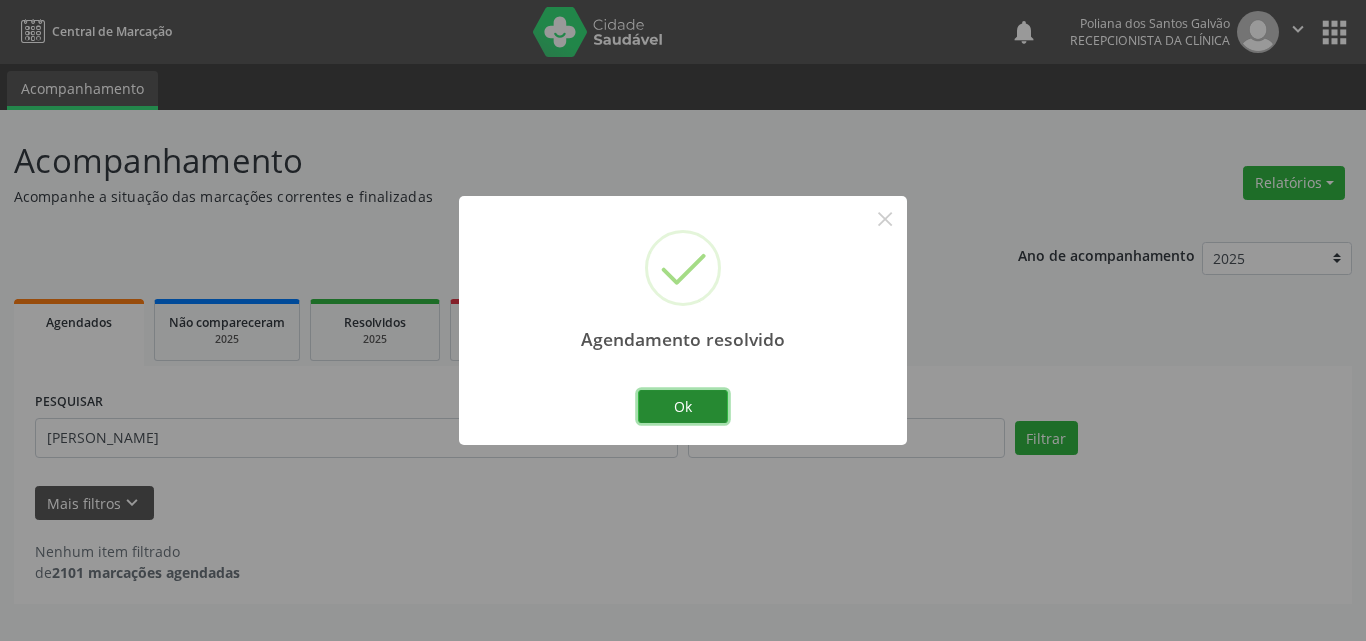 click on "Ok" at bounding box center (683, 407) 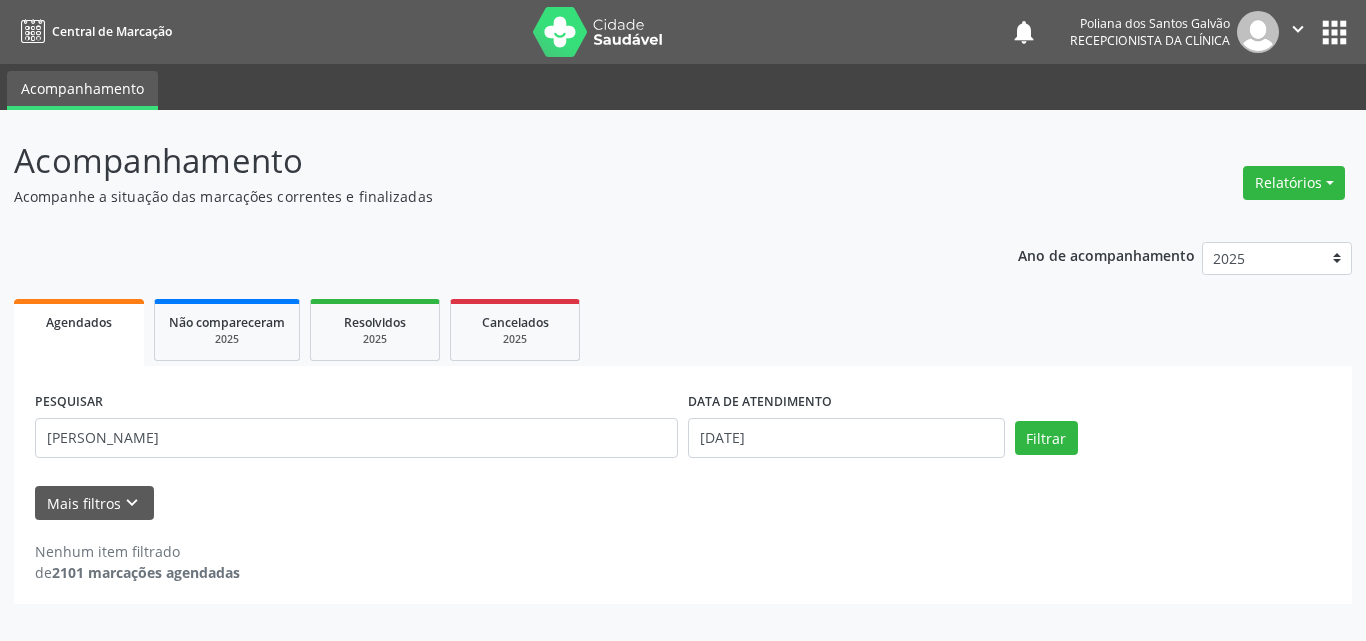drag, startPoint x: 813, startPoint y: 612, endPoint x: 757, endPoint y: 584, distance: 62.609905 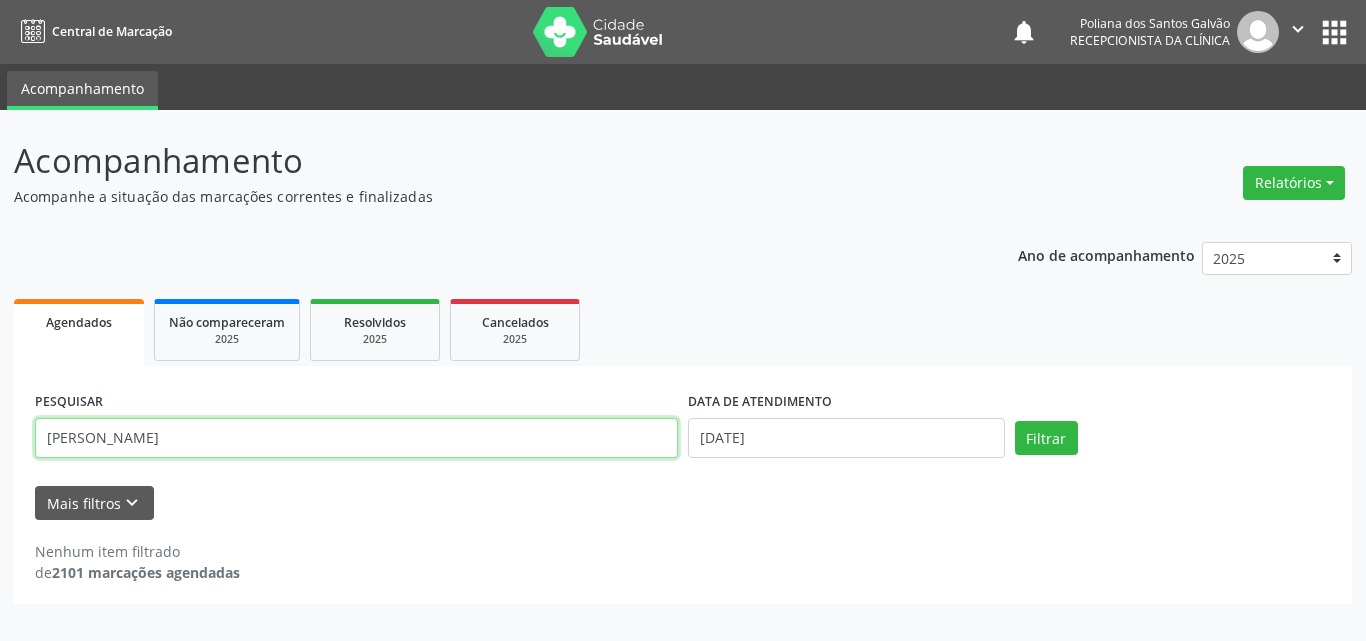 drag, startPoint x: 468, startPoint y: 434, endPoint x: 6, endPoint y: 249, distance: 497.66354 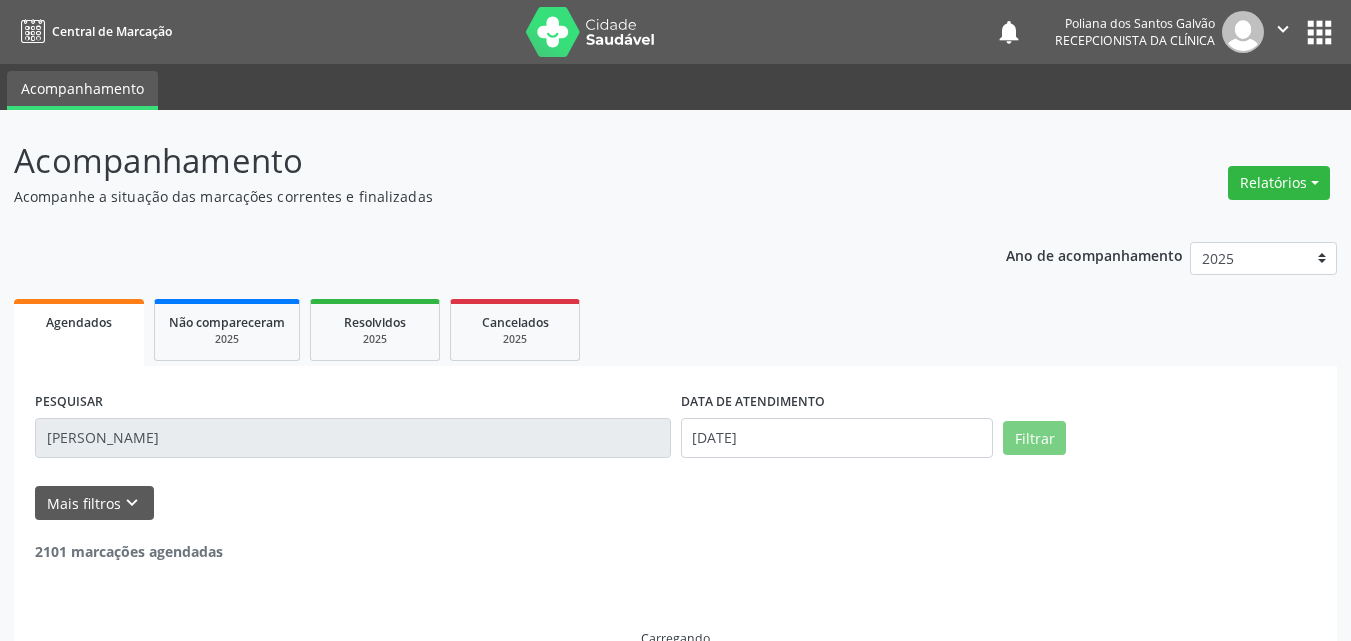 scroll, scrollTop: 0, scrollLeft: 0, axis: both 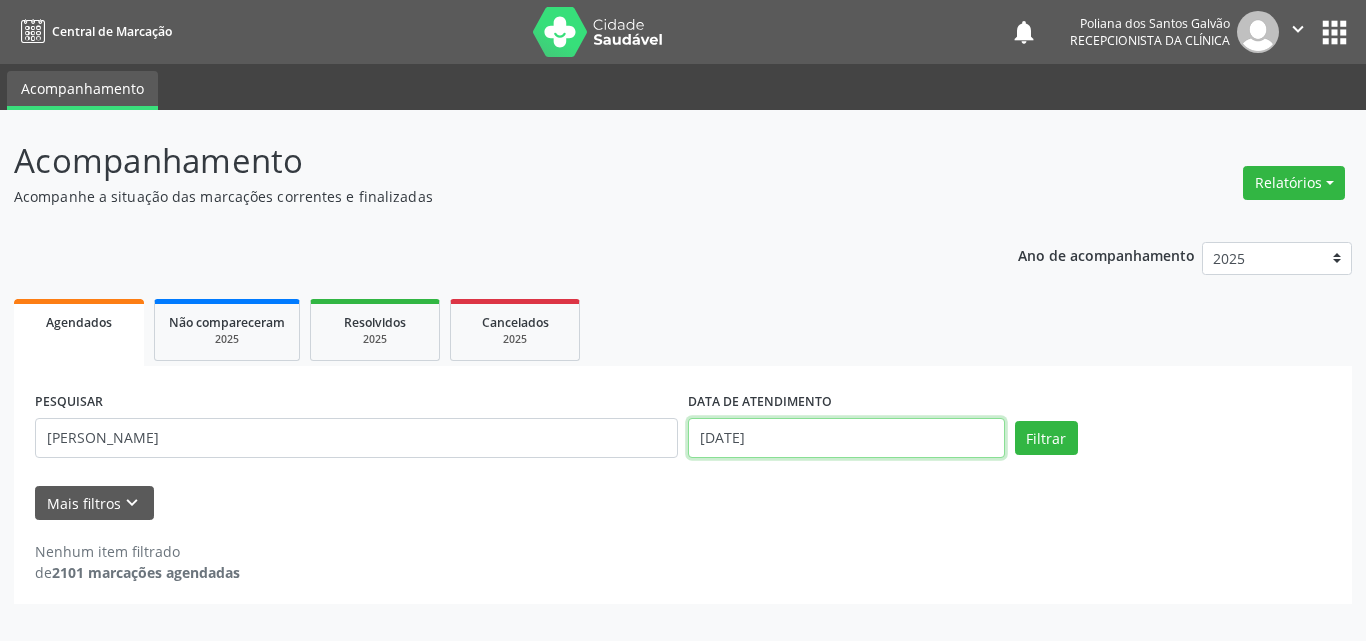 drag, startPoint x: 915, startPoint y: 448, endPoint x: 906, endPoint y: 437, distance: 14.21267 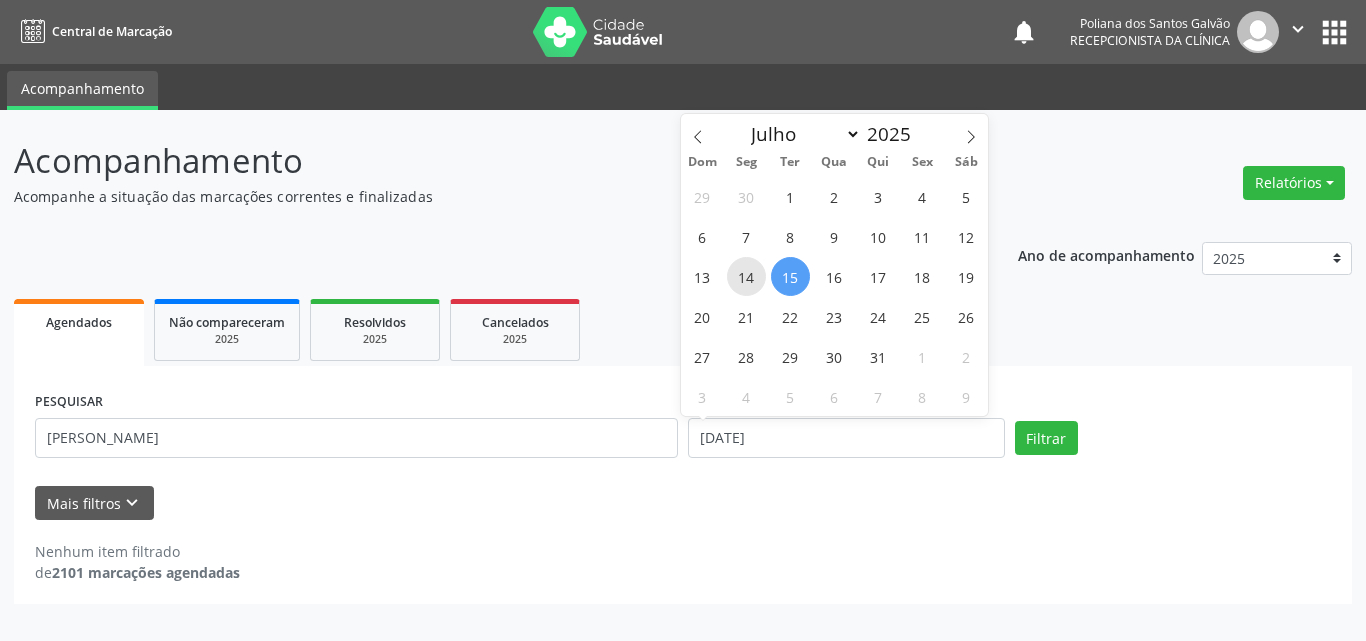 click on "14" at bounding box center (746, 276) 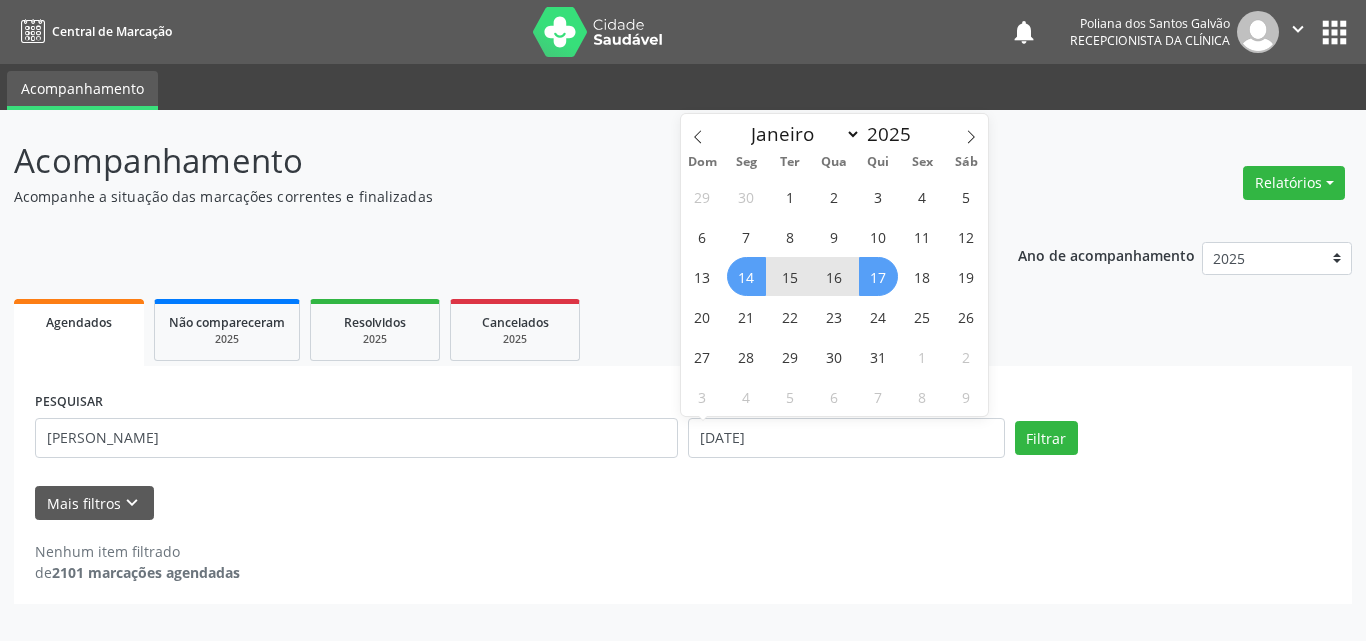click on "17" at bounding box center (878, 276) 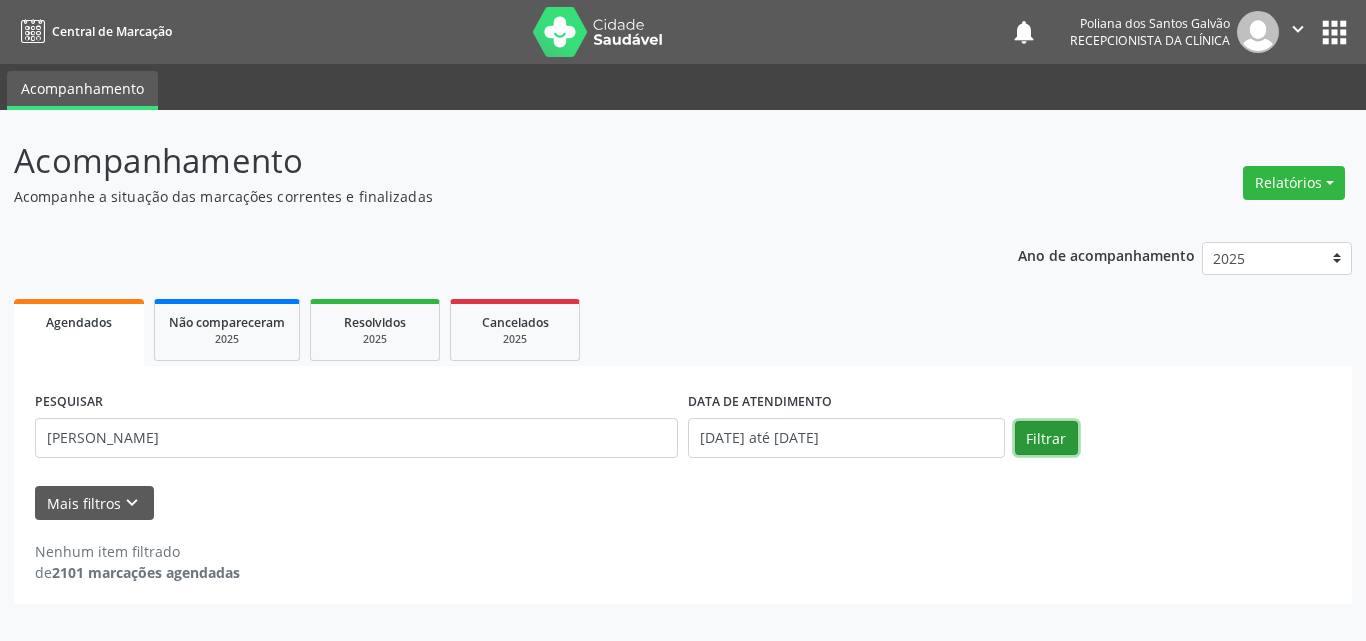 click on "Filtrar" at bounding box center [1046, 438] 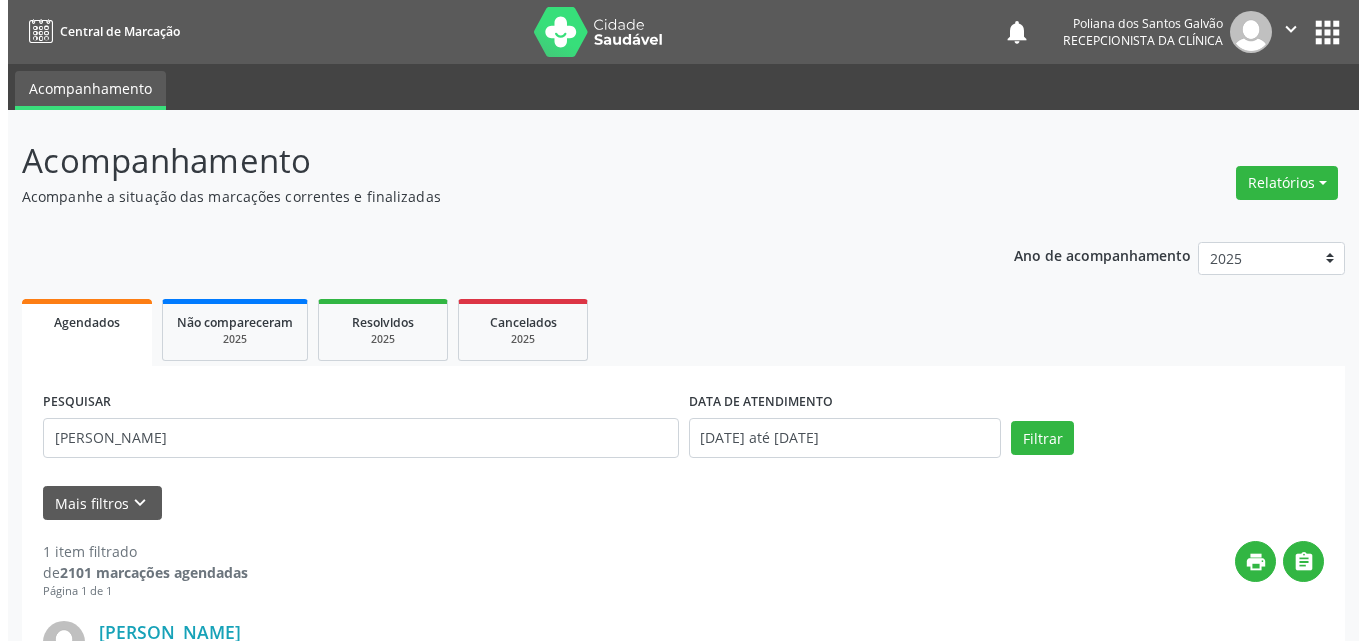 scroll, scrollTop: 264, scrollLeft: 0, axis: vertical 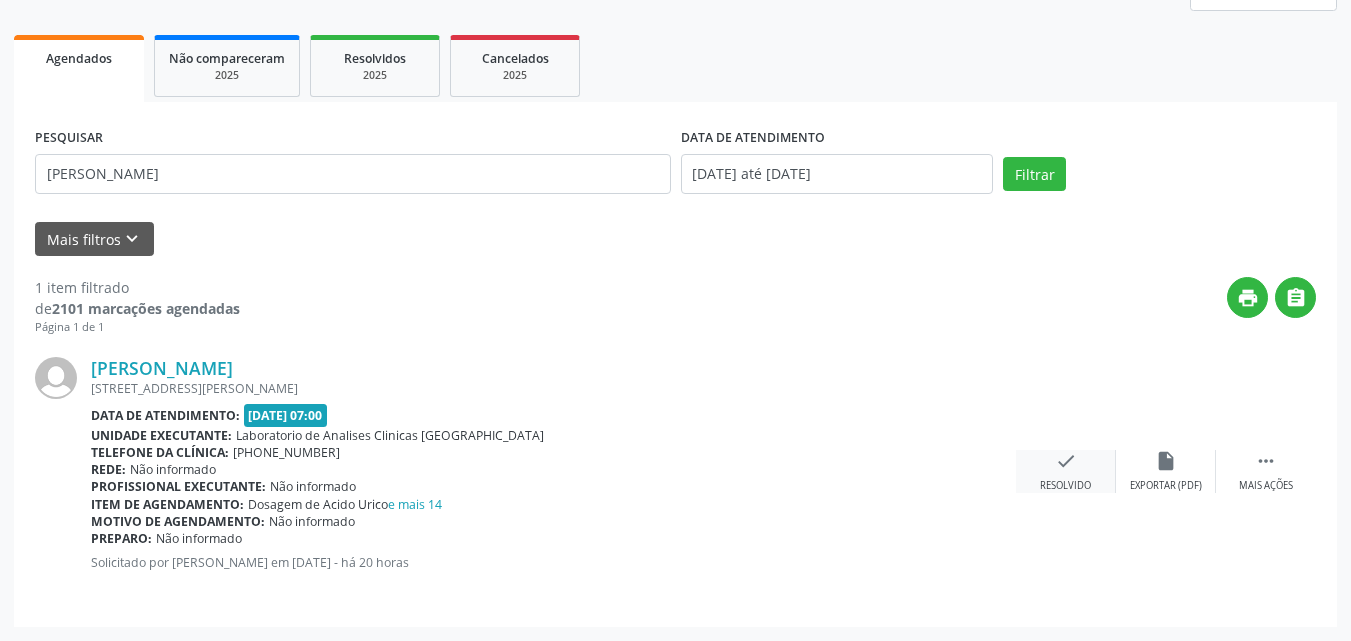 click on "check
Resolvido" at bounding box center [1066, 471] 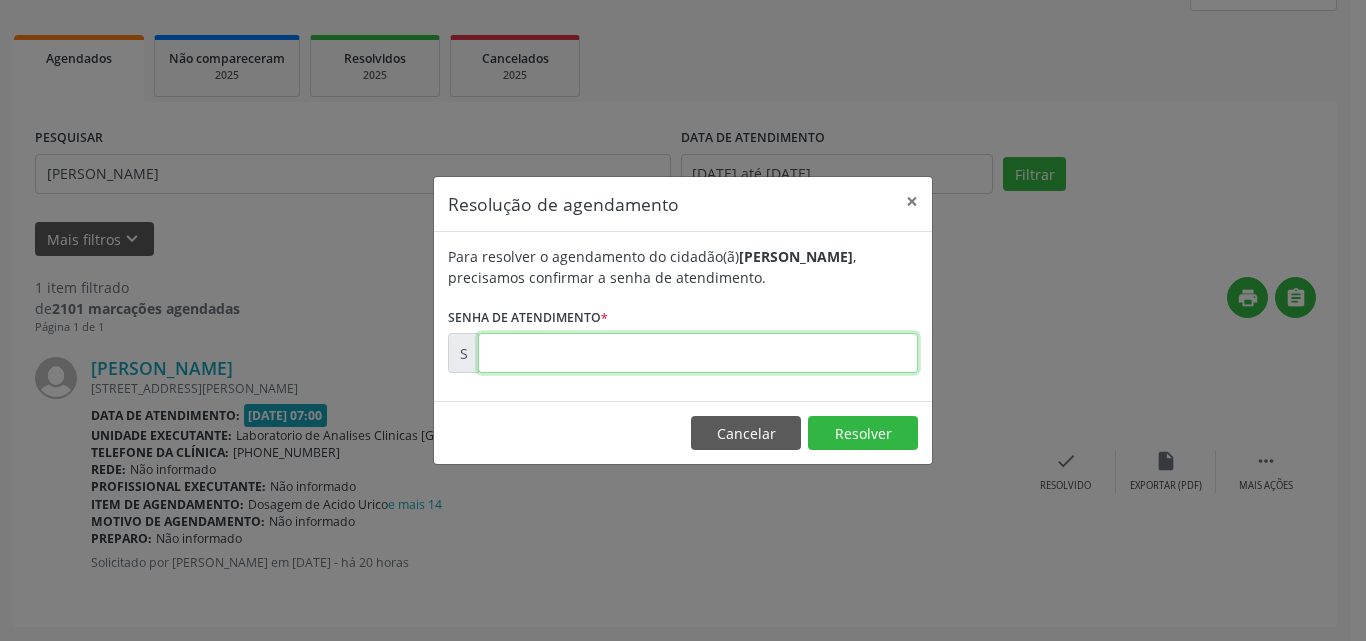 click at bounding box center (698, 353) 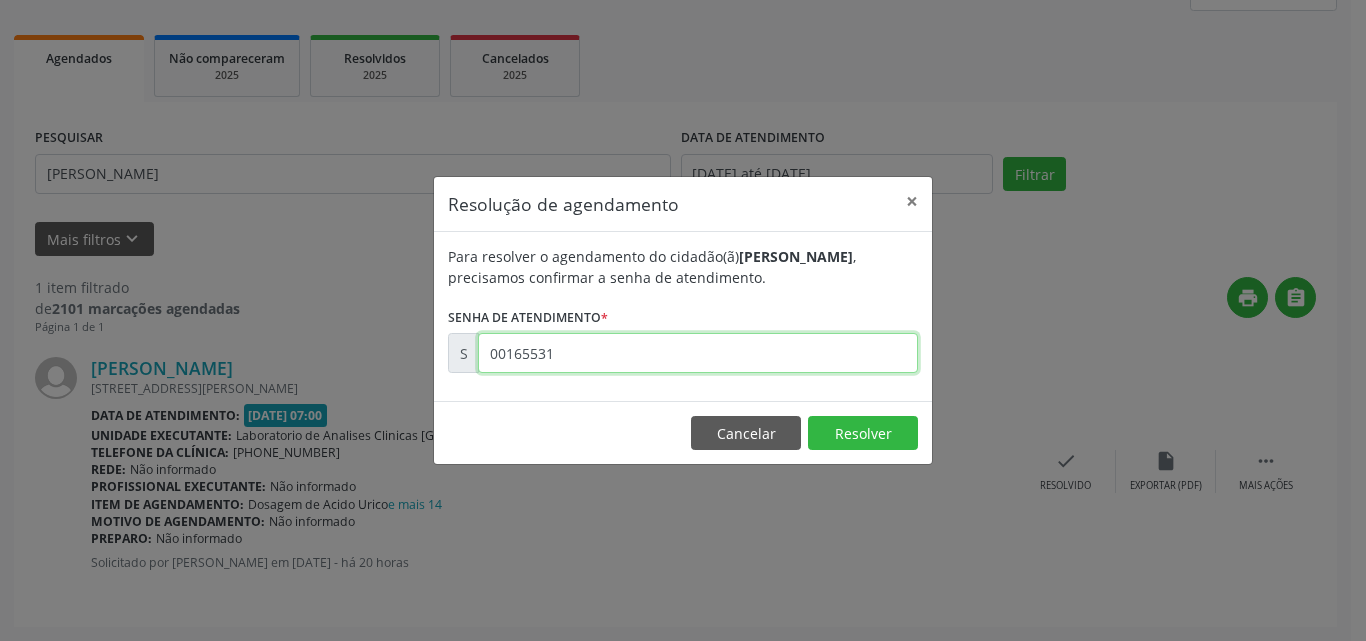 type on "00165531" 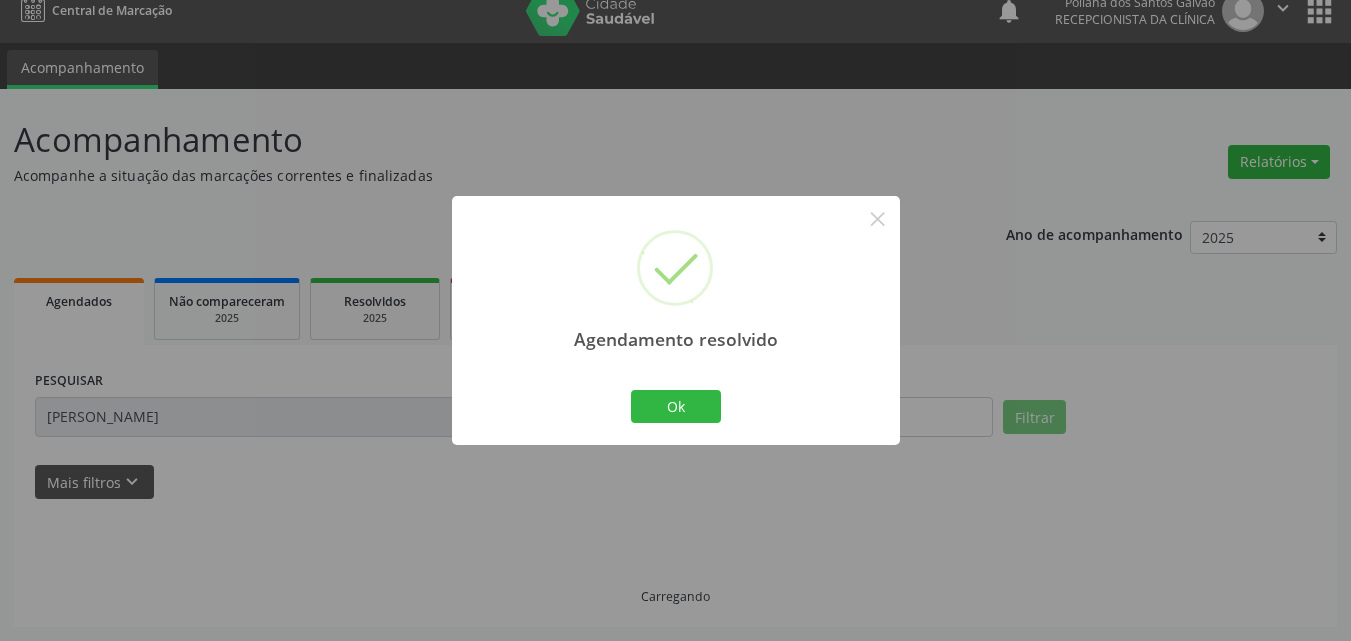 scroll, scrollTop: 0, scrollLeft: 0, axis: both 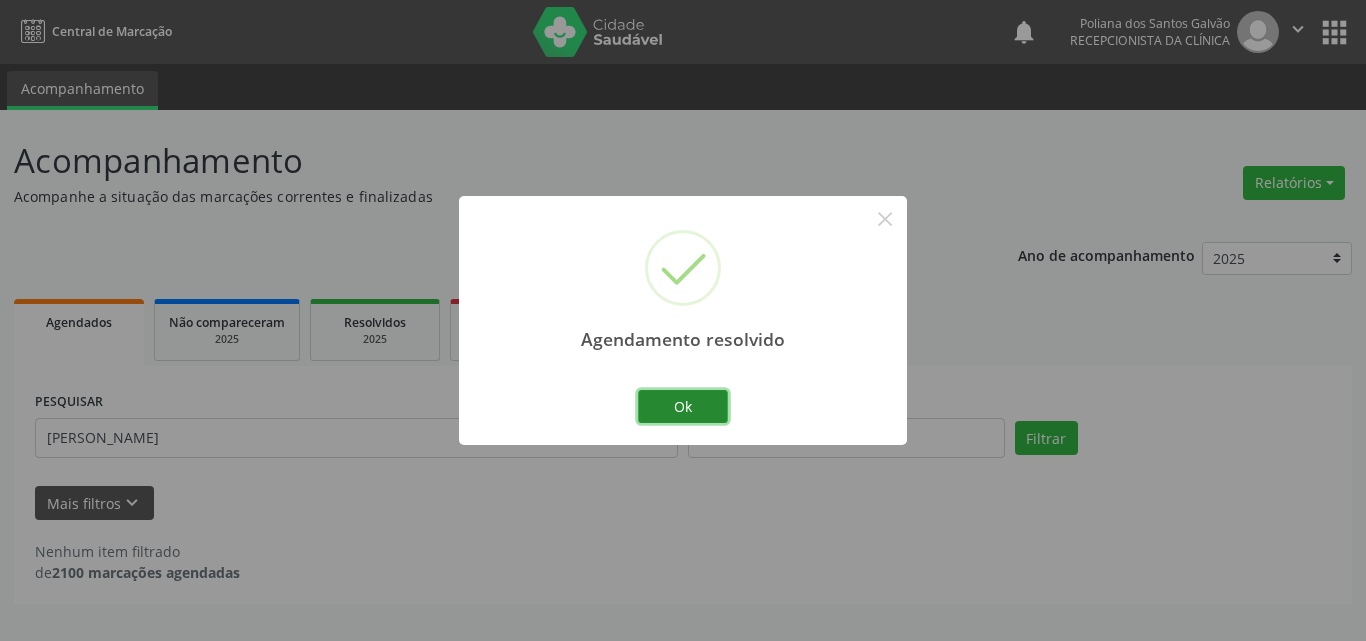 click on "Ok" at bounding box center [683, 407] 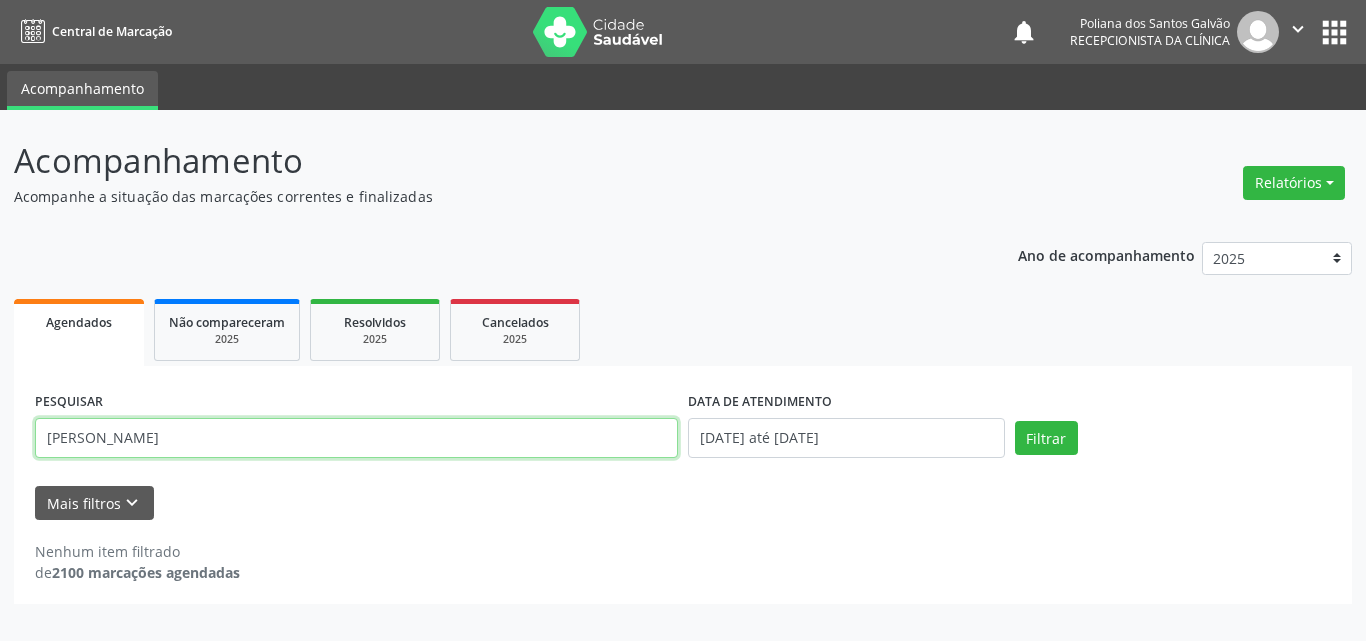 drag, startPoint x: 583, startPoint y: 448, endPoint x: 0, endPoint y: 109, distance: 674.396 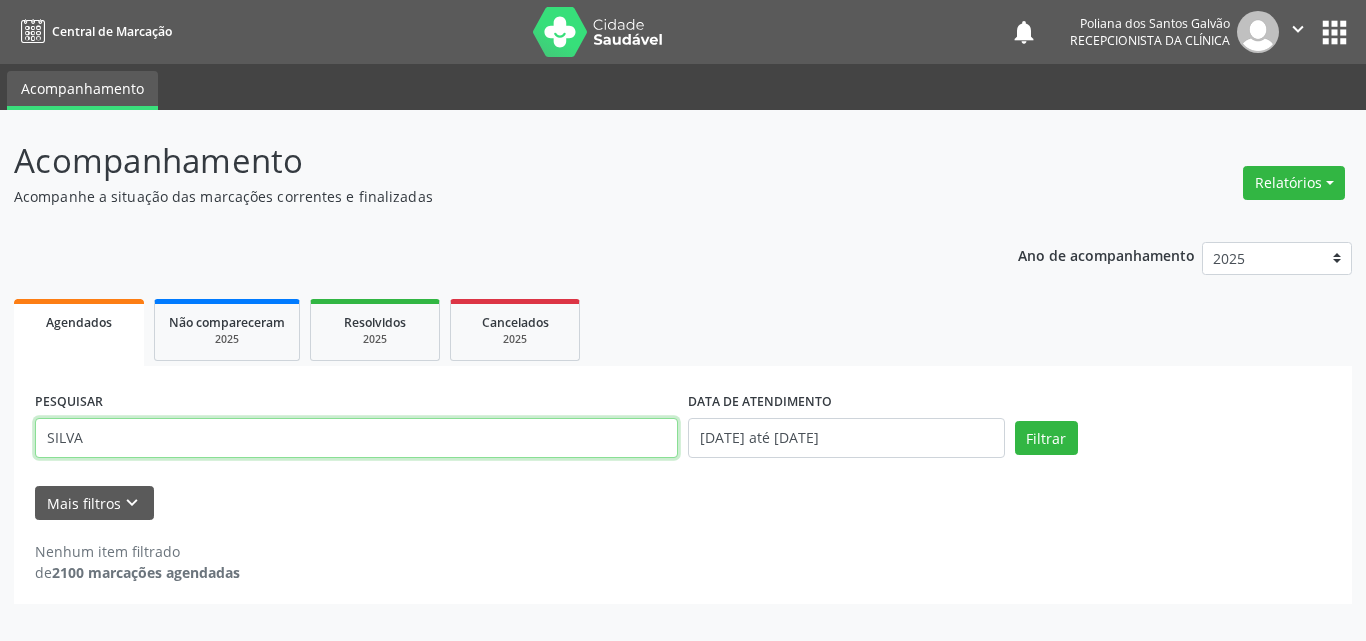 click on "Filtrar" at bounding box center [1046, 438] 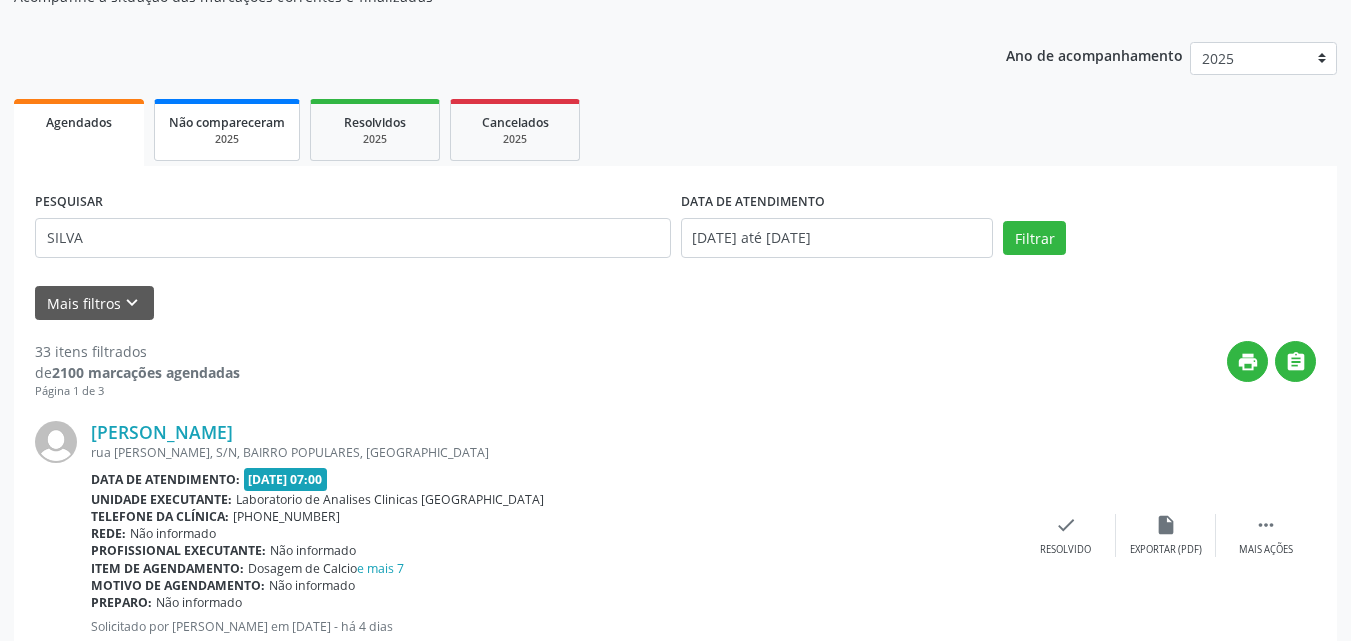 scroll, scrollTop: 100, scrollLeft: 0, axis: vertical 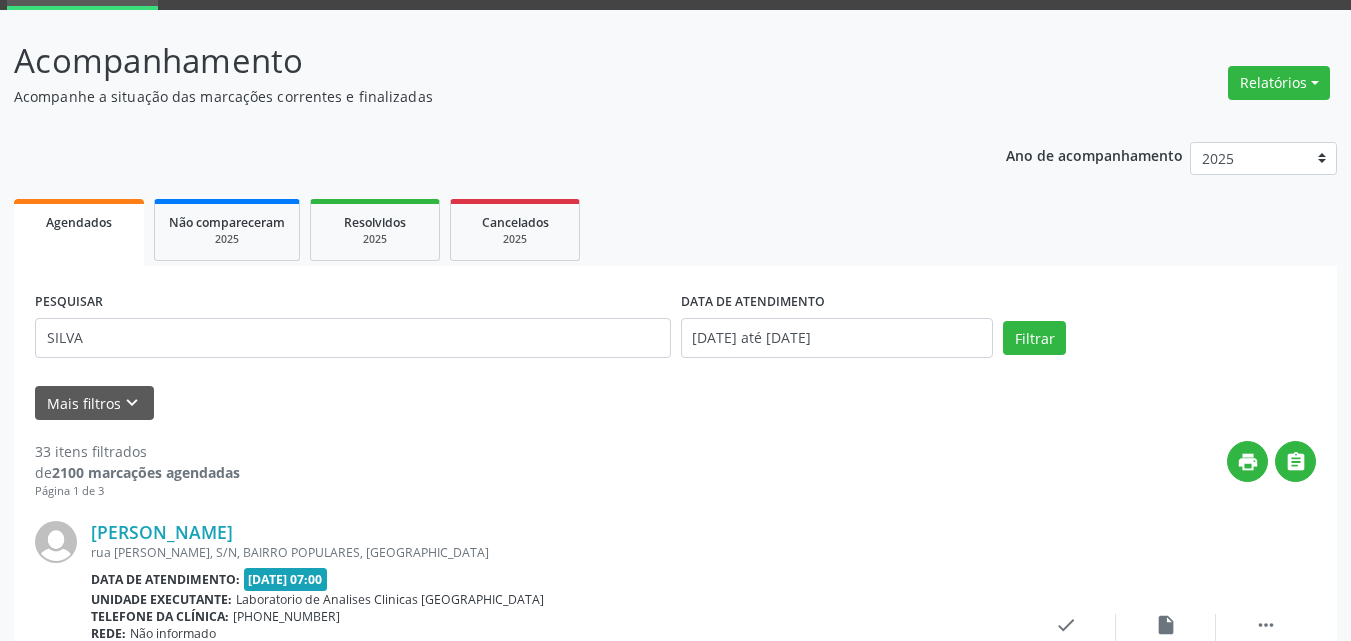 drag, startPoint x: 194, startPoint y: 361, endPoint x: 184, endPoint y: 352, distance: 13.453624 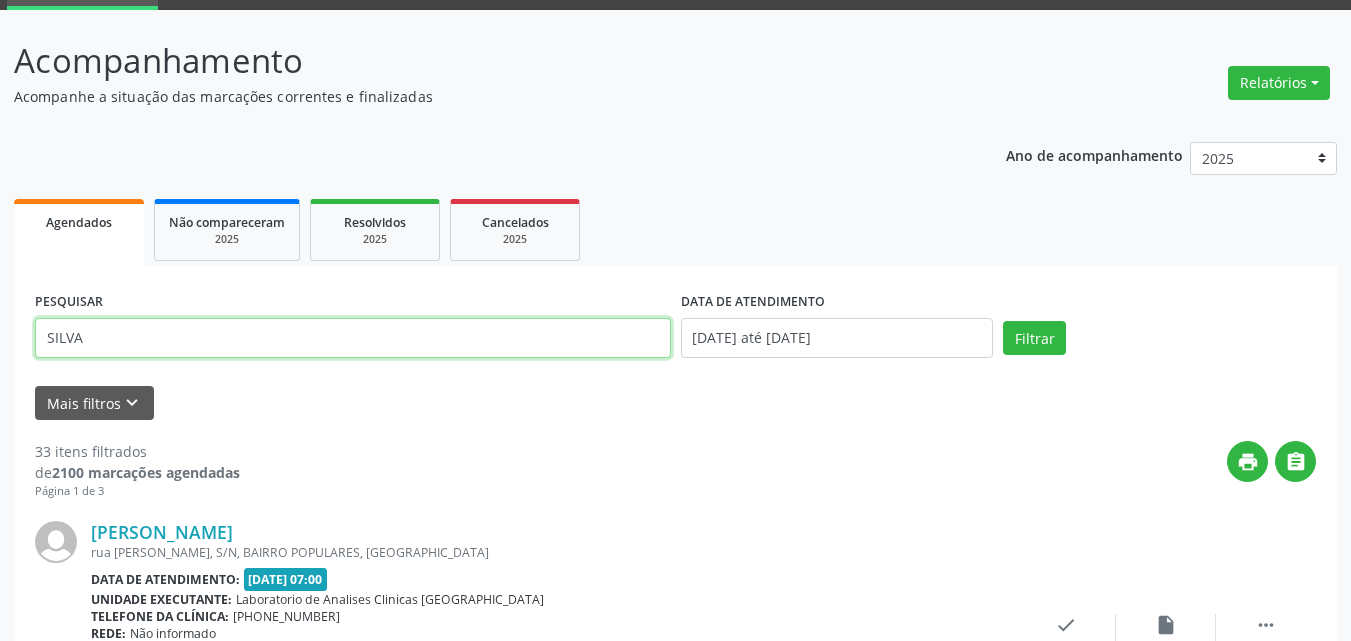 drag, startPoint x: 184, startPoint y: 335, endPoint x: 184, endPoint y: 323, distance: 12 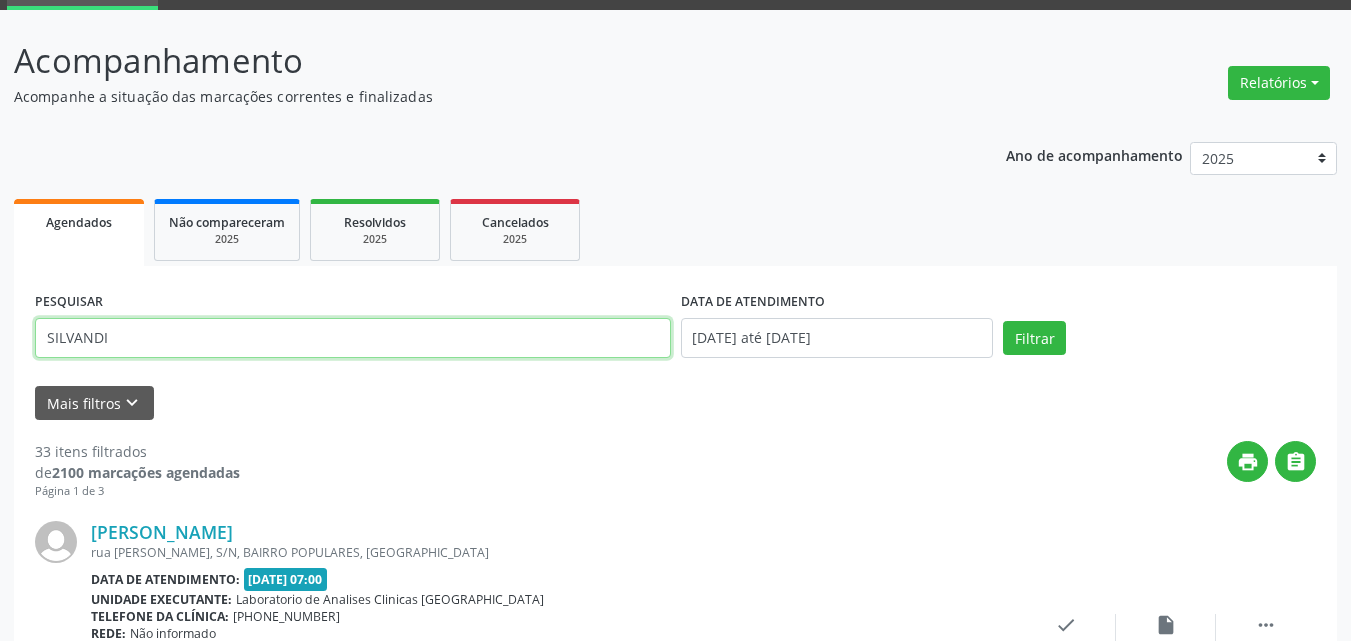 type on "SILVANDI" 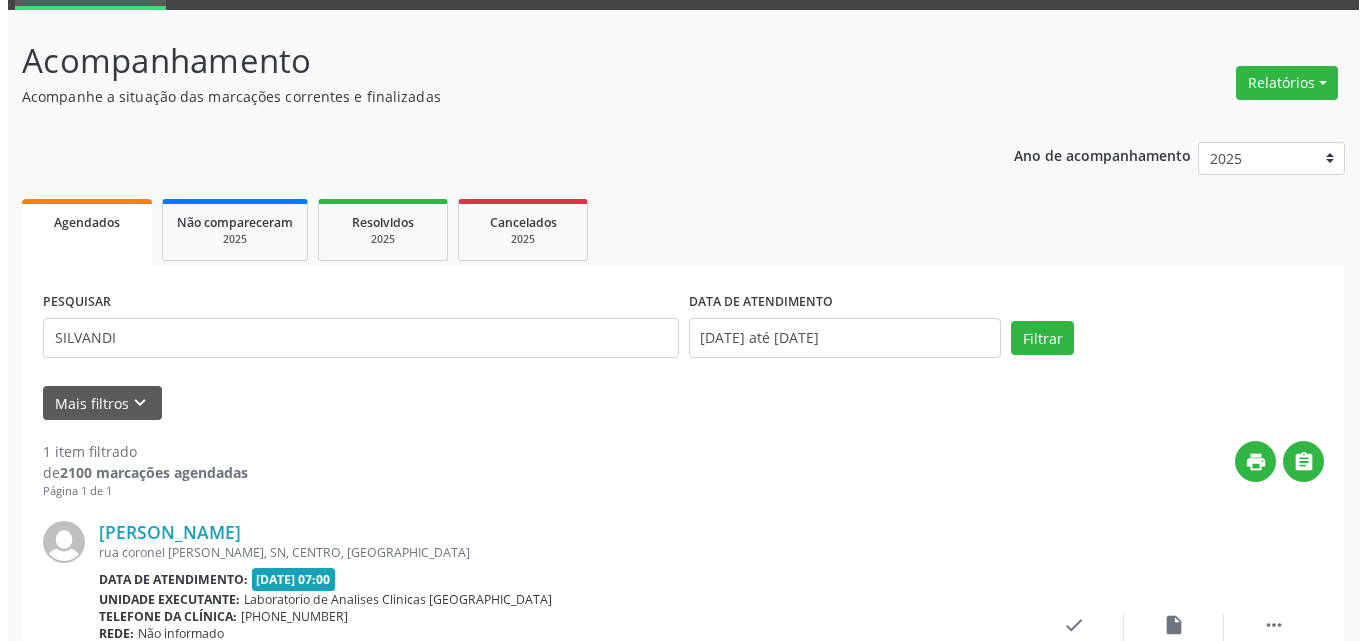scroll, scrollTop: 264, scrollLeft: 0, axis: vertical 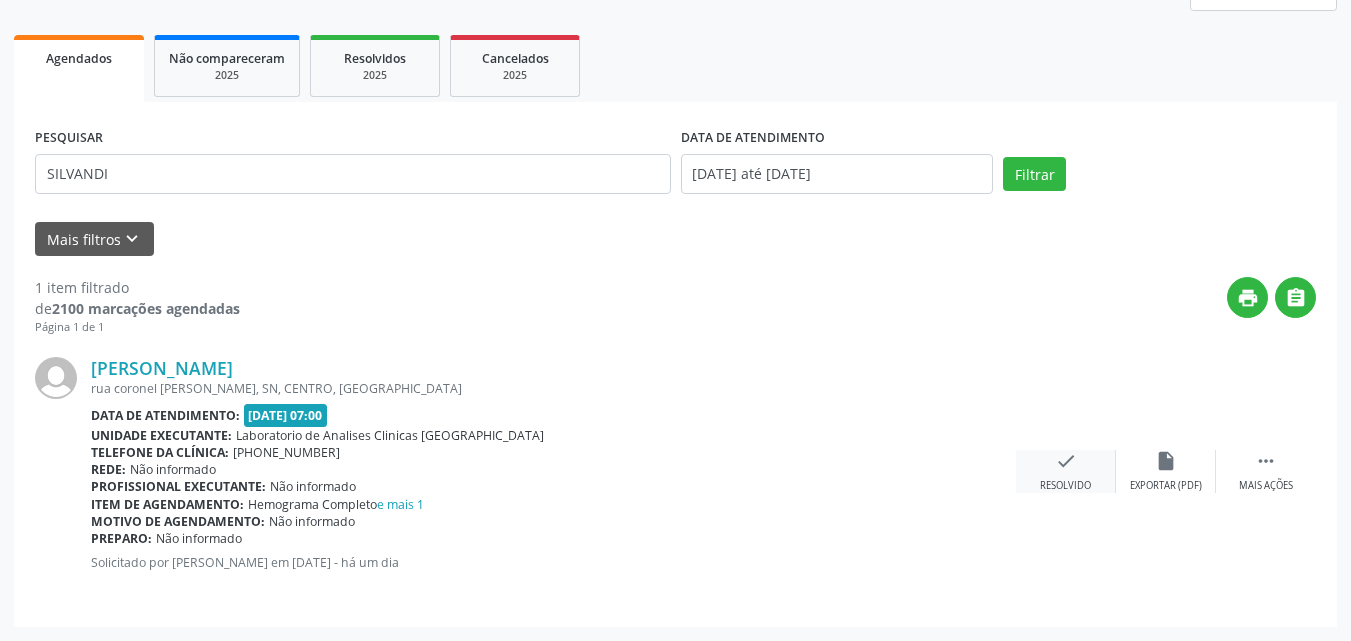 click on "check
Resolvido" at bounding box center [1066, 471] 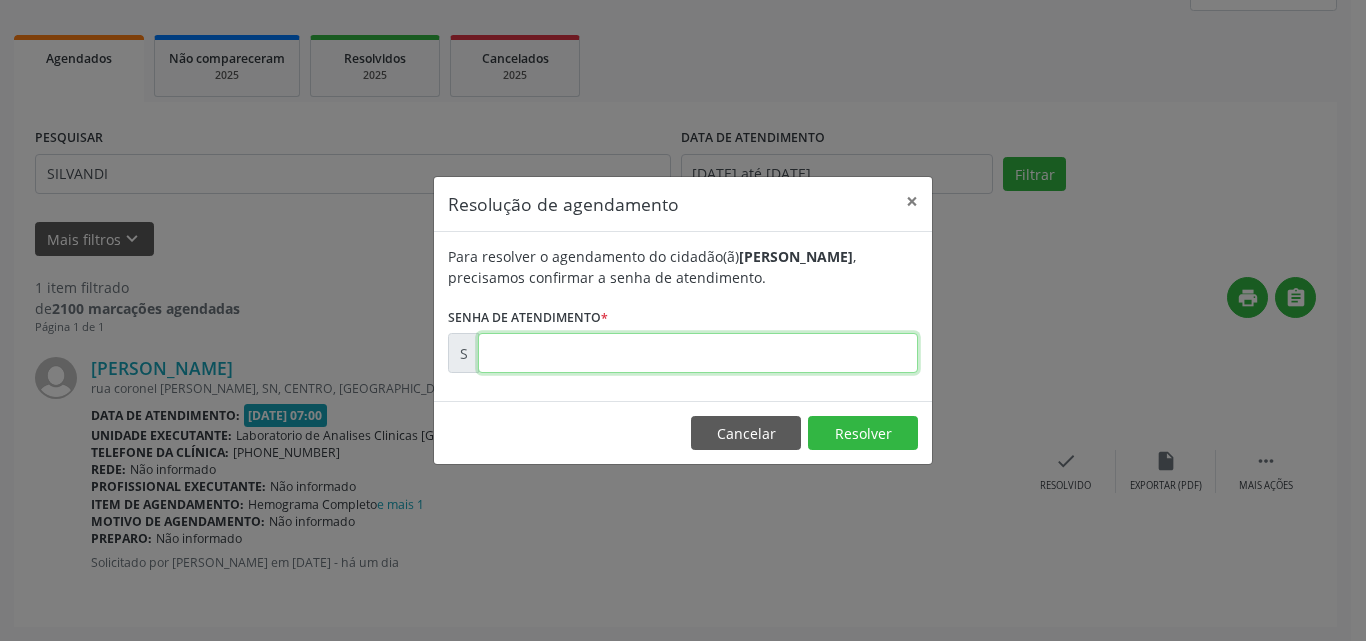 click at bounding box center (698, 353) 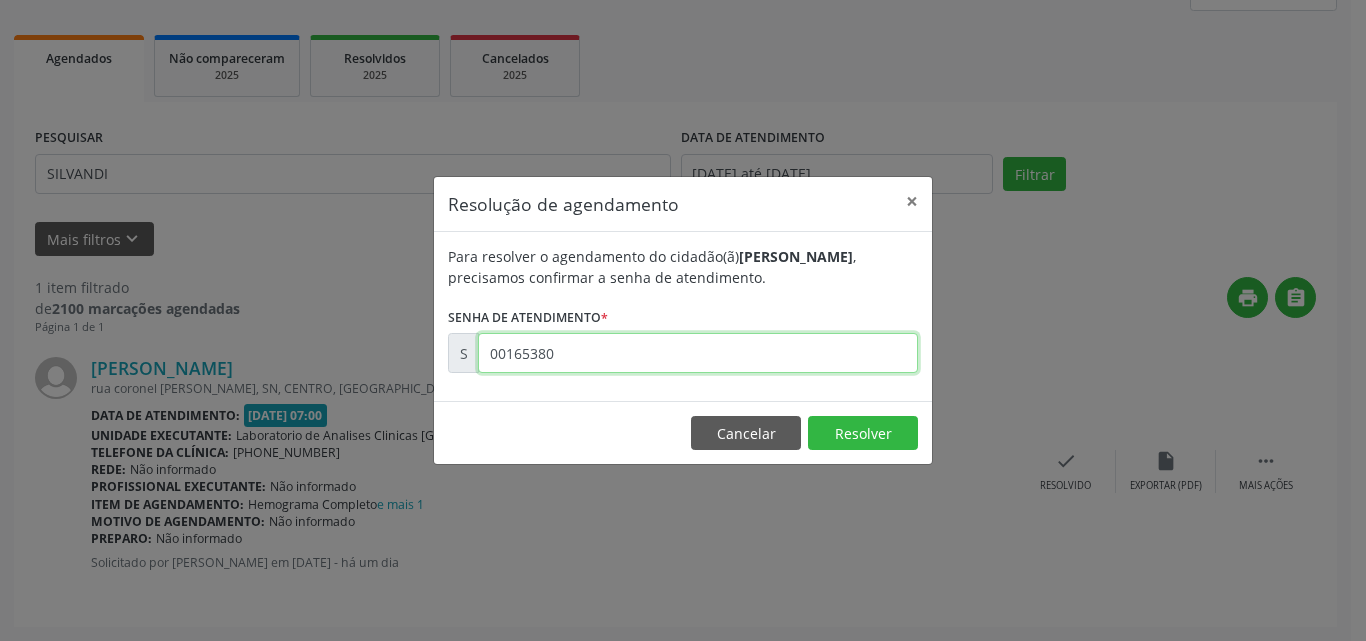 type on "00165380" 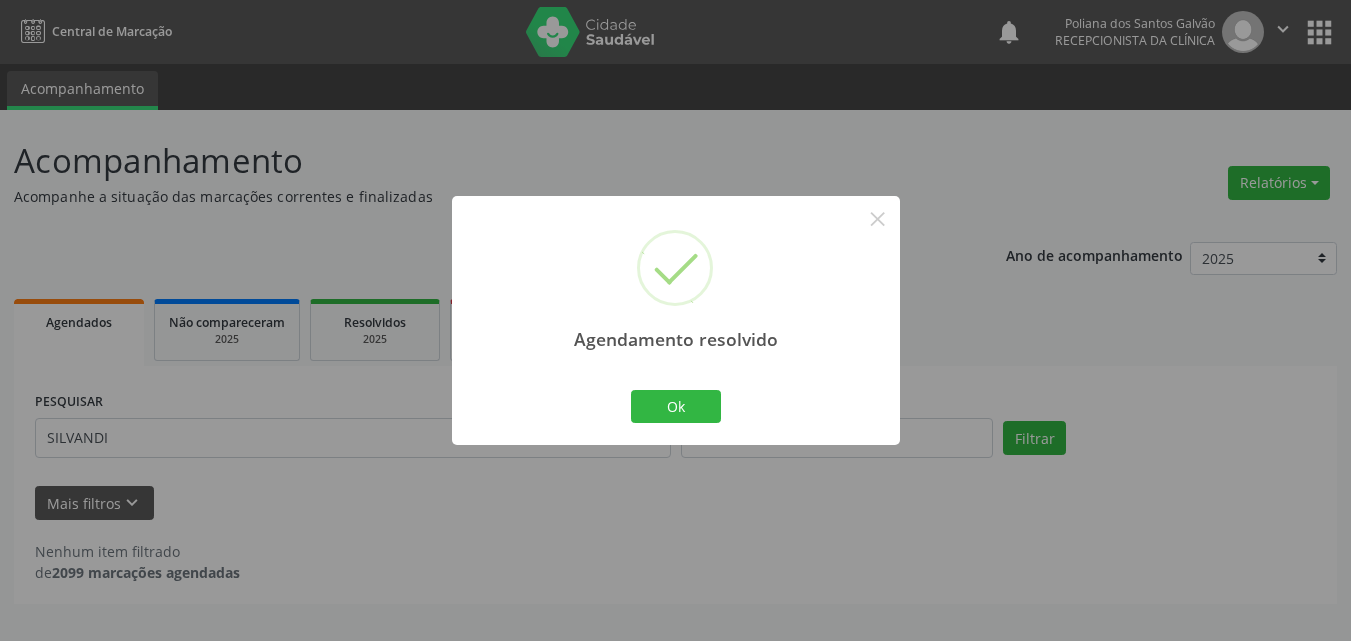 scroll, scrollTop: 0, scrollLeft: 0, axis: both 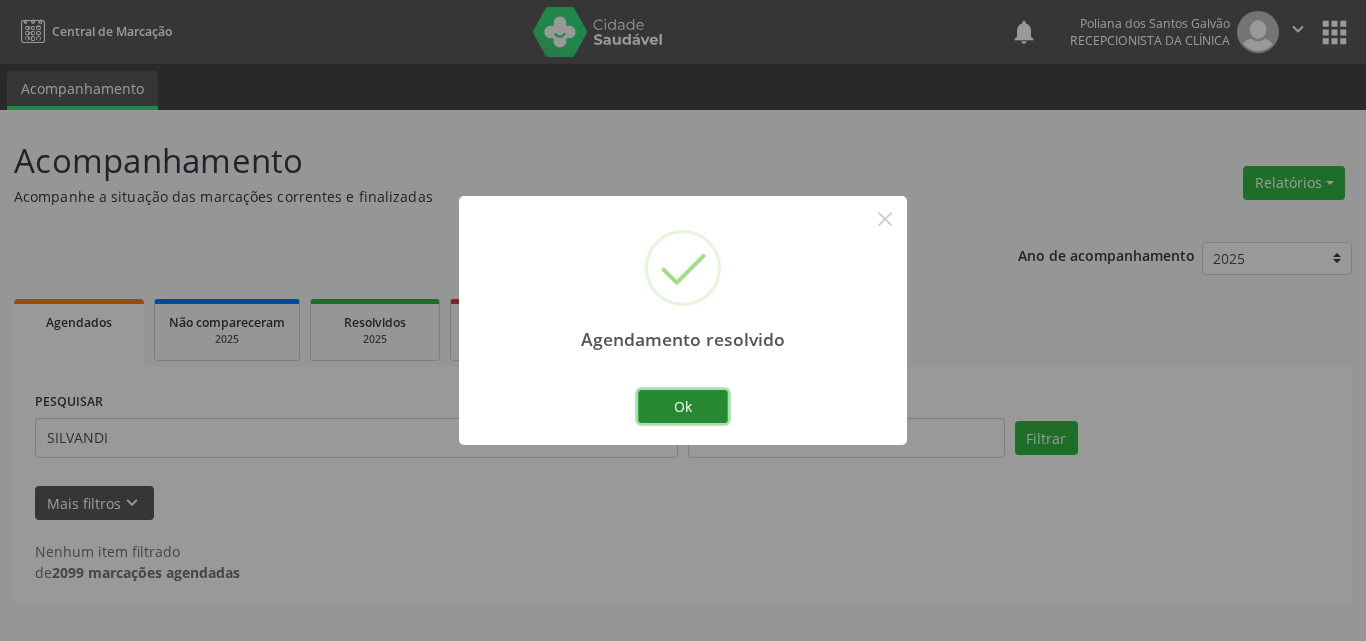 click on "Ok" at bounding box center [683, 407] 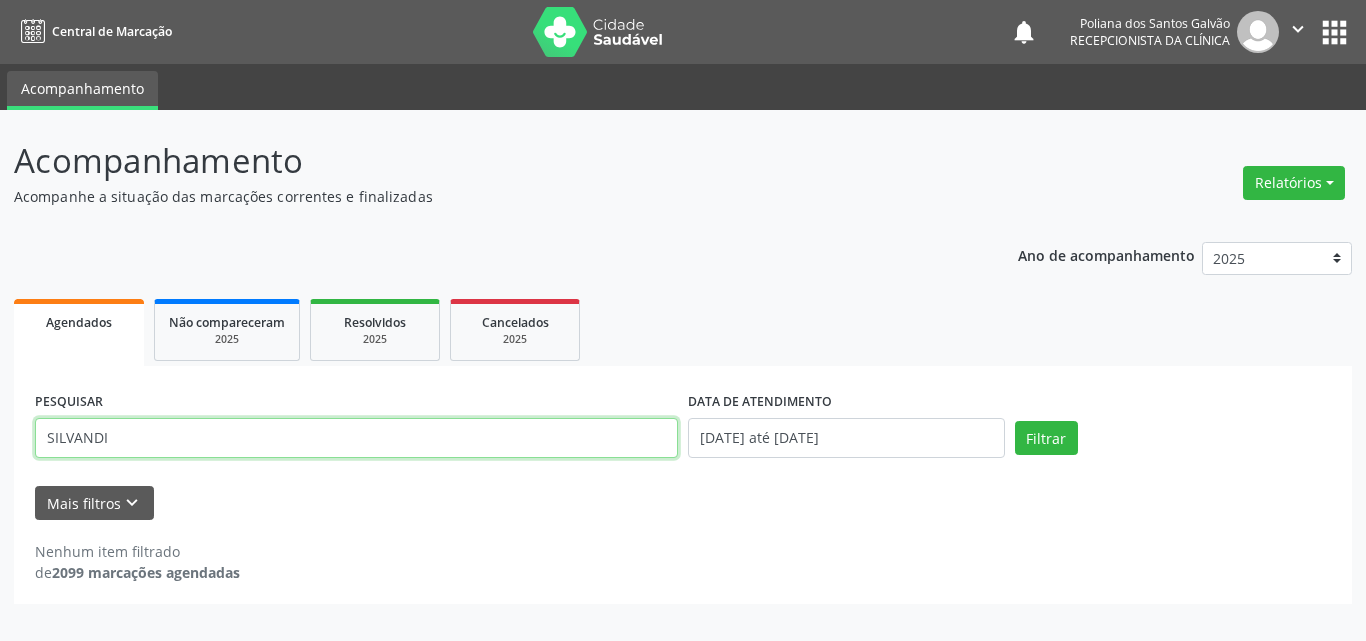 drag, startPoint x: 610, startPoint y: 429, endPoint x: 0, endPoint y: 1, distance: 745.1738 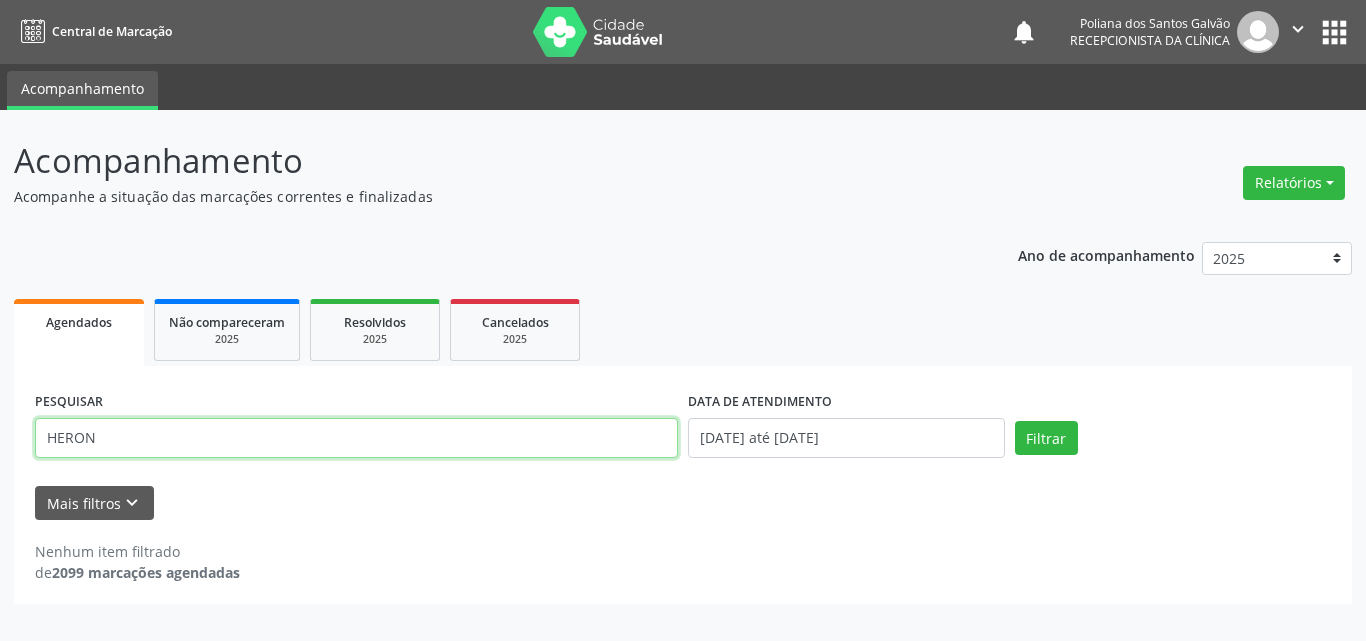type on "HERON" 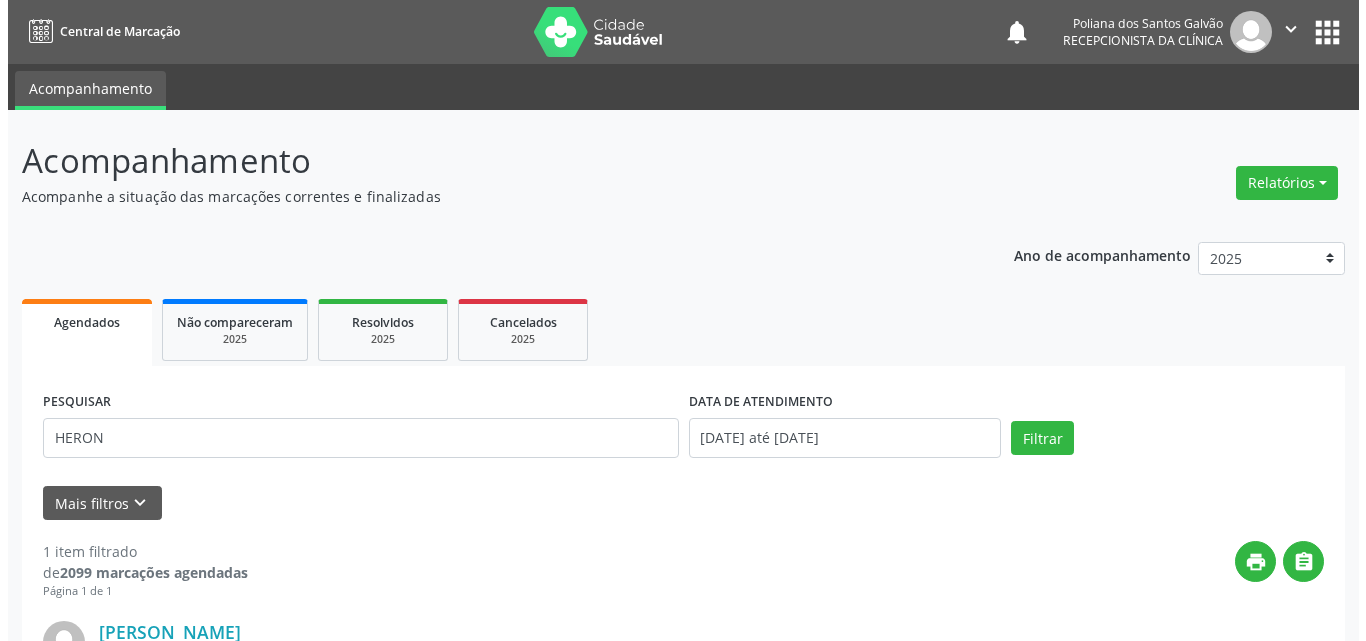 scroll, scrollTop: 264, scrollLeft: 0, axis: vertical 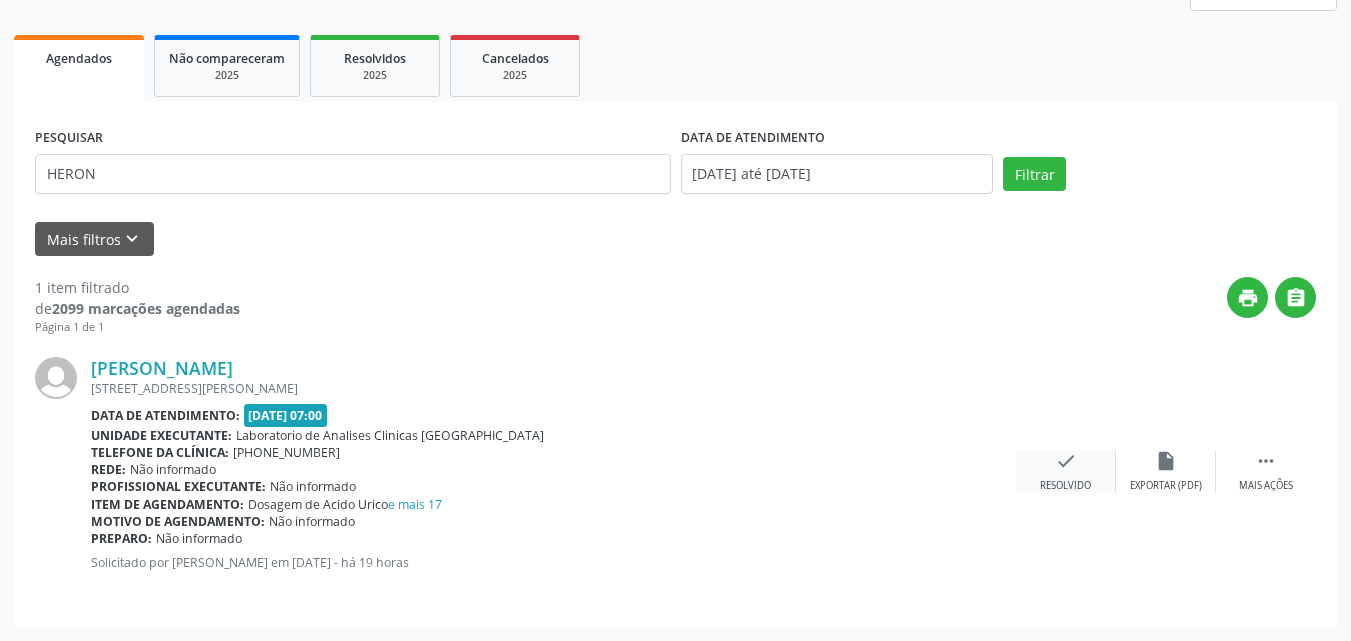 click on "check
Resolvido" at bounding box center [1066, 471] 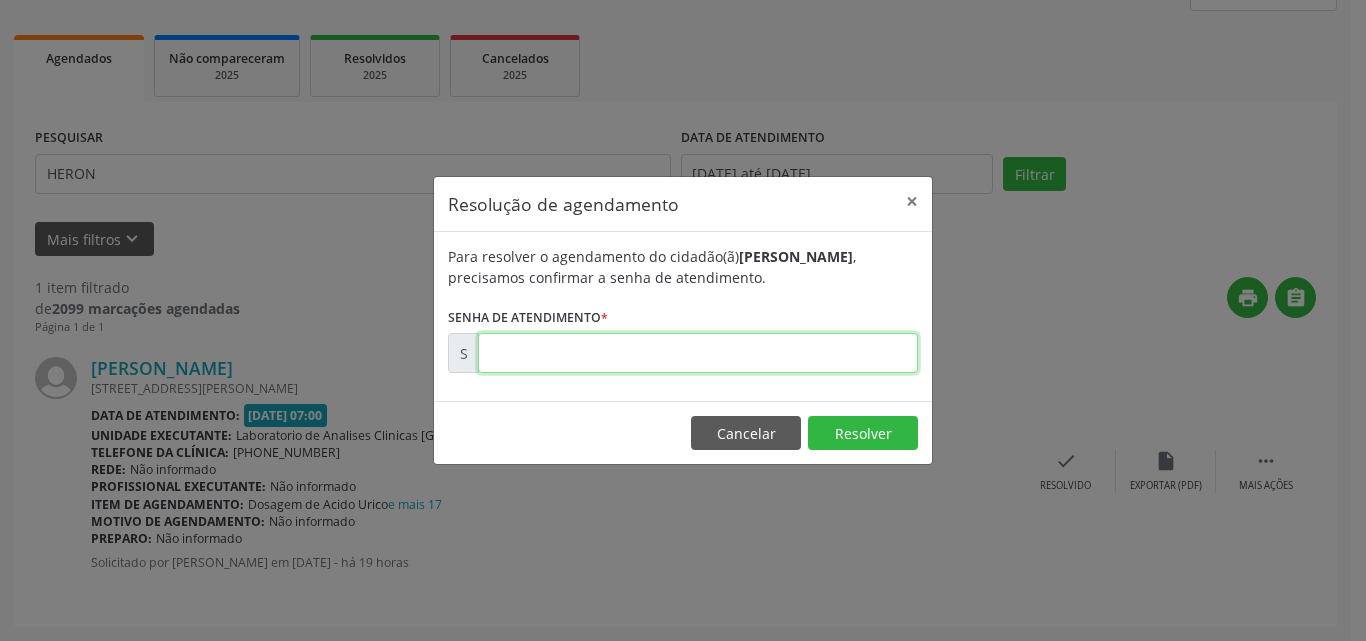 click at bounding box center [698, 353] 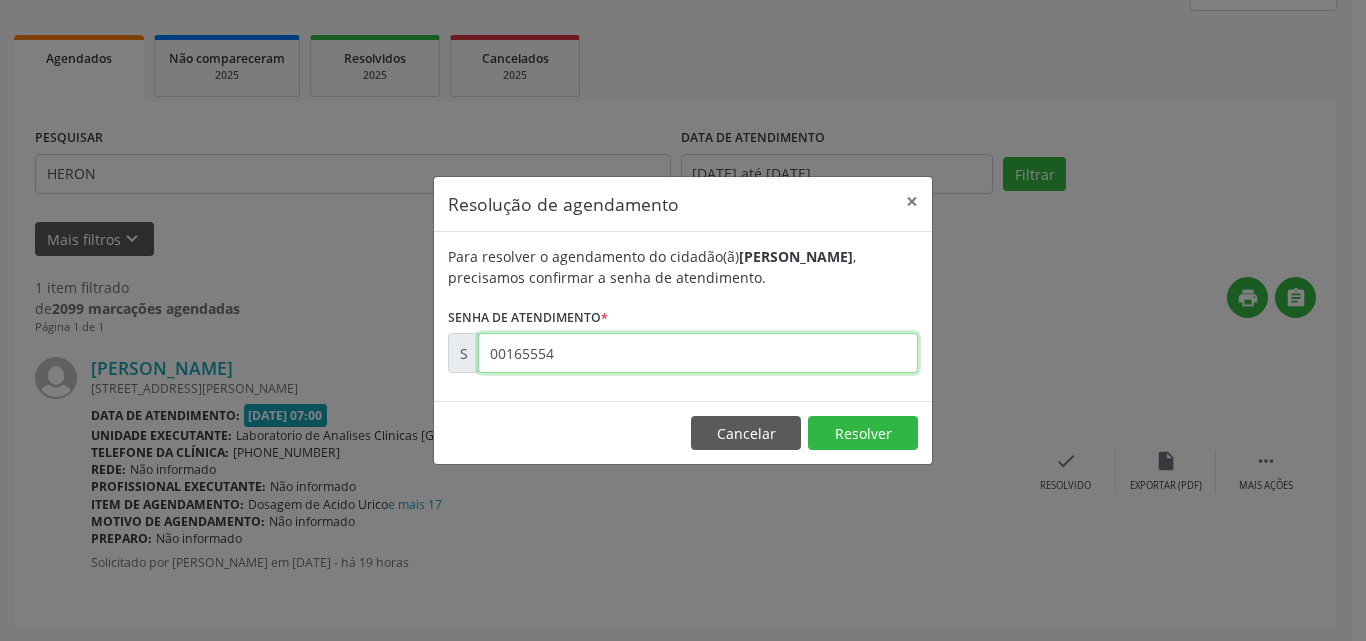 type on "00165554" 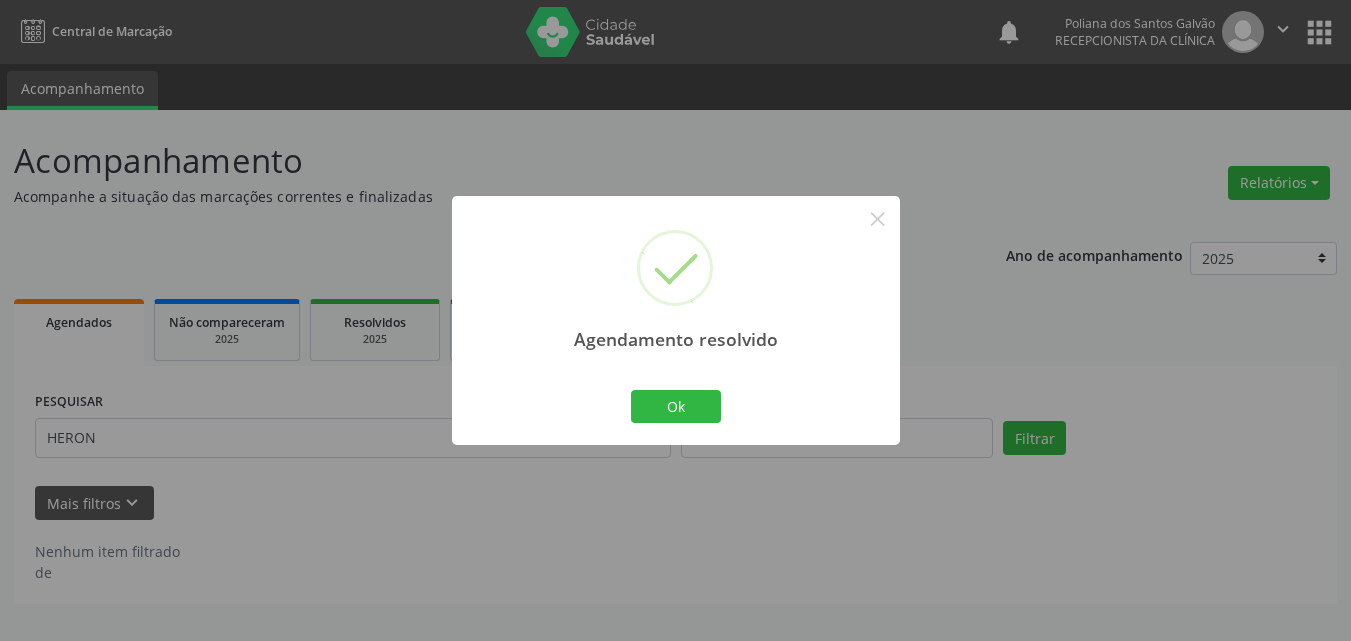 scroll, scrollTop: 0, scrollLeft: 0, axis: both 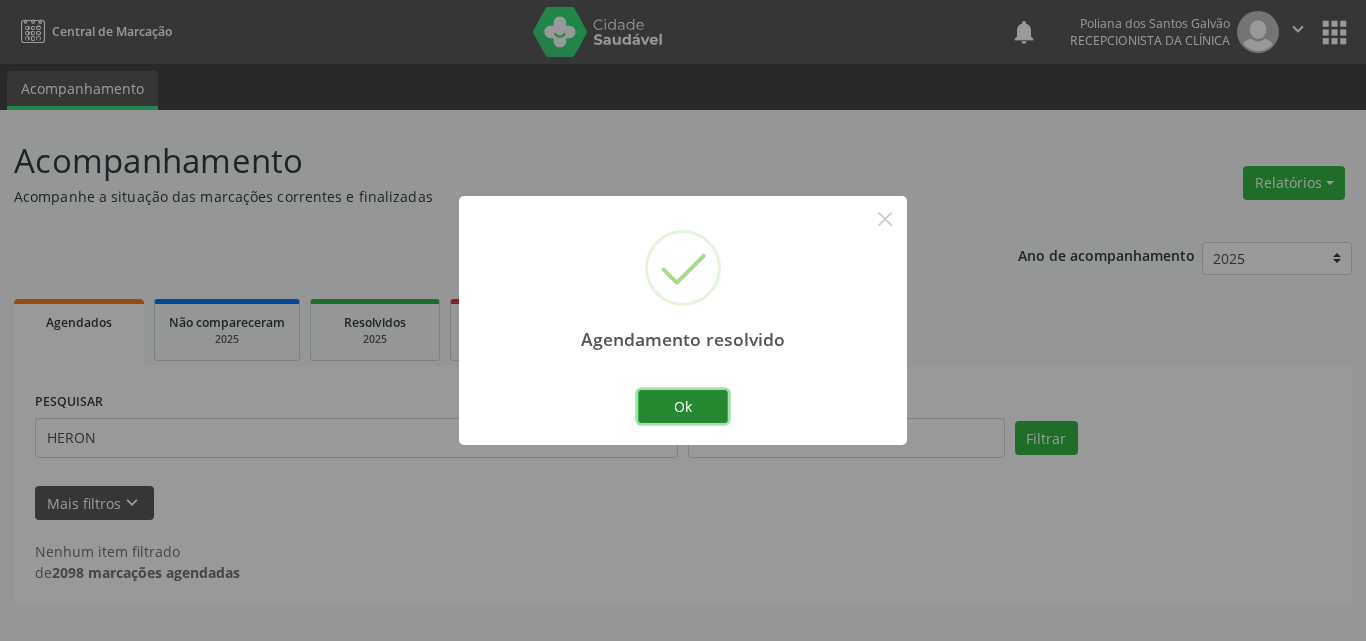 click on "Ok" at bounding box center (683, 407) 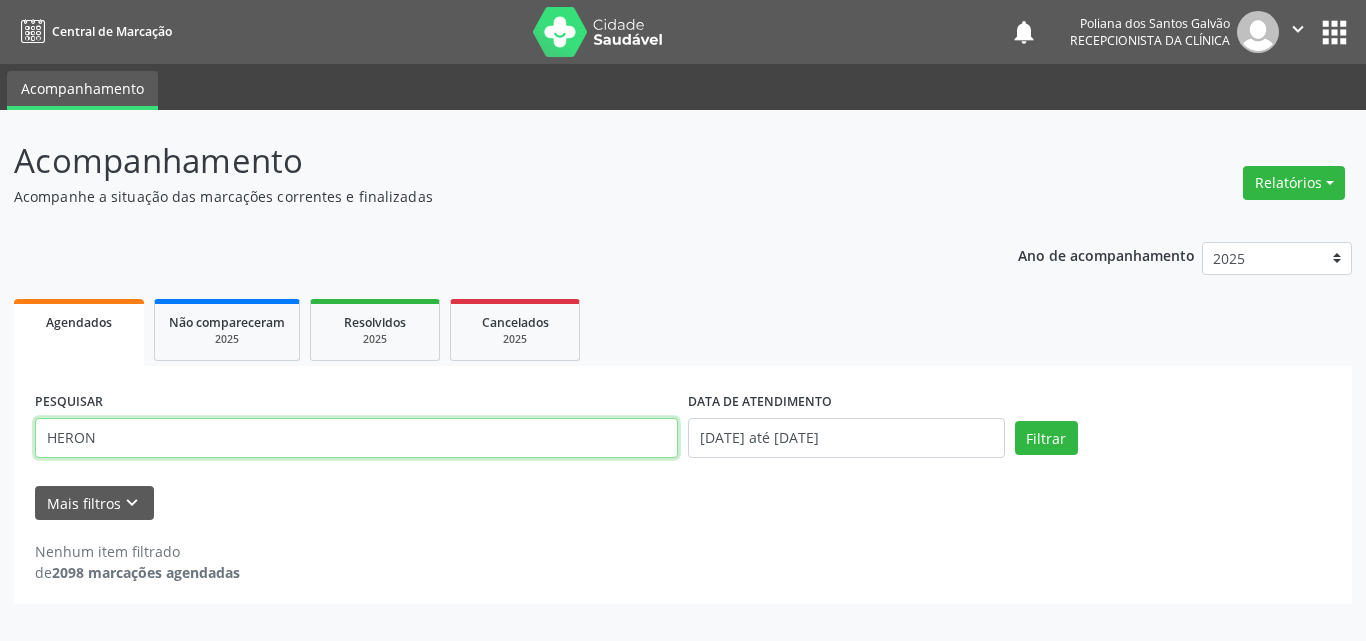 drag, startPoint x: 524, startPoint y: 442, endPoint x: 0, endPoint y: 242, distance: 560.8707 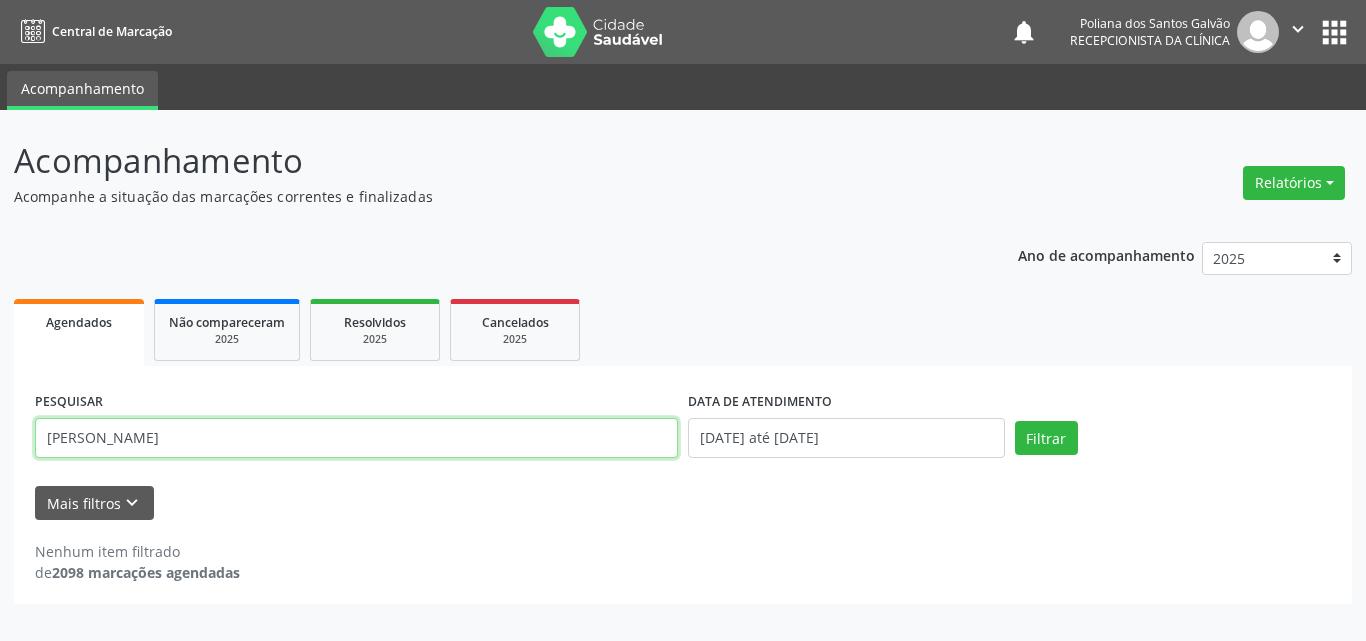 type on "[PERSON_NAME]" 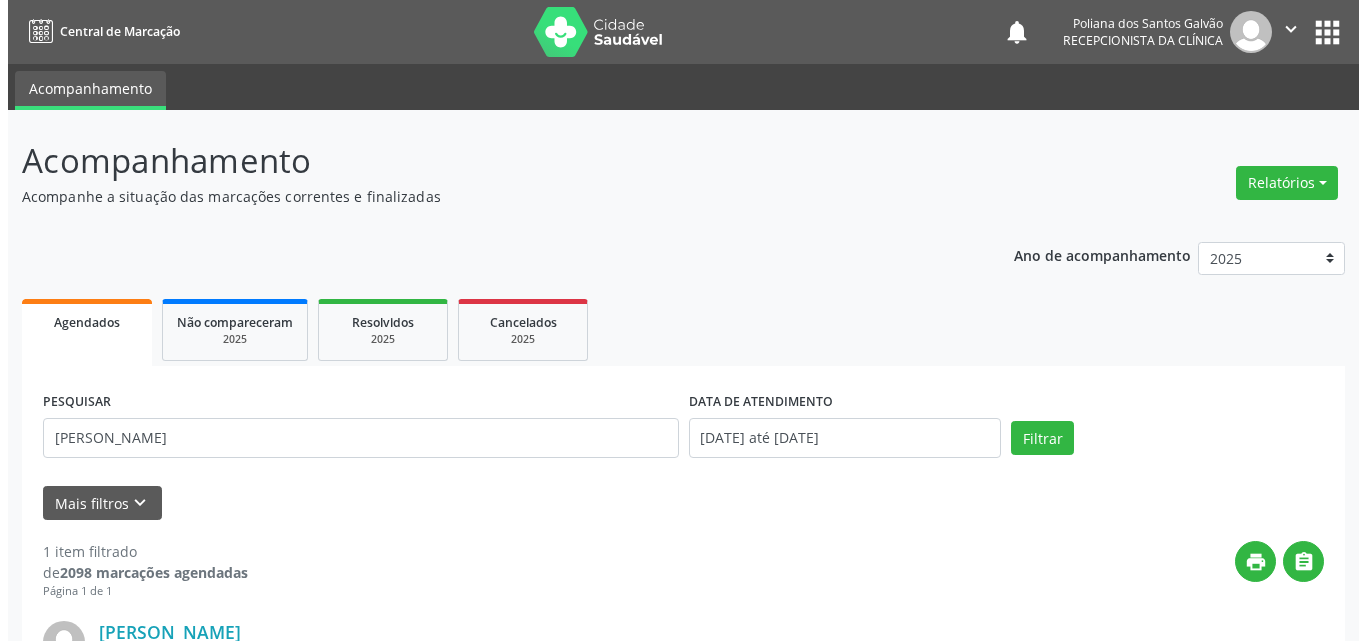 scroll, scrollTop: 264, scrollLeft: 0, axis: vertical 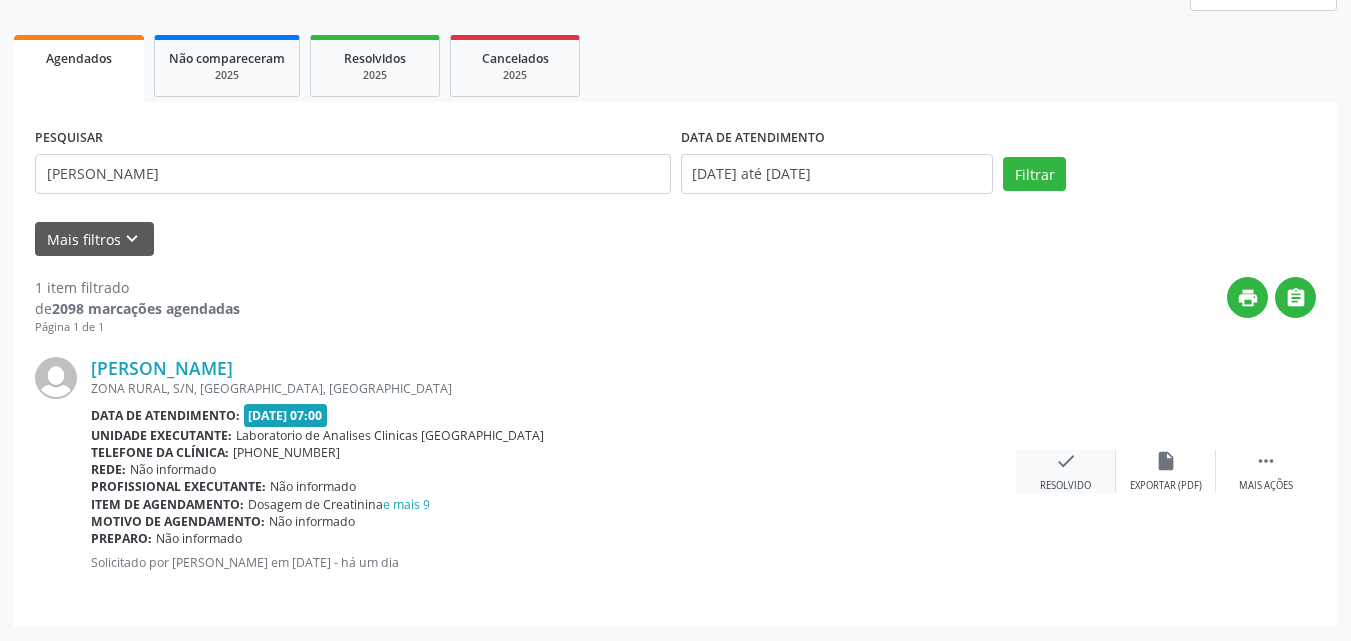 click on "check
Resolvido" at bounding box center [1066, 471] 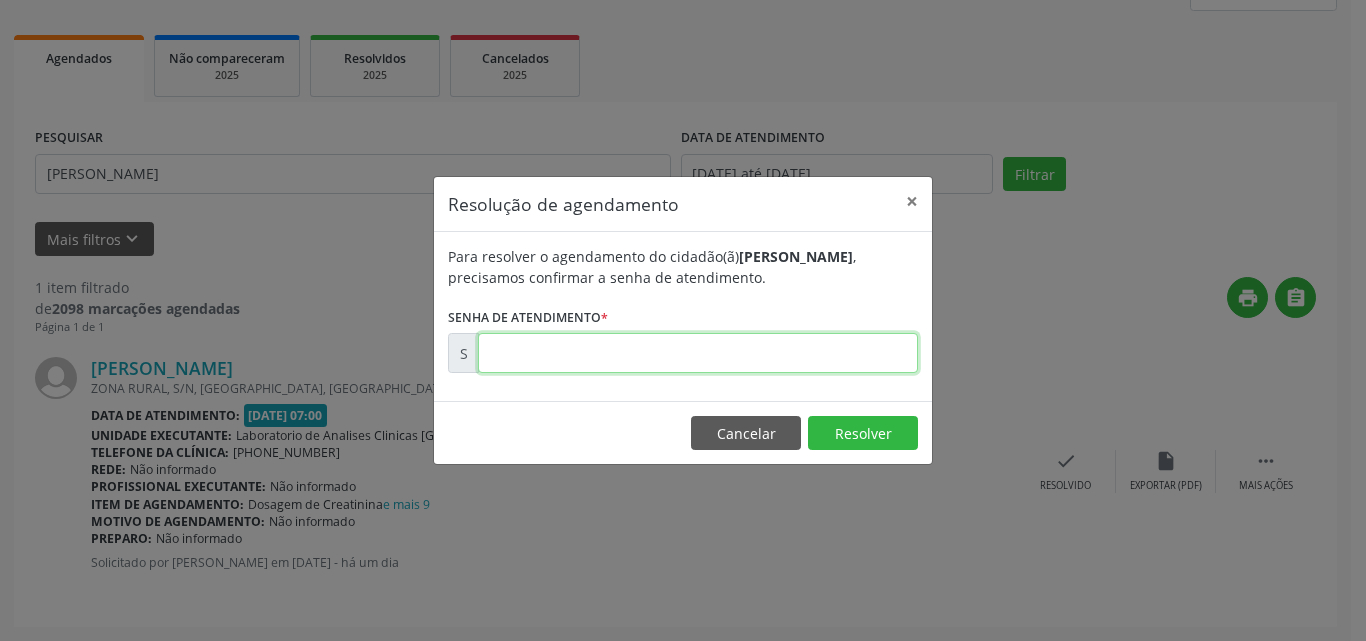 click at bounding box center [698, 353] 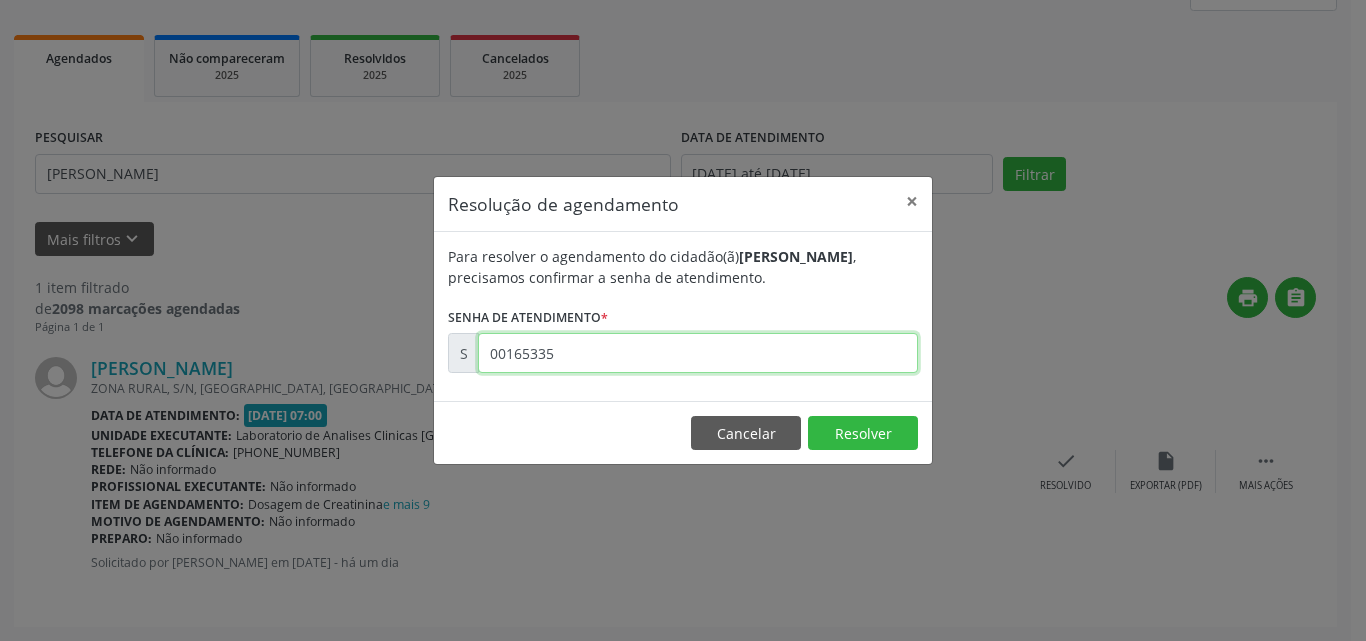 type on "00165335" 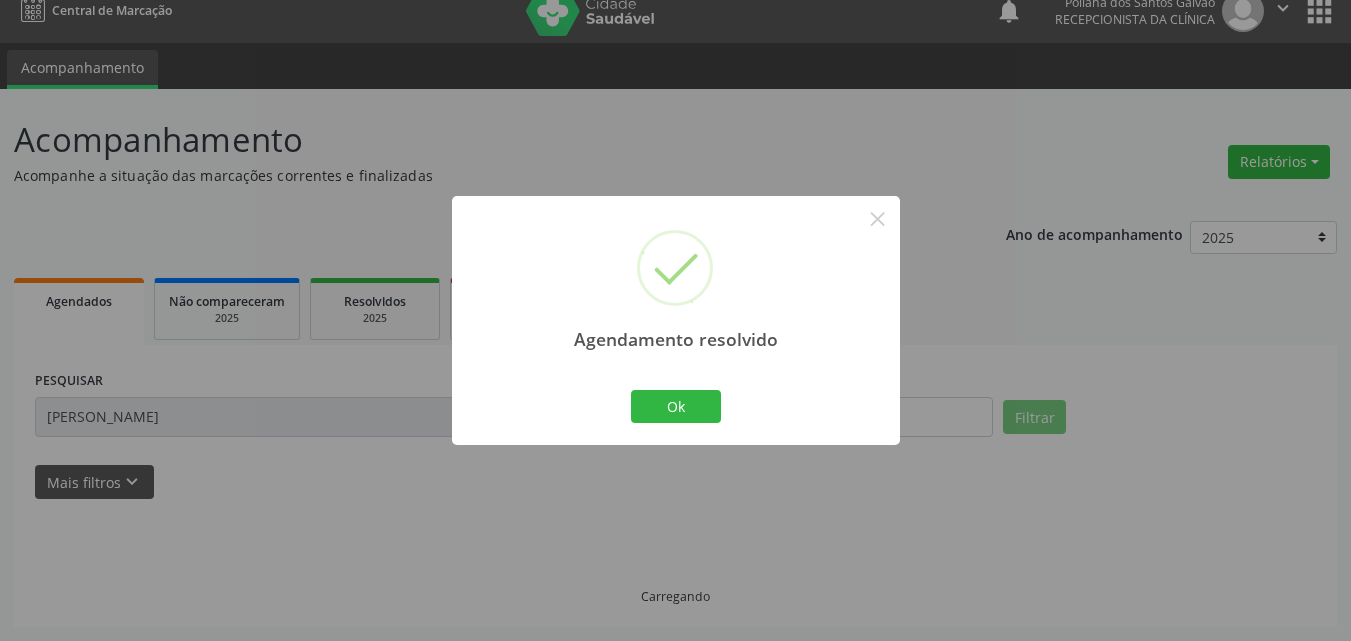 scroll, scrollTop: 0, scrollLeft: 0, axis: both 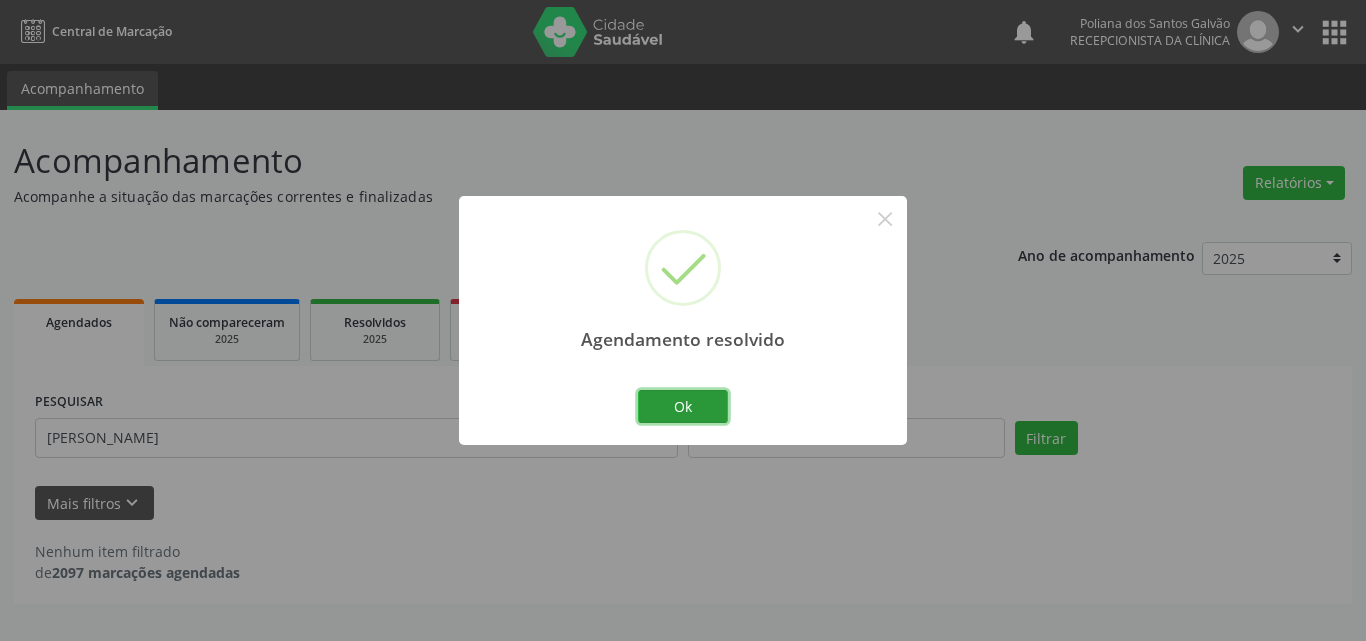 click on "Ok" at bounding box center [683, 407] 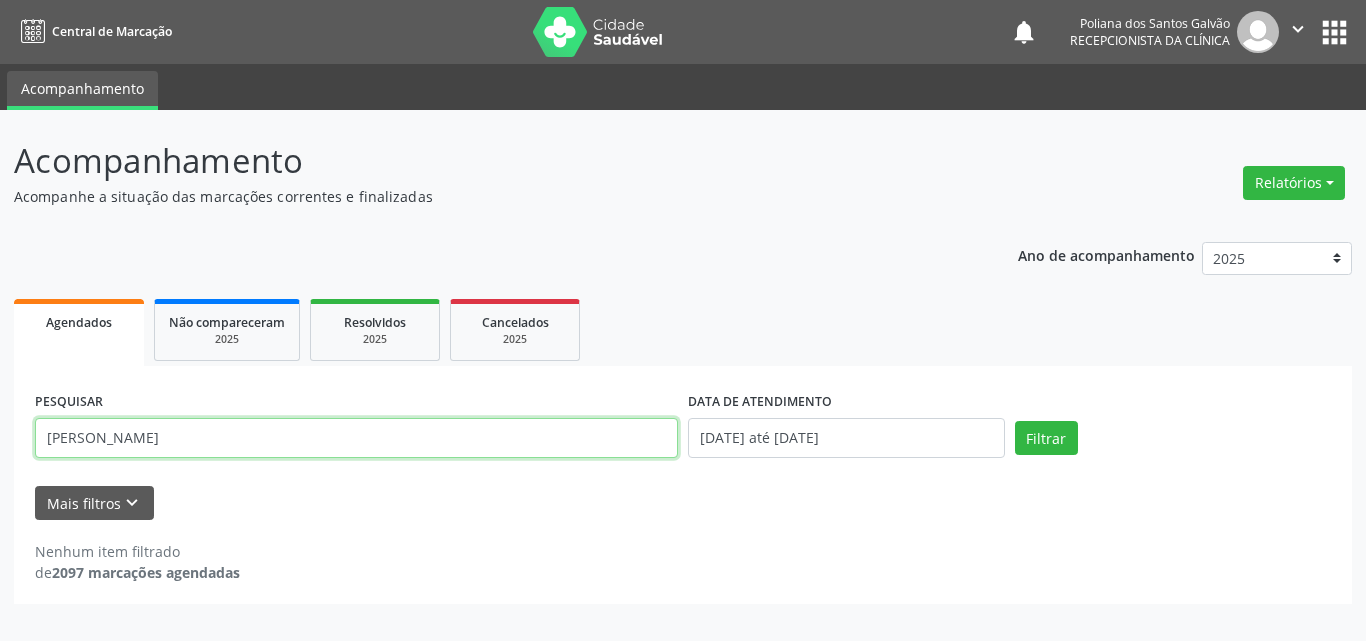 drag, startPoint x: 570, startPoint y: 456, endPoint x: 0, endPoint y: 73, distance: 686.7234 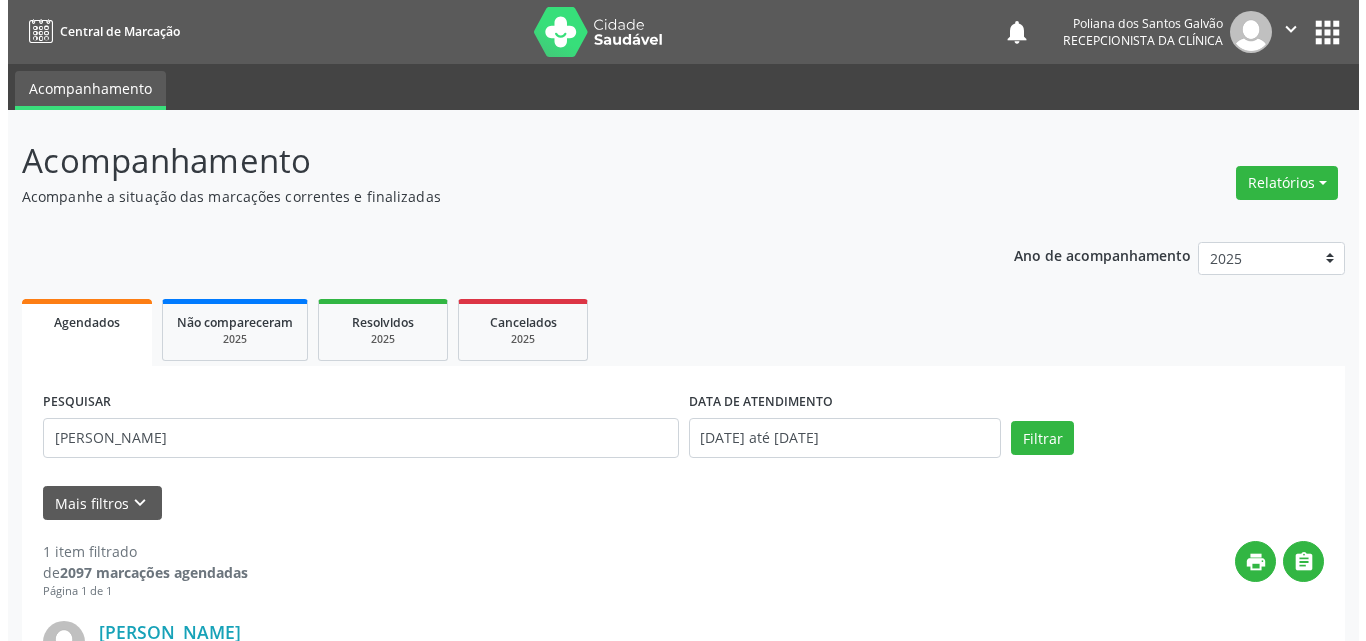 scroll, scrollTop: 264, scrollLeft: 0, axis: vertical 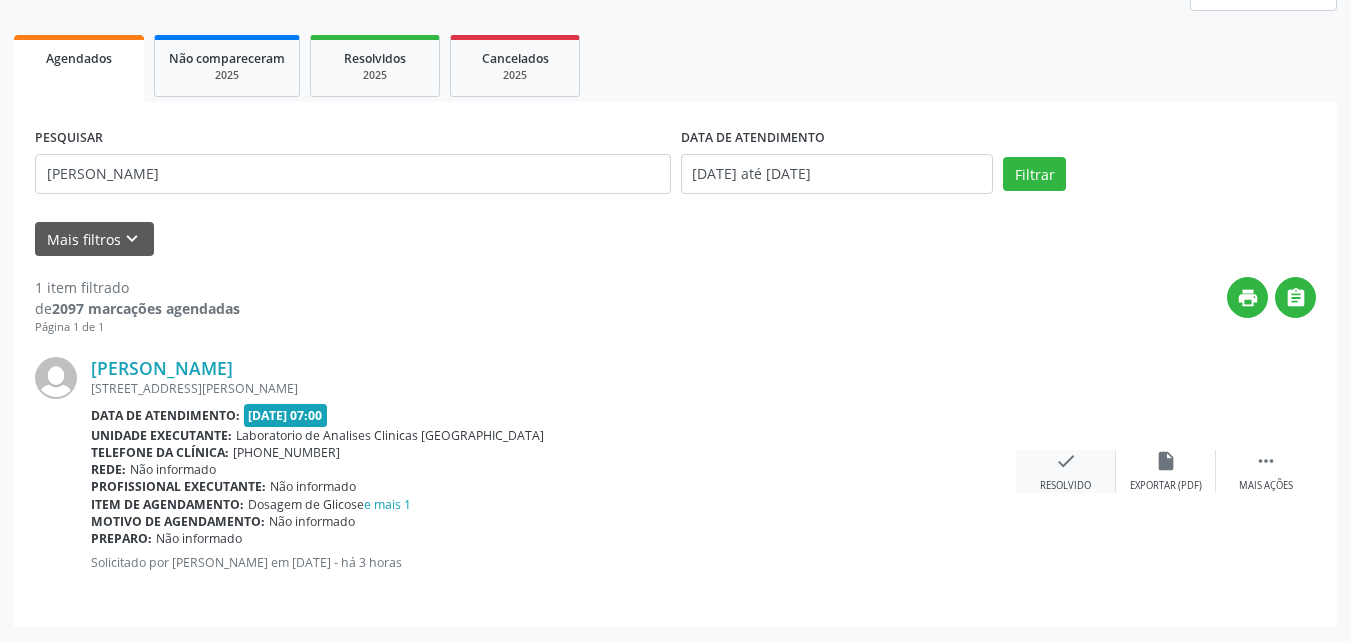 click on "Resolvido" at bounding box center (1065, 486) 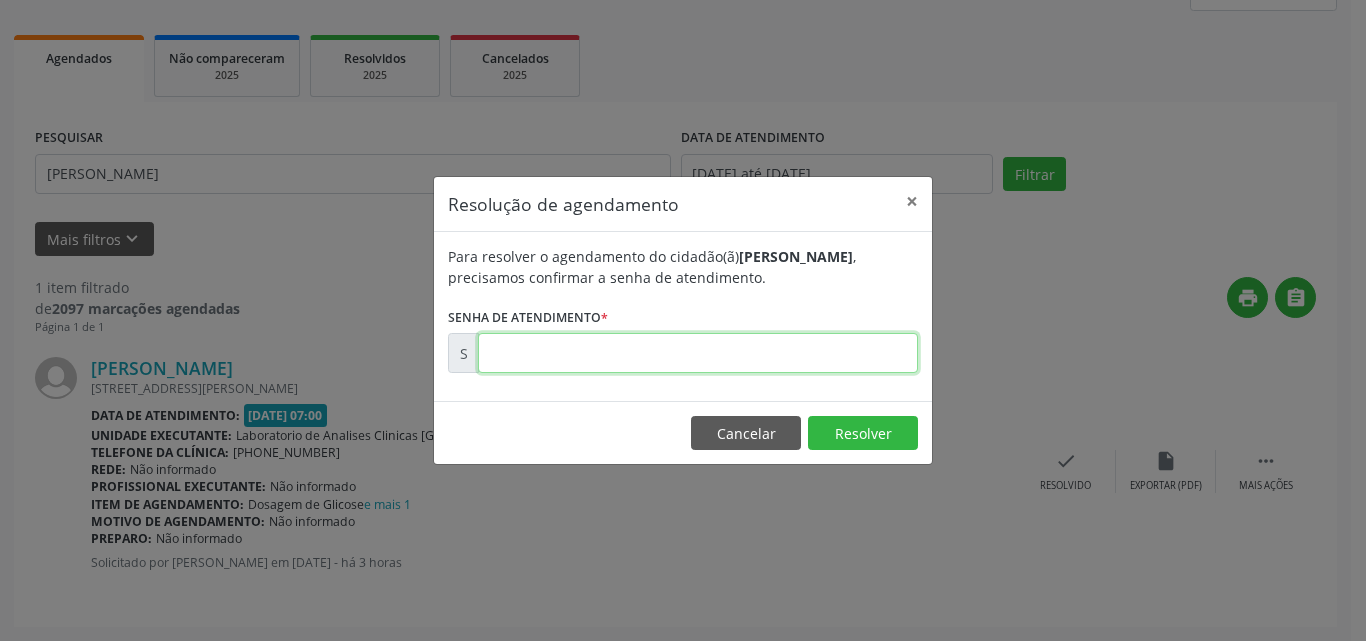 click at bounding box center (698, 353) 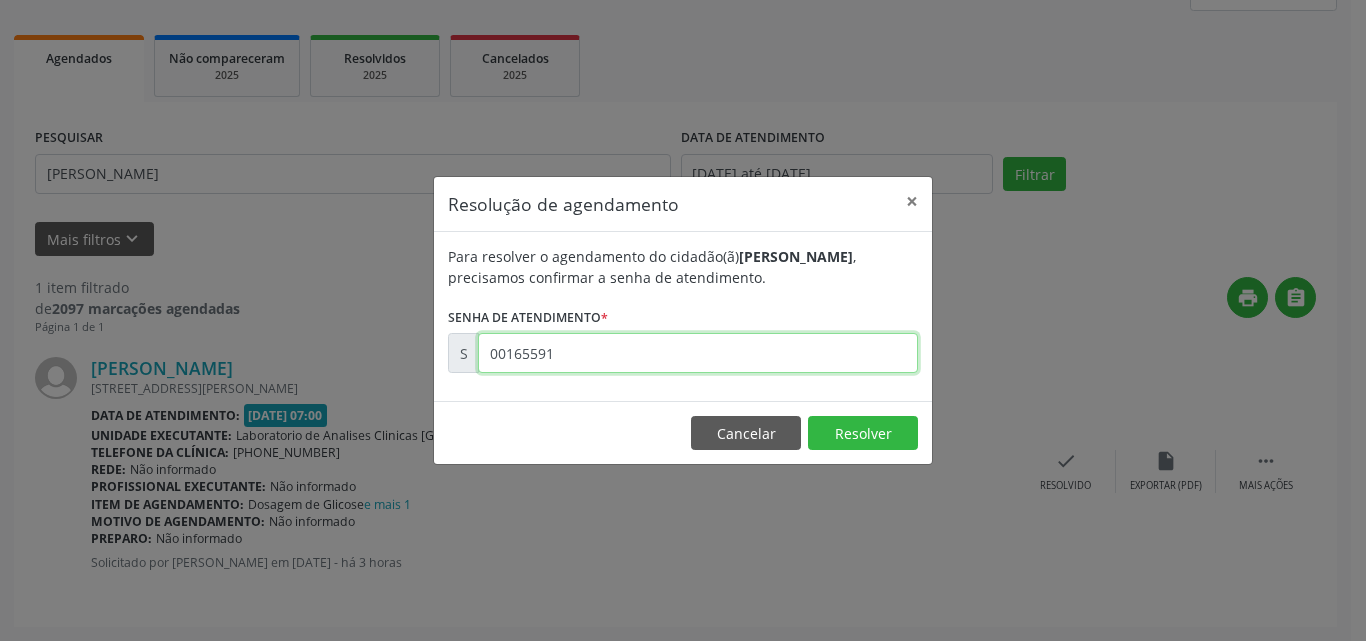 type on "00165591" 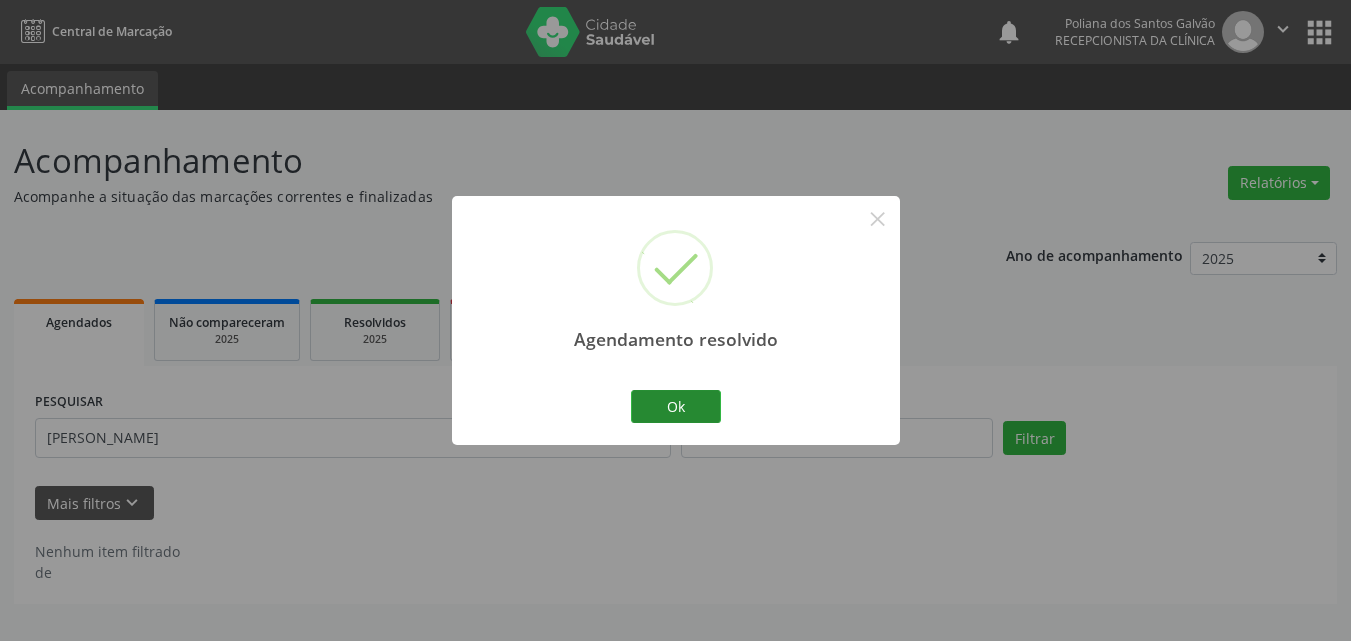 scroll, scrollTop: 0, scrollLeft: 0, axis: both 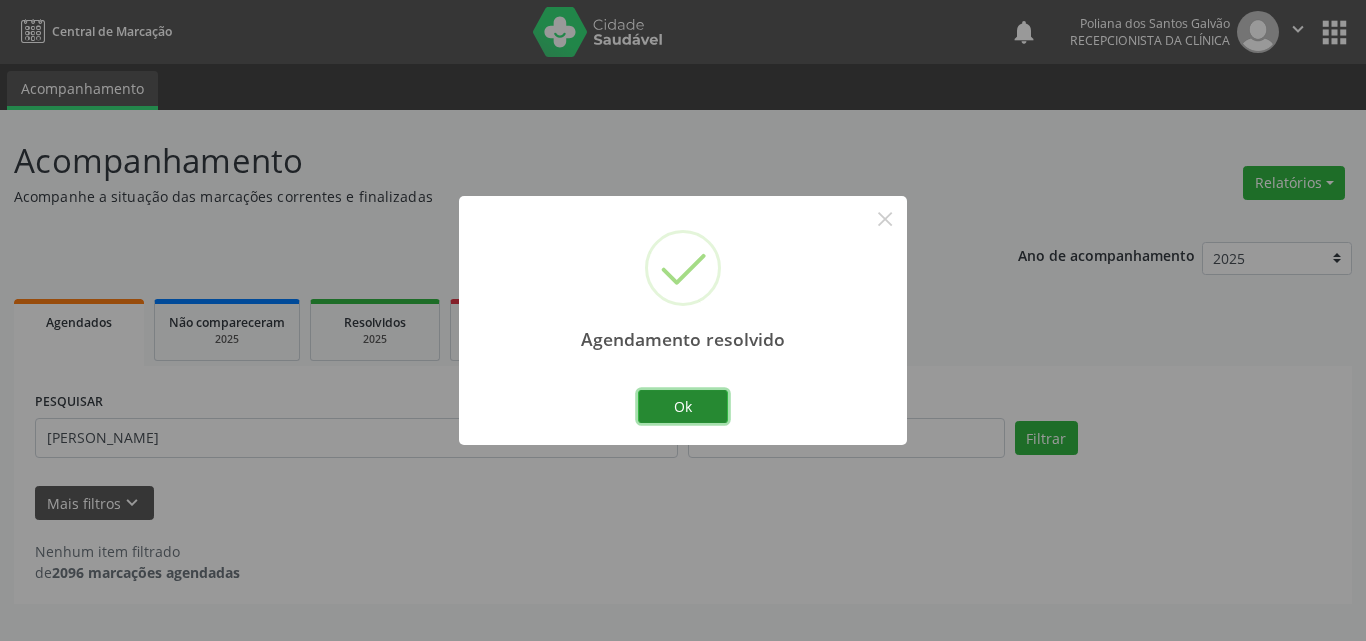 drag, startPoint x: 717, startPoint y: 406, endPoint x: 624, endPoint y: 424, distance: 94.72592 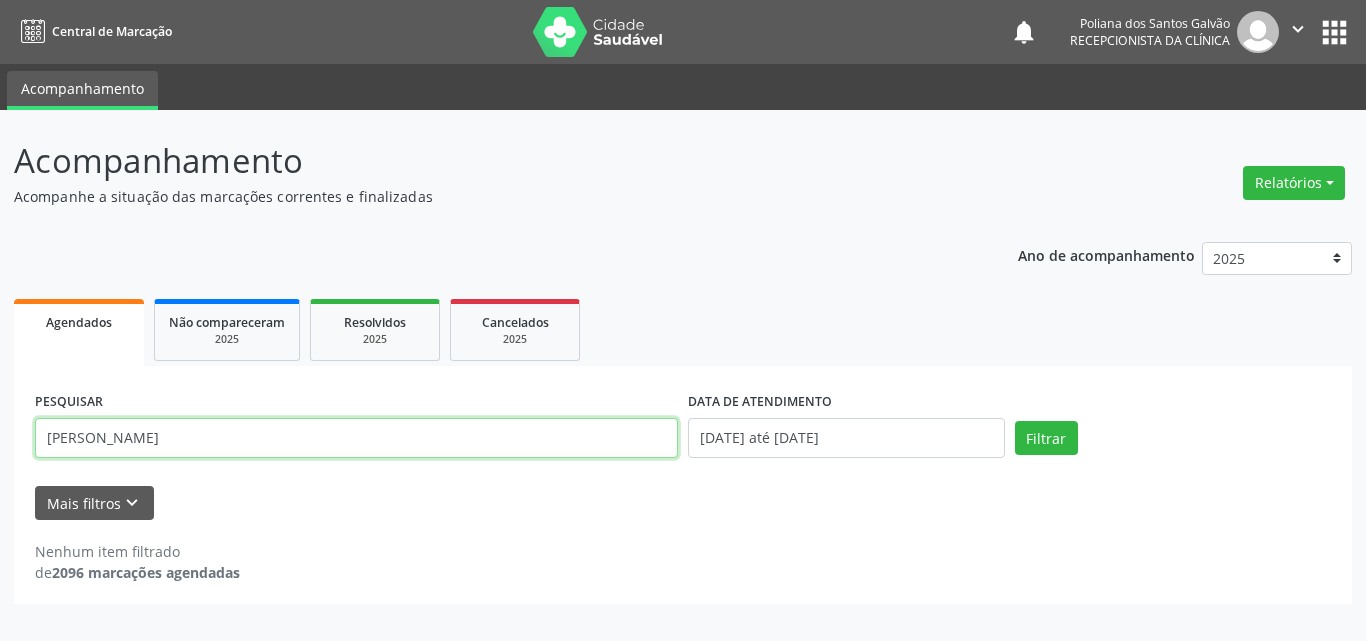 click on "Central de Marcação
notifications
Poliana dos Santos Galvão
Recepcionista da clínica

Configurações
Sair
apps
Acompanhamento
Acompanhamento
Acompanhe a situação das marcações correntes e finalizadas
Relatórios
Agendamentos
Procedimentos realizados
Ano de acompanhamento
2025 2024 2023   Agendados   Não compareceram
2025
Resolvidos
2025
Cancelados
2025
PESQUISAR
[PERSON_NAME]
DATA DE ATENDIMENTO
[DATE] até [DATE]
Filtrar
UNIDADE DE REFERÊNCIA
Selecione uma UBS
Todas as UBS   Unidade Basica de Saude da Familia Dr [PERSON_NAME]   Centro de Enfrentamento Para [MEDICAL_DATA] de Campo Formoso   Central de [GEOGRAPHIC_DATA] de Consultas e Exames de Campo Formoso     PSF Lage dos Negros III" at bounding box center [683, 320] 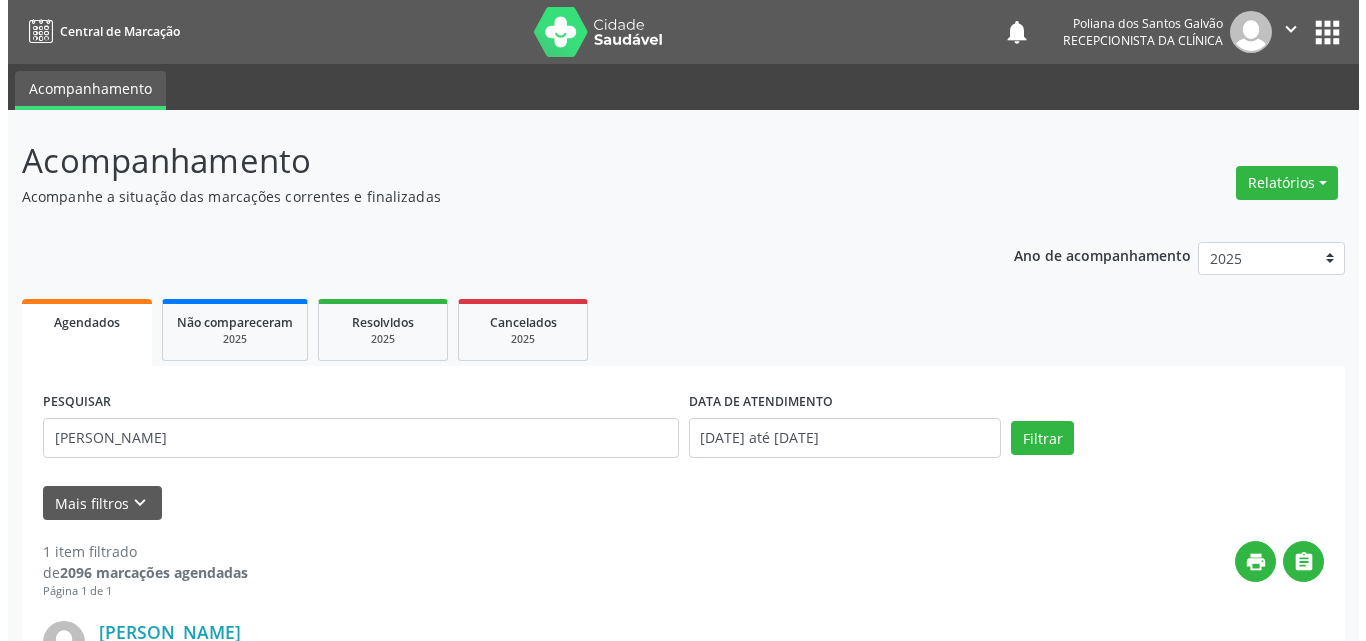 scroll, scrollTop: 264, scrollLeft: 0, axis: vertical 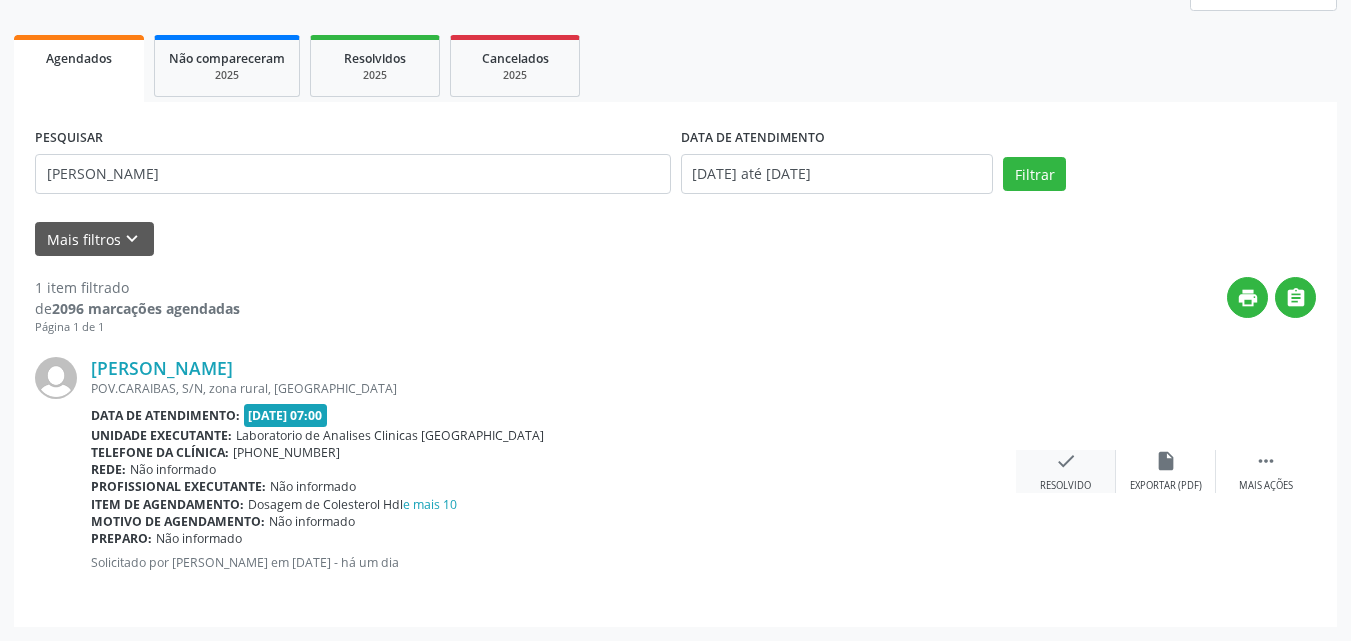 click on "check
Resolvido" at bounding box center [1066, 471] 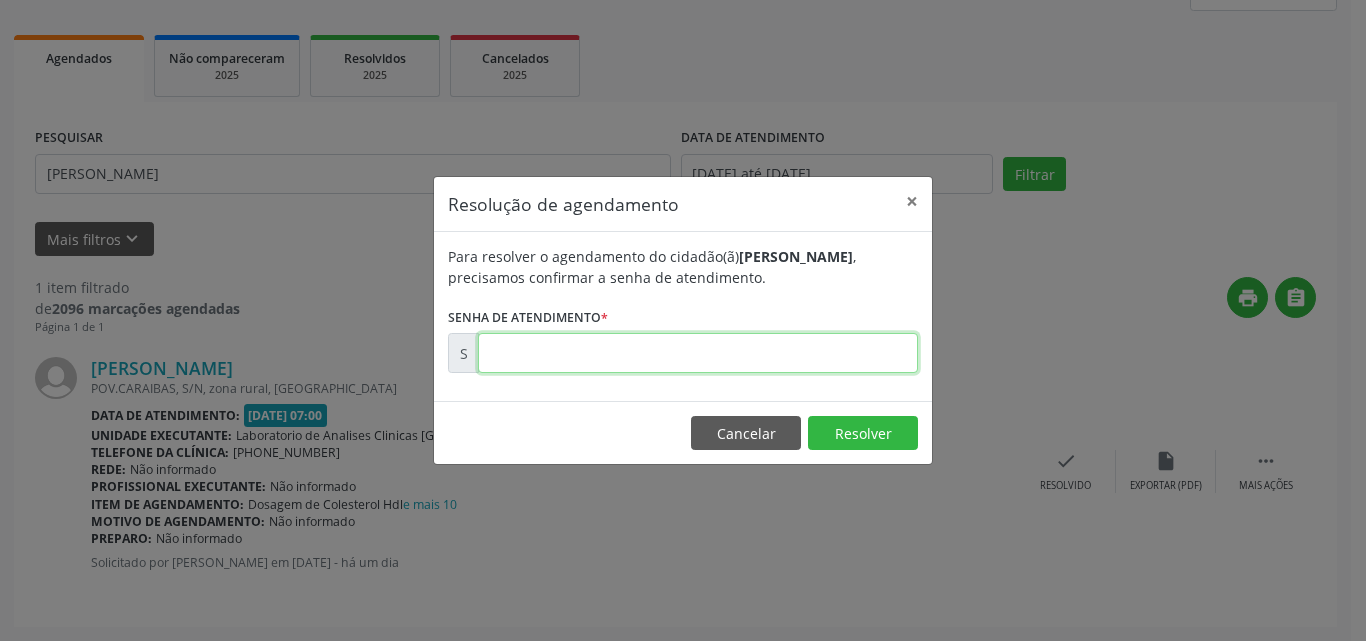 click at bounding box center [698, 353] 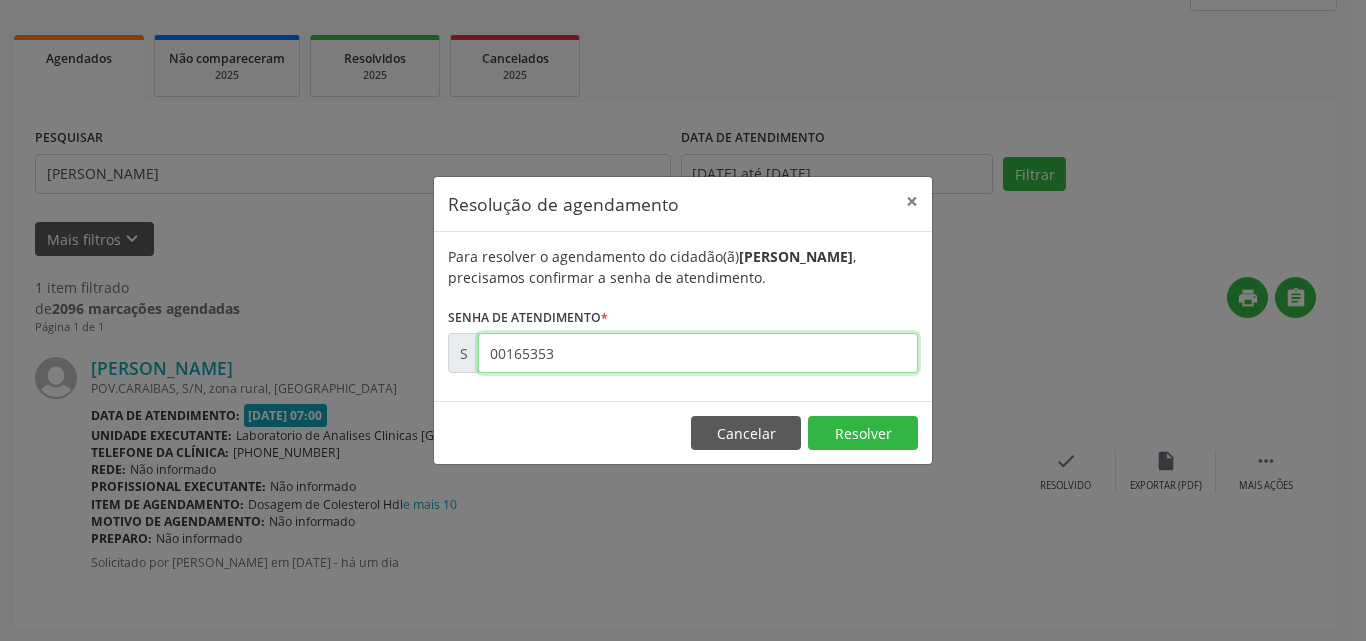 type on "00165353" 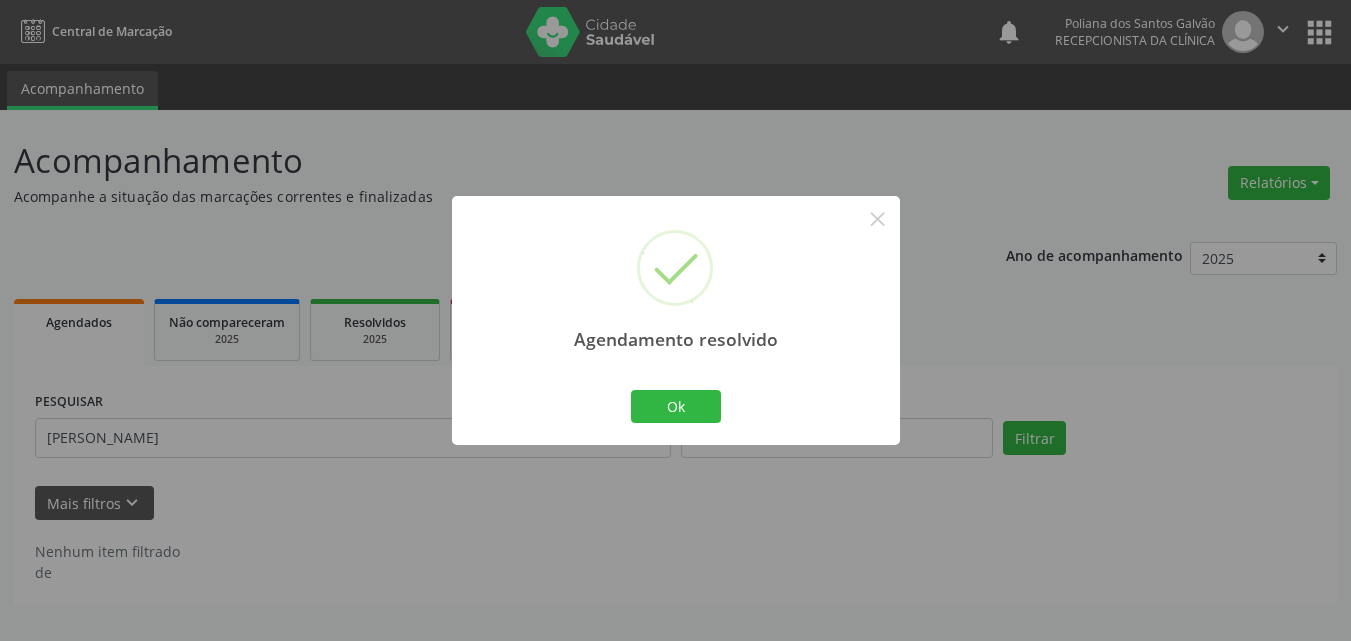scroll, scrollTop: 0, scrollLeft: 0, axis: both 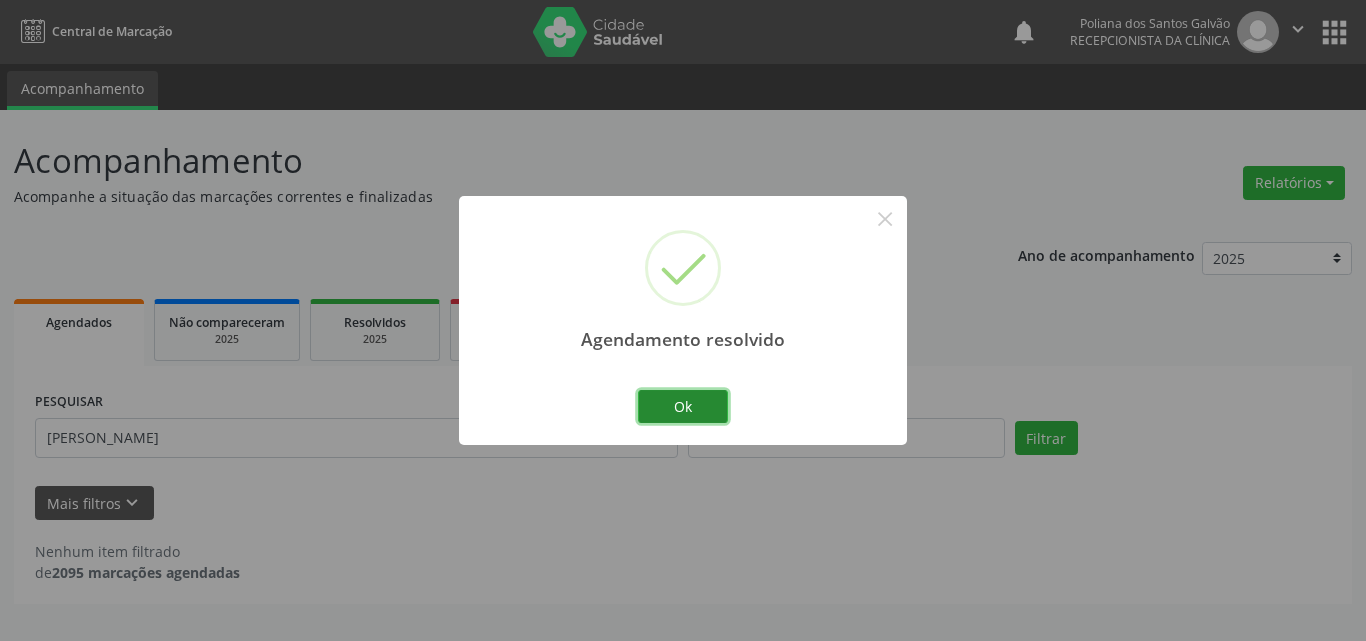 click on "Ok" at bounding box center (683, 407) 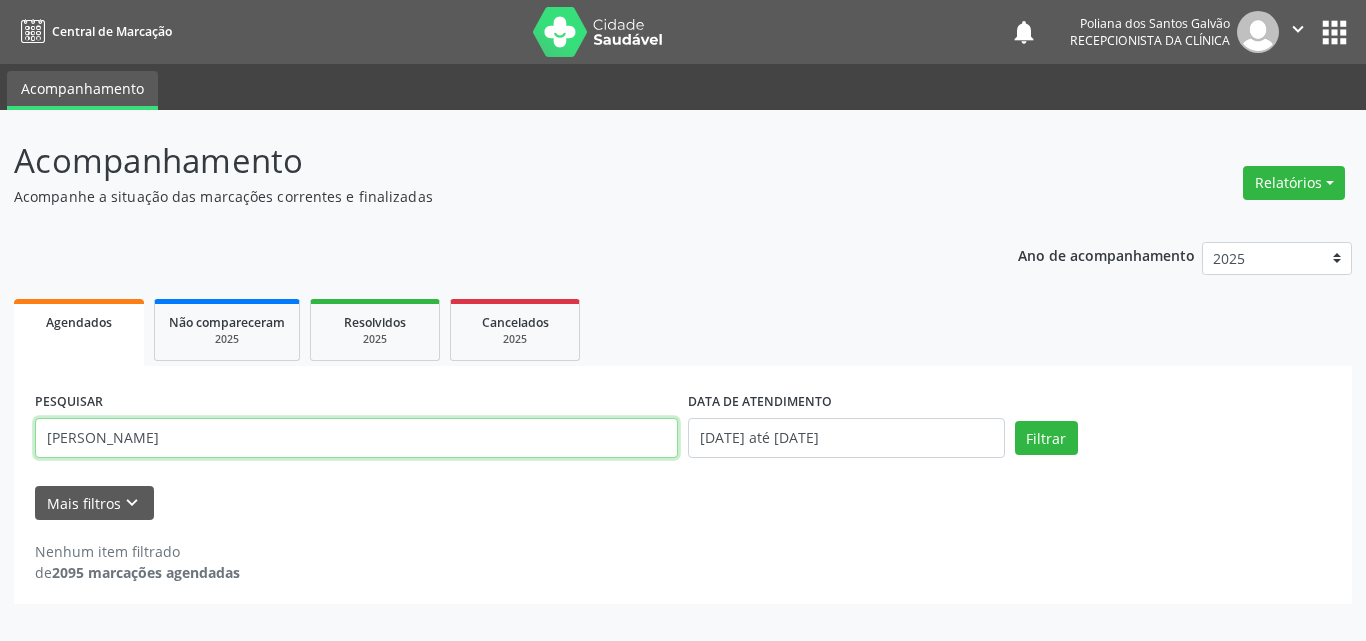 drag, startPoint x: 391, startPoint y: 422, endPoint x: 0, endPoint y: 150, distance: 476.30347 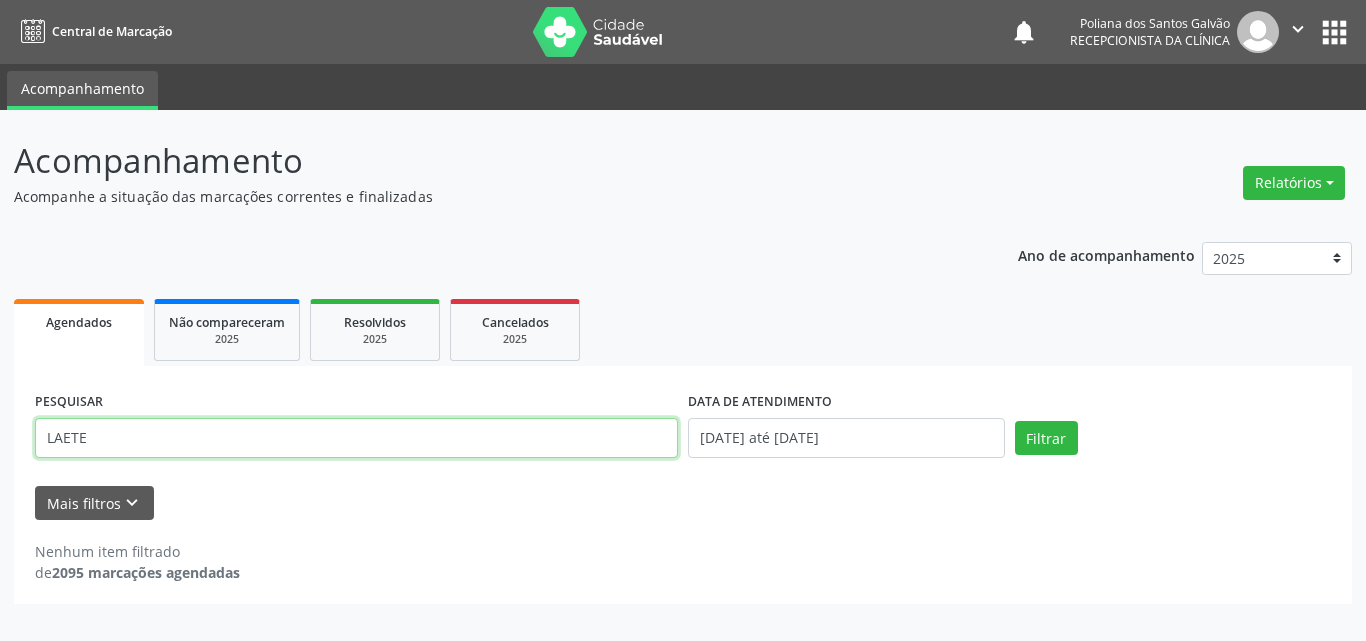type on "LAETE" 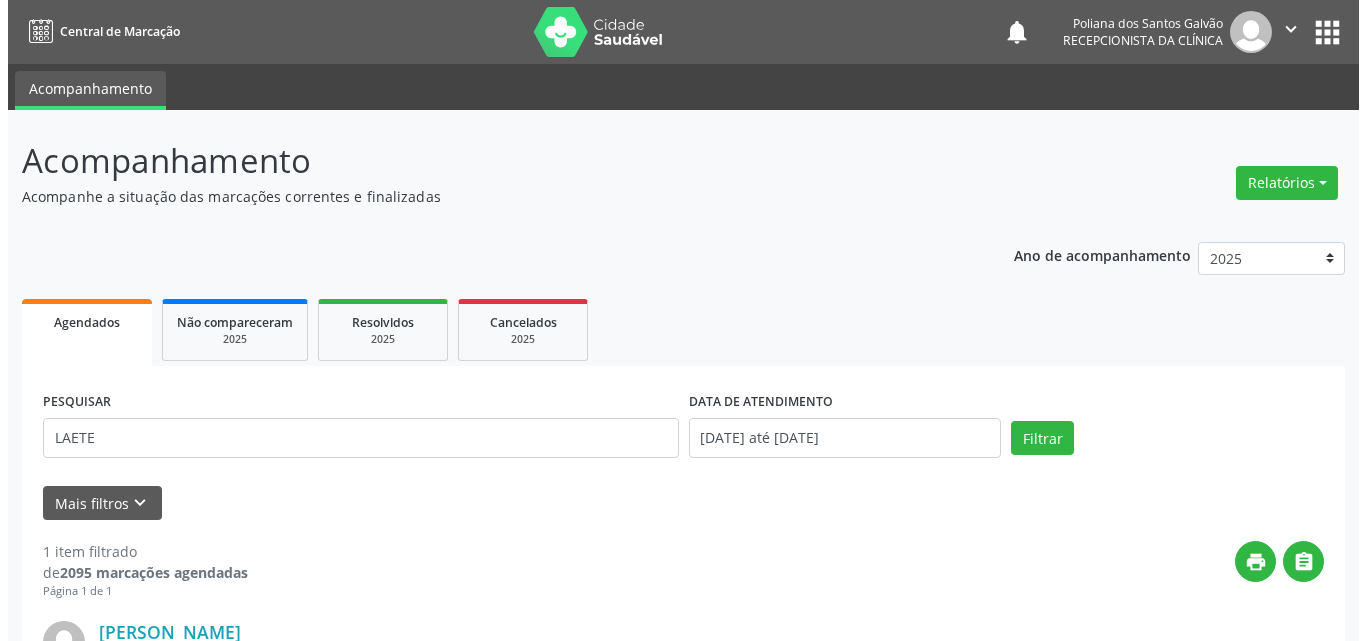 scroll, scrollTop: 264, scrollLeft: 0, axis: vertical 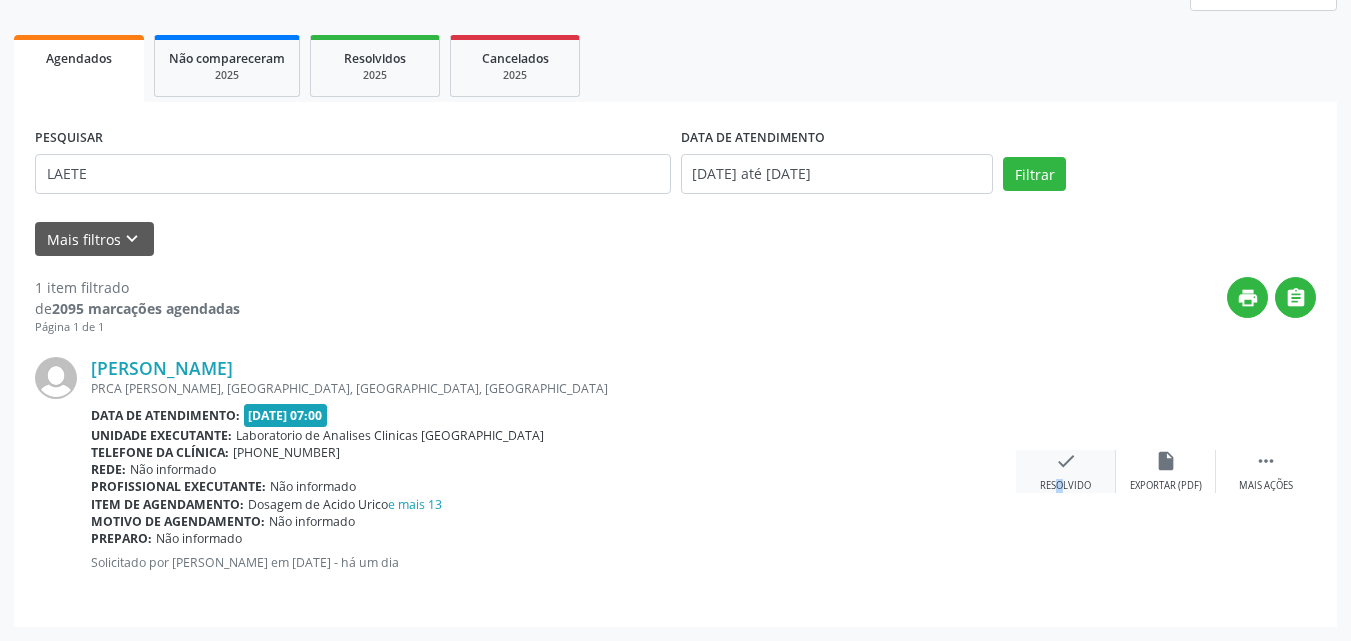 click on "check
Resolvido" at bounding box center (1066, 471) 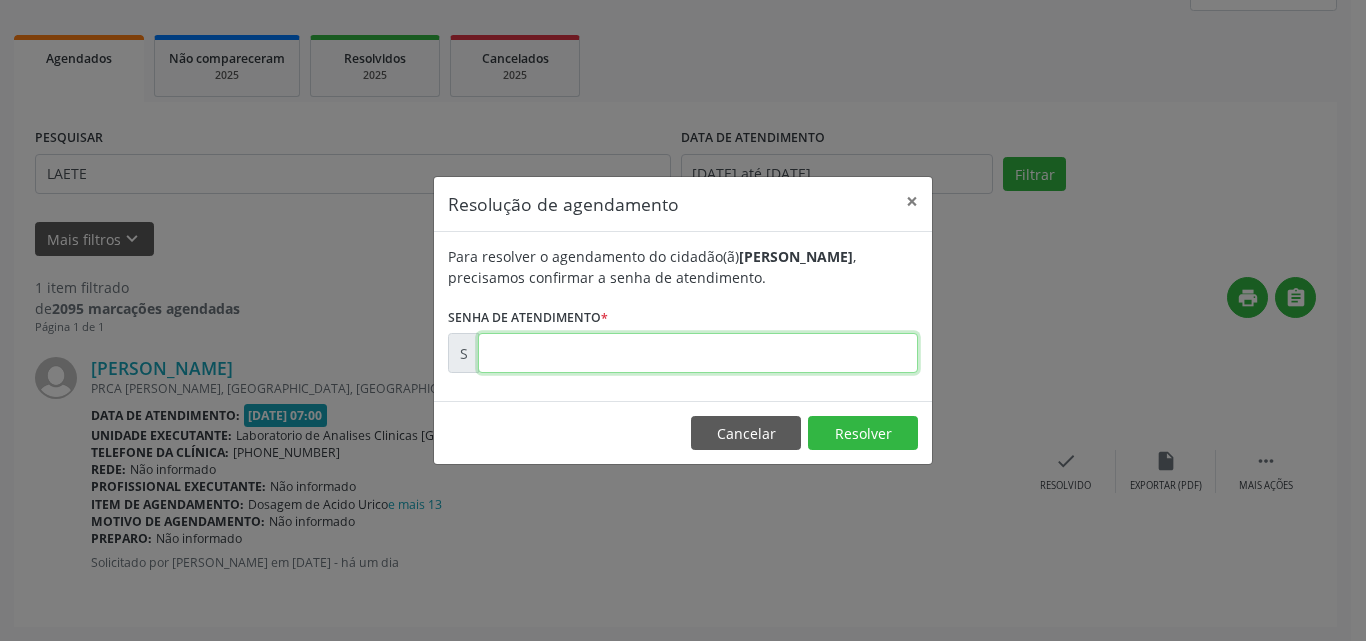 drag, startPoint x: 754, startPoint y: 364, endPoint x: 743, endPoint y: 357, distance: 13.038404 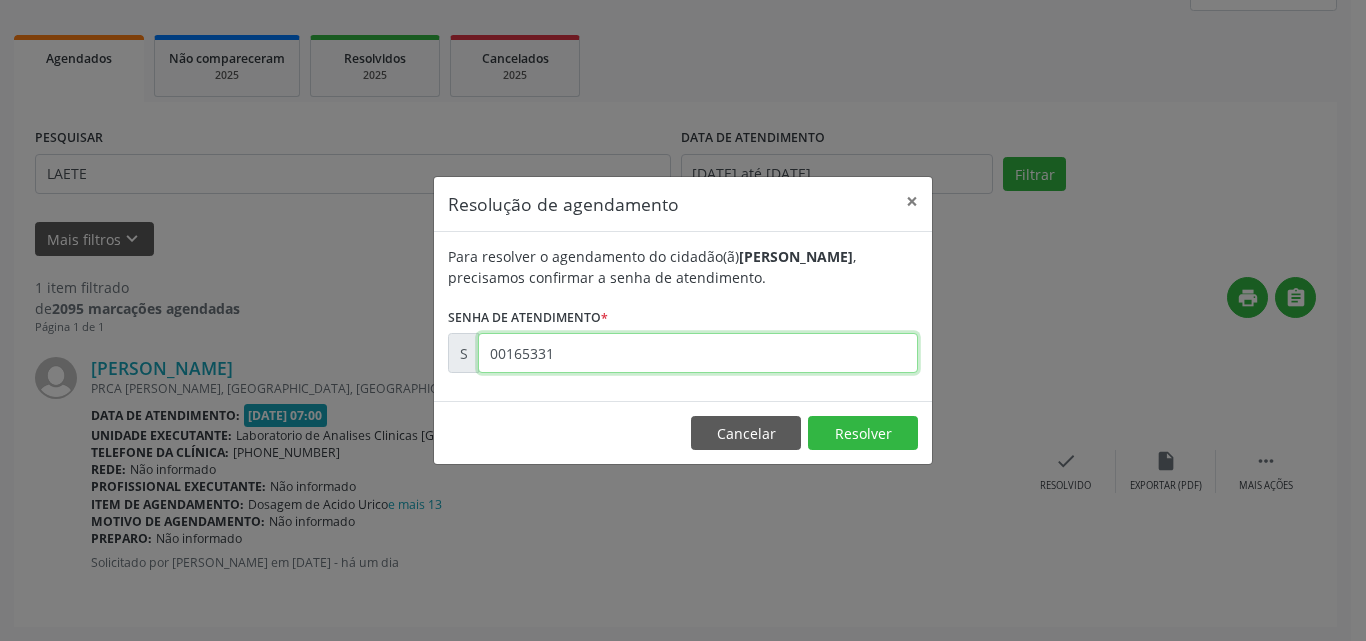type on "00165331" 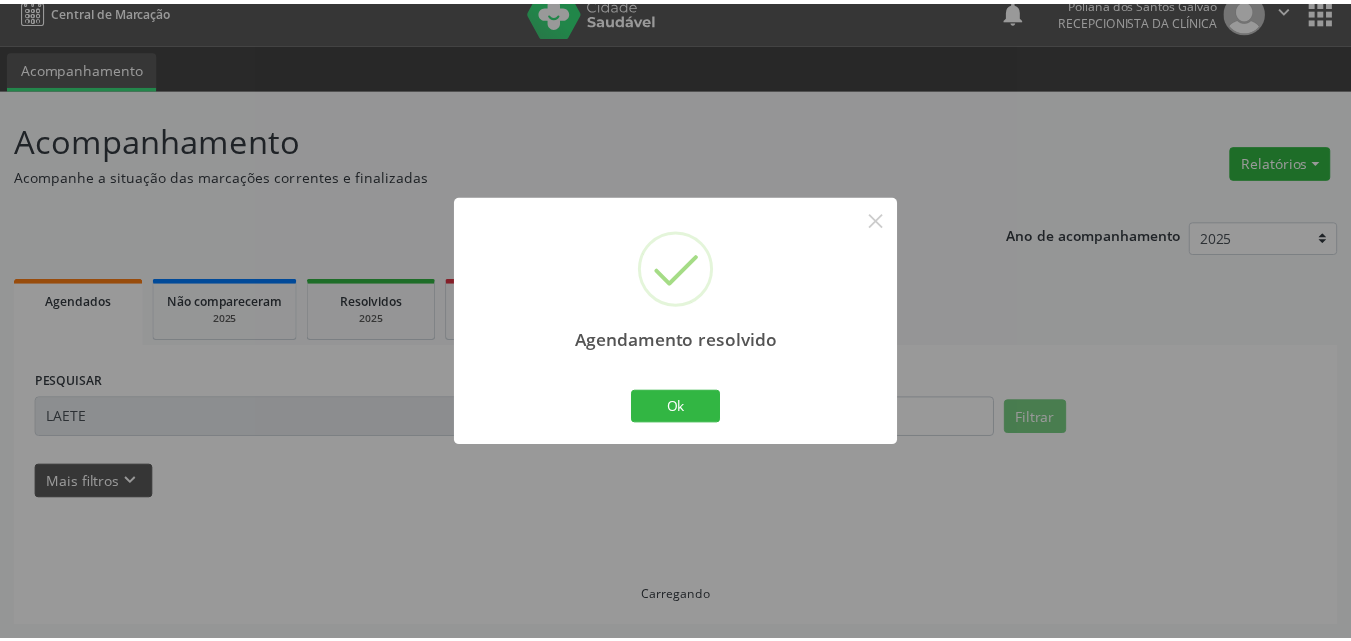 scroll, scrollTop: 21, scrollLeft: 0, axis: vertical 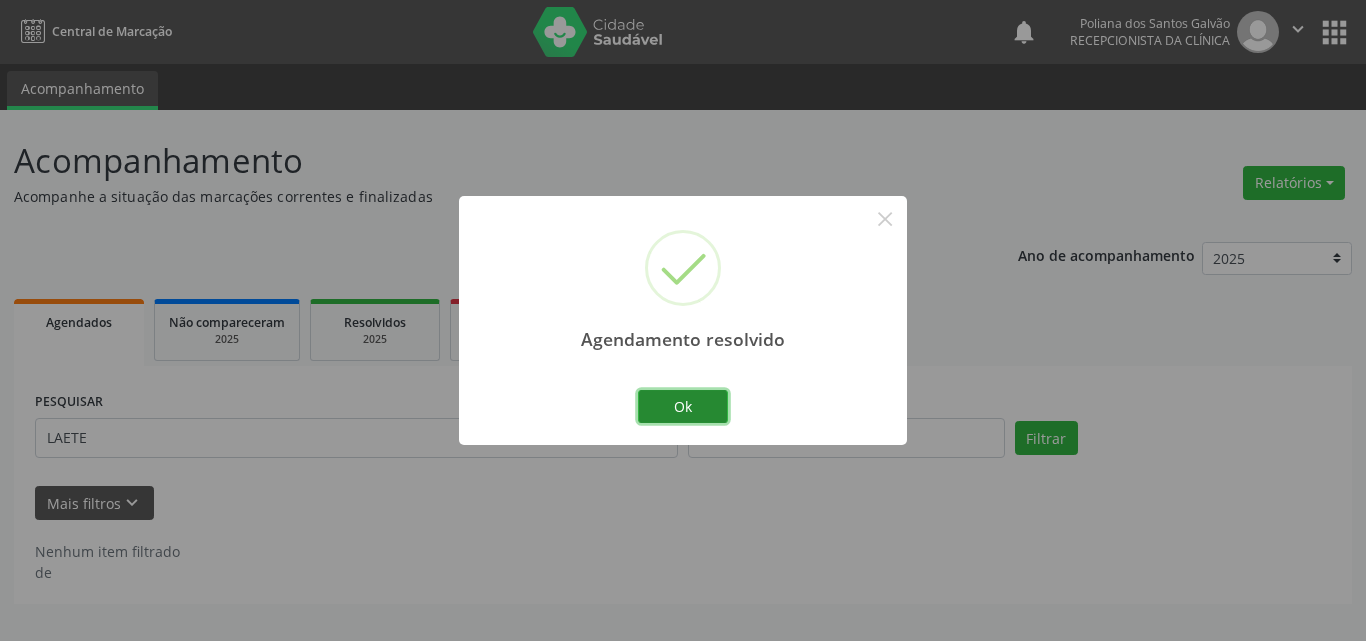 click on "Ok" at bounding box center [683, 407] 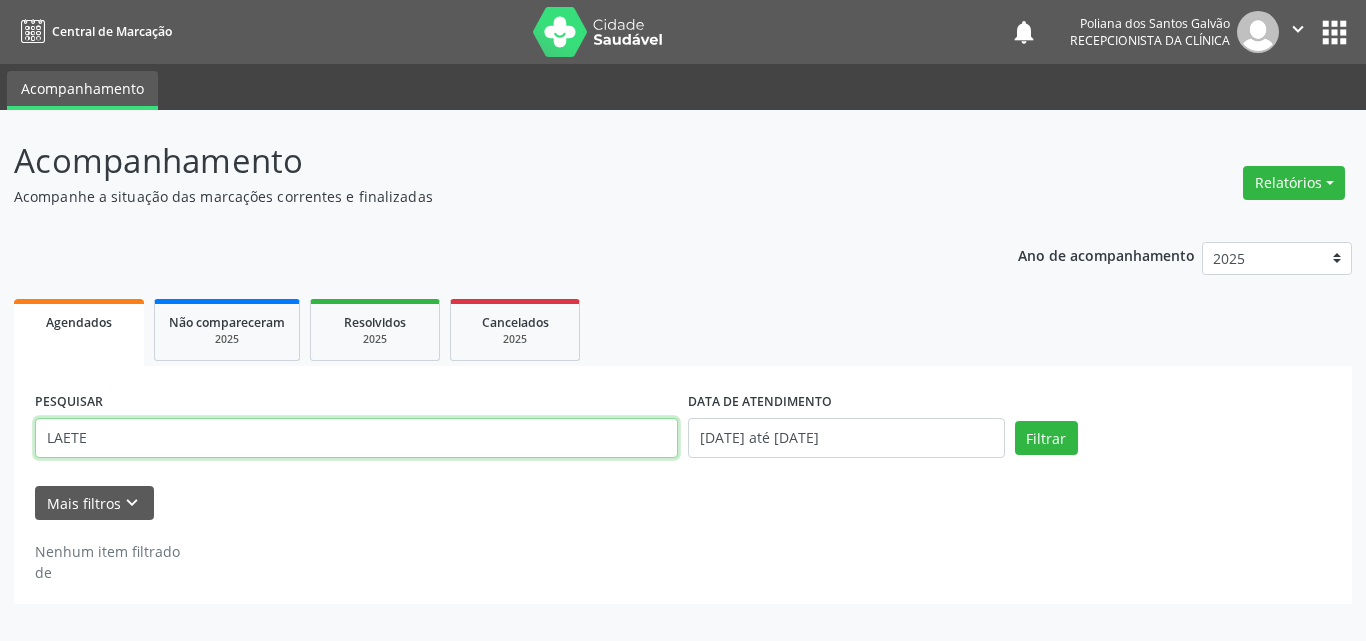 drag, startPoint x: 401, startPoint y: 436, endPoint x: 0, endPoint y: 247, distance: 443.308 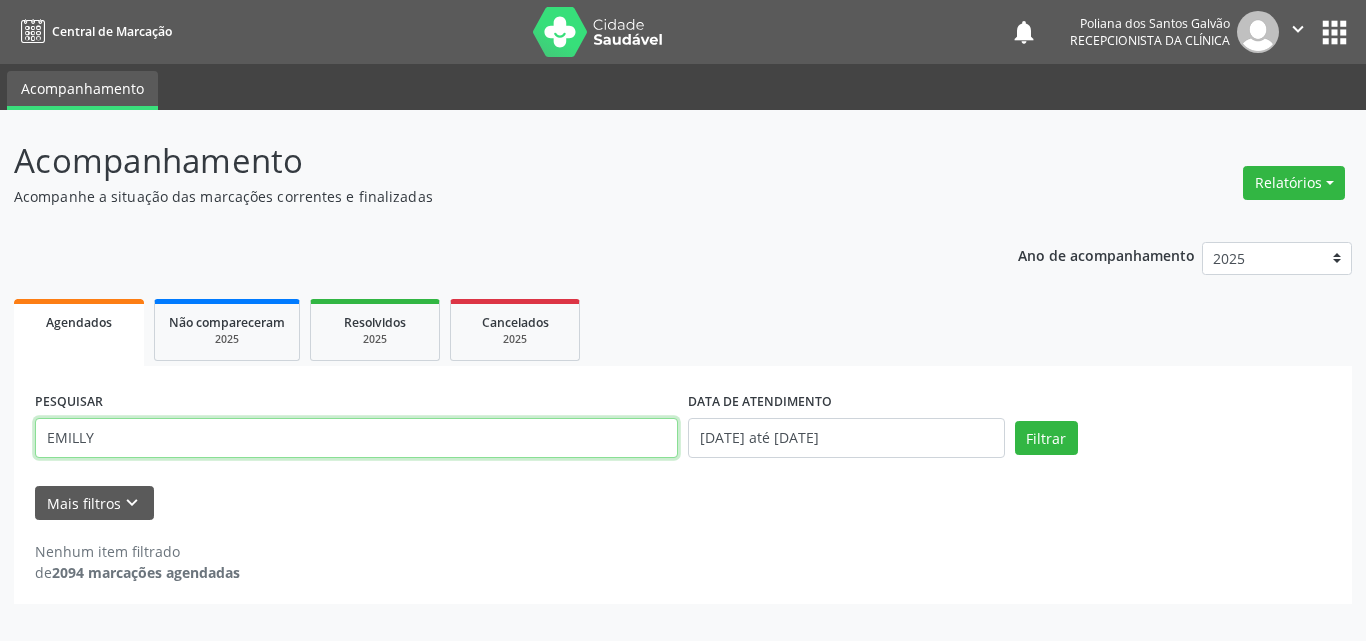 type on "EMILLY" 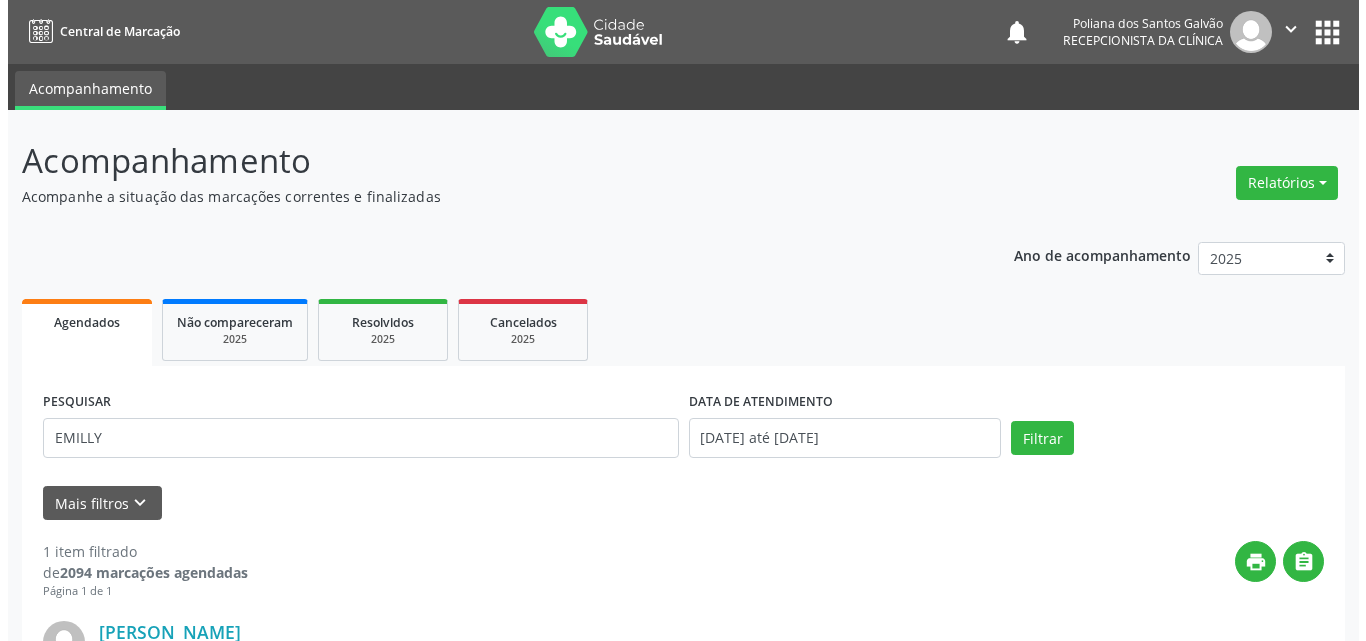 scroll, scrollTop: 264, scrollLeft: 0, axis: vertical 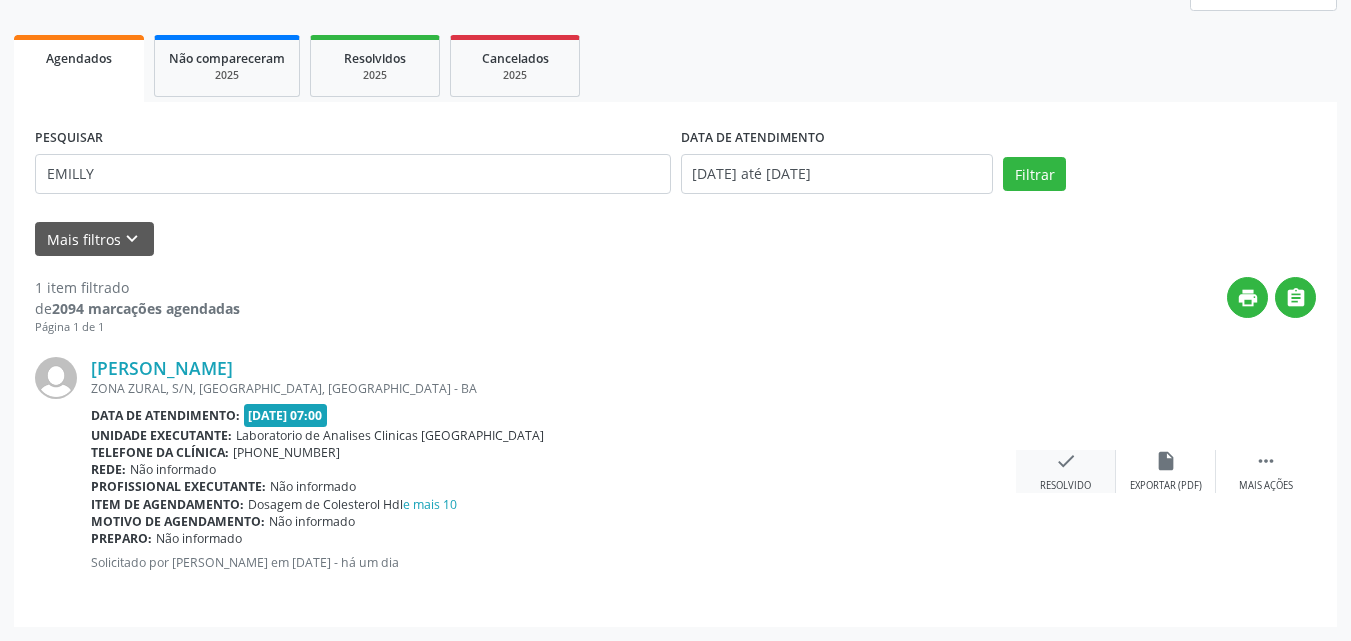 click on "check
Resolvido" at bounding box center (1066, 471) 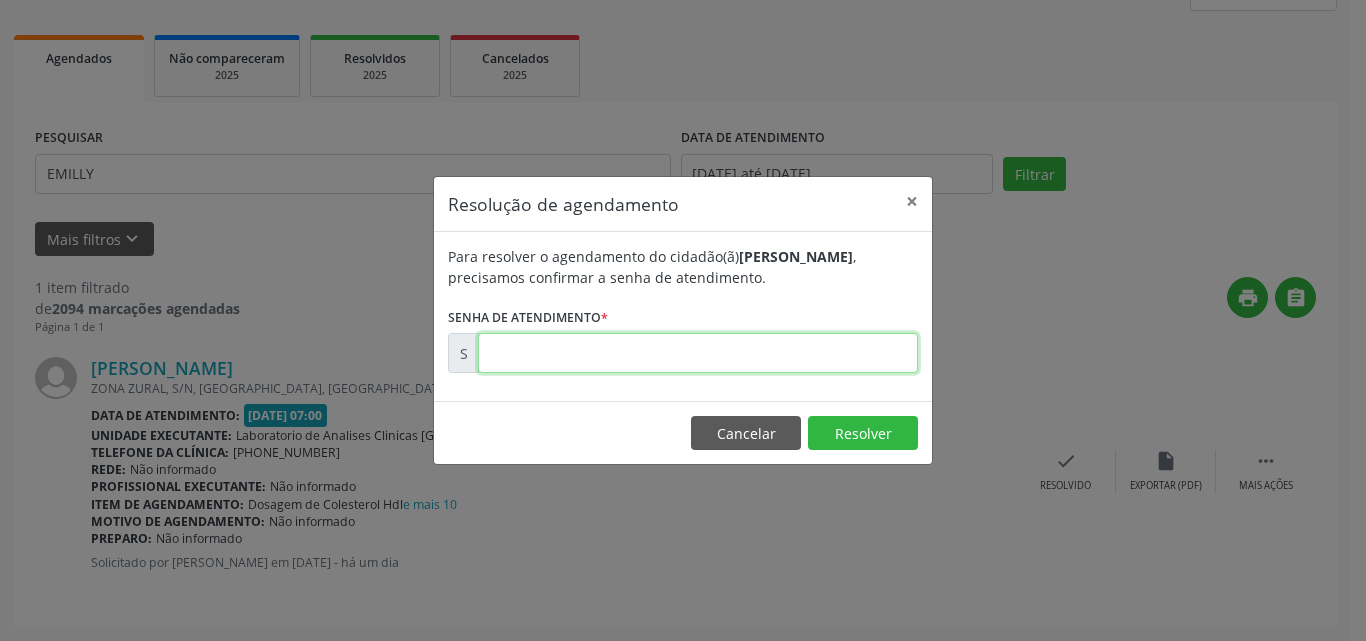 click at bounding box center (698, 353) 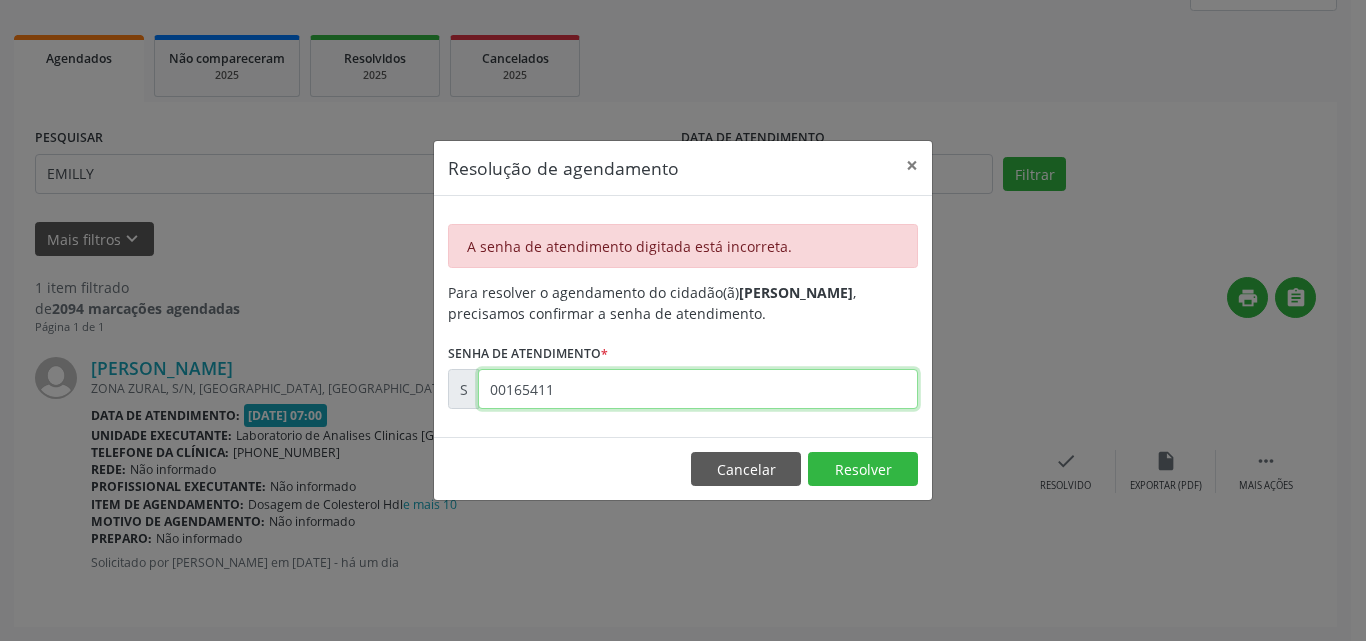 click on "00165411" at bounding box center [698, 389] 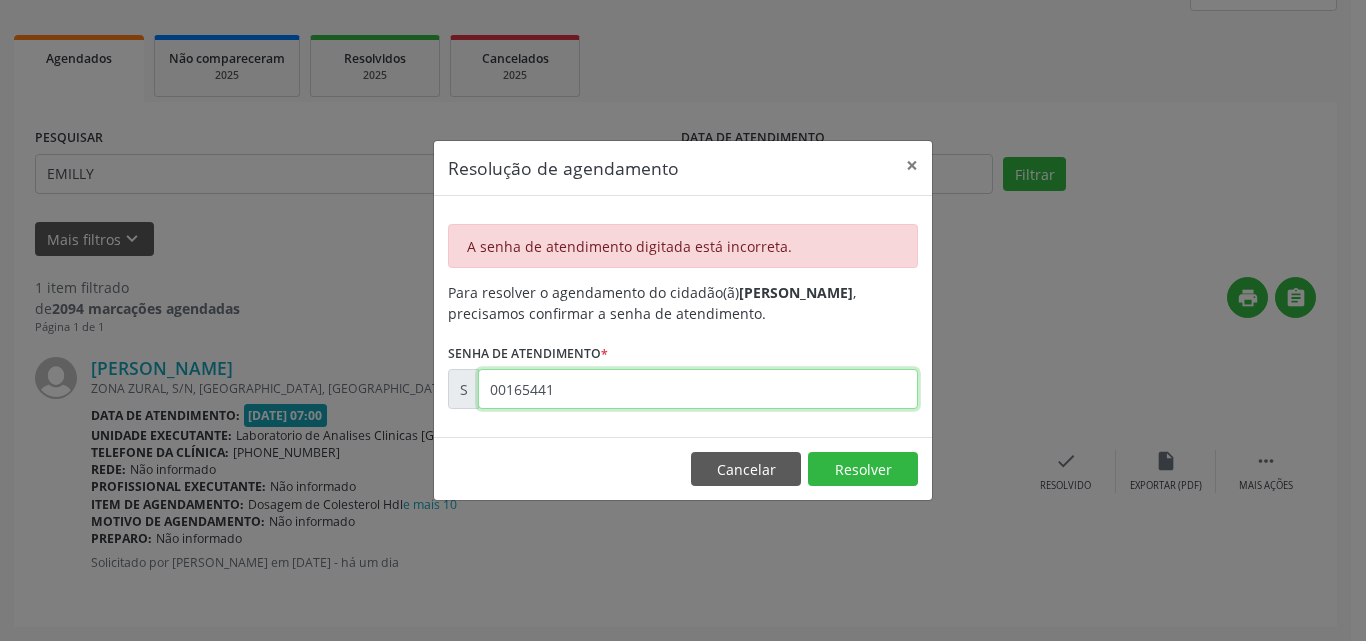 type on "00165441" 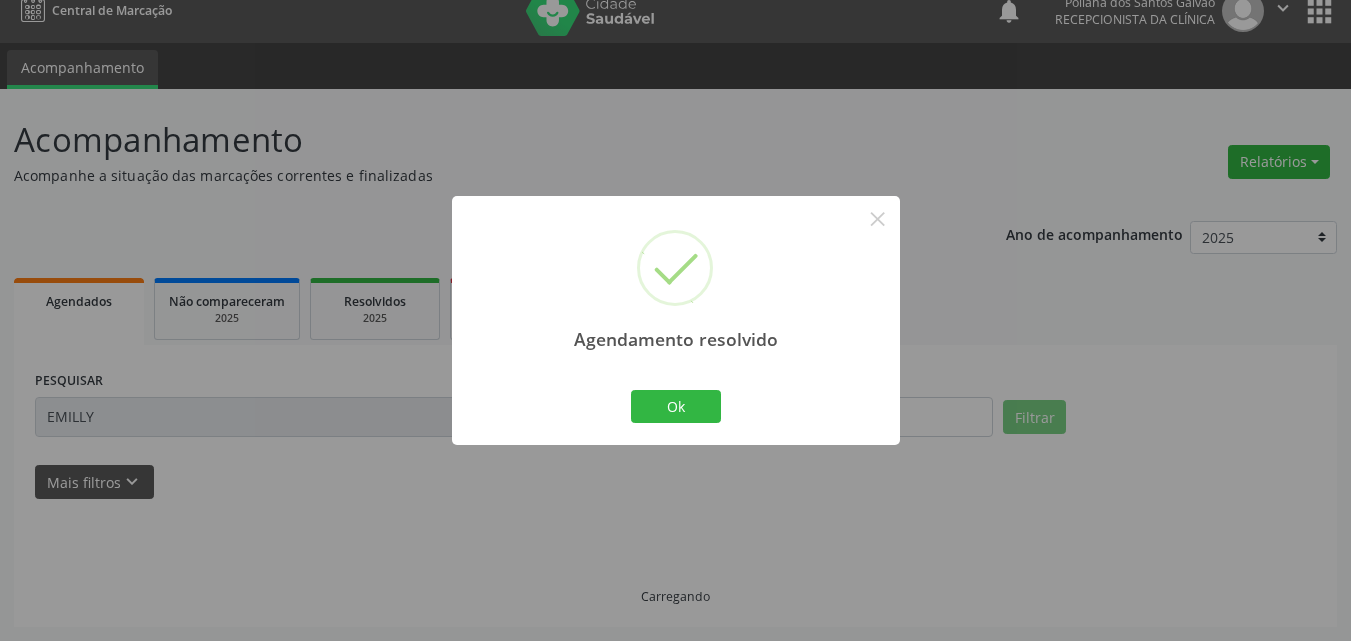 scroll, scrollTop: 0, scrollLeft: 0, axis: both 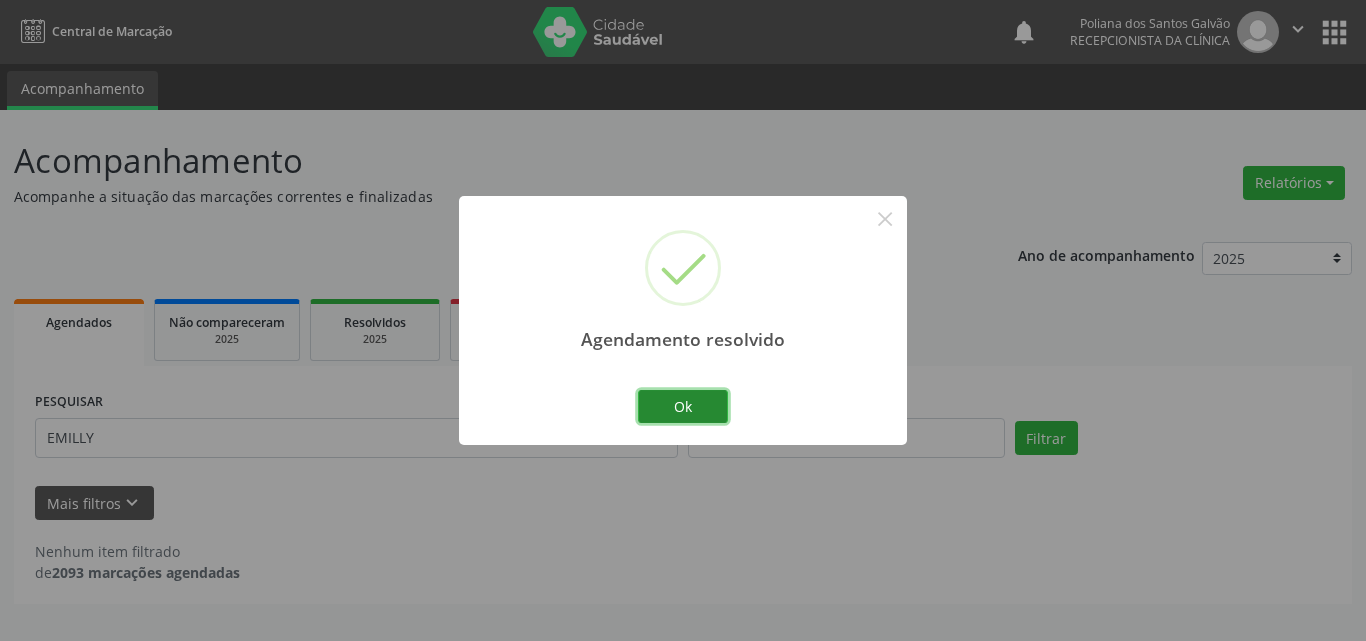 drag, startPoint x: 713, startPoint y: 416, endPoint x: 688, endPoint y: 417, distance: 25.019993 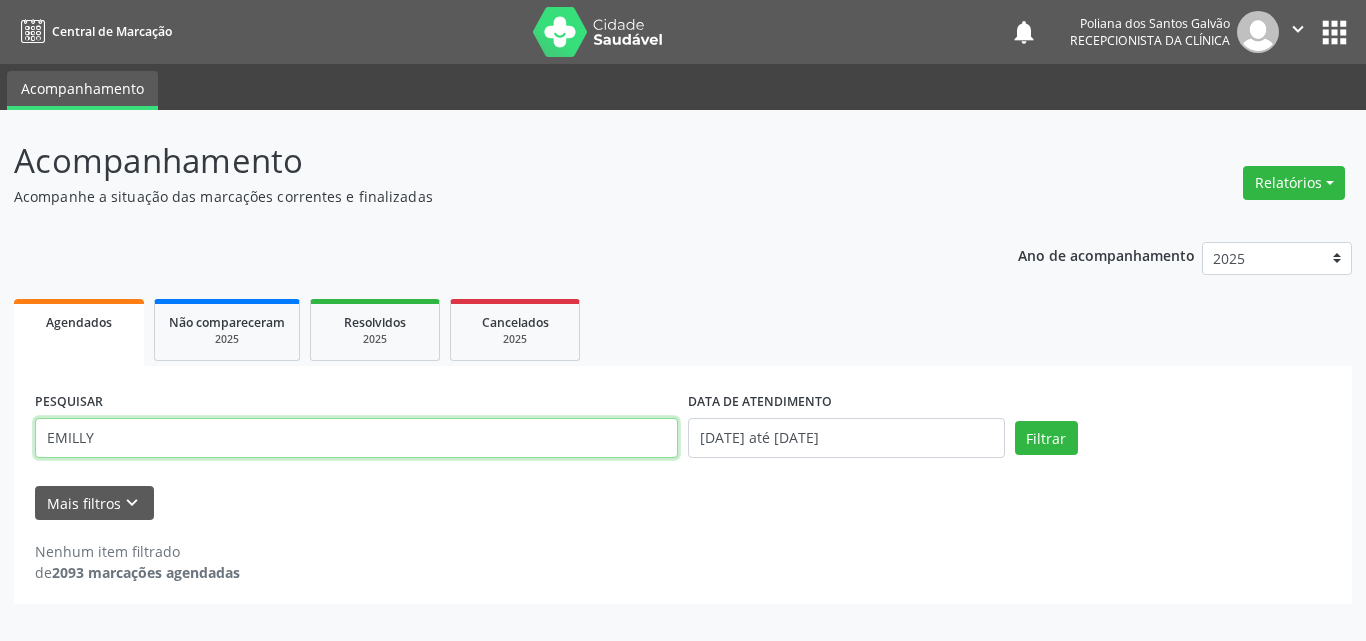 drag, startPoint x: 621, startPoint y: 423, endPoint x: 0, endPoint y: 18, distance: 741.39465 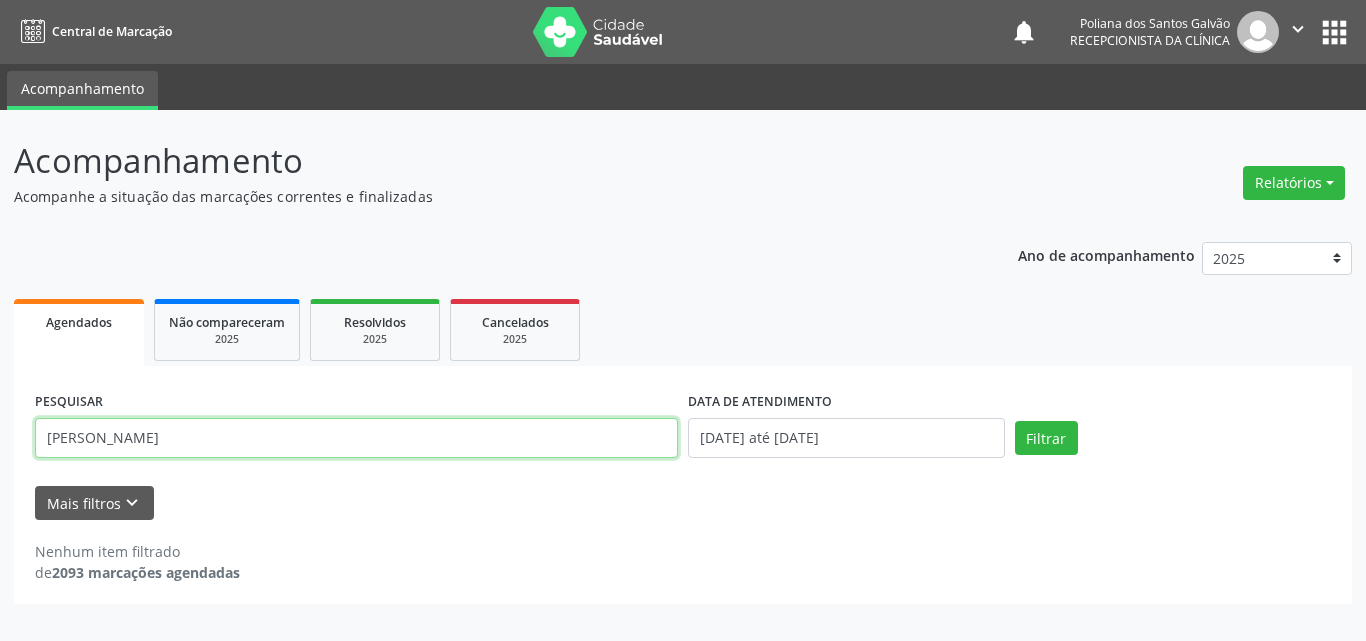 type on "[PERSON_NAME]" 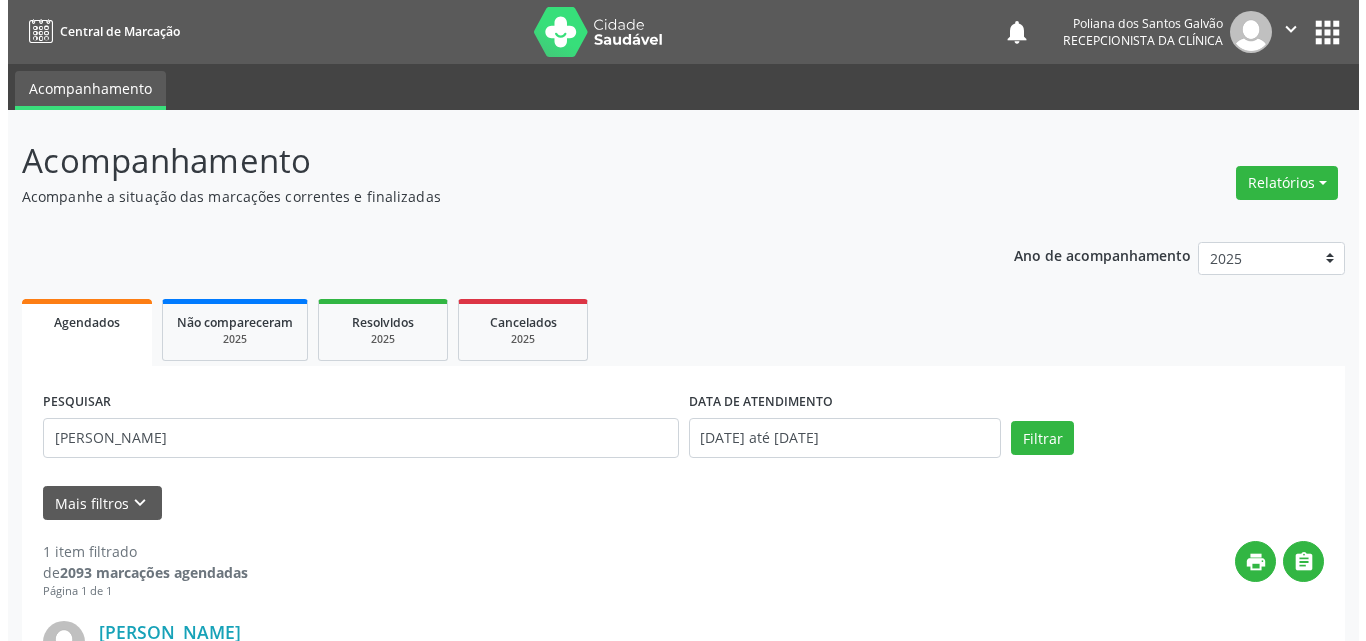 scroll, scrollTop: 264, scrollLeft: 0, axis: vertical 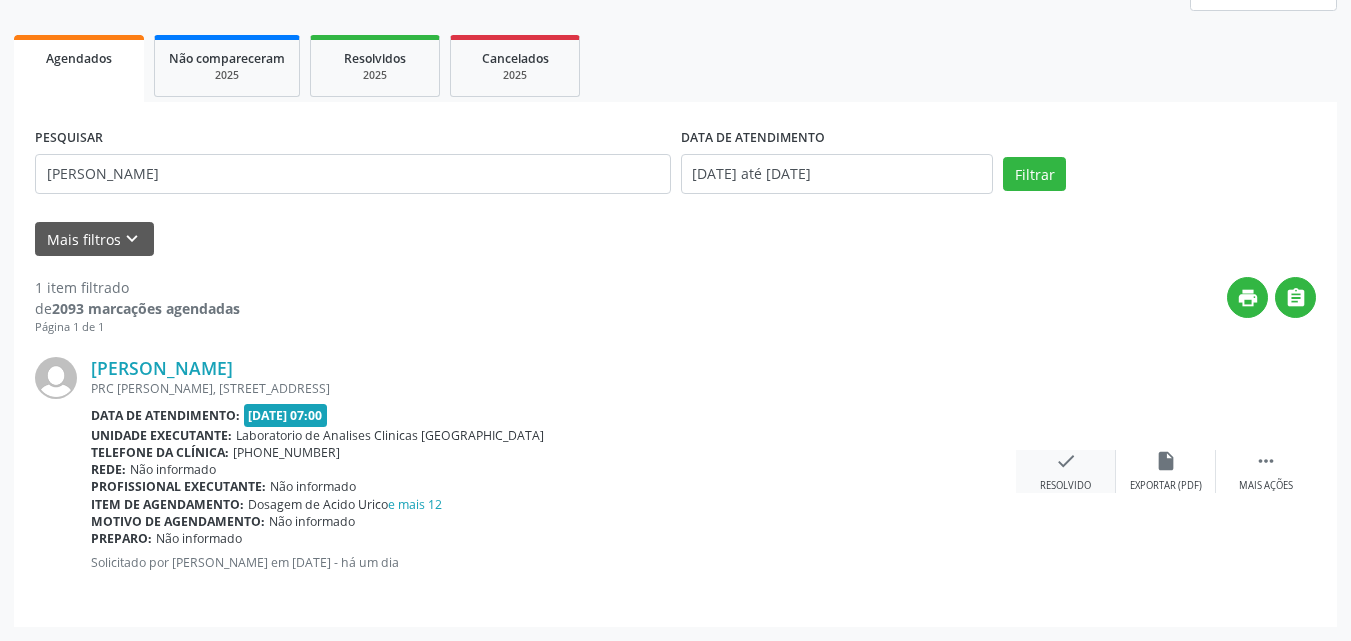 click on "check
Resolvido" at bounding box center (1066, 471) 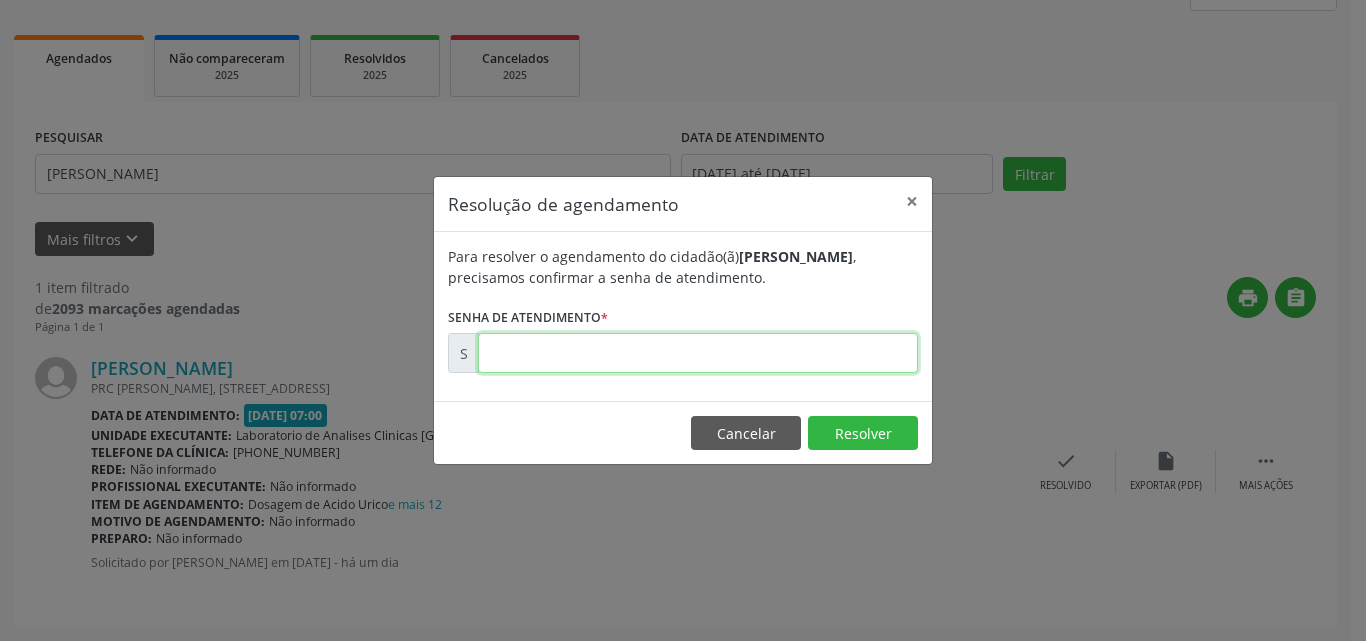 click at bounding box center (698, 353) 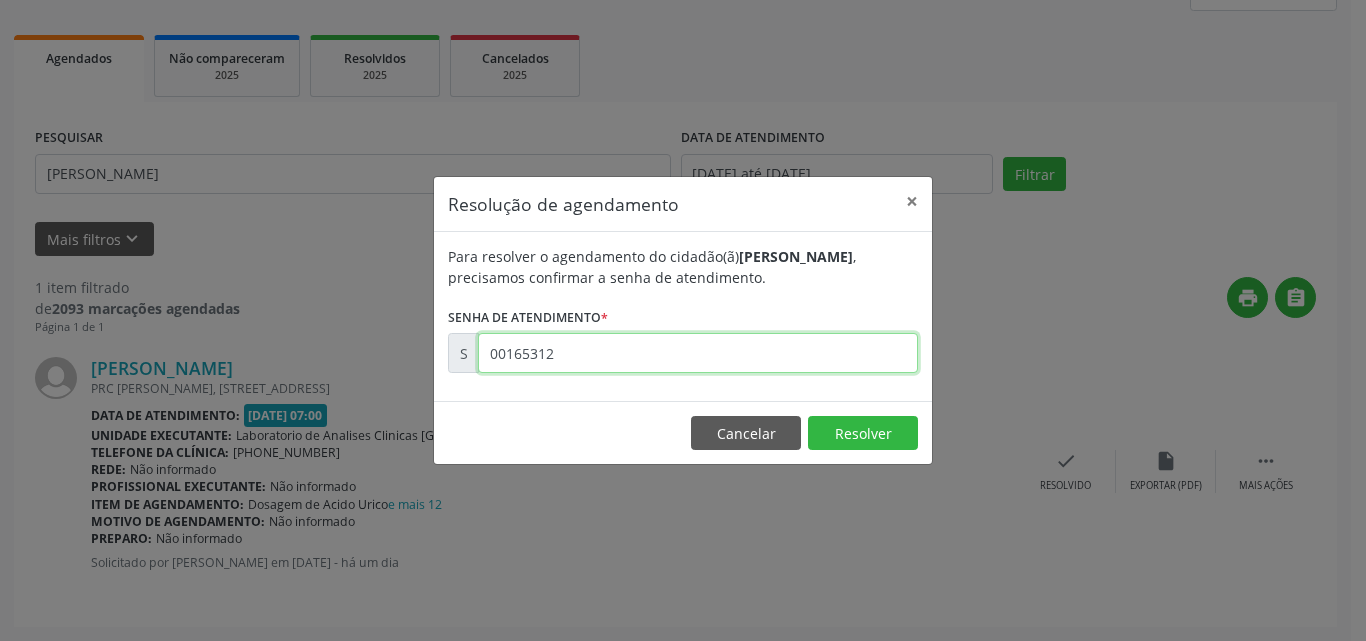 type on "00165312" 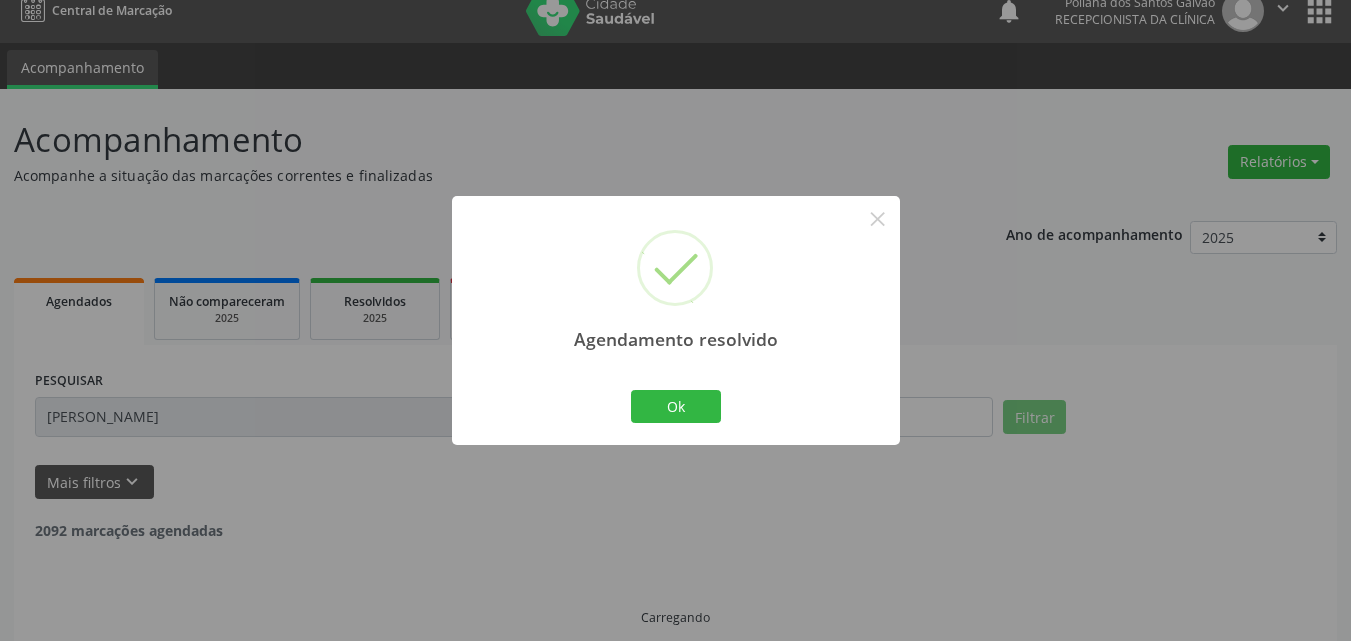 scroll, scrollTop: 0, scrollLeft: 0, axis: both 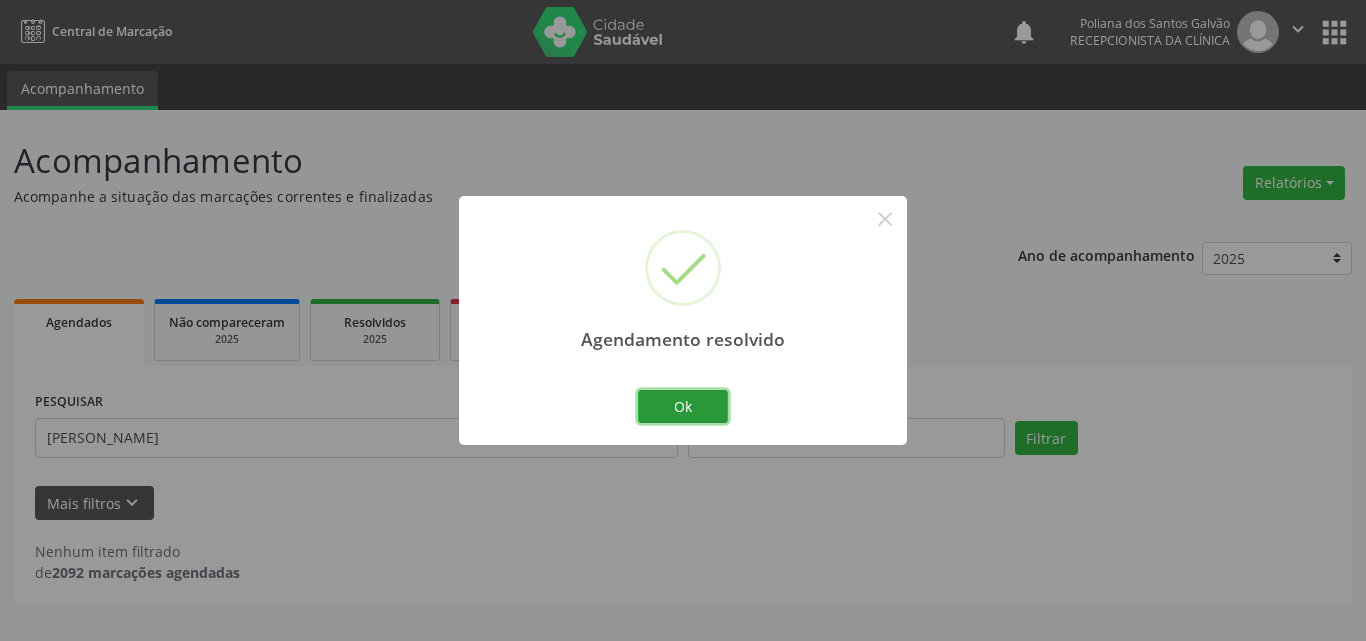 drag, startPoint x: 670, startPoint y: 415, endPoint x: 532, endPoint y: 457, distance: 144.24979 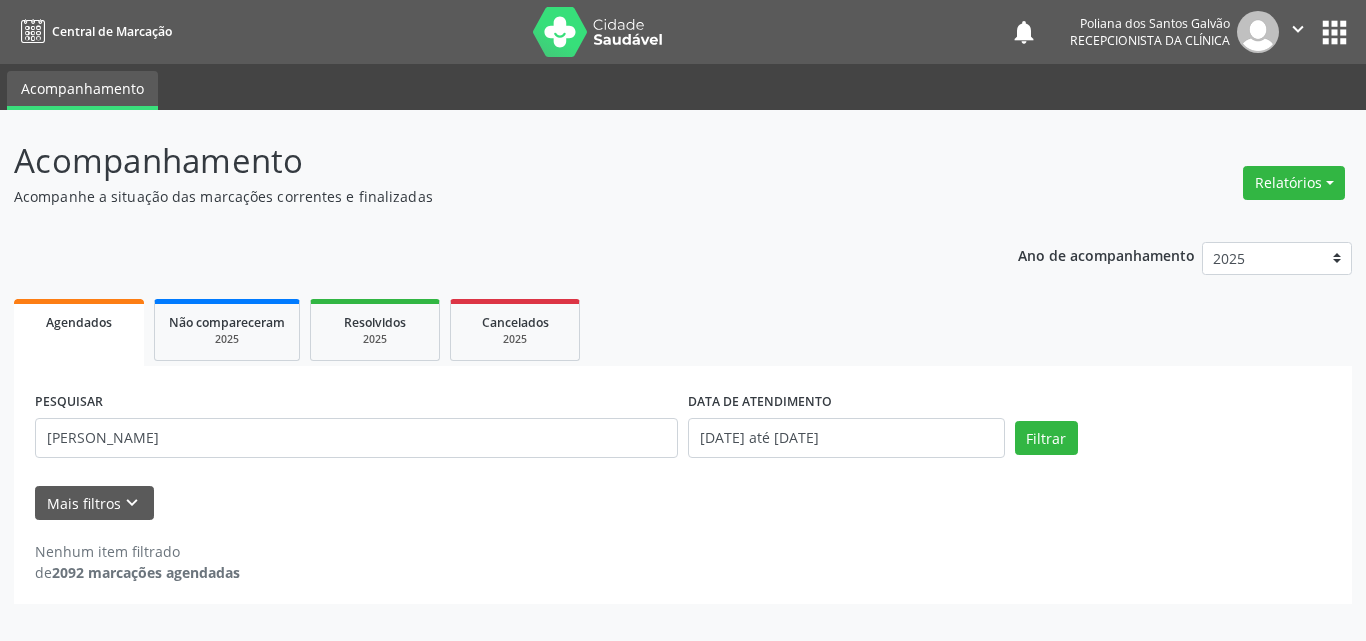 drag, startPoint x: 521, startPoint y: 460, endPoint x: 471, endPoint y: 463, distance: 50.08992 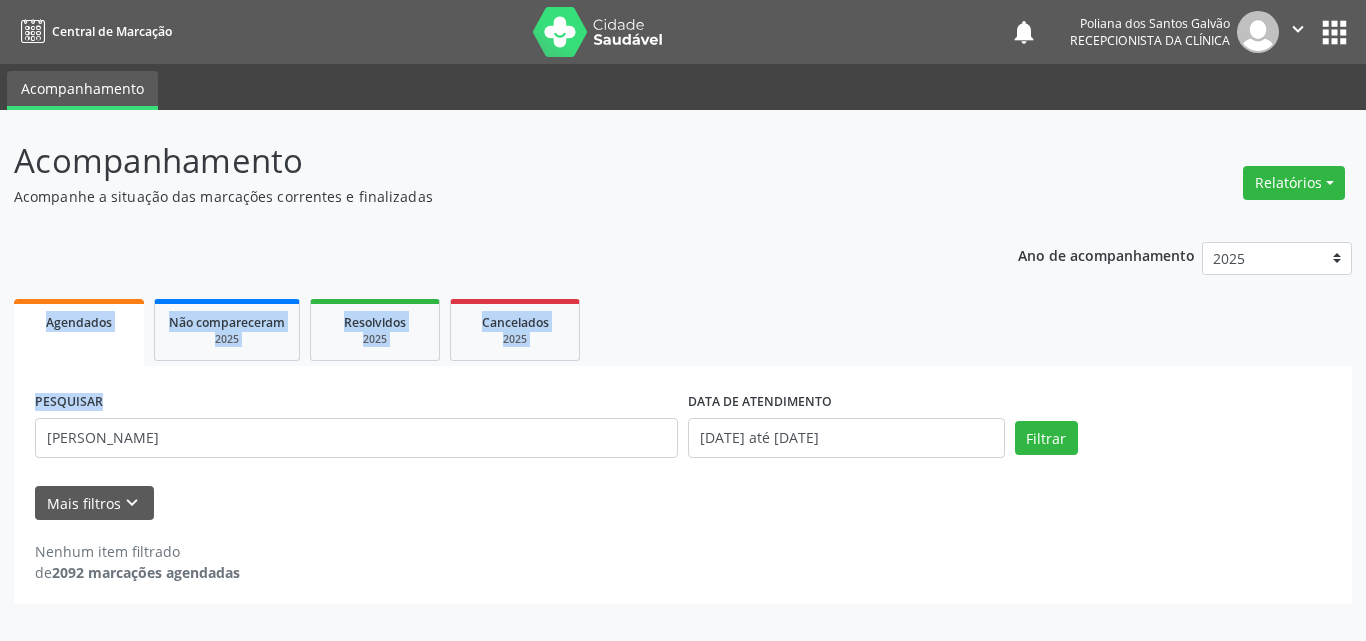 drag, startPoint x: 475, startPoint y: 459, endPoint x: 0, endPoint y: 159, distance: 561.8051 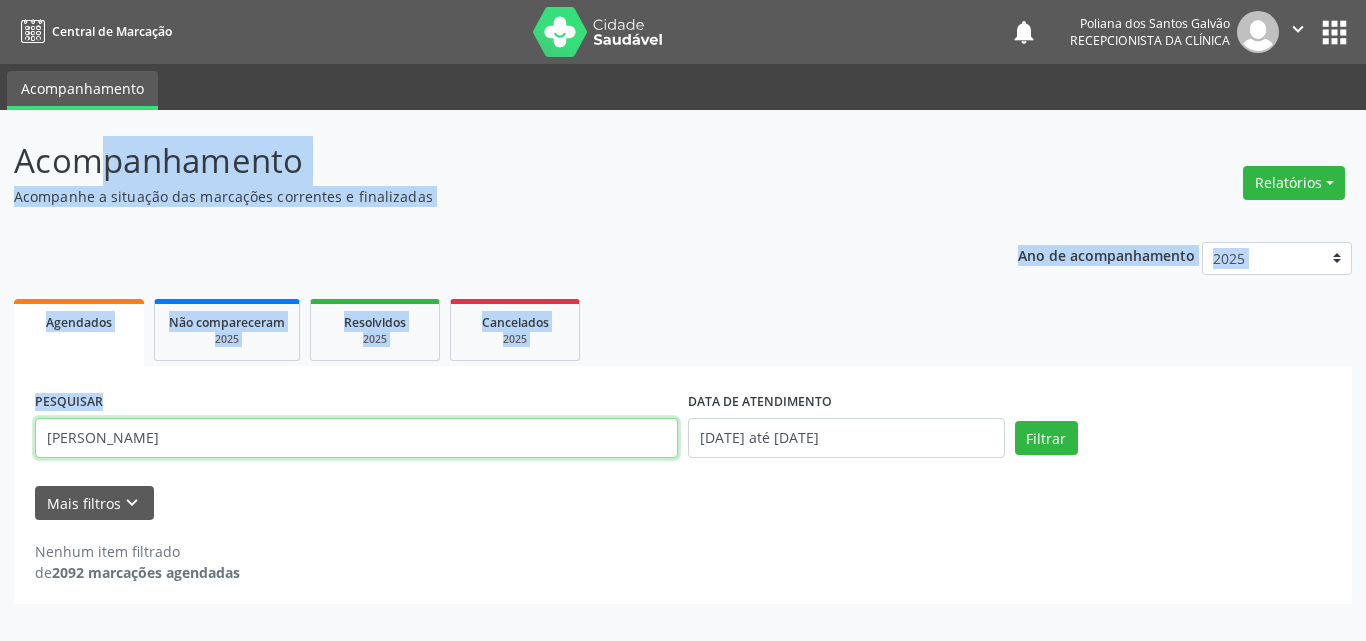 click on "[PERSON_NAME]" at bounding box center (356, 438) 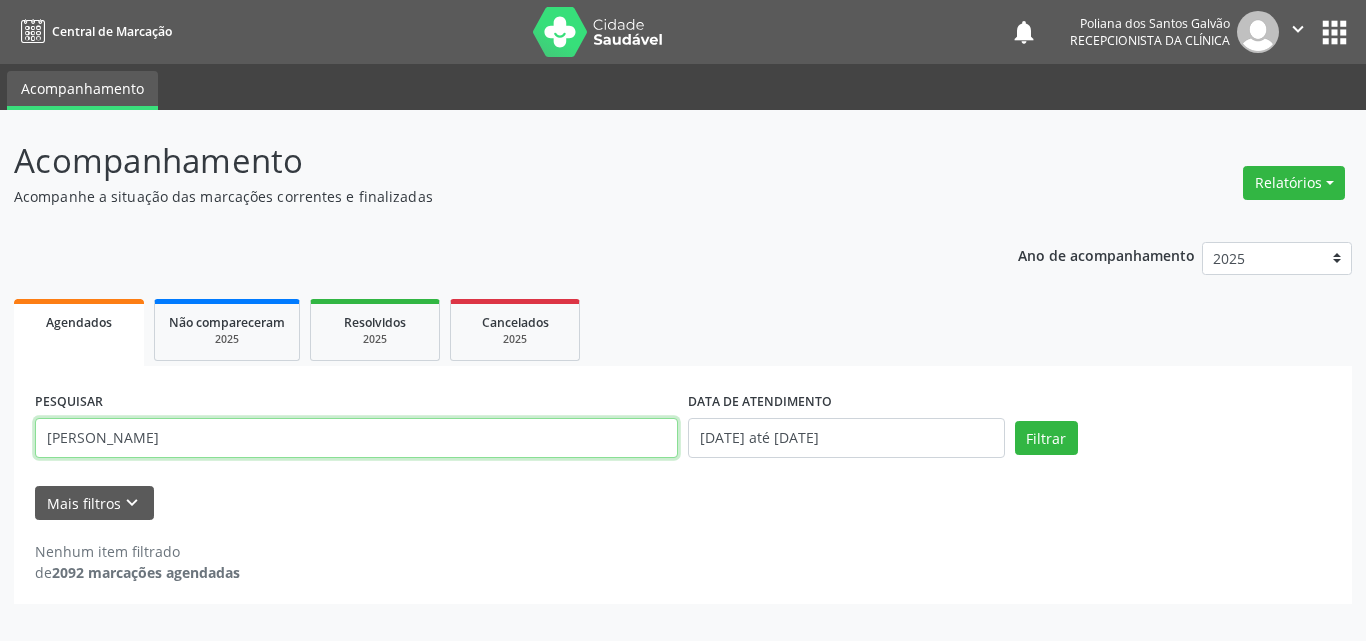 drag, startPoint x: 209, startPoint y: 447, endPoint x: 0, endPoint y: 315, distance: 247.19426 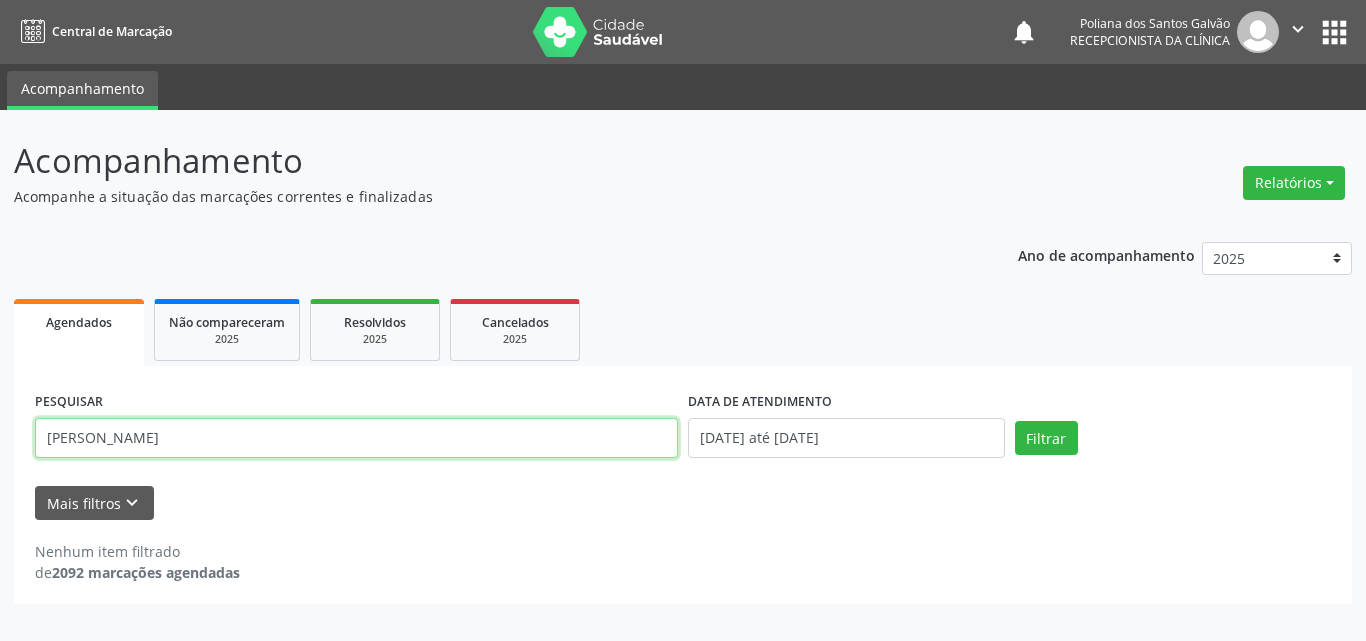 click on "Filtrar" at bounding box center [1046, 438] 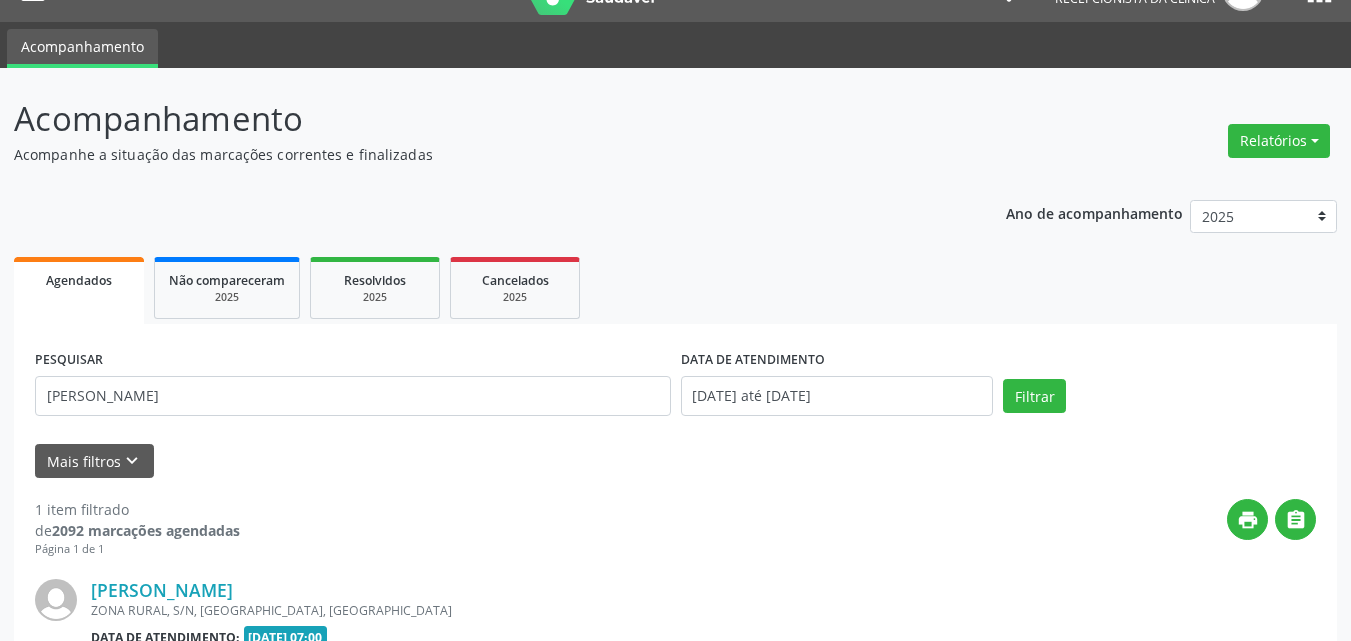 scroll, scrollTop: 281, scrollLeft: 0, axis: vertical 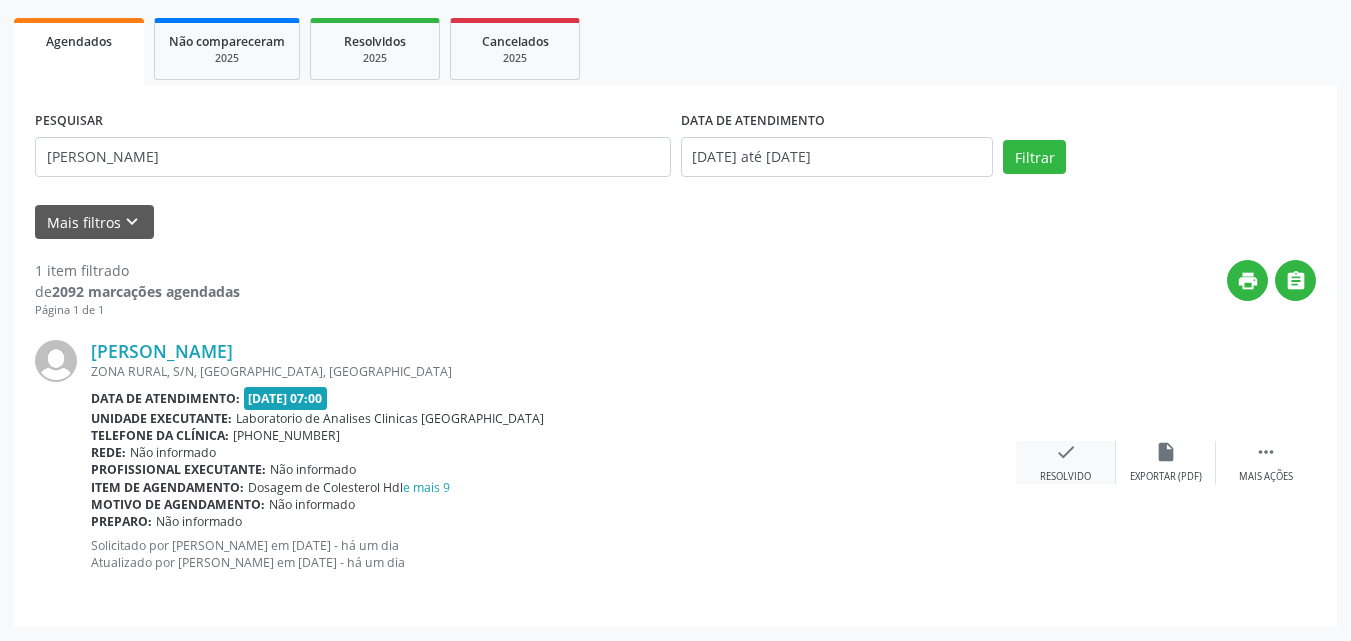 click on "check" at bounding box center (1066, 452) 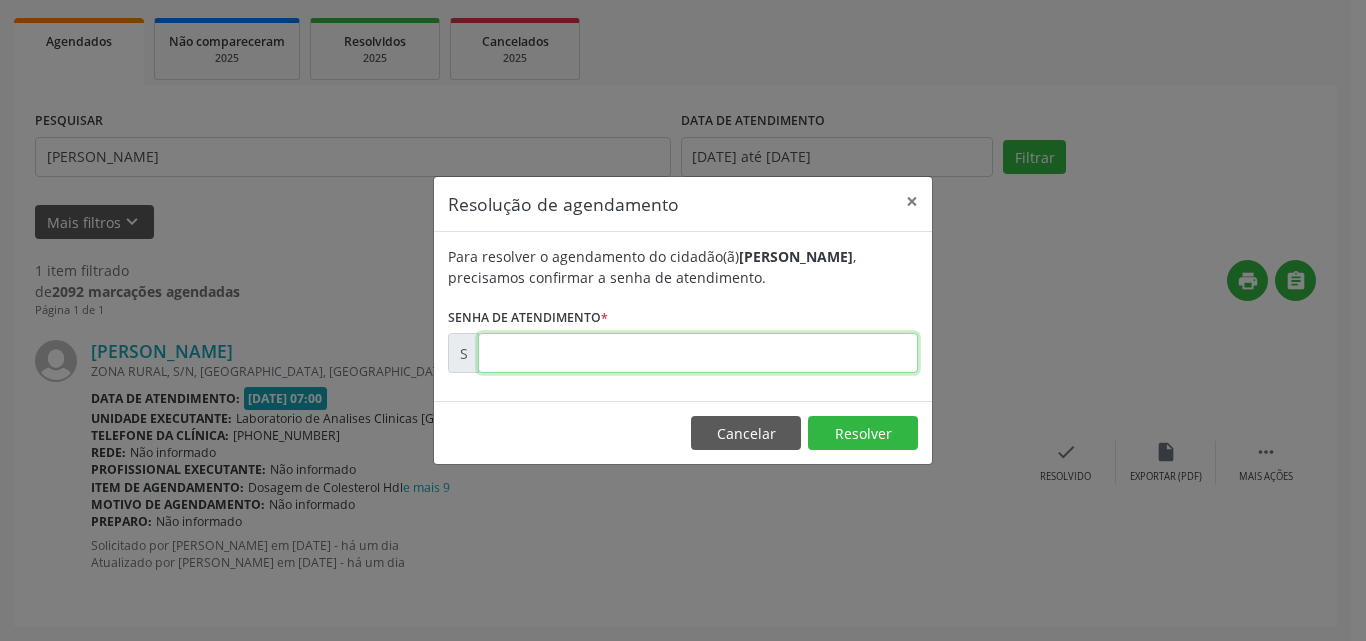click at bounding box center (698, 353) 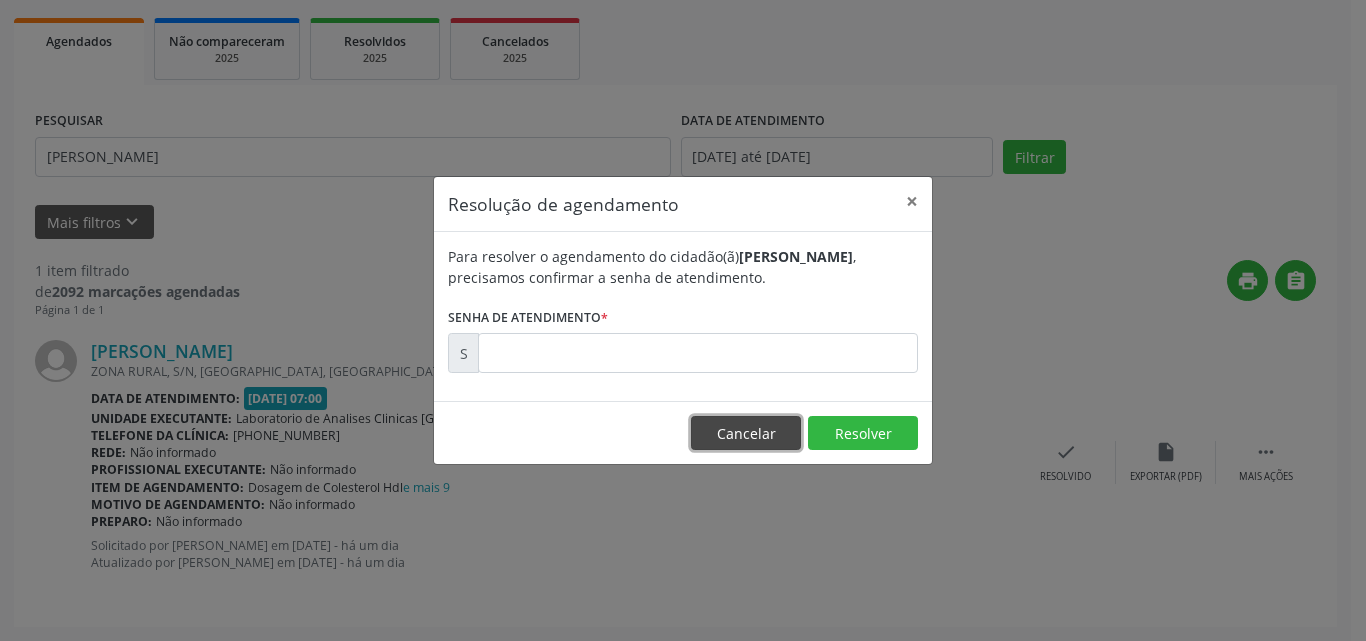 click on "Cancelar" at bounding box center [746, 433] 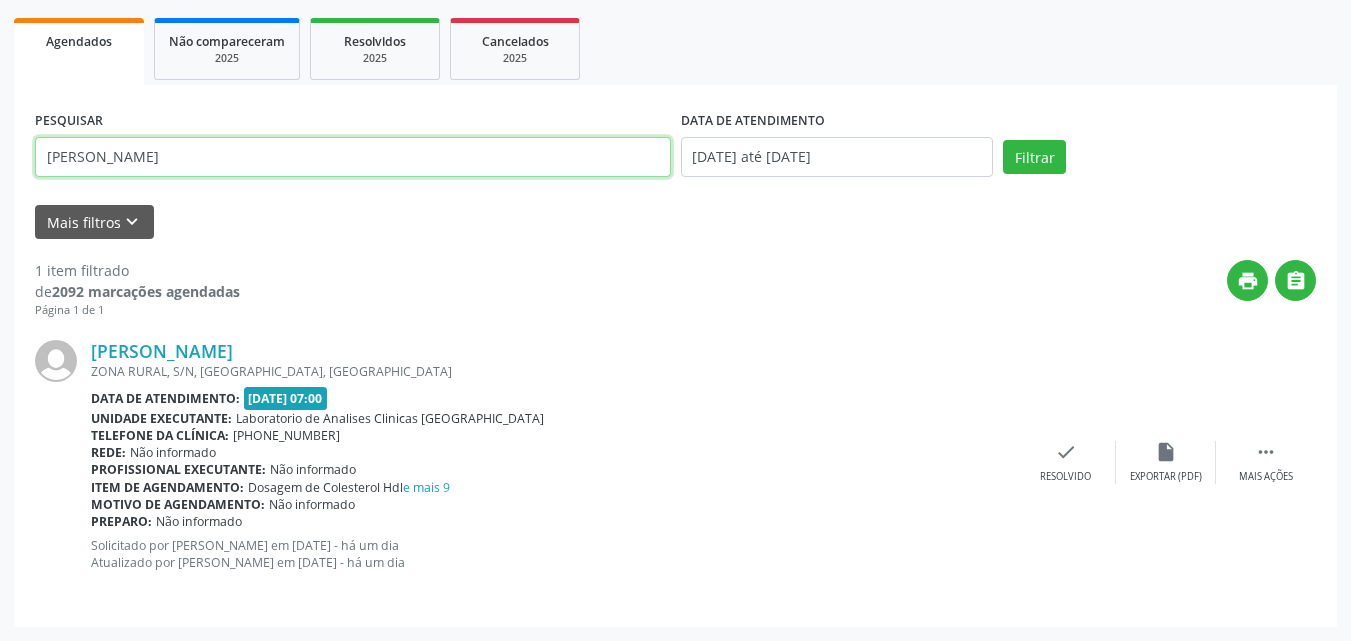 drag, startPoint x: 385, startPoint y: 155, endPoint x: 0, endPoint y: 74, distance: 393.42853 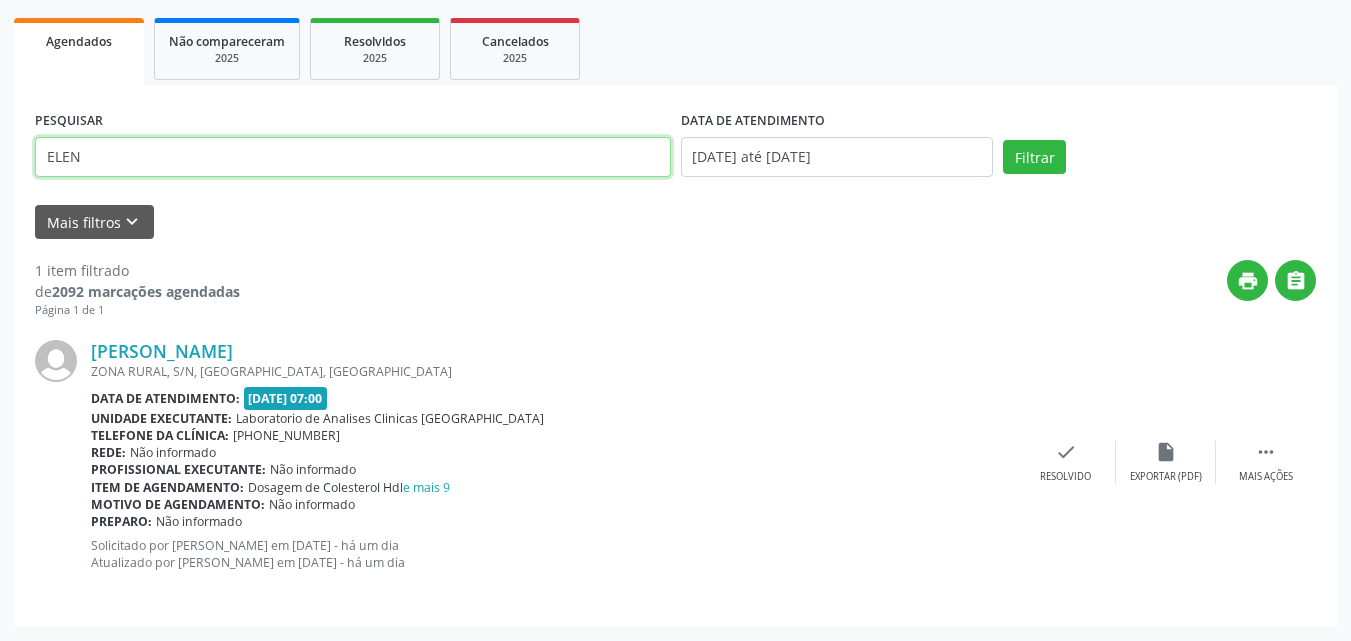 type on "ELEN" 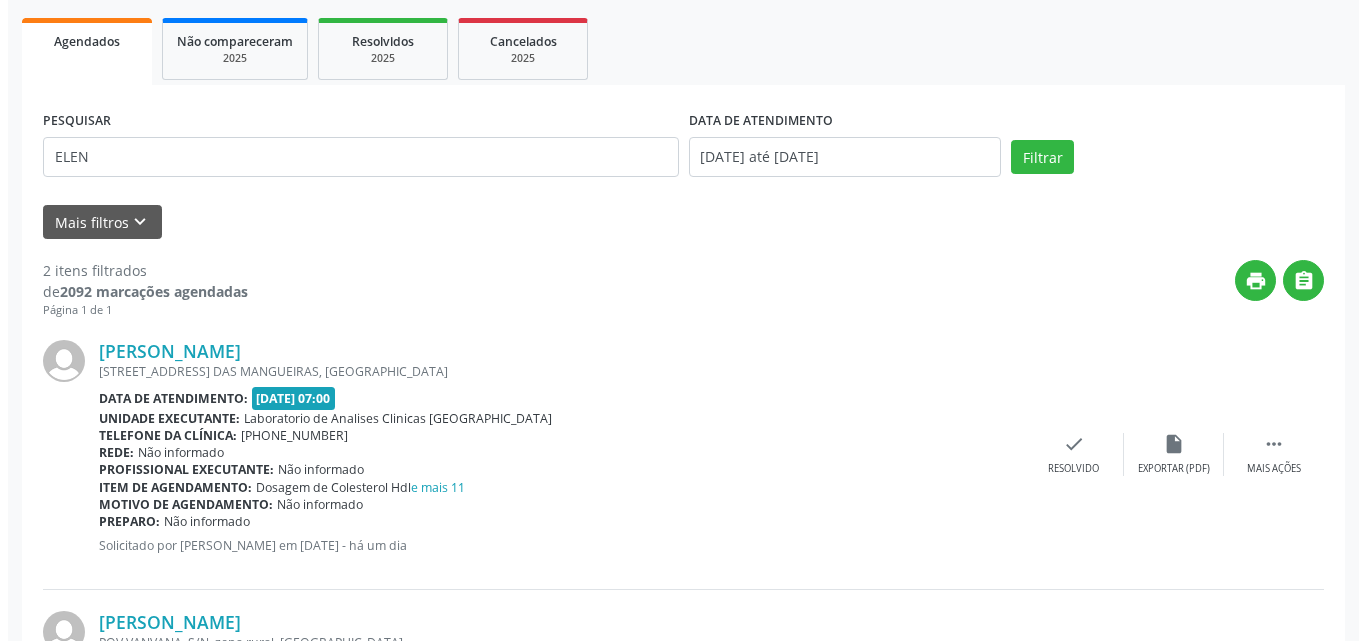scroll, scrollTop: 553, scrollLeft: 0, axis: vertical 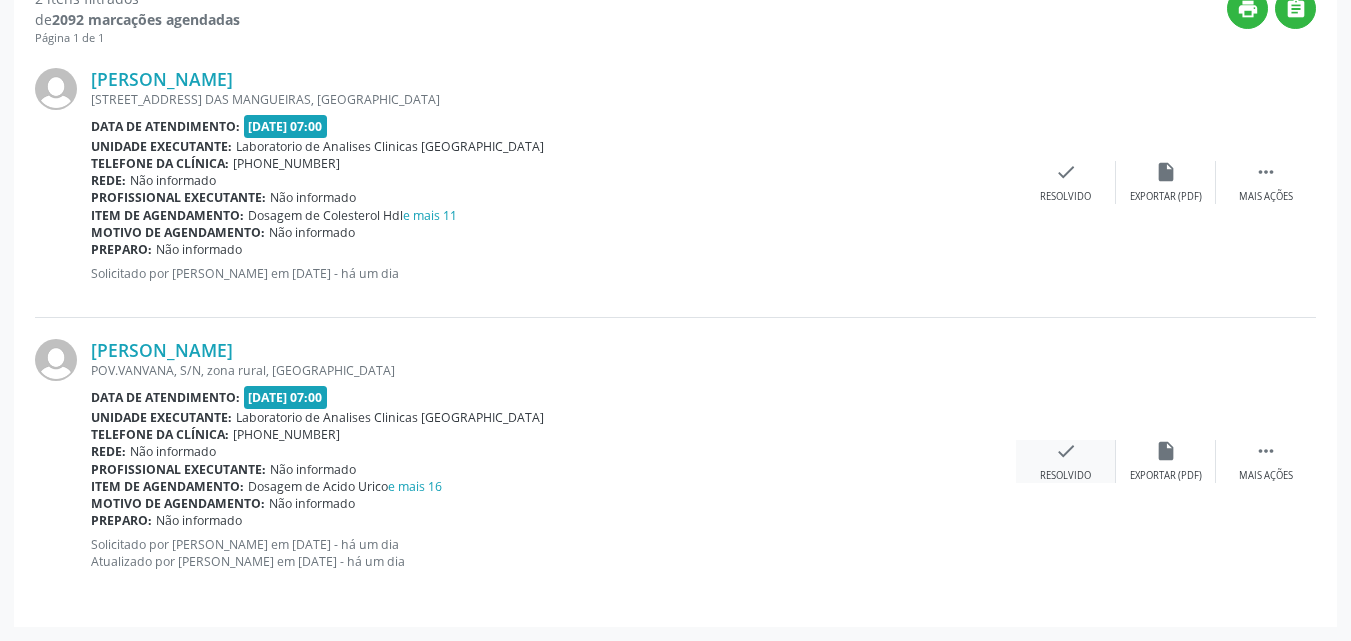 click on "check
Resolvido" at bounding box center (1066, 461) 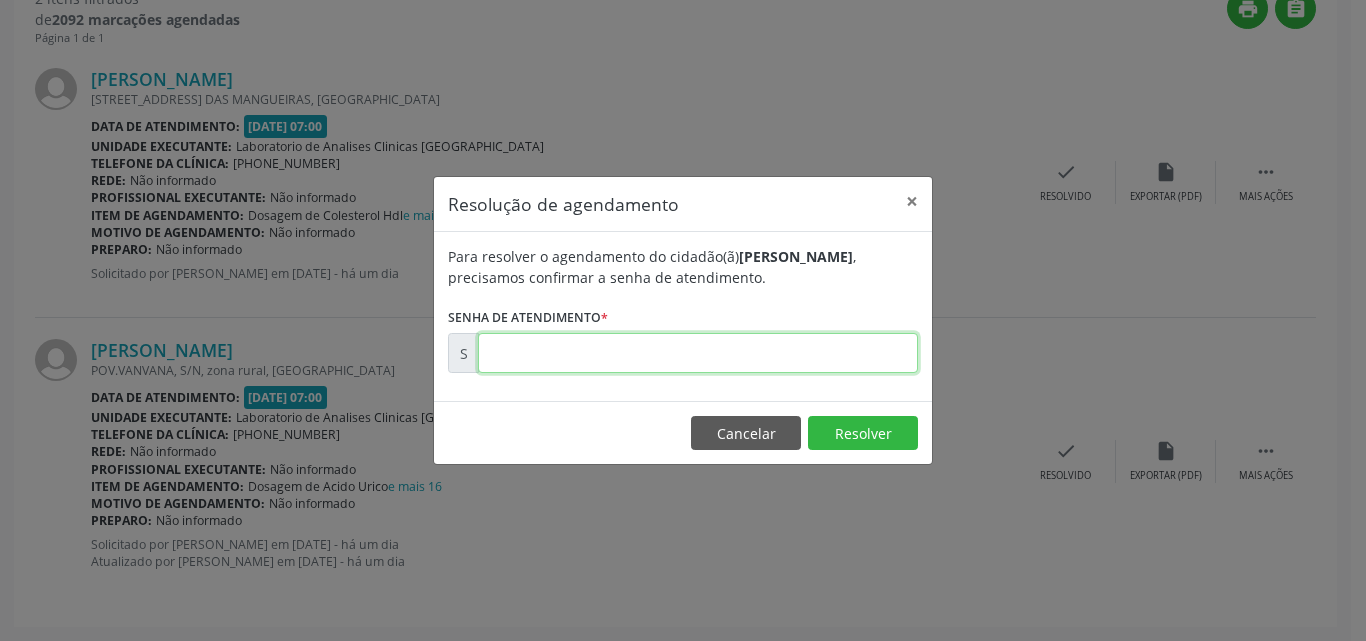 click at bounding box center (698, 353) 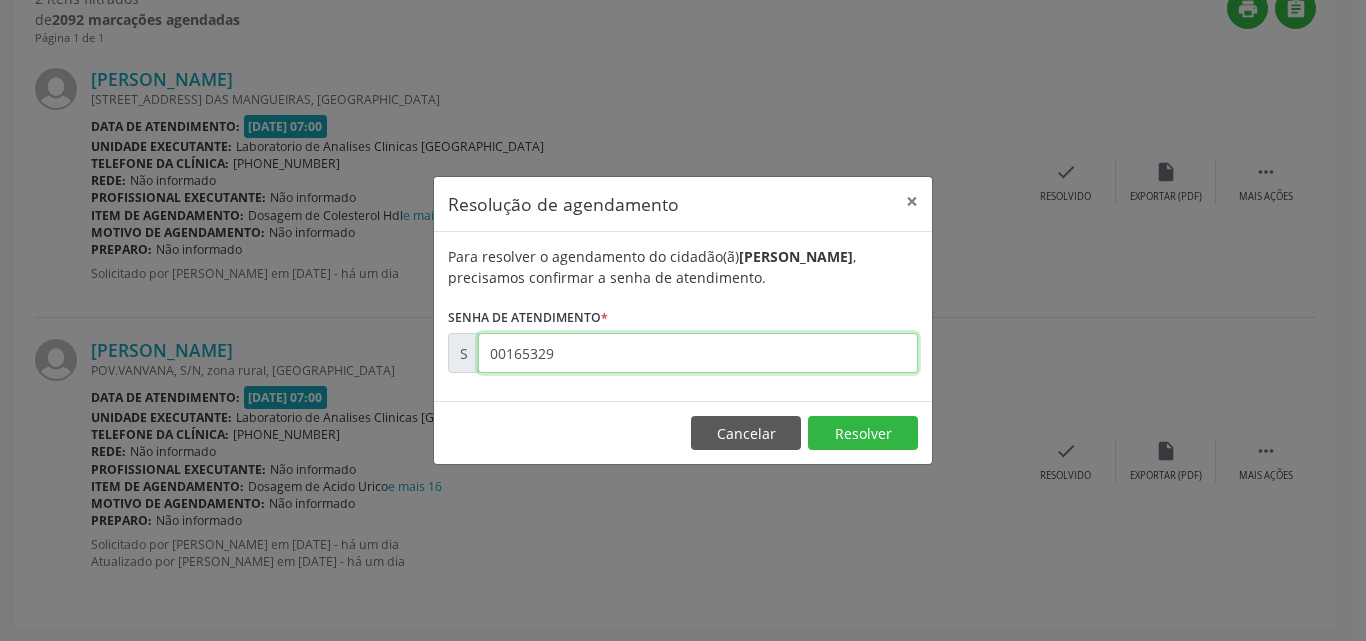 type on "00165329" 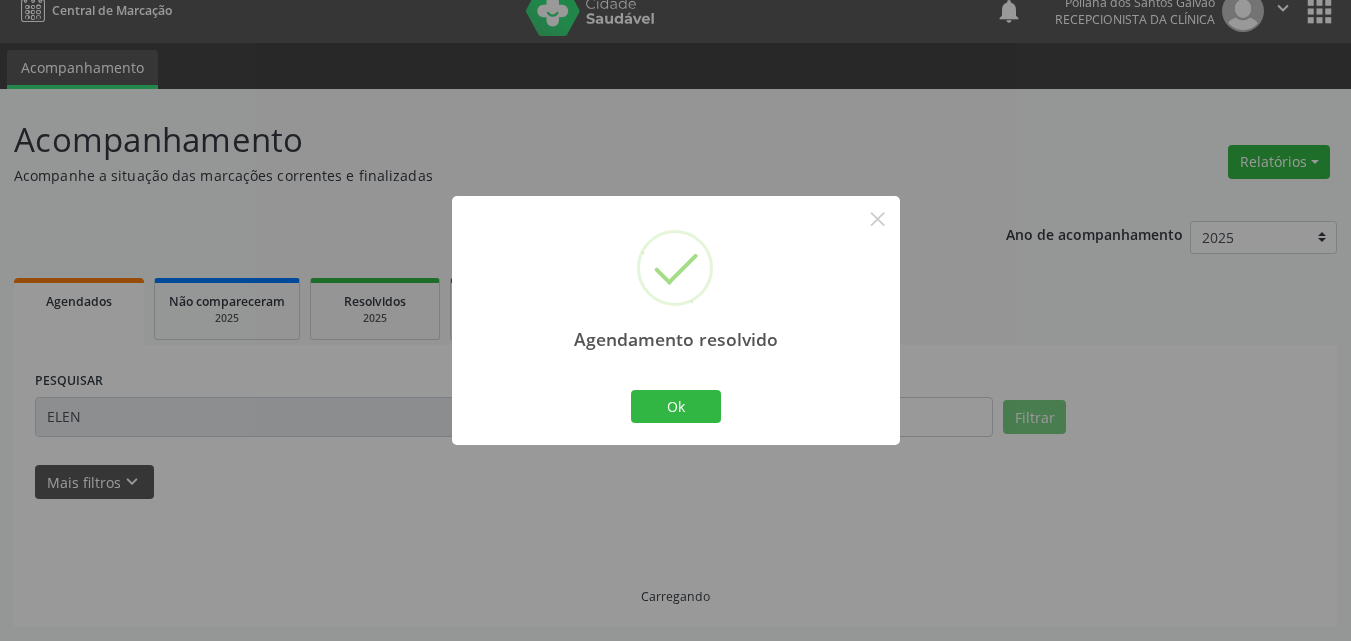 scroll, scrollTop: 264, scrollLeft: 0, axis: vertical 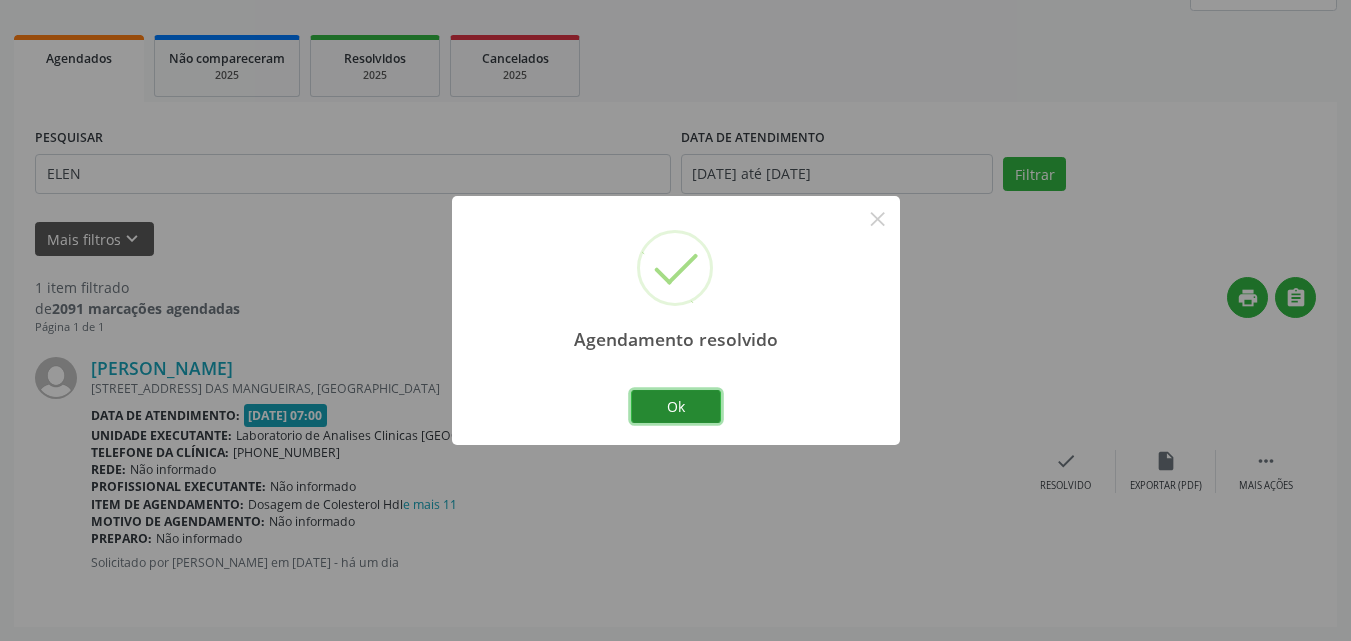click on "Ok" at bounding box center [676, 407] 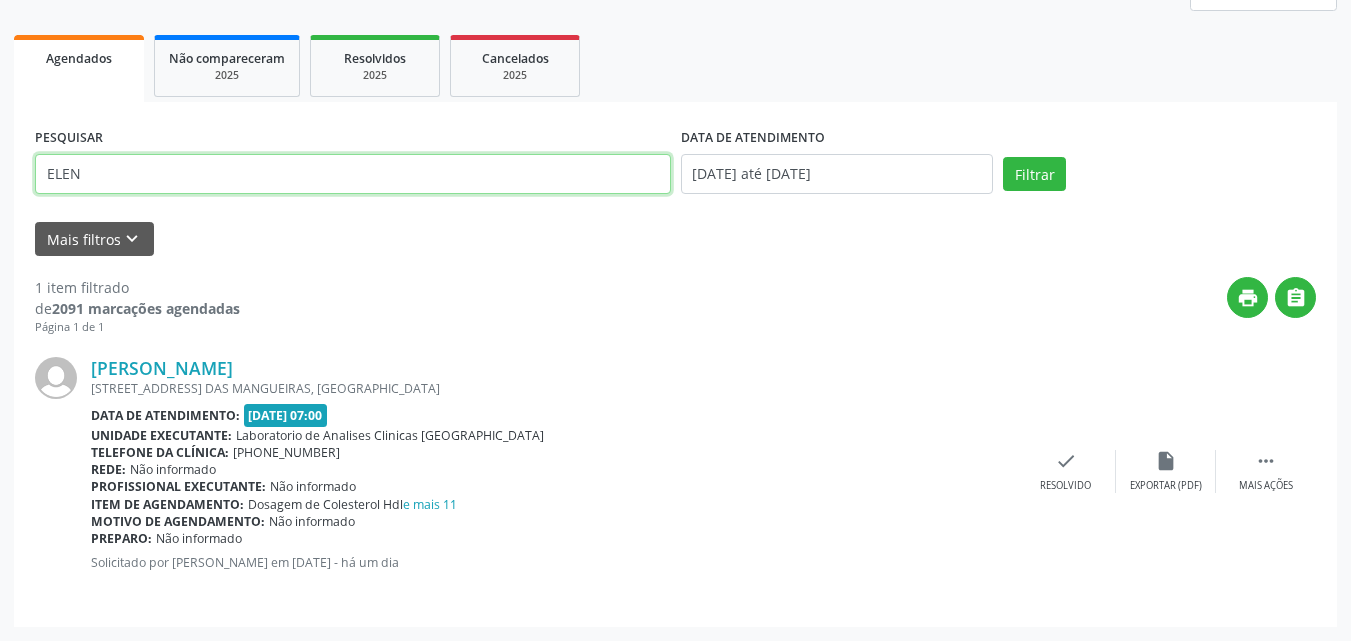 drag, startPoint x: 518, startPoint y: 187, endPoint x: 0, endPoint y: 61, distance: 533.1041 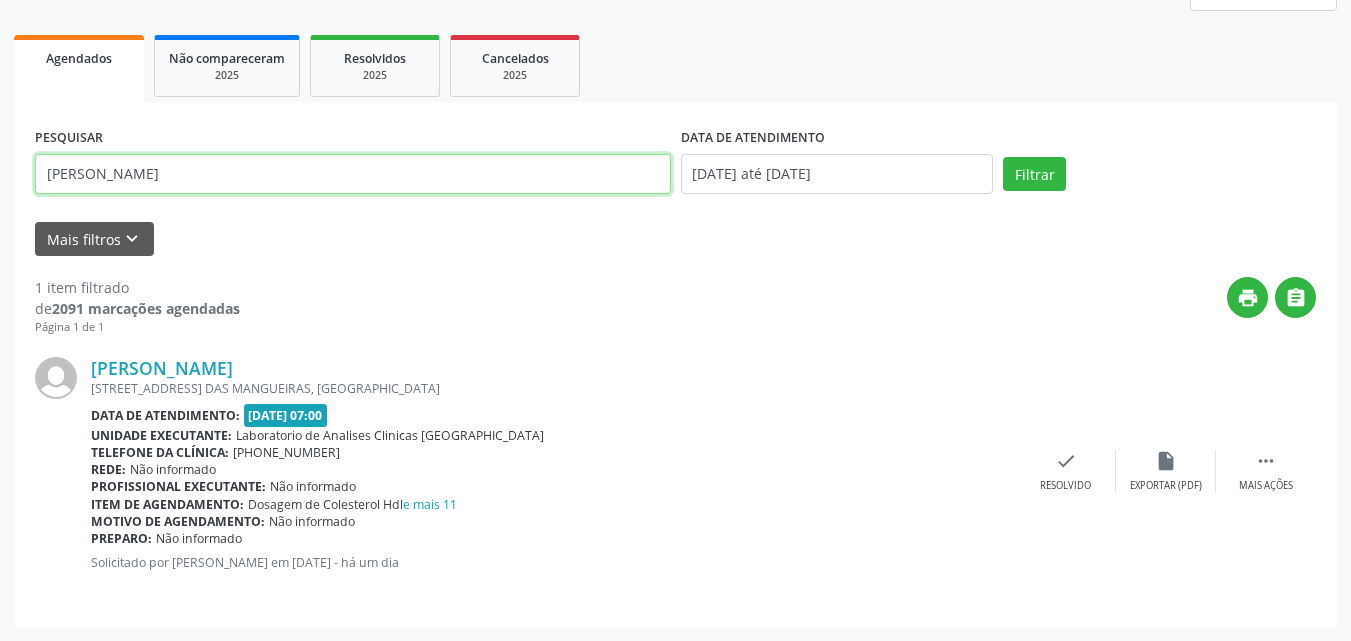 type on "[PERSON_NAME]" 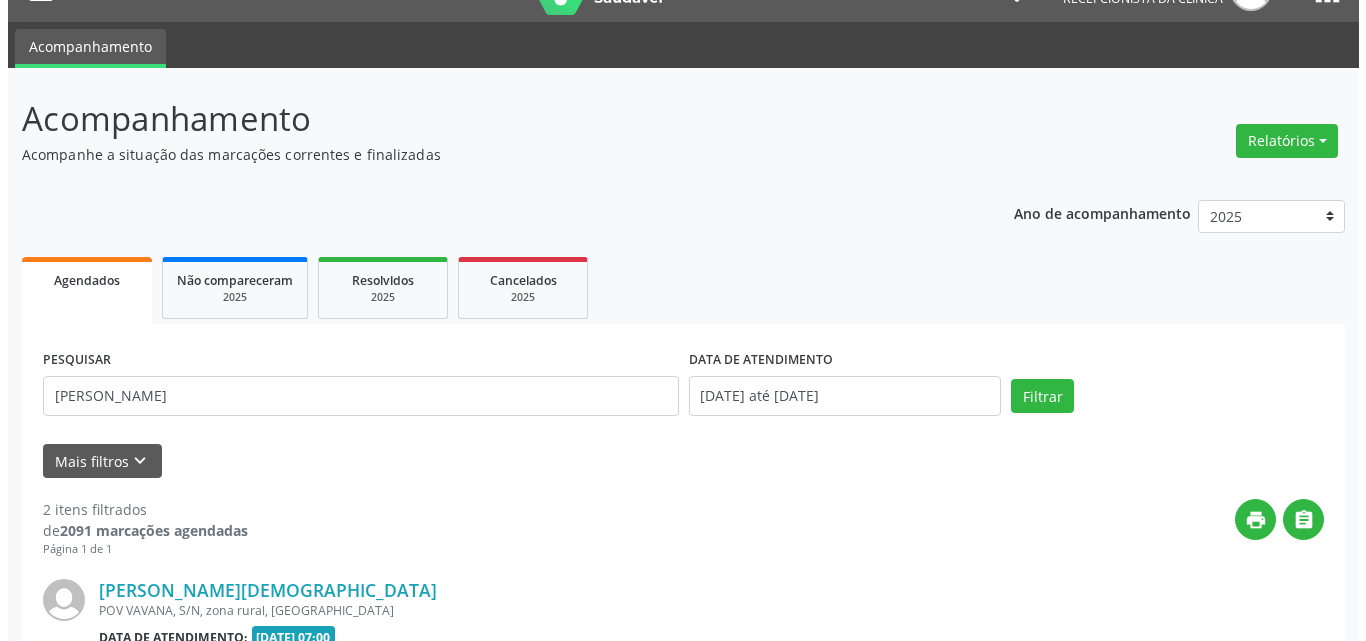 scroll, scrollTop: 535, scrollLeft: 0, axis: vertical 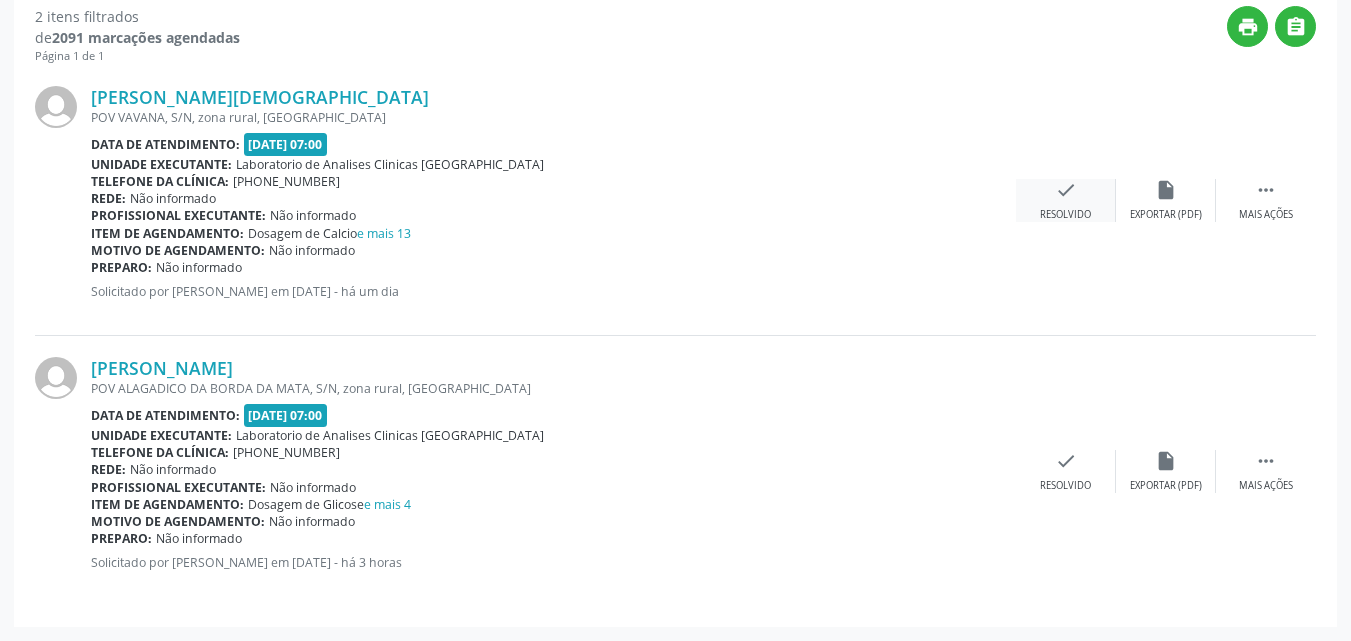 click on "check
Resolvido" at bounding box center [1066, 200] 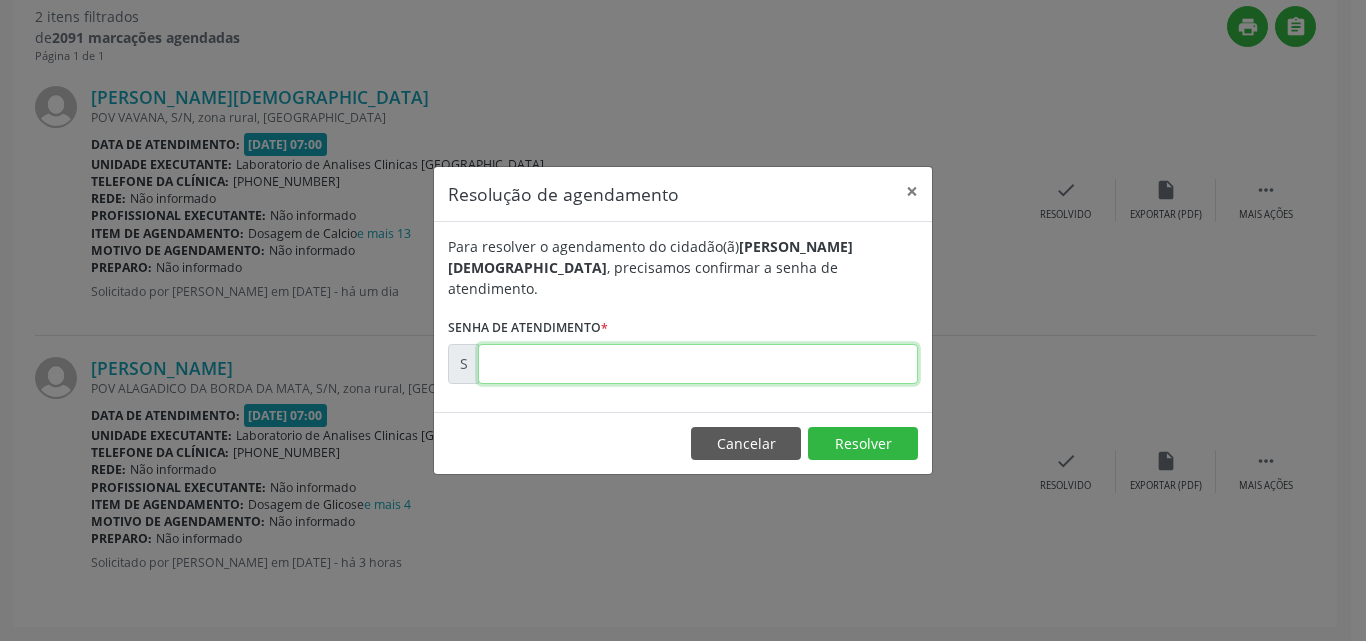 click at bounding box center (698, 364) 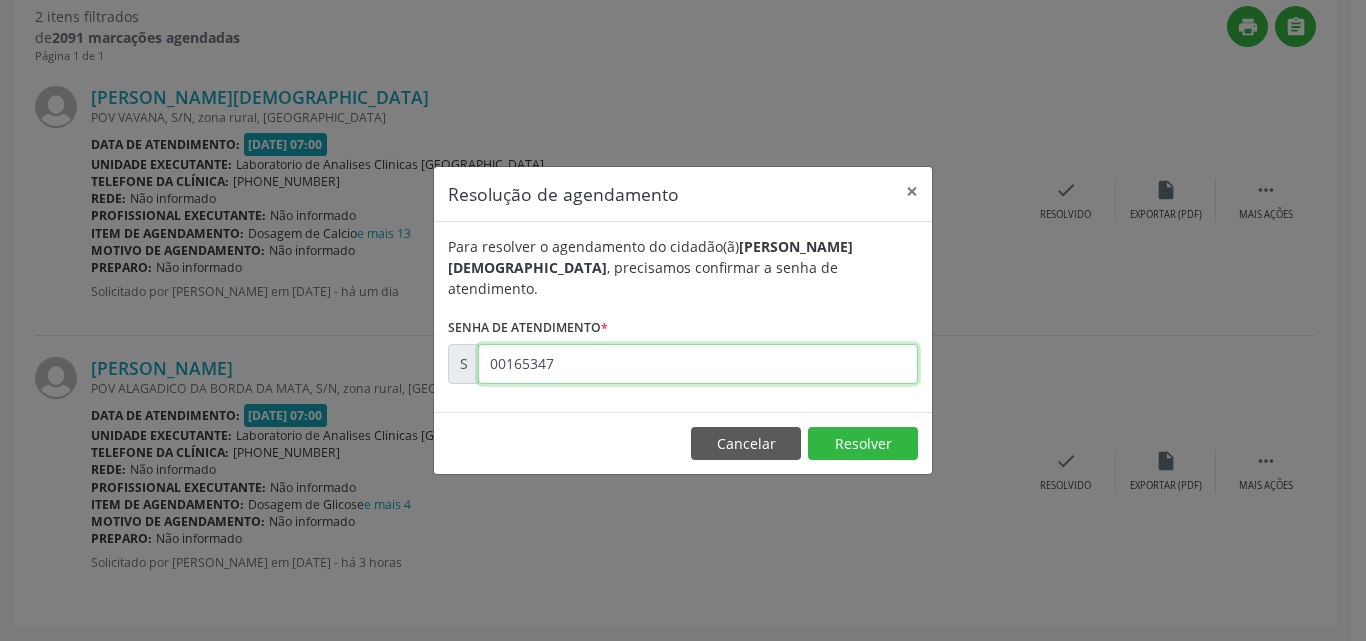 type on "00165347" 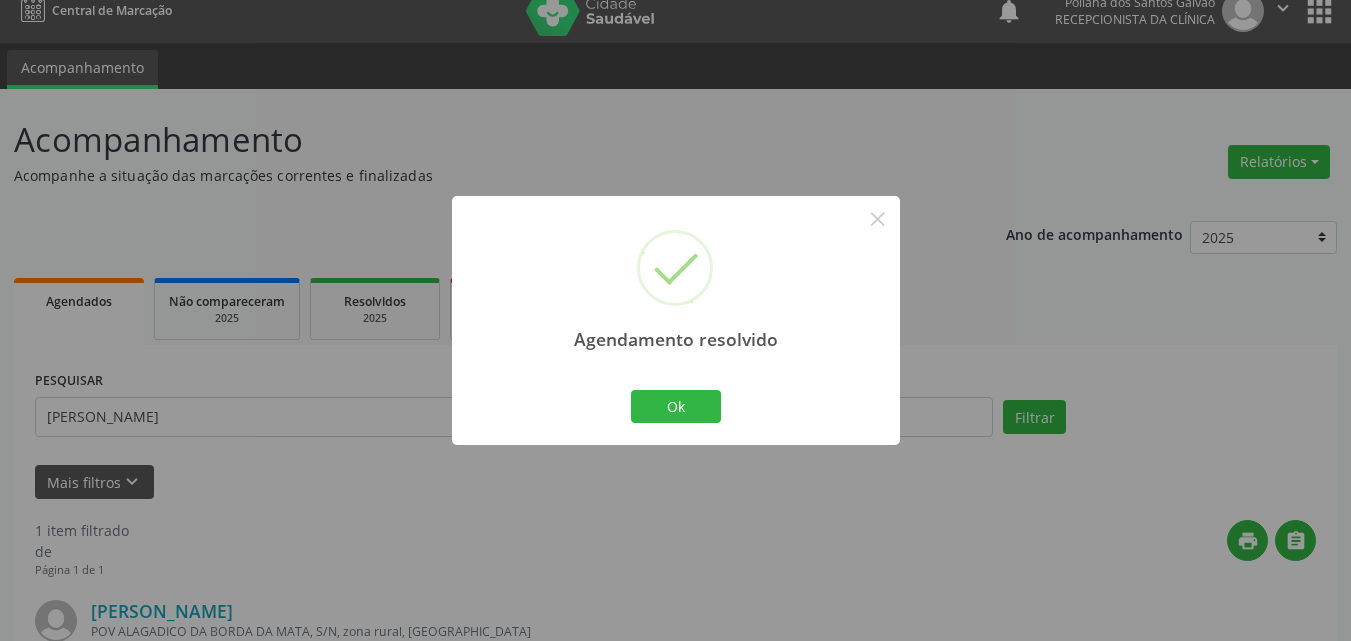scroll, scrollTop: 264, scrollLeft: 0, axis: vertical 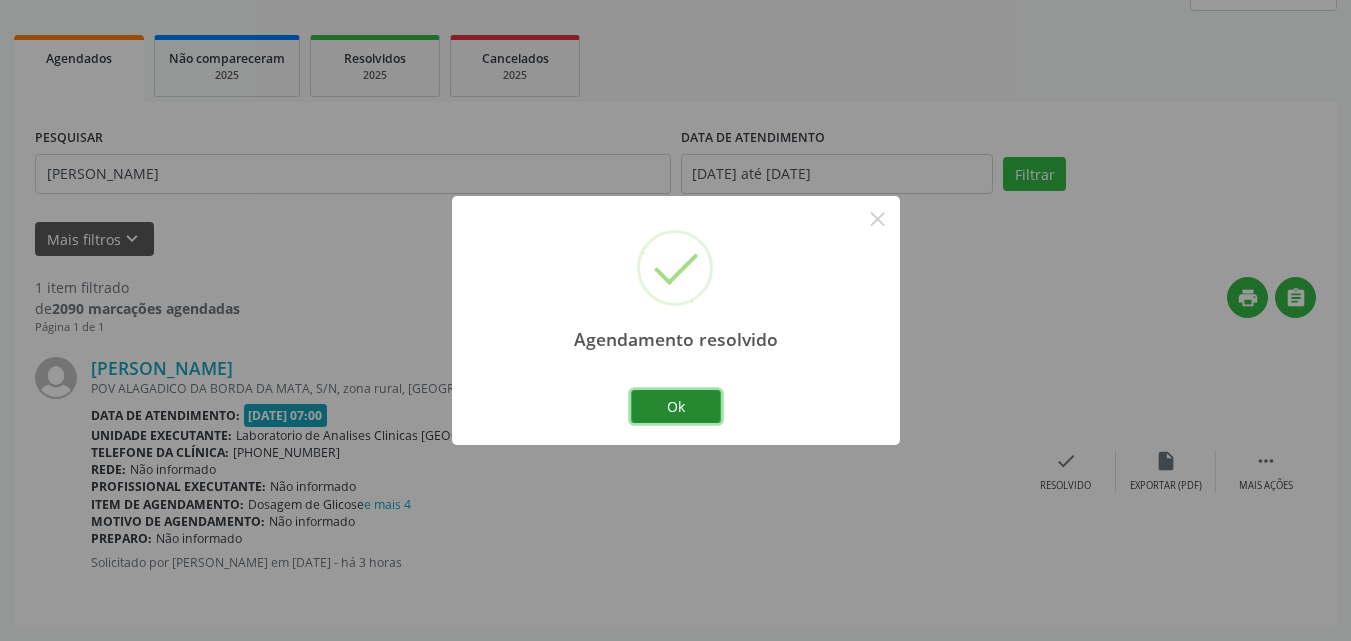 click on "Ok" at bounding box center [676, 407] 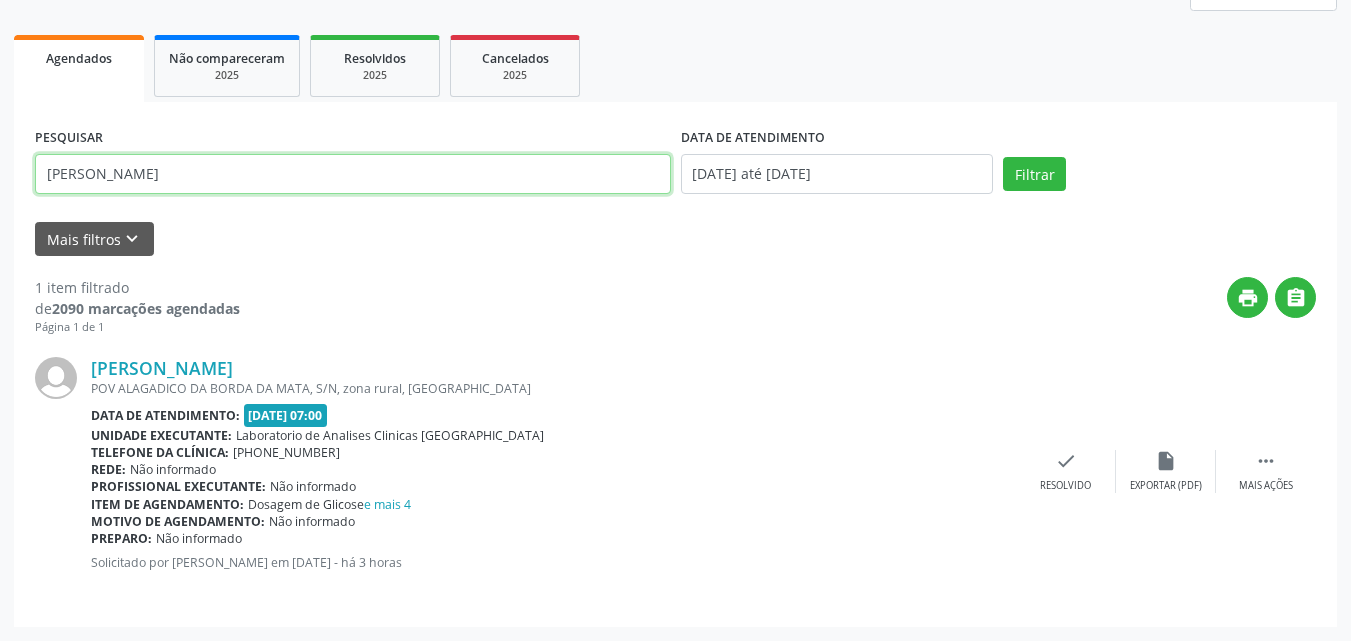 scroll, scrollTop: 93, scrollLeft: 0, axis: vertical 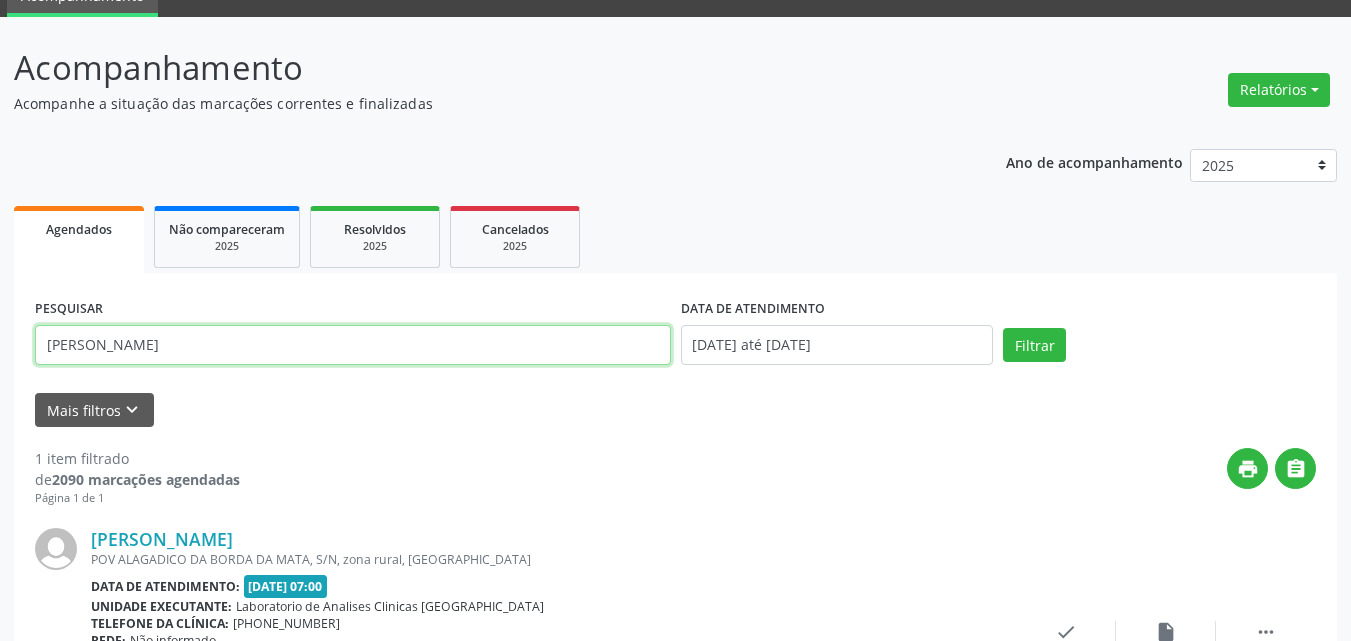 drag, startPoint x: 515, startPoint y: 160, endPoint x: 0, endPoint y: -80, distance: 568.1769 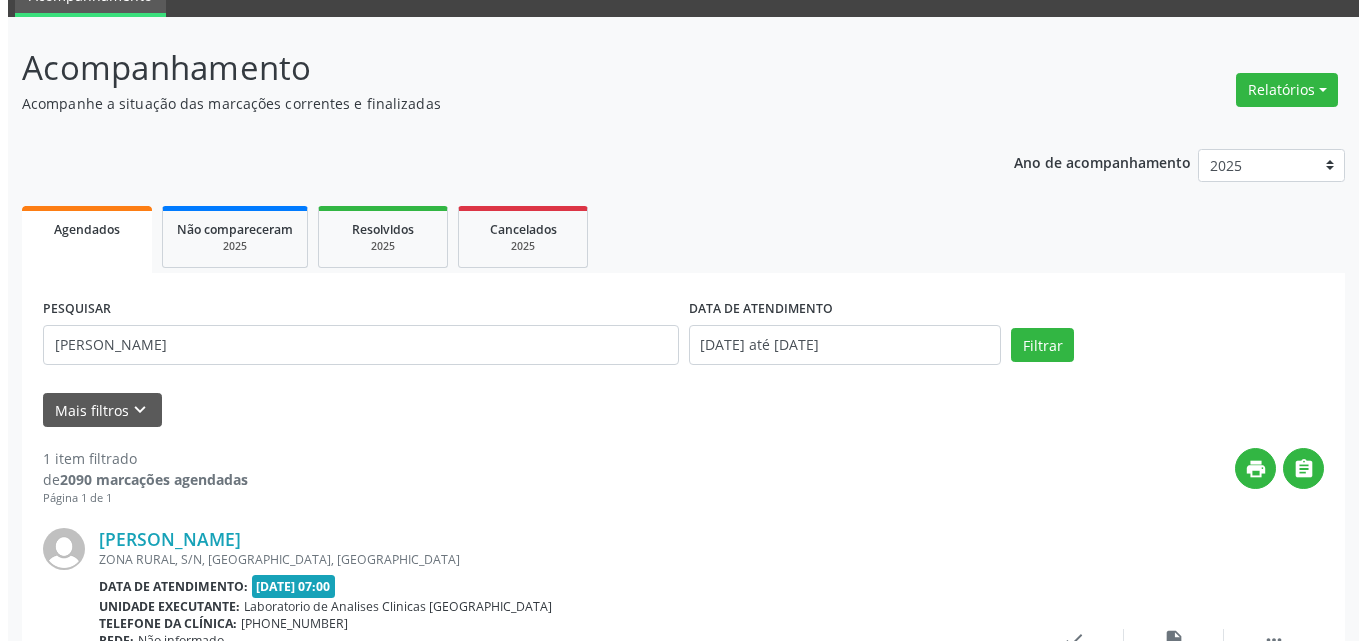 scroll, scrollTop: 281, scrollLeft: 0, axis: vertical 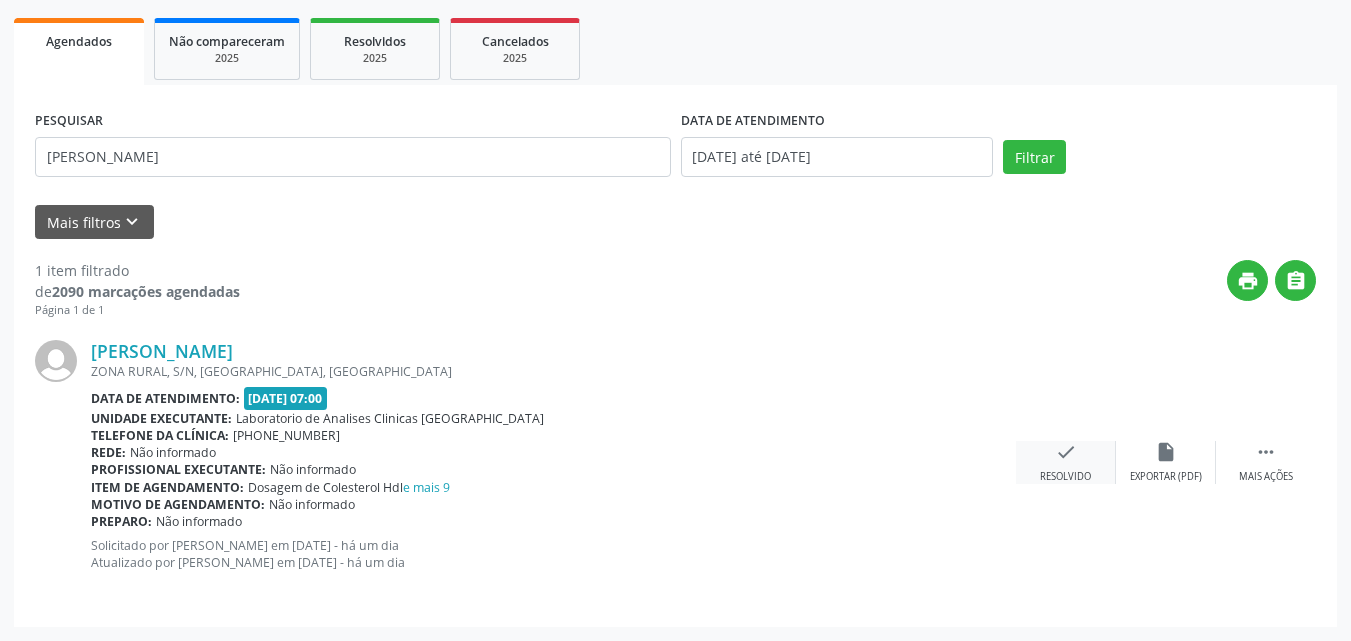 click on "check
Resolvido" at bounding box center (1066, 462) 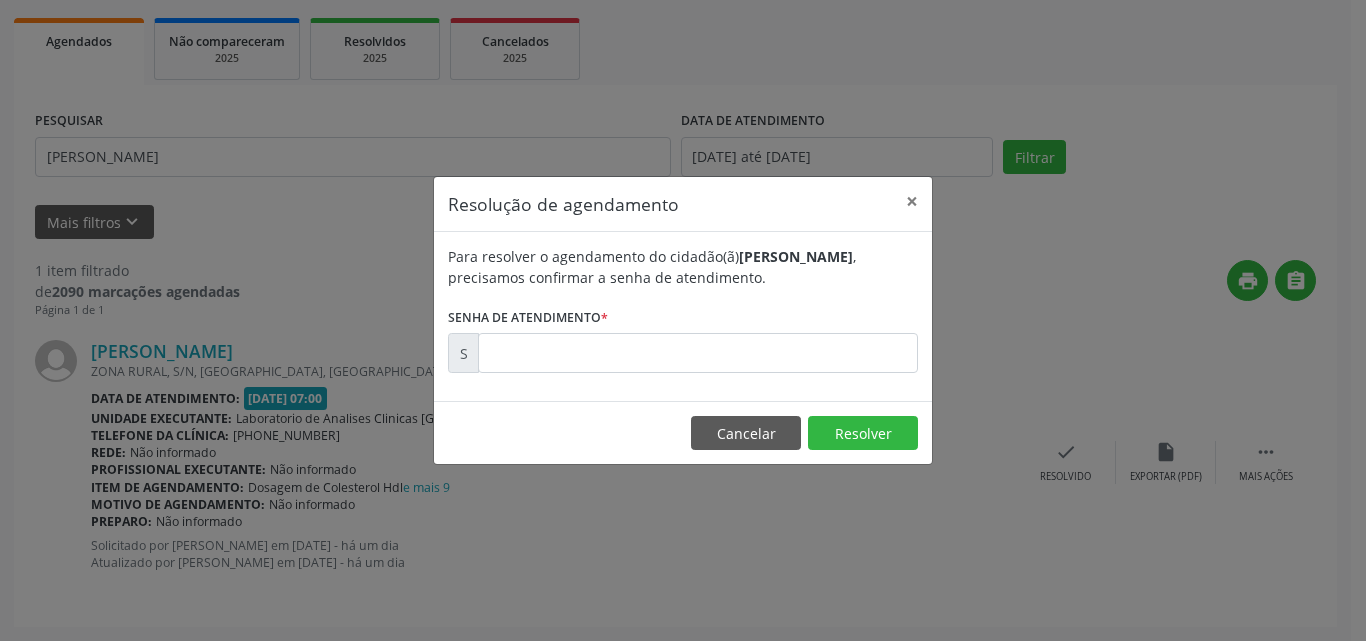 click on "Para resolver o agendamento do cidadão(ã)  [PERSON_NAME] ,
precisamos confirmar a senha de atendimento.
Senha de atendimento
*
S" at bounding box center (683, 309) 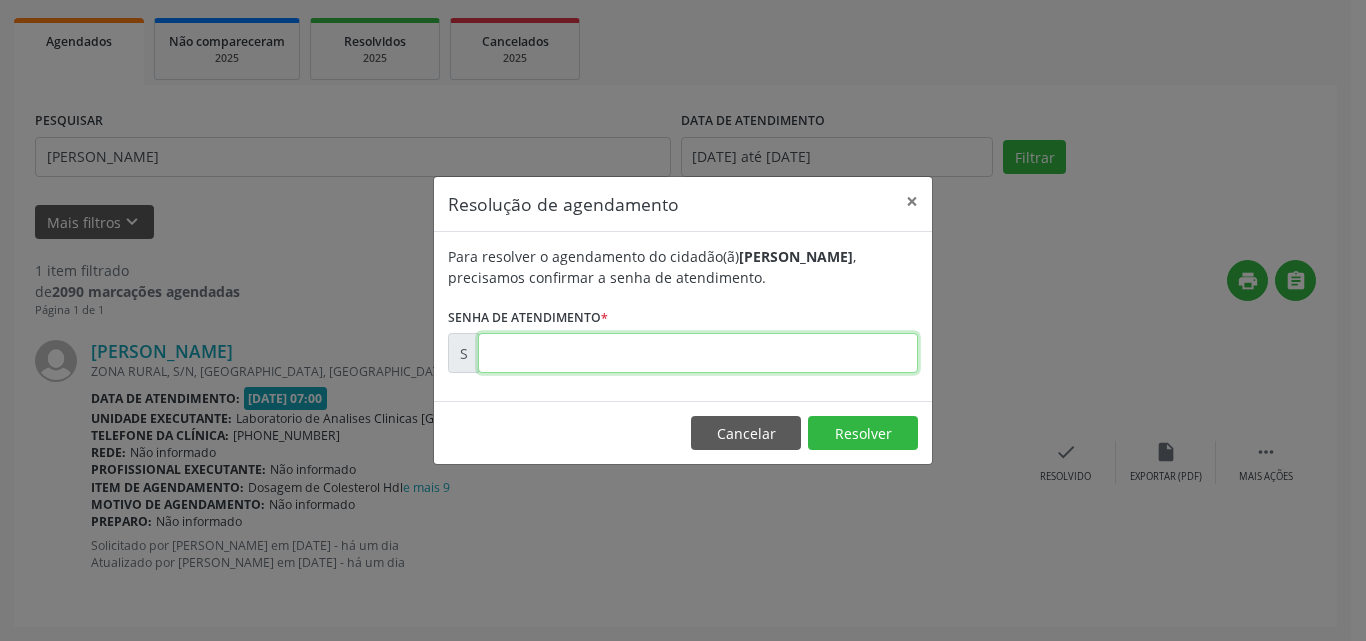 click at bounding box center (698, 353) 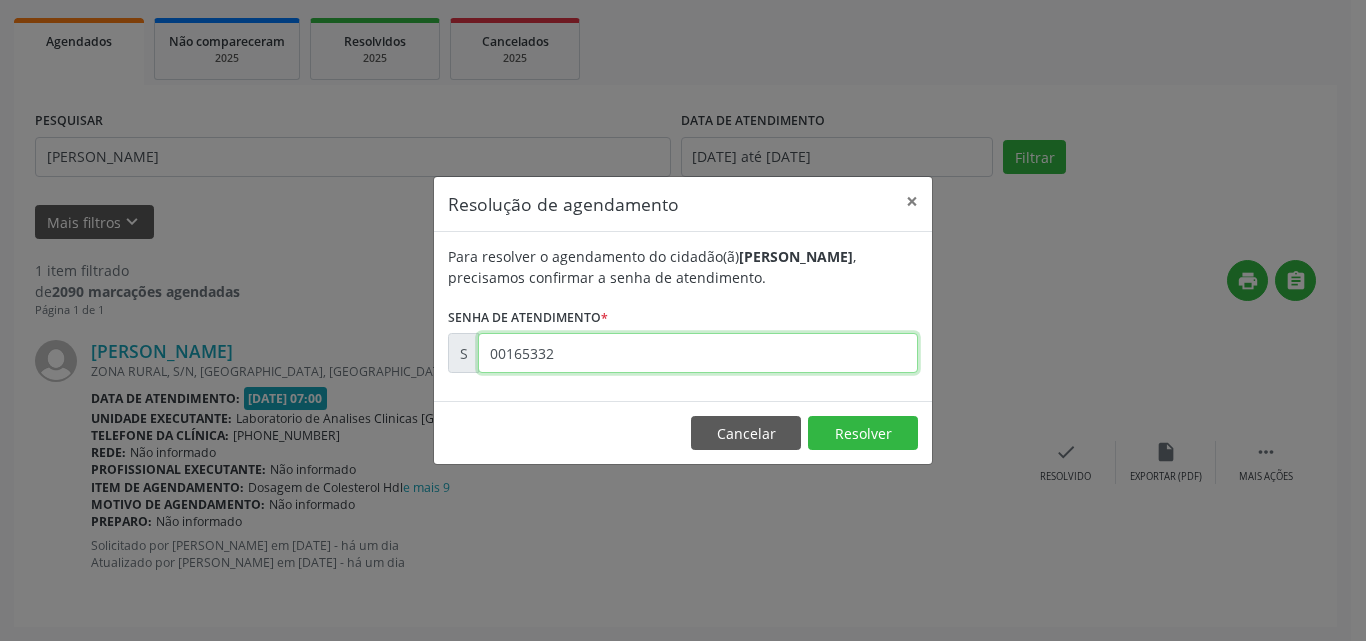 type on "00165332" 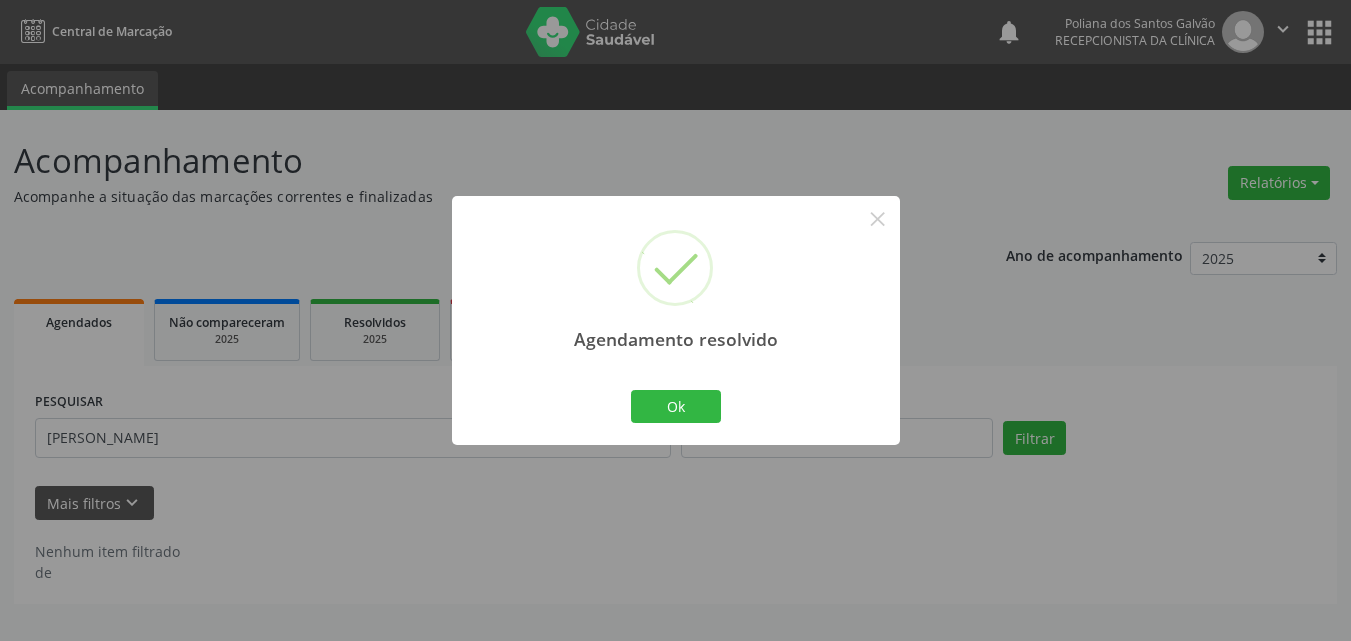 scroll, scrollTop: 0, scrollLeft: 0, axis: both 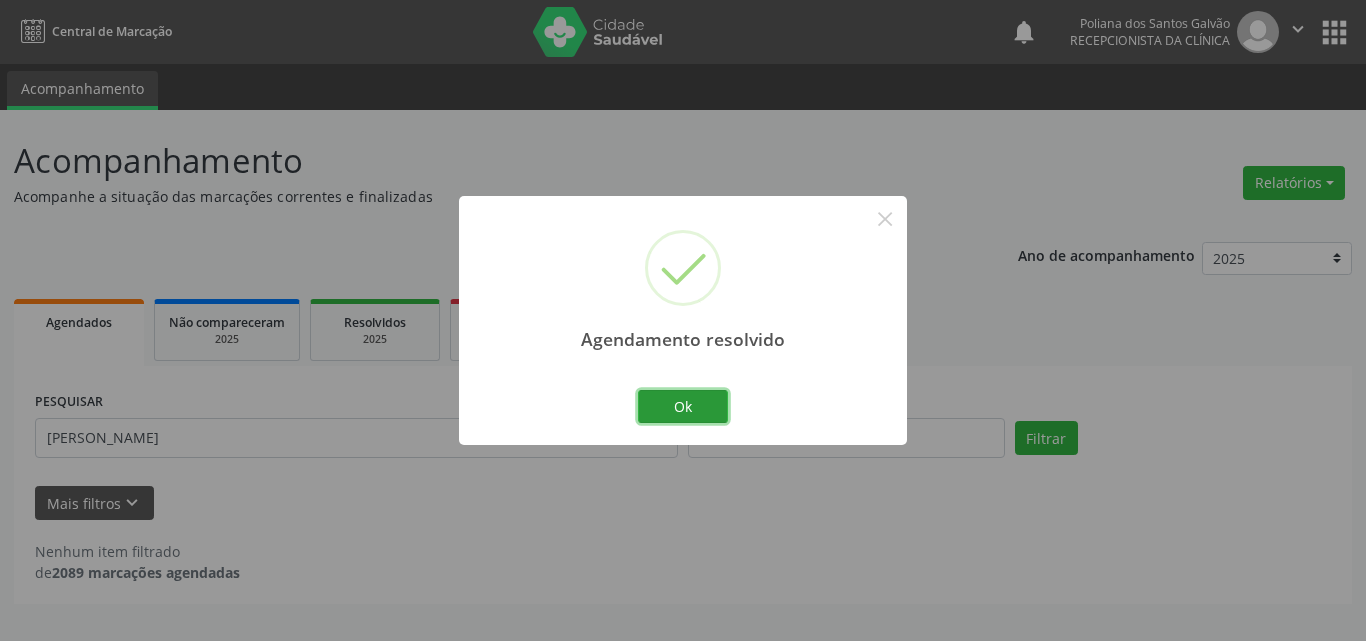 drag, startPoint x: 690, startPoint y: 416, endPoint x: 673, endPoint y: 414, distance: 17.117243 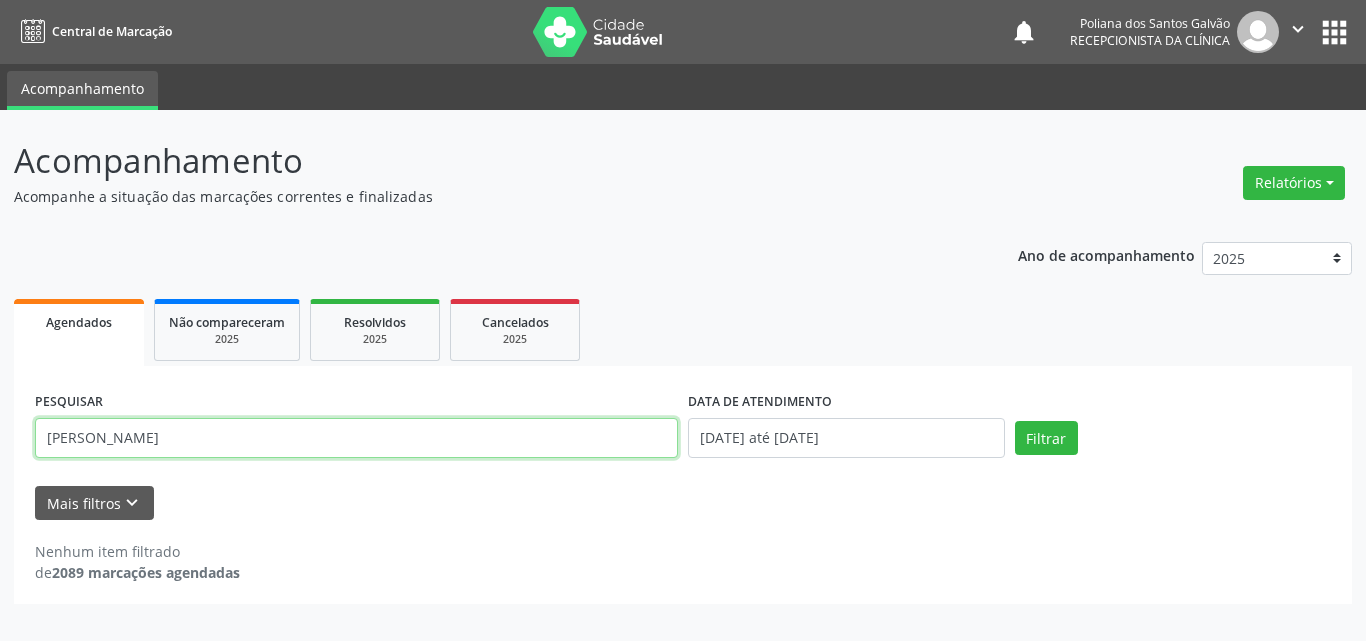 drag, startPoint x: 603, startPoint y: 427, endPoint x: 0, endPoint y: 324, distance: 611.7336 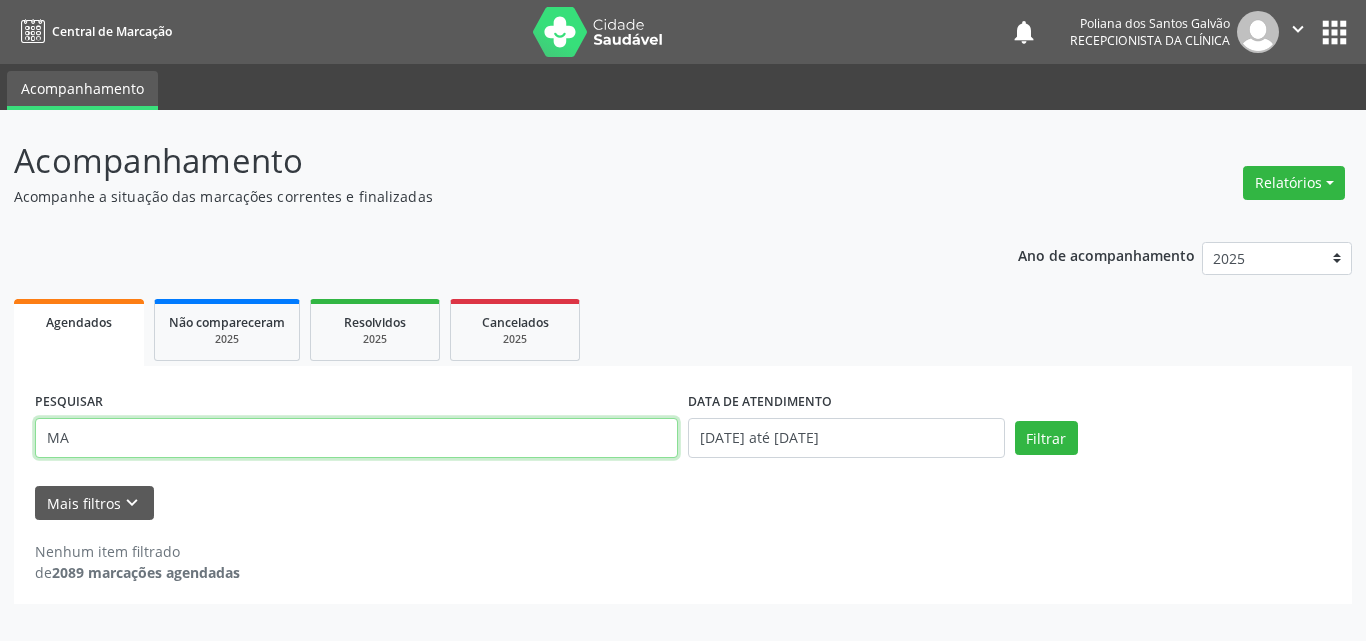 type on "M" 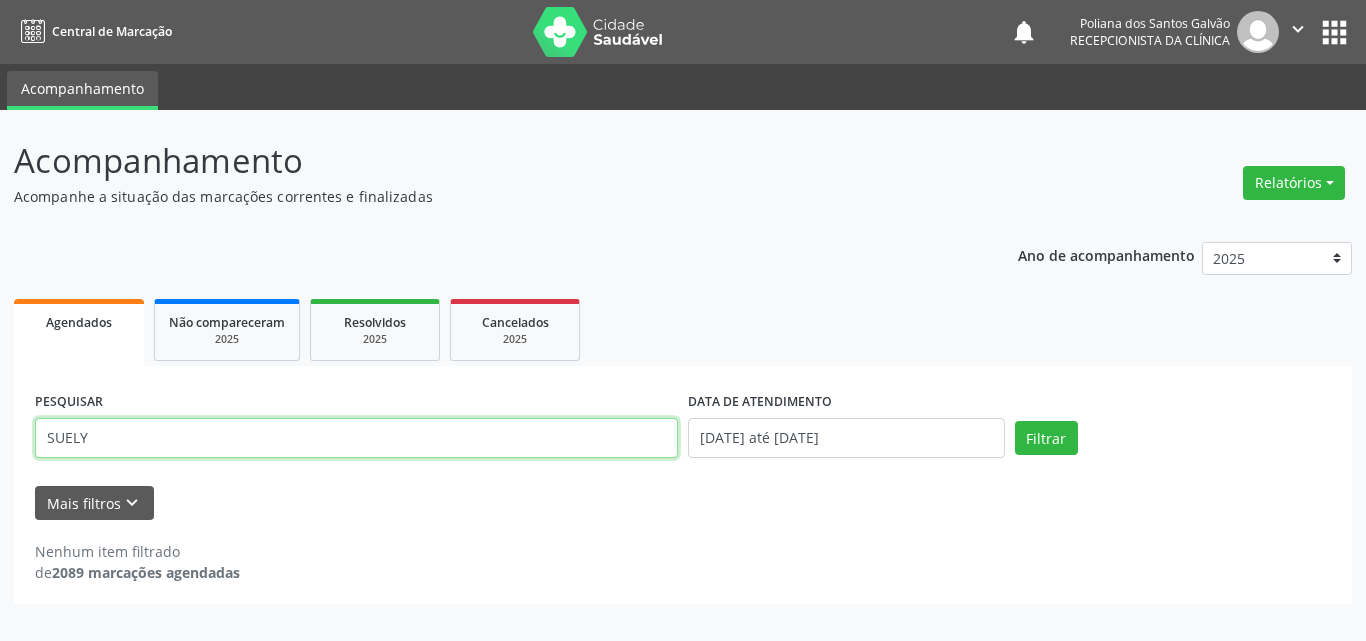 type on "SUELY" 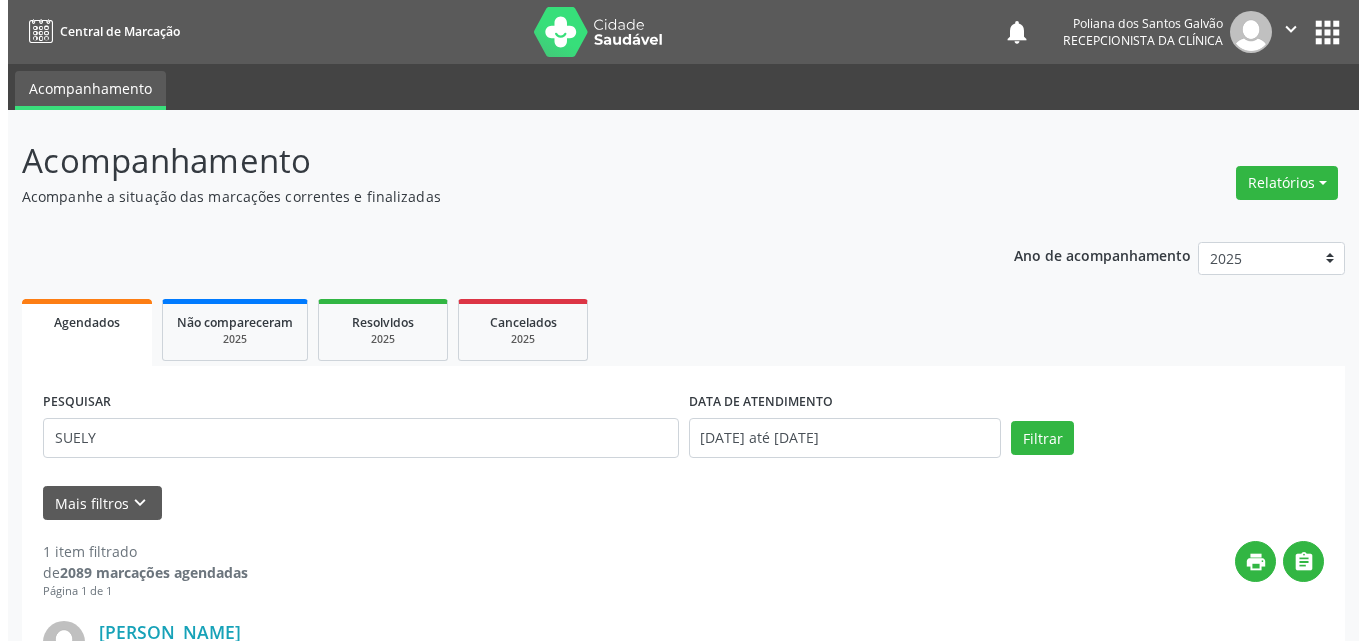 scroll, scrollTop: 264, scrollLeft: 0, axis: vertical 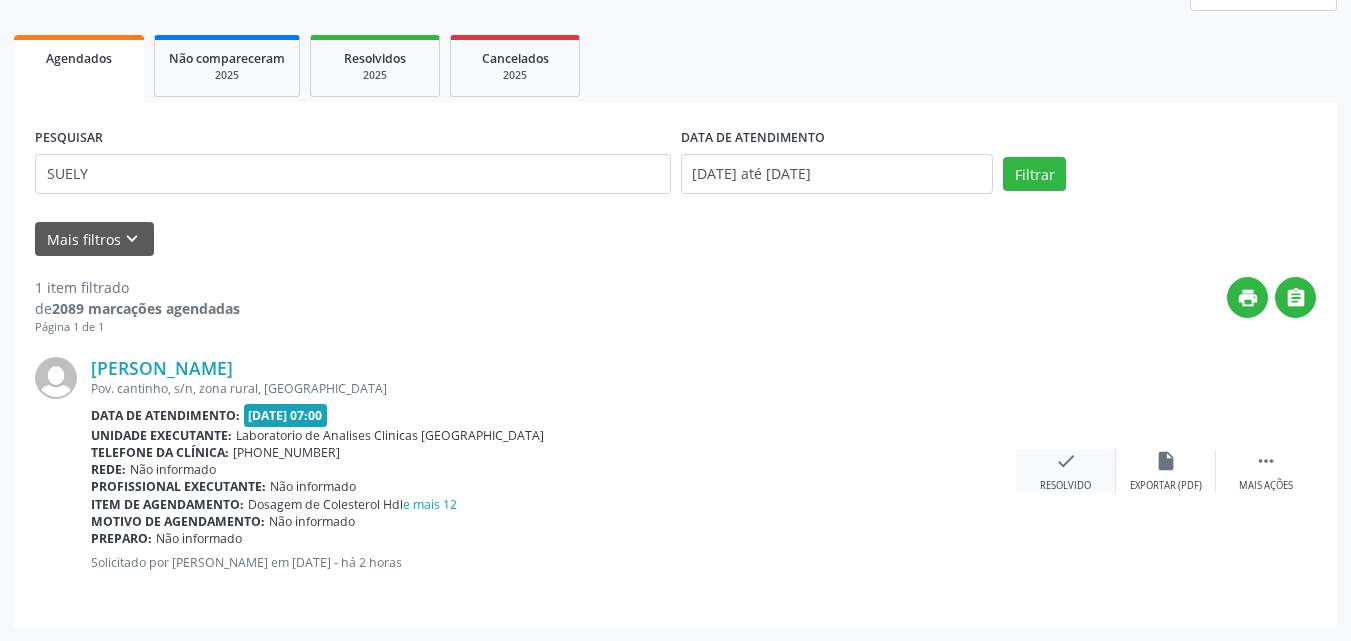 click on "check
Resolvido" at bounding box center (1066, 471) 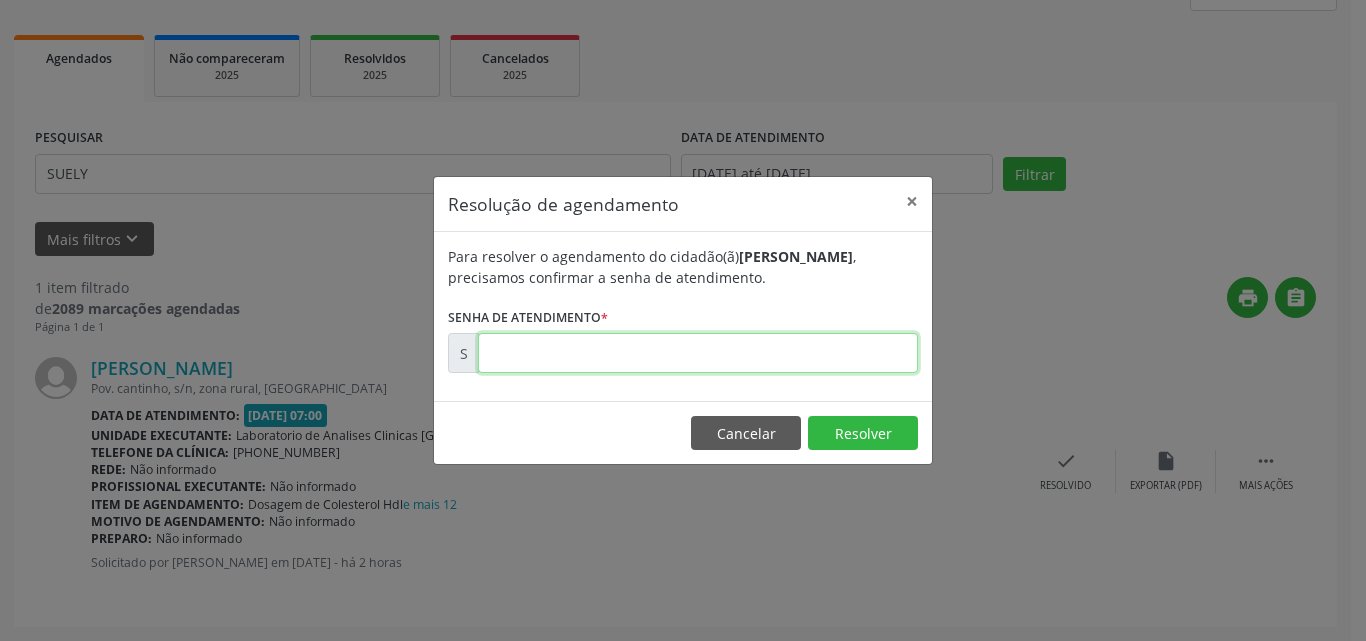 click at bounding box center [698, 353] 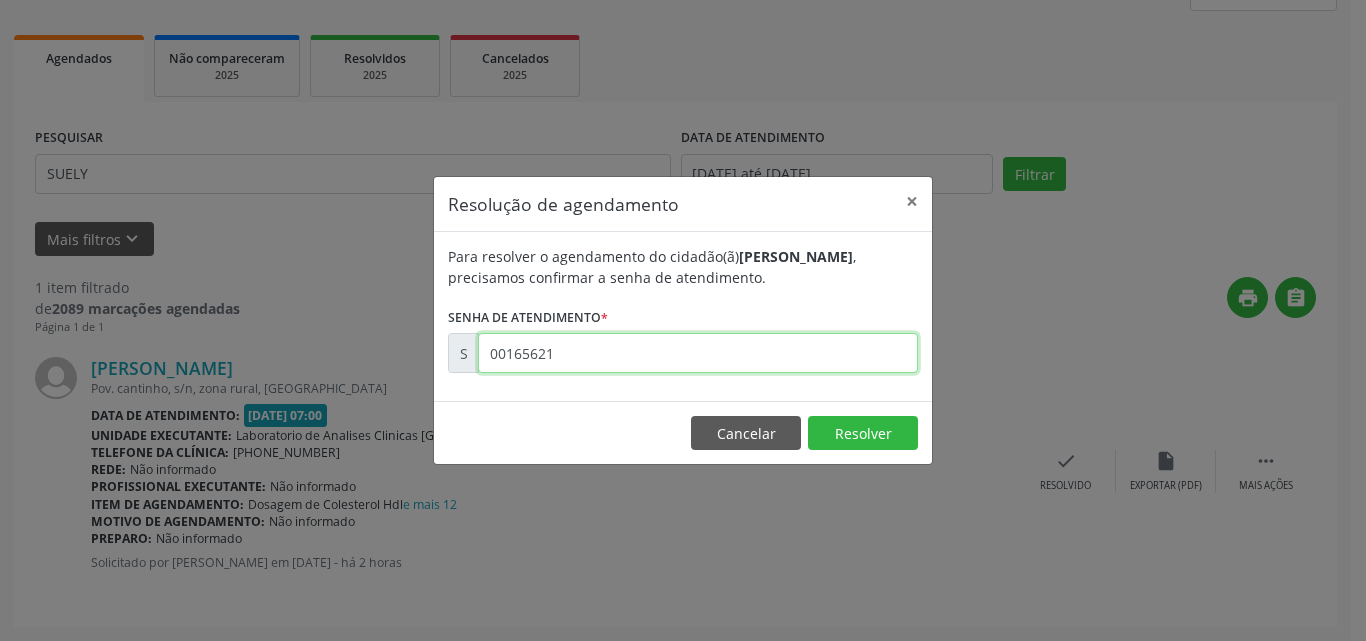 type on "00165621" 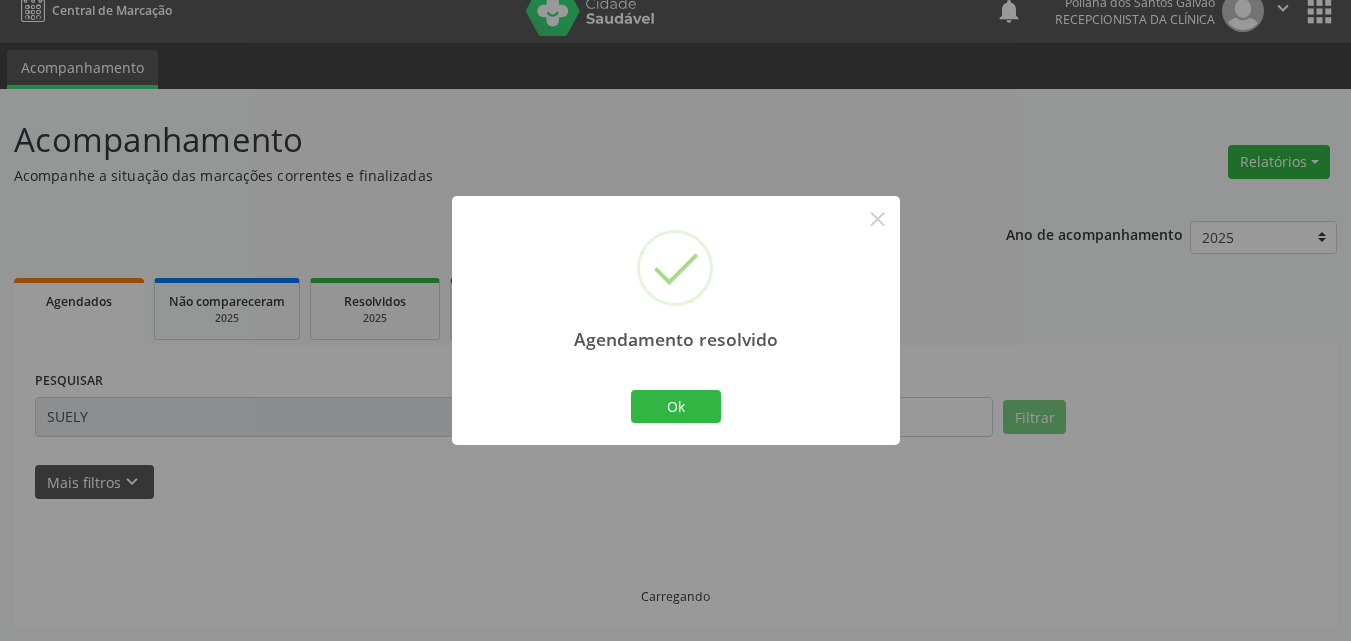 scroll, scrollTop: 0, scrollLeft: 0, axis: both 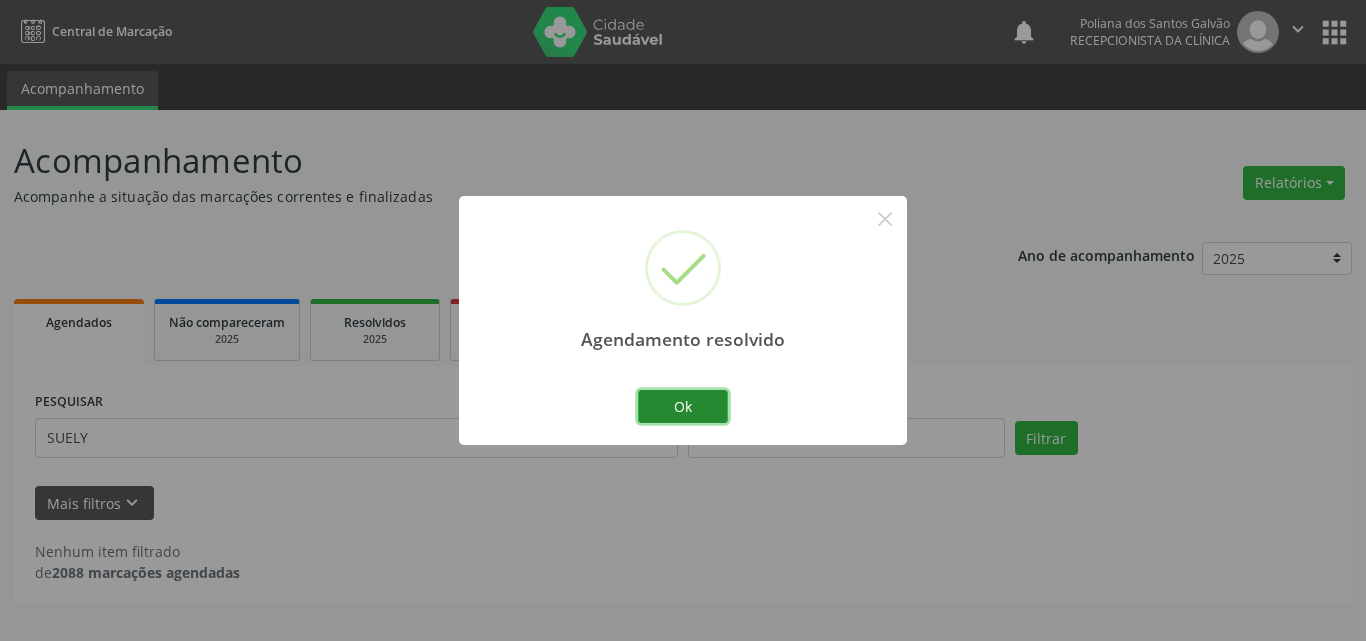 click on "Ok" at bounding box center (683, 407) 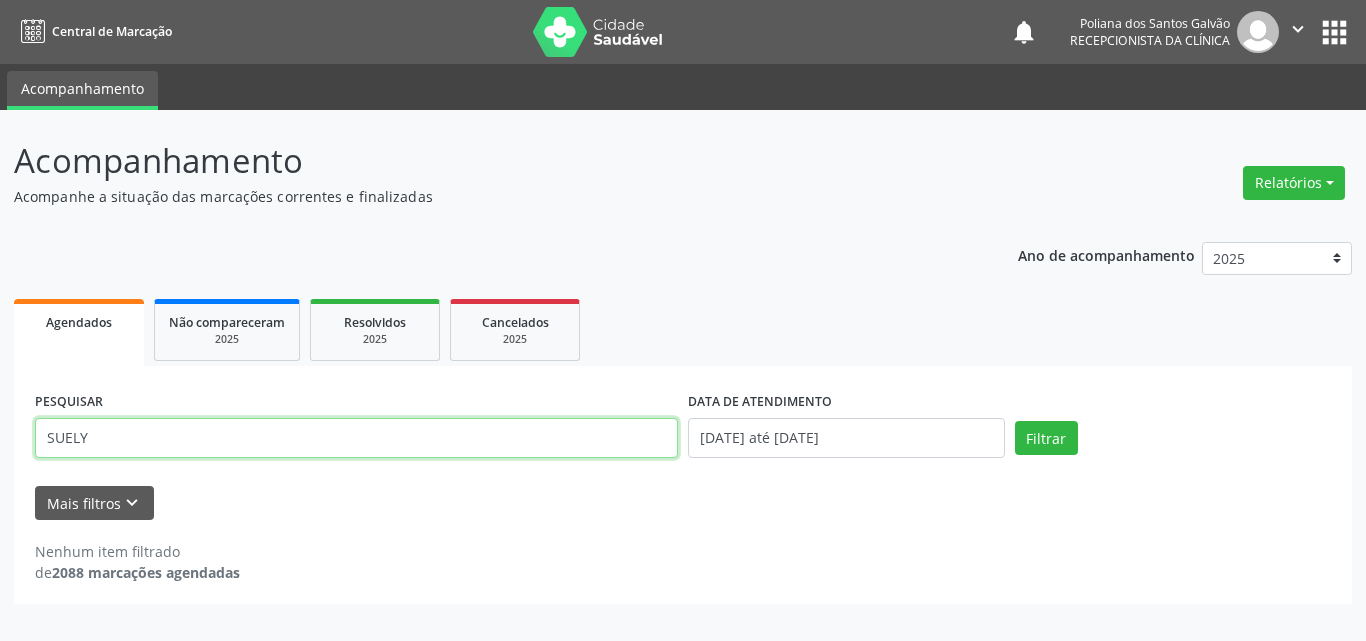 drag, startPoint x: 75, startPoint y: 278, endPoint x: 0, endPoint y: 153, distance: 145.7738 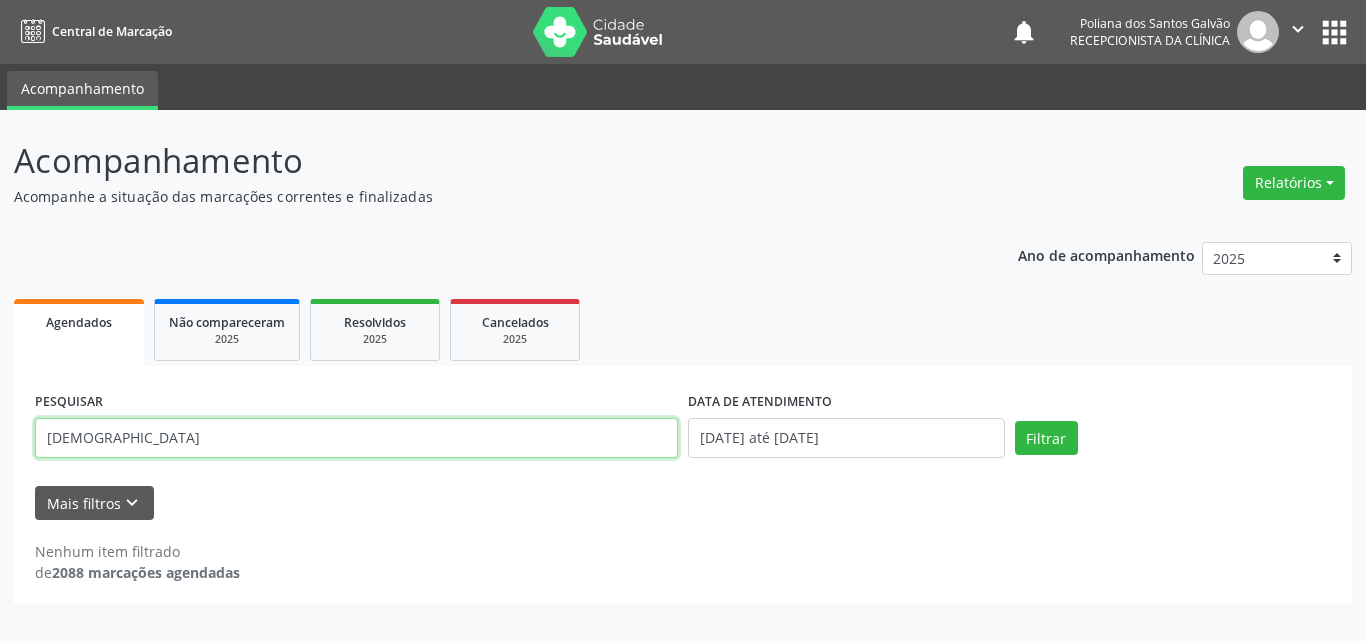 type on "[DEMOGRAPHIC_DATA]" 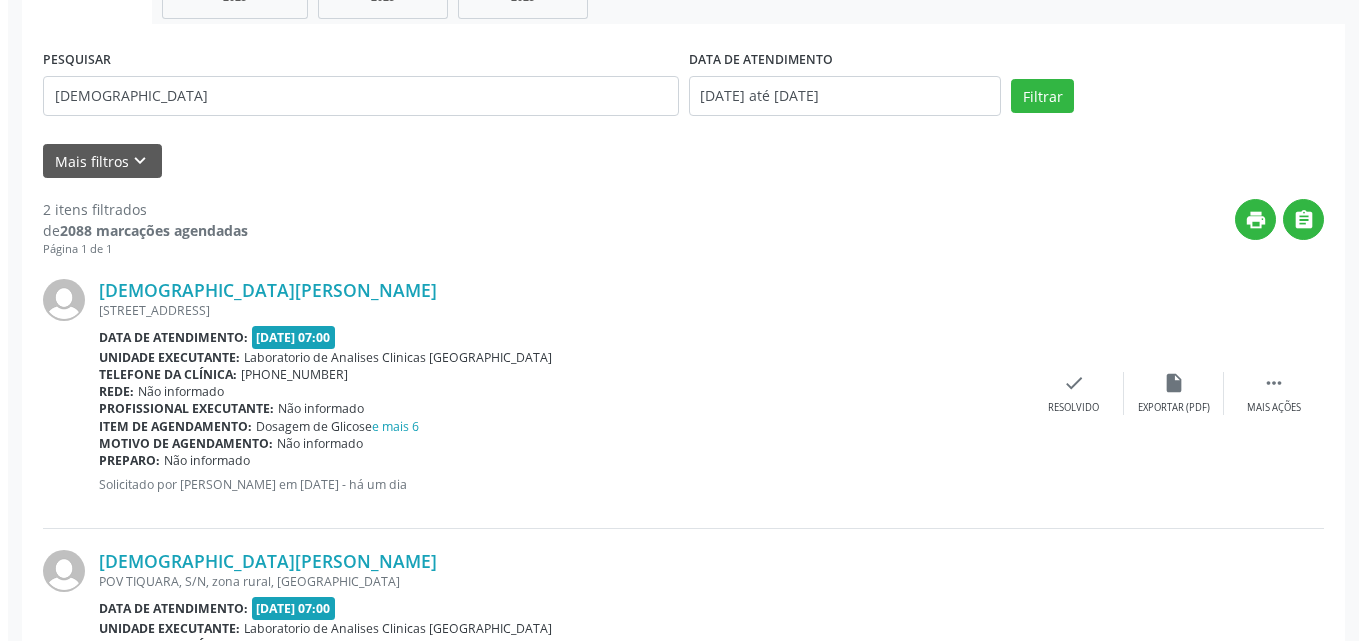 scroll, scrollTop: 535, scrollLeft: 0, axis: vertical 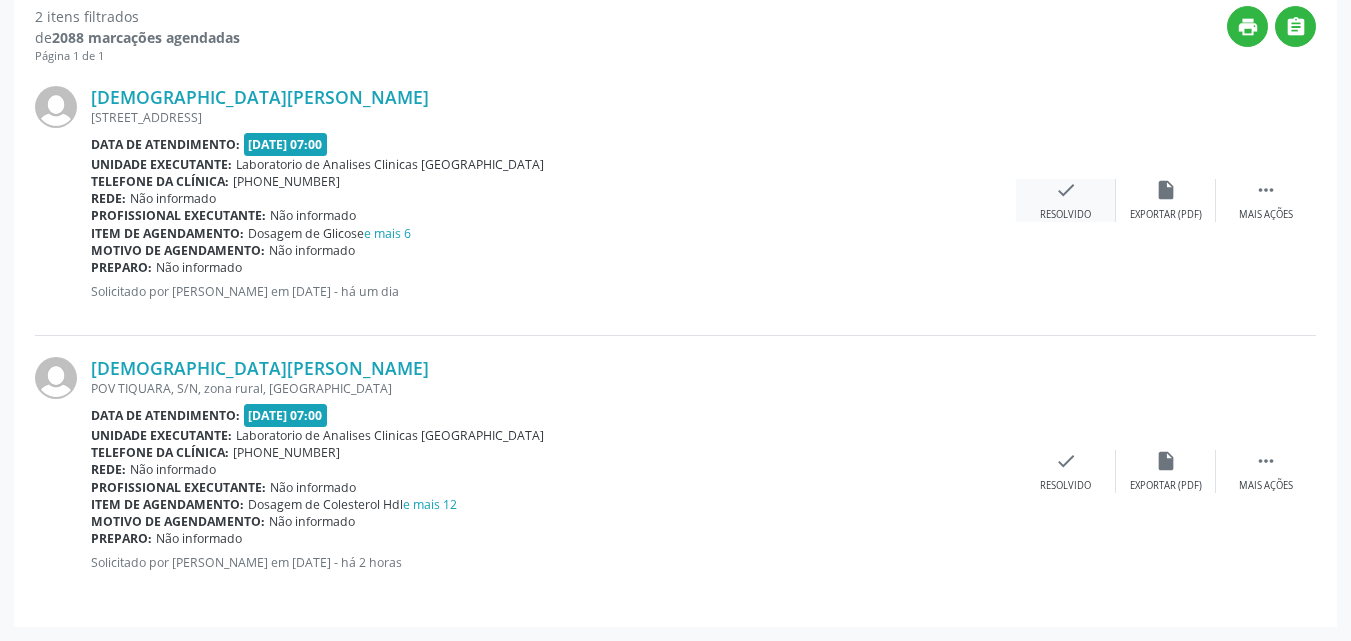 click on "check
Resolvido" at bounding box center [1066, 200] 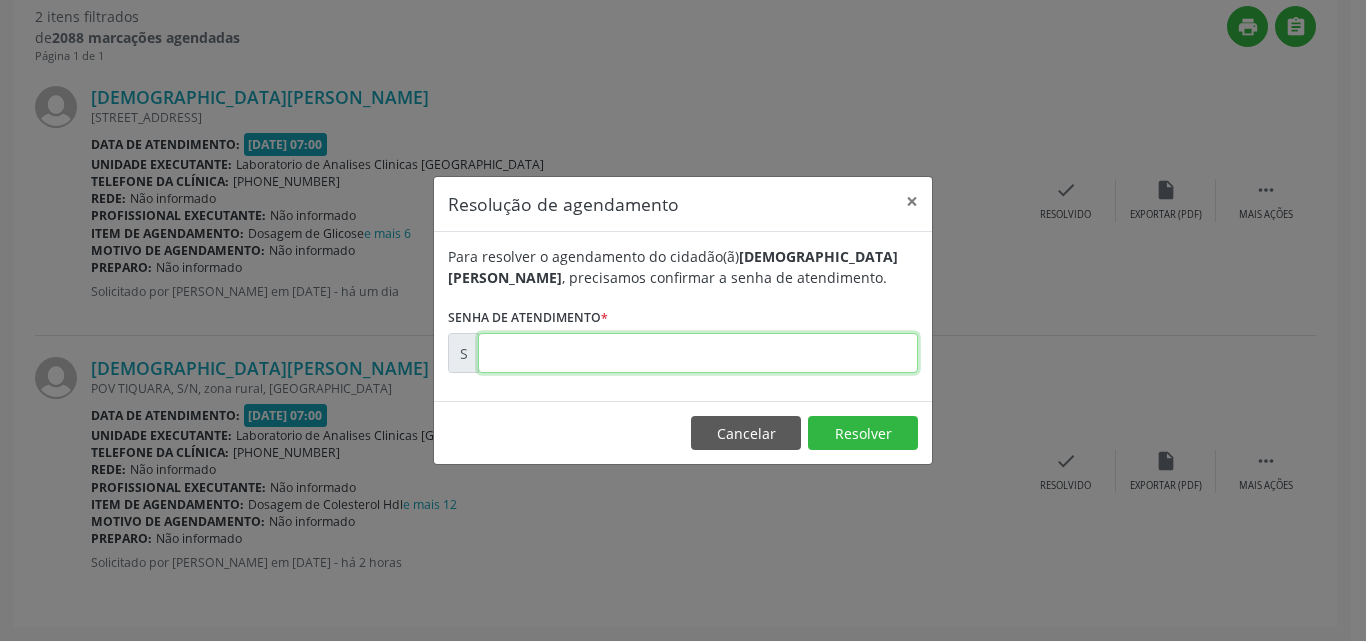 click at bounding box center [698, 353] 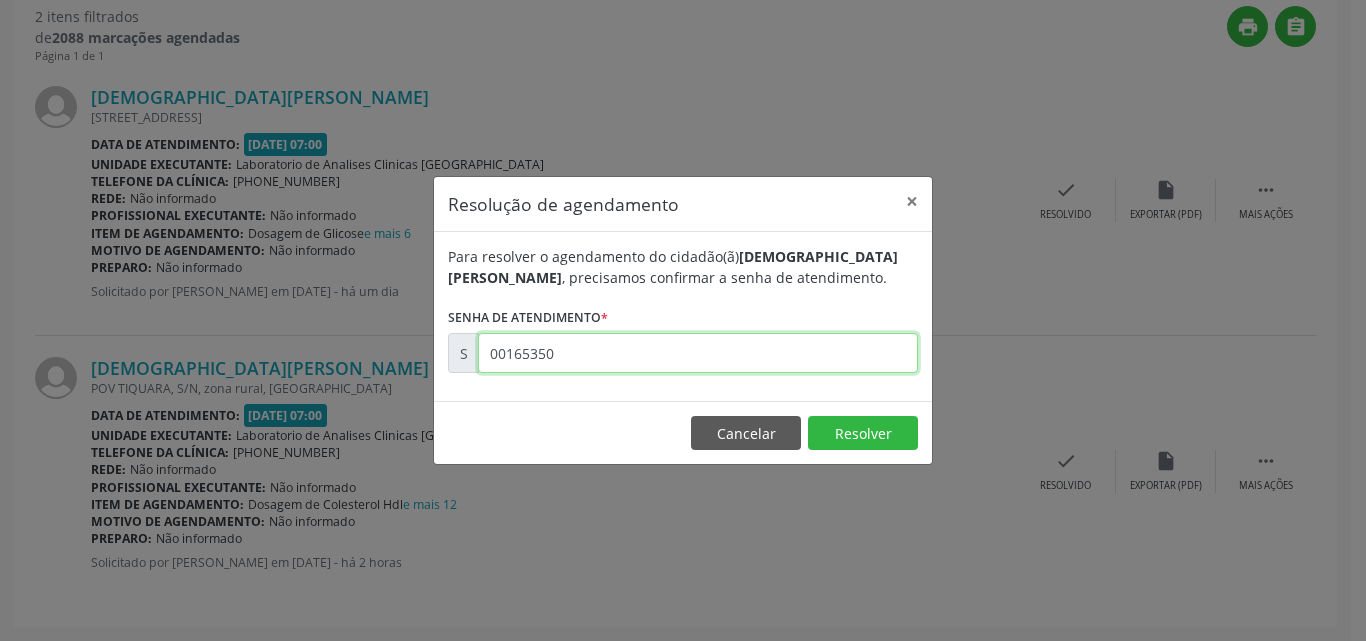 type on "00165350" 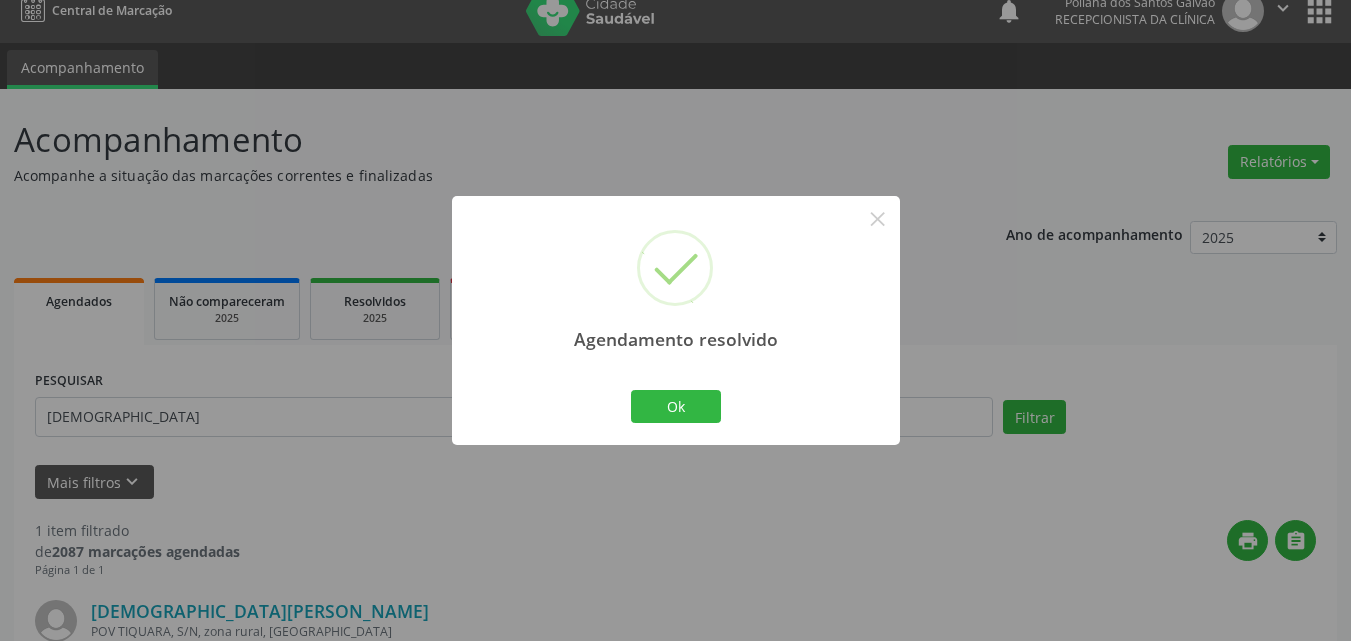 scroll, scrollTop: 264, scrollLeft: 0, axis: vertical 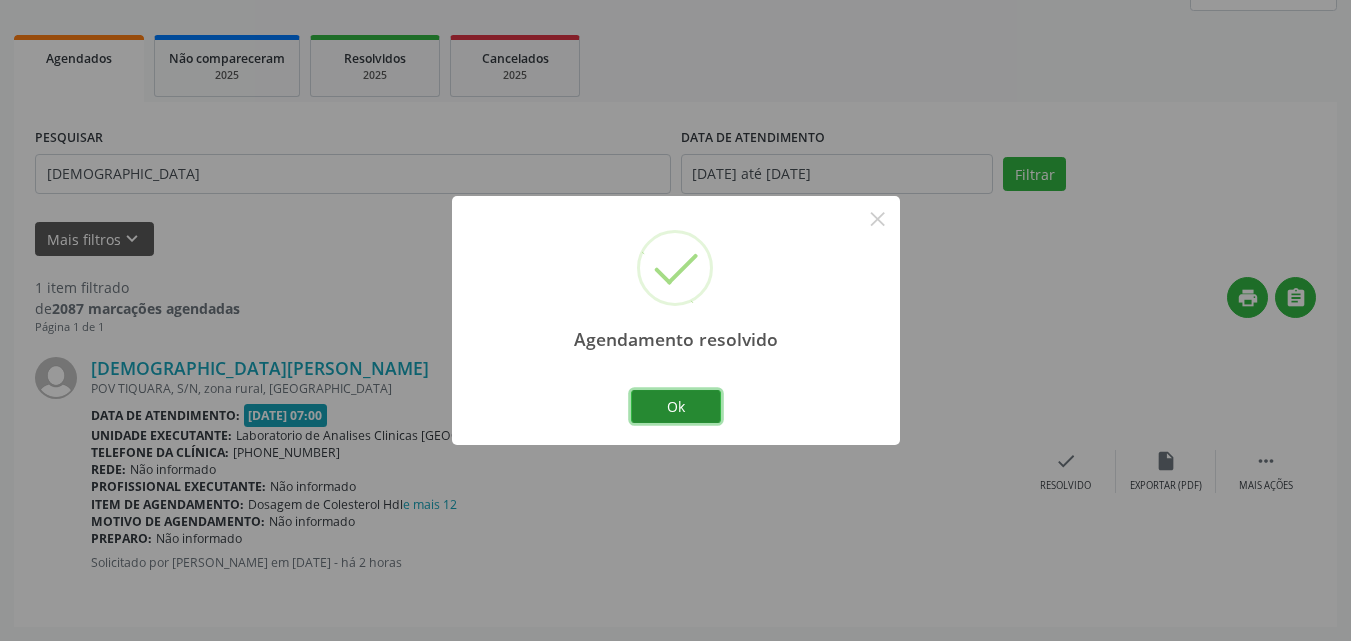 click on "Ok" at bounding box center (676, 407) 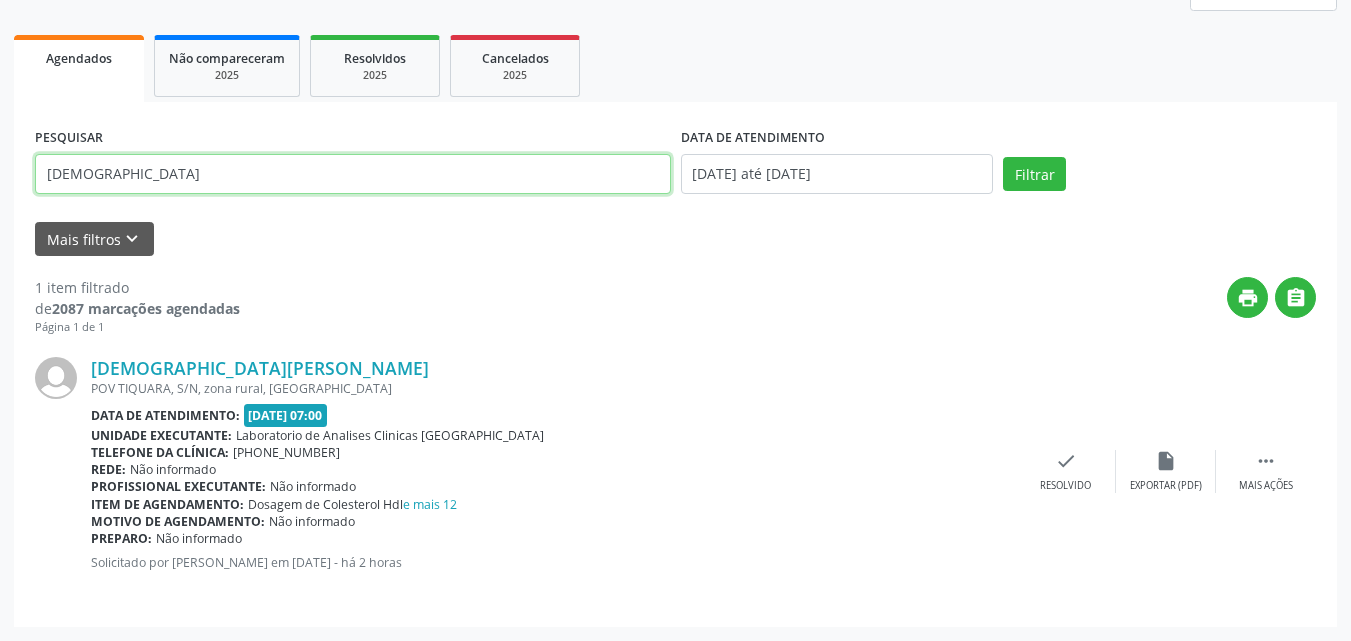 drag, startPoint x: 550, startPoint y: 189, endPoint x: 0, endPoint y: -87, distance: 615.3666 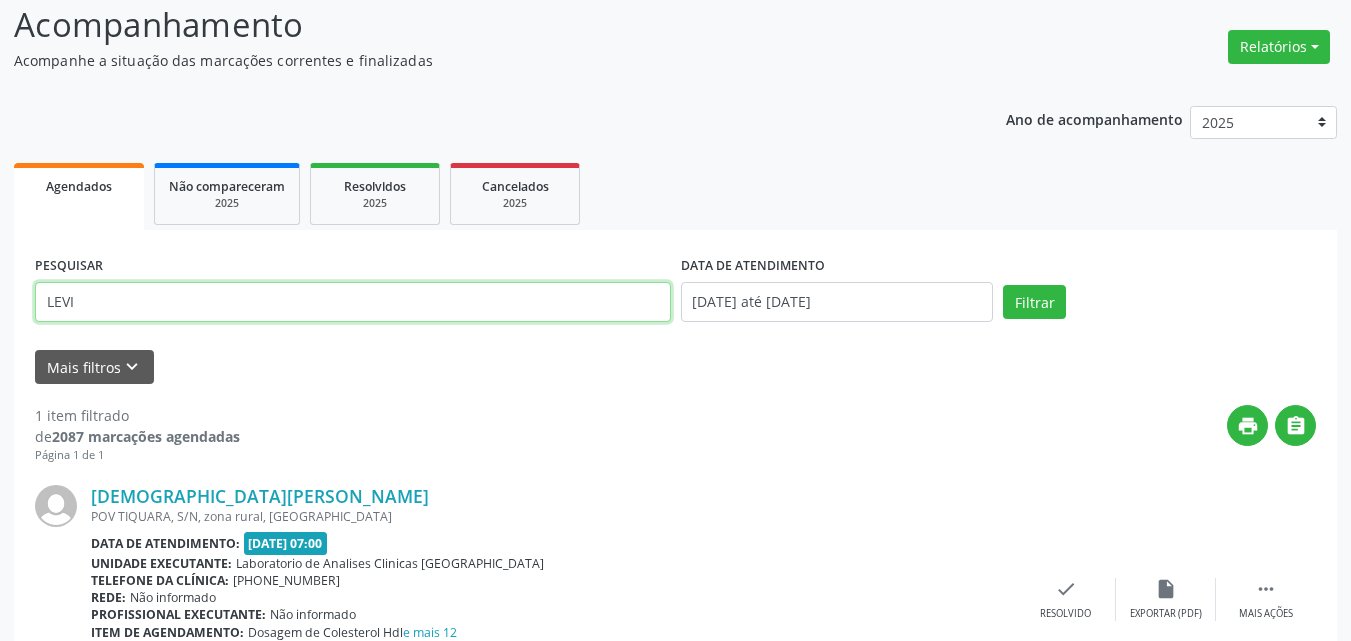 type on "LEVI" 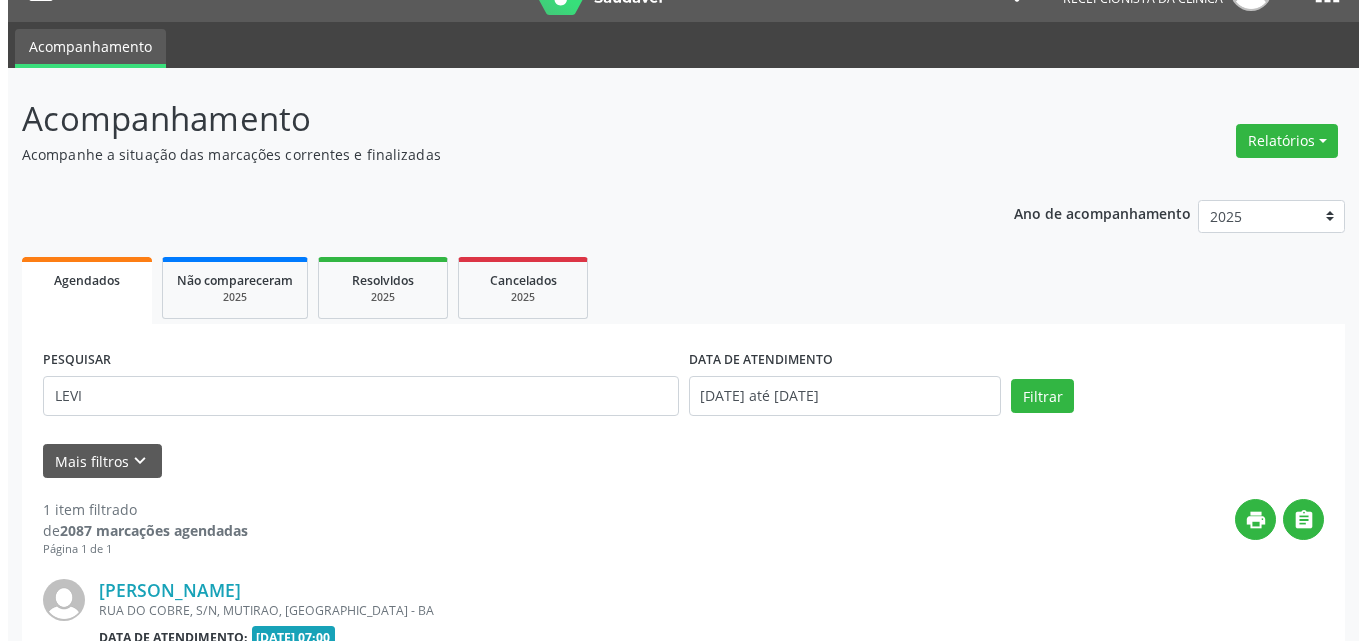scroll, scrollTop: 264, scrollLeft: 0, axis: vertical 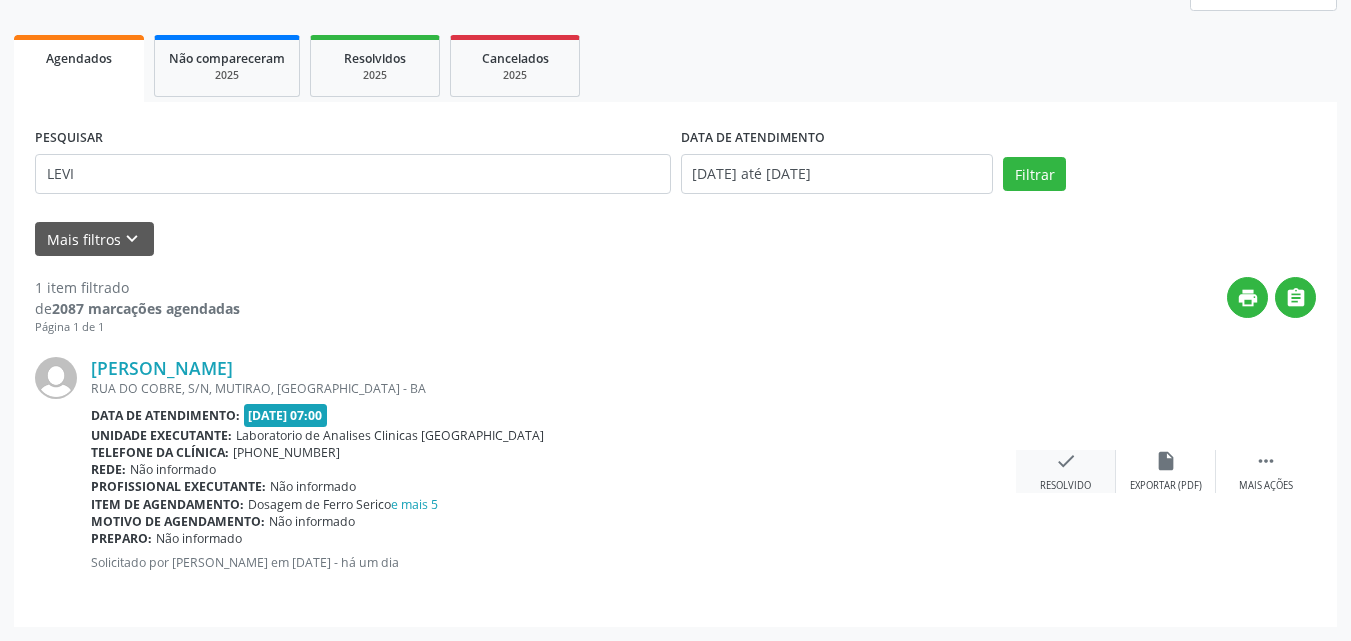 click on "check
Resolvido" at bounding box center [1066, 471] 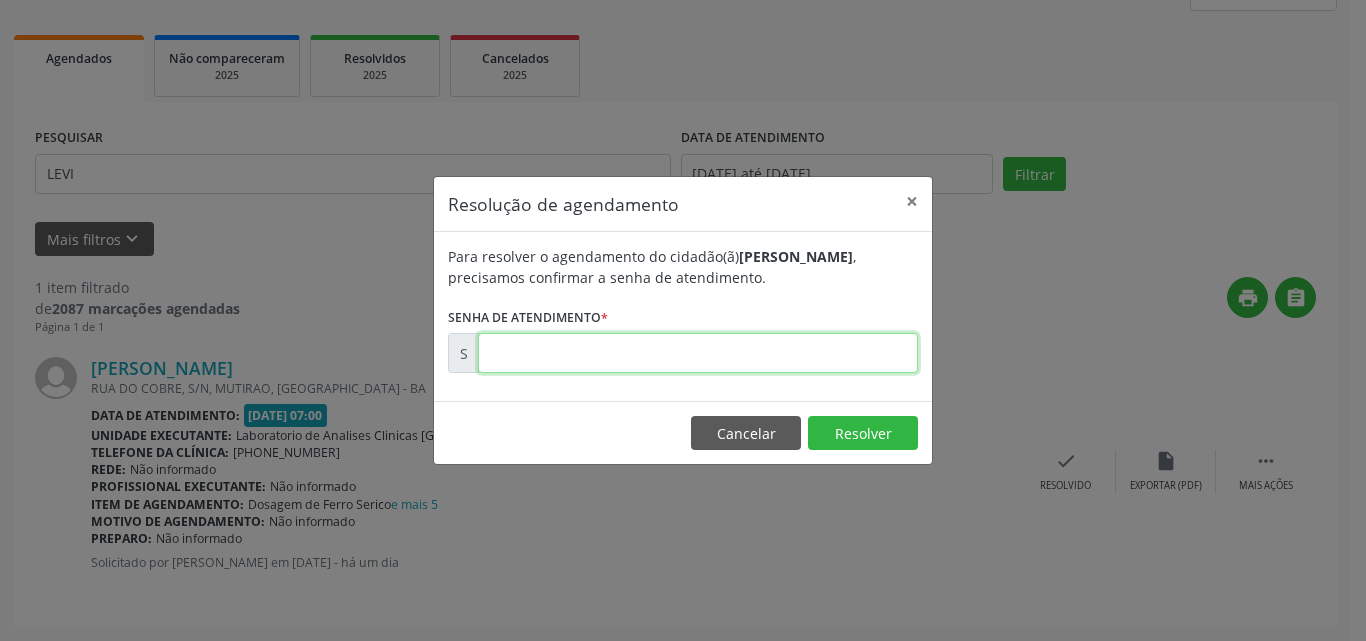 click at bounding box center [698, 353] 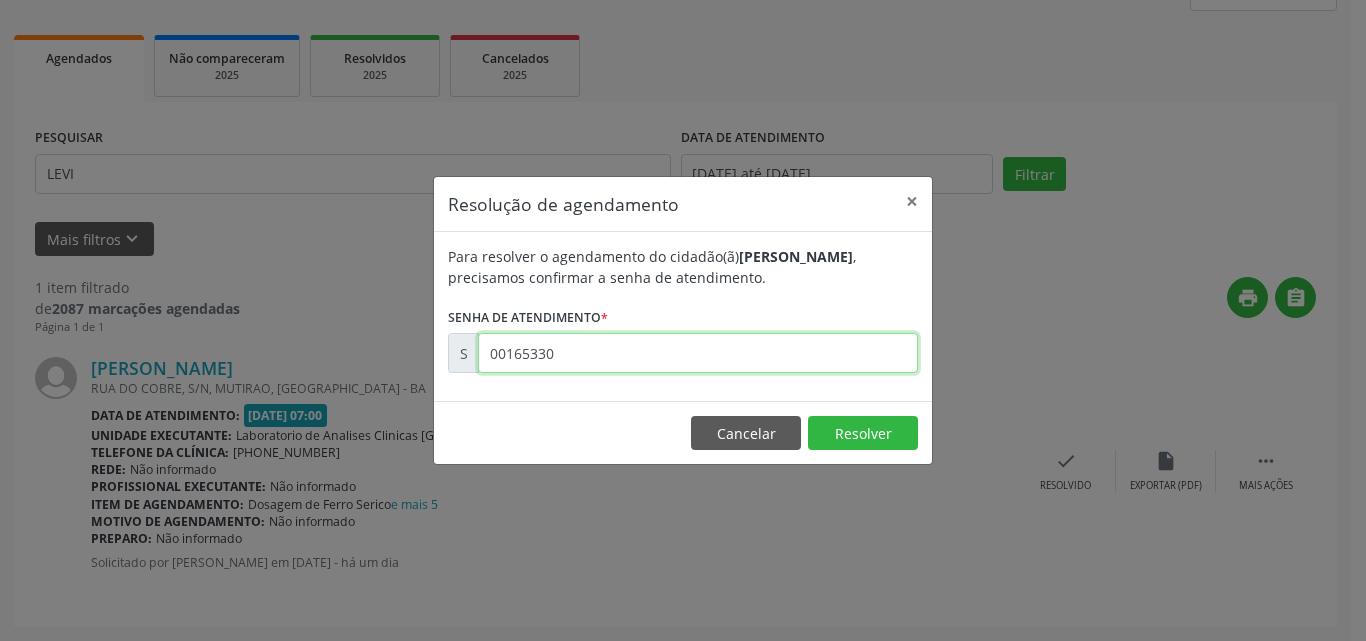 type on "00165330" 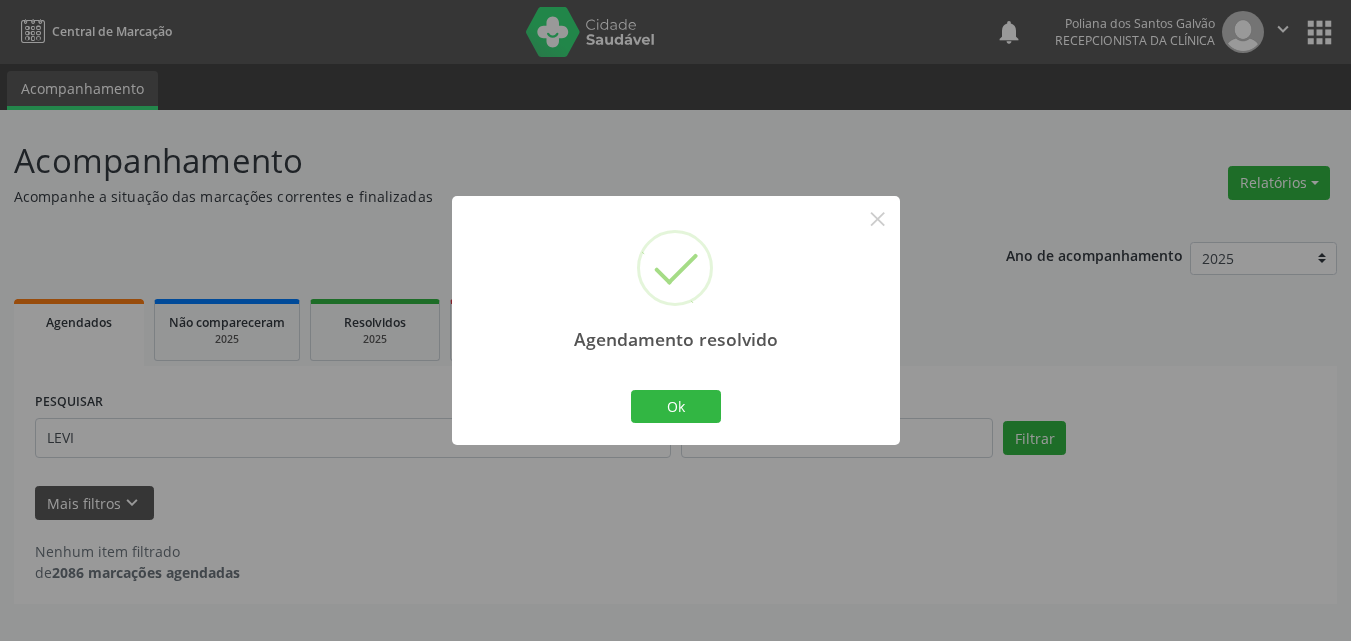scroll, scrollTop: 0, scrollLeft: 0, axis: both 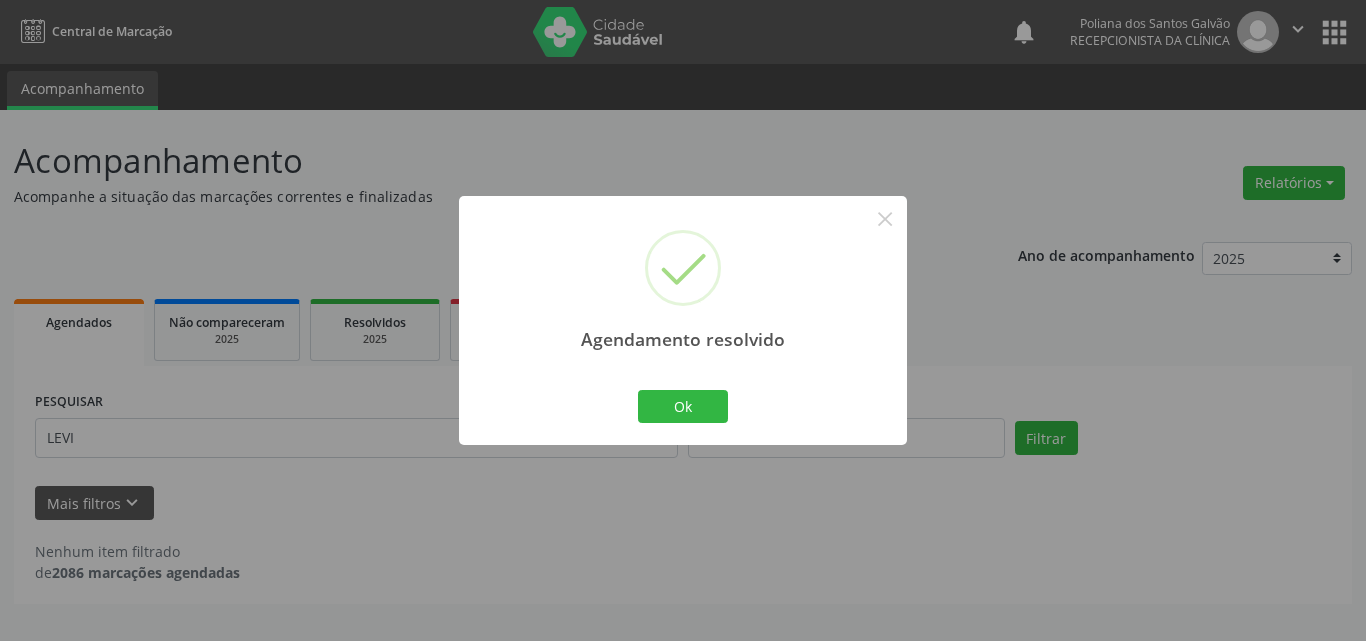 click on "Agendamento resolvido × Ok Cancel" at bounding box center (683, 320) 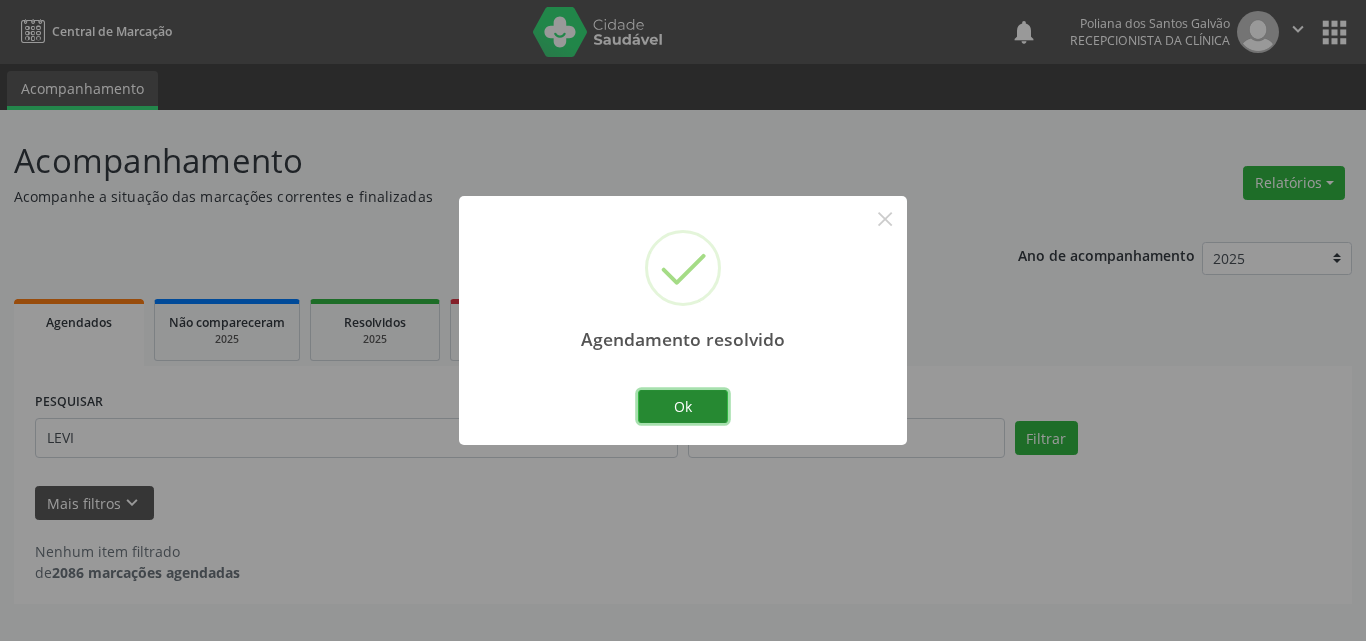 click on "Ok" at bounding box center [683, 407] 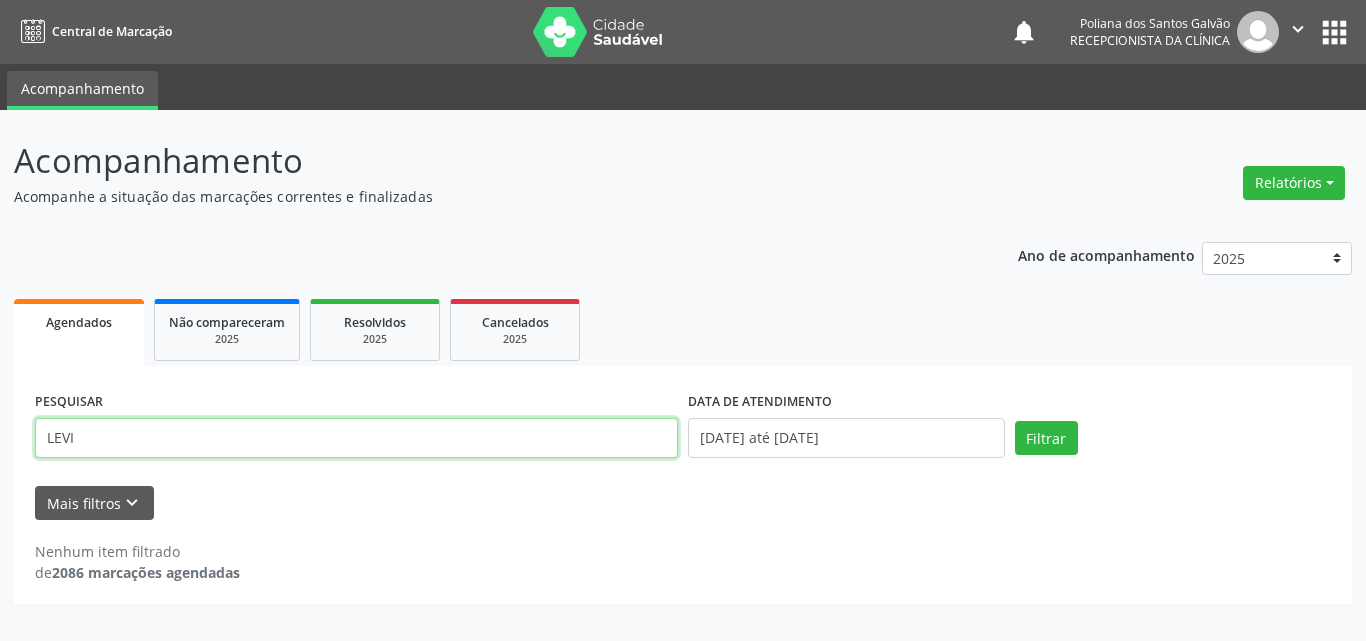 drag, startPoint x: 254, startPoint y: 437, endPoint x: 256, endPoint y: 416, distance: 21.095022 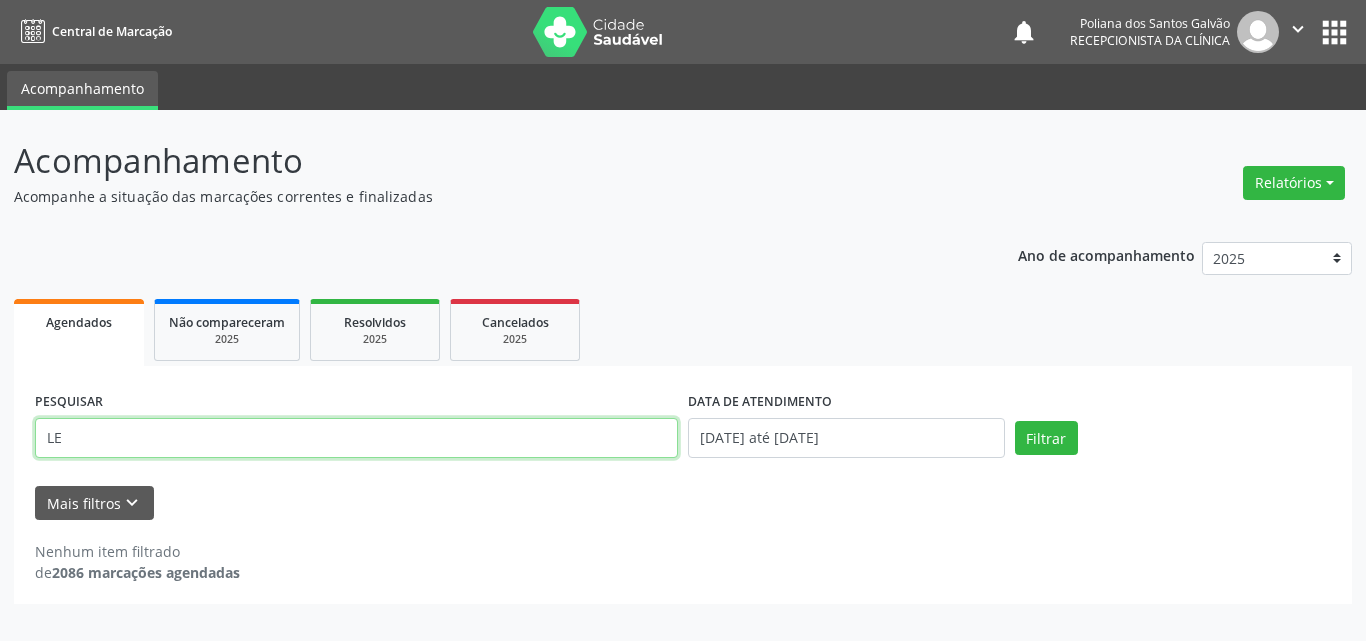 type on "L" 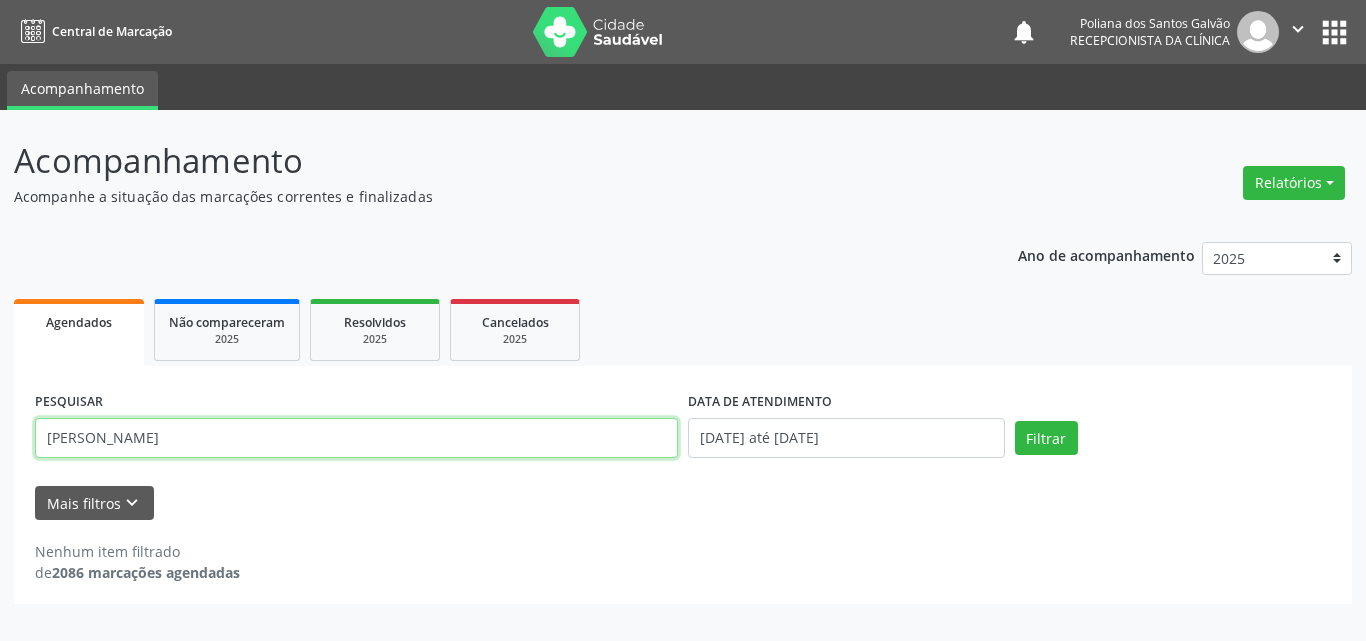 click on "Filtrar" at bounding box center (1046, 438) 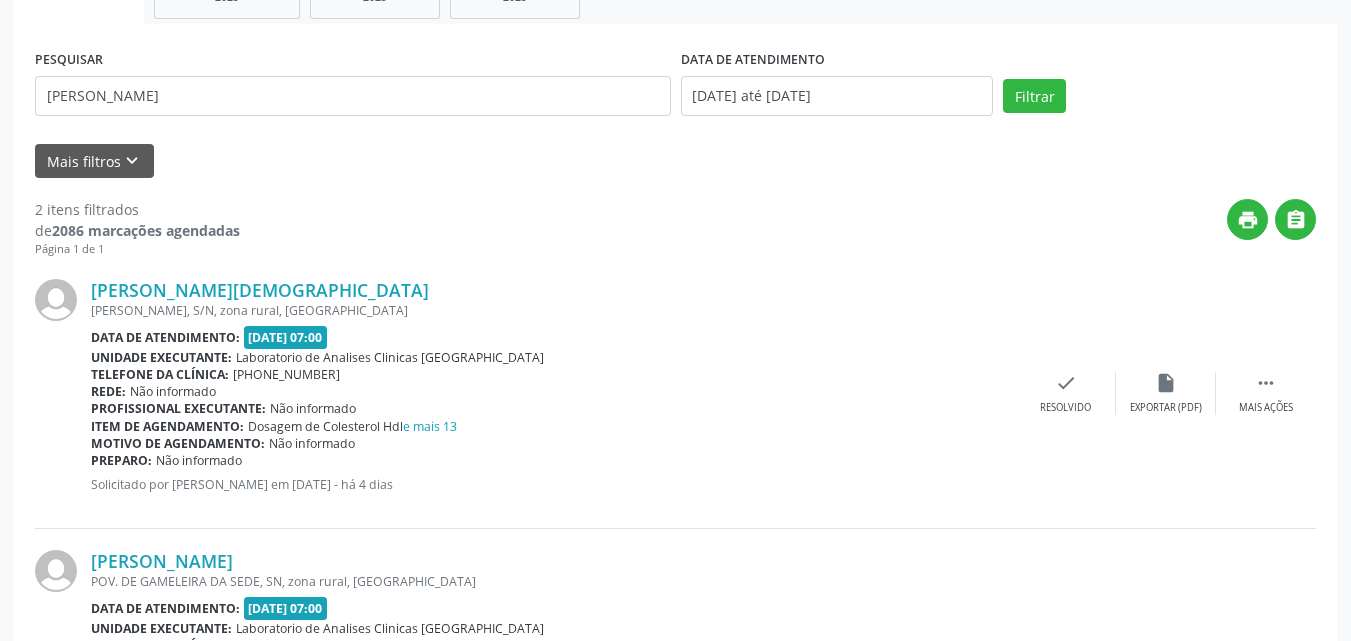 scroll, scrollTop: 535, scrollLeft: 0, axis: vertical 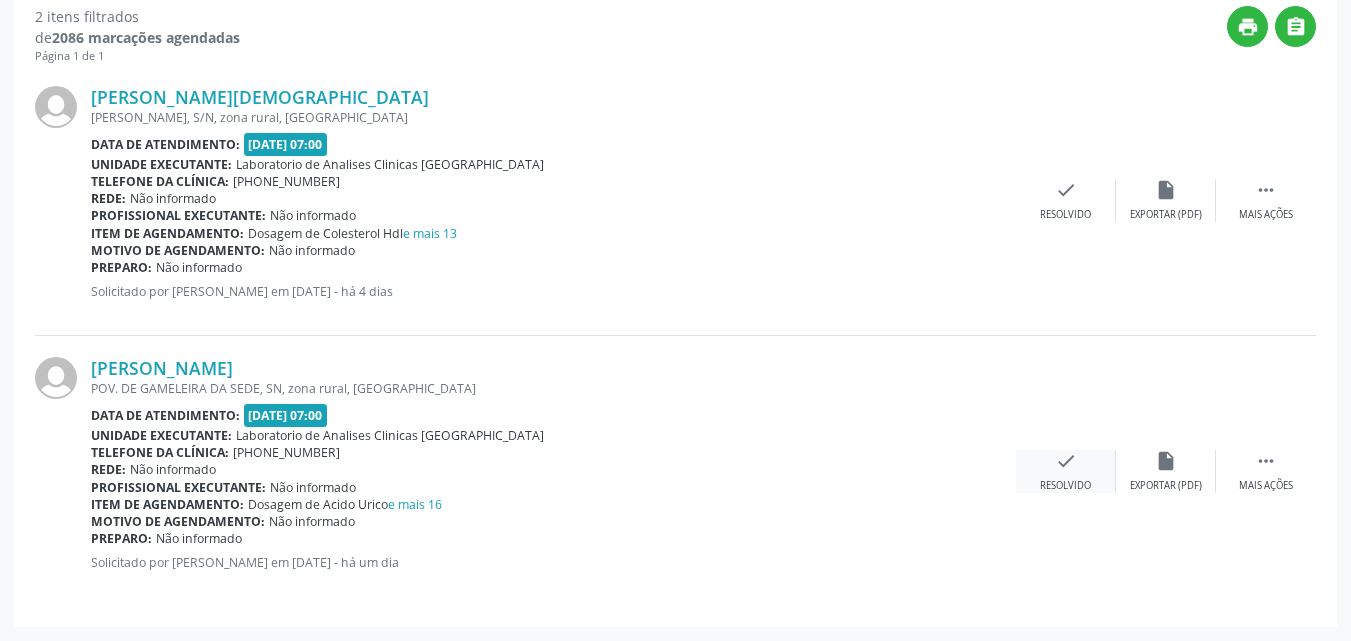 click on "check
Resolvido" at bounding box center [1066, 471] 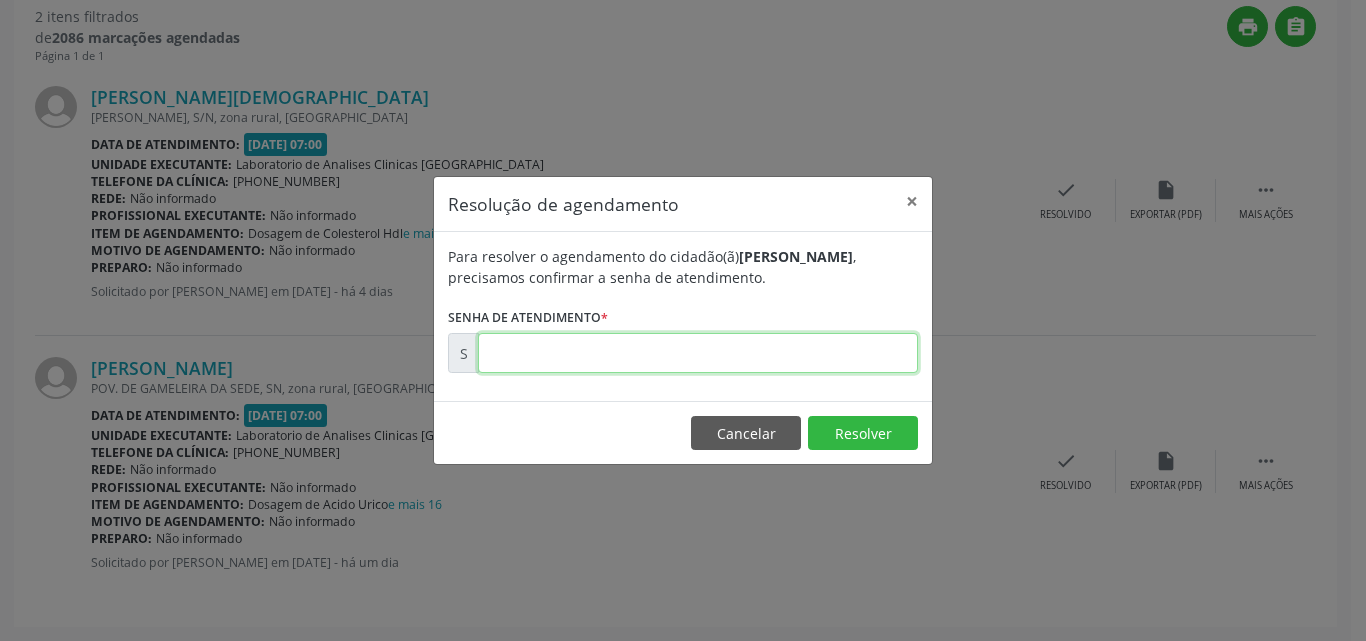 click at bounding box center (698, 353) 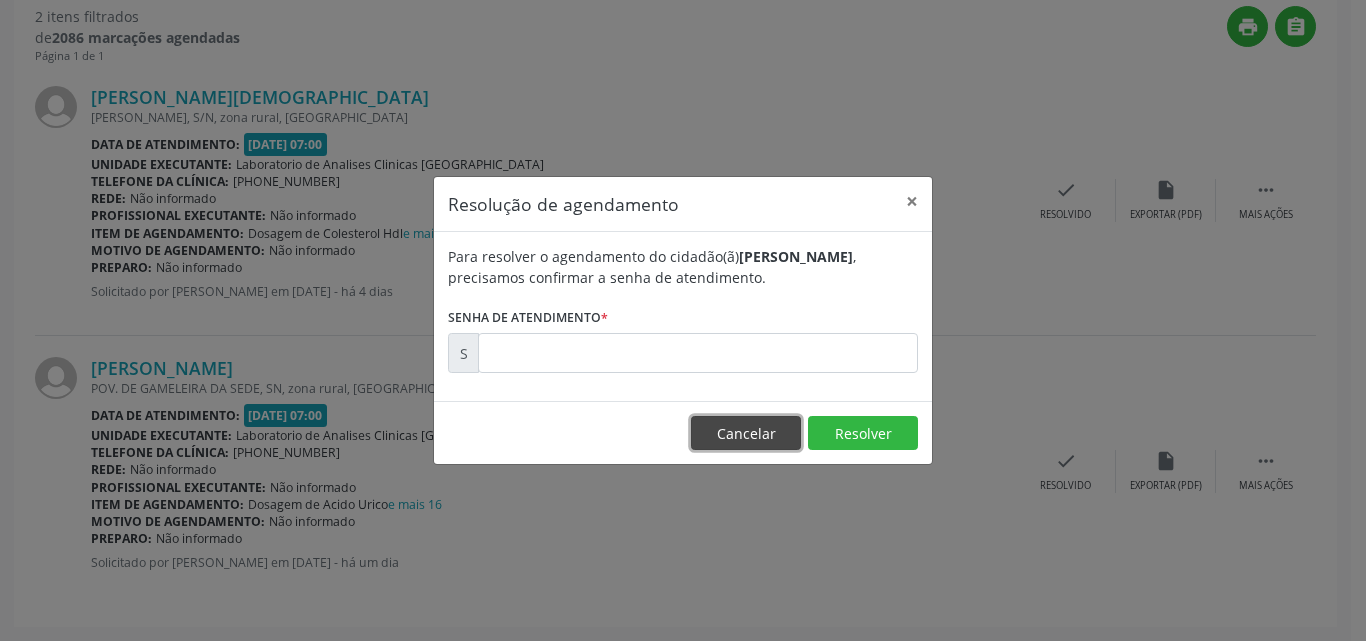 drag, startPoint x: 767, startPoint y: 438, endPoint x: 630, endPoint y: 213, distance: 263.4274 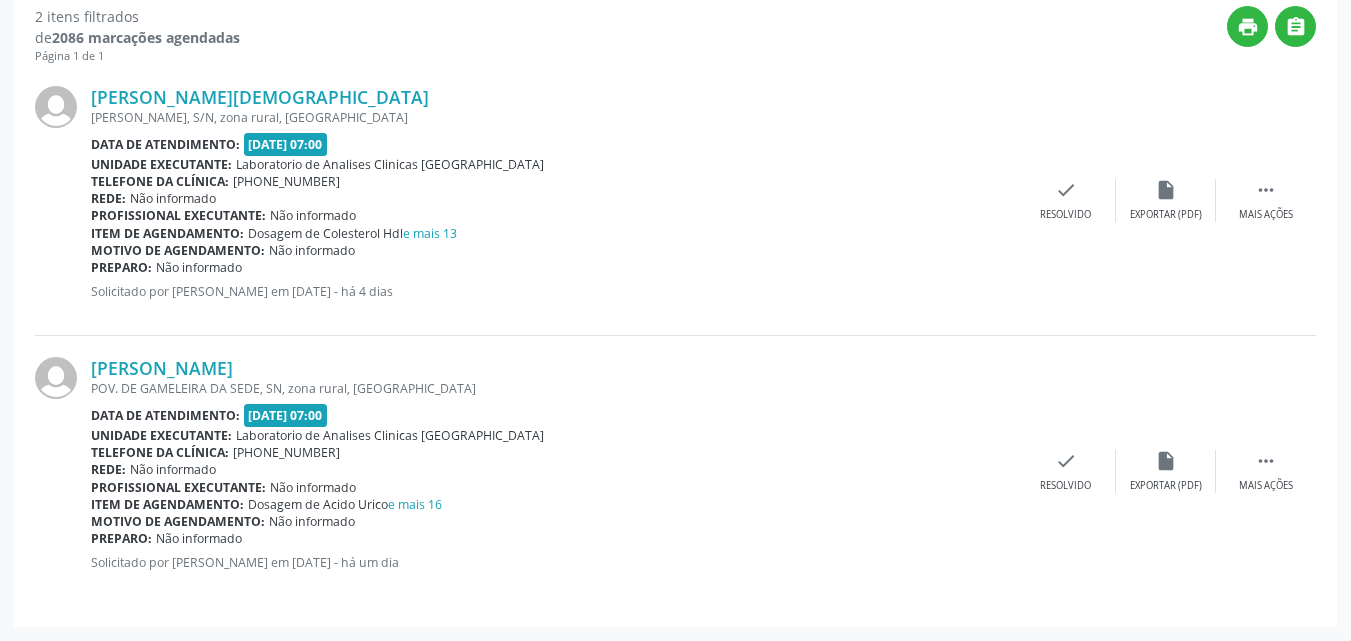 scroll, scrollTop: 135, scrollLeft: 0, axis: vertical 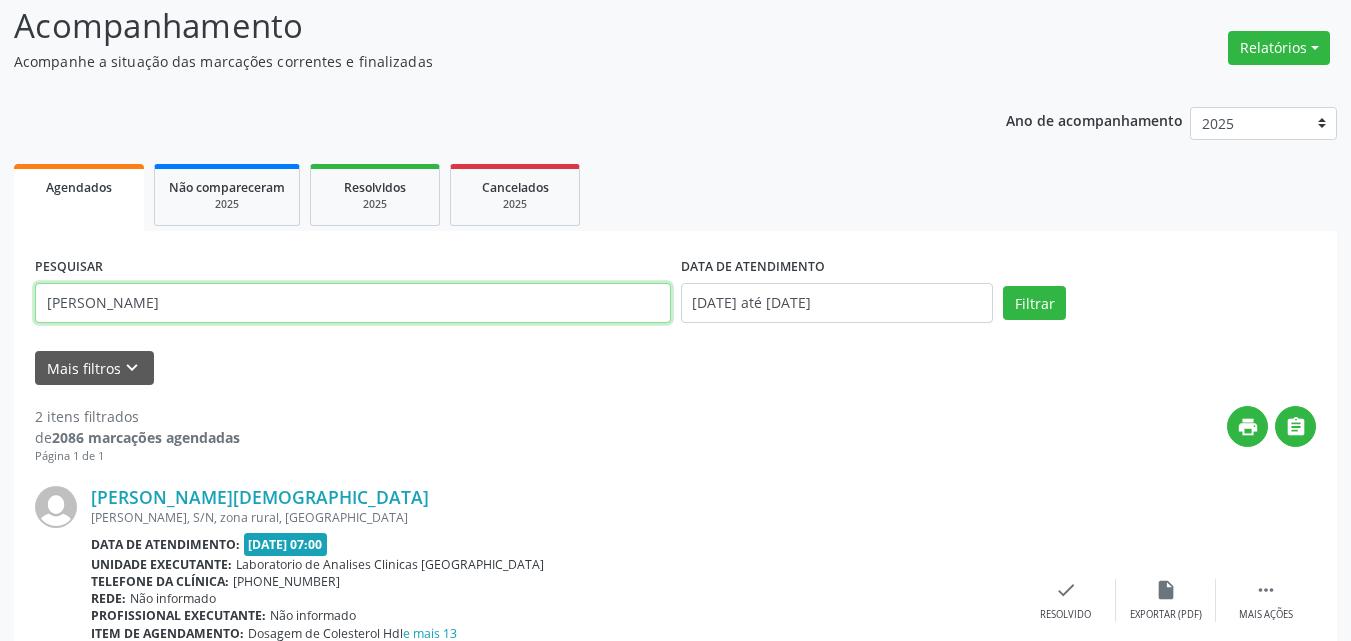 drag, startPoint x: 377, startPoint y: 296, endPoint x: 0, endPoint y: 6, distance: 475.63538 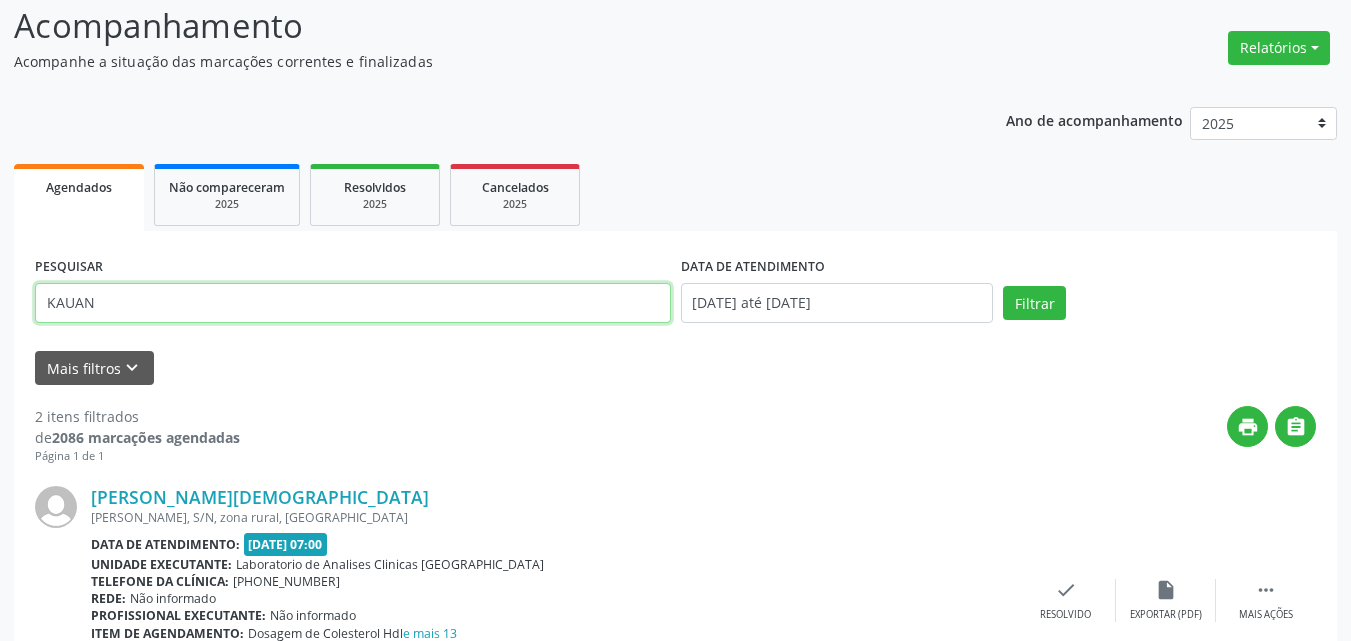 type on "KAUAN" 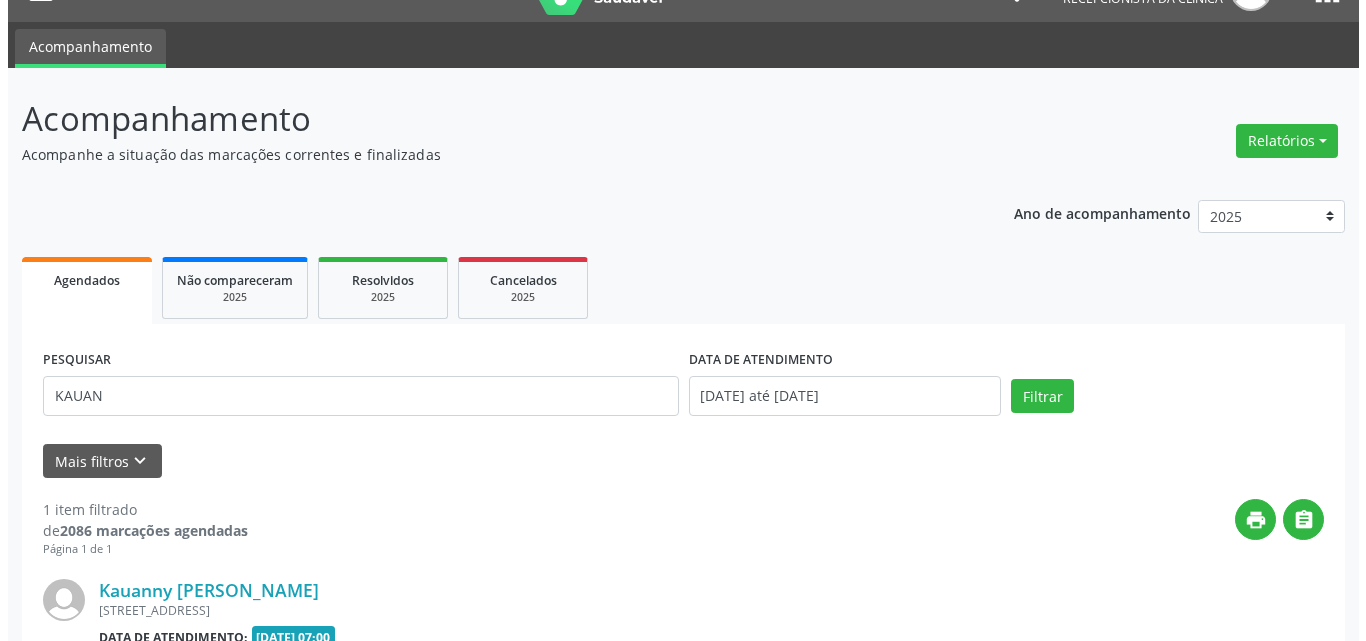 scroll, scrollTop: 135, scrollLeft: 0, axis: vertical 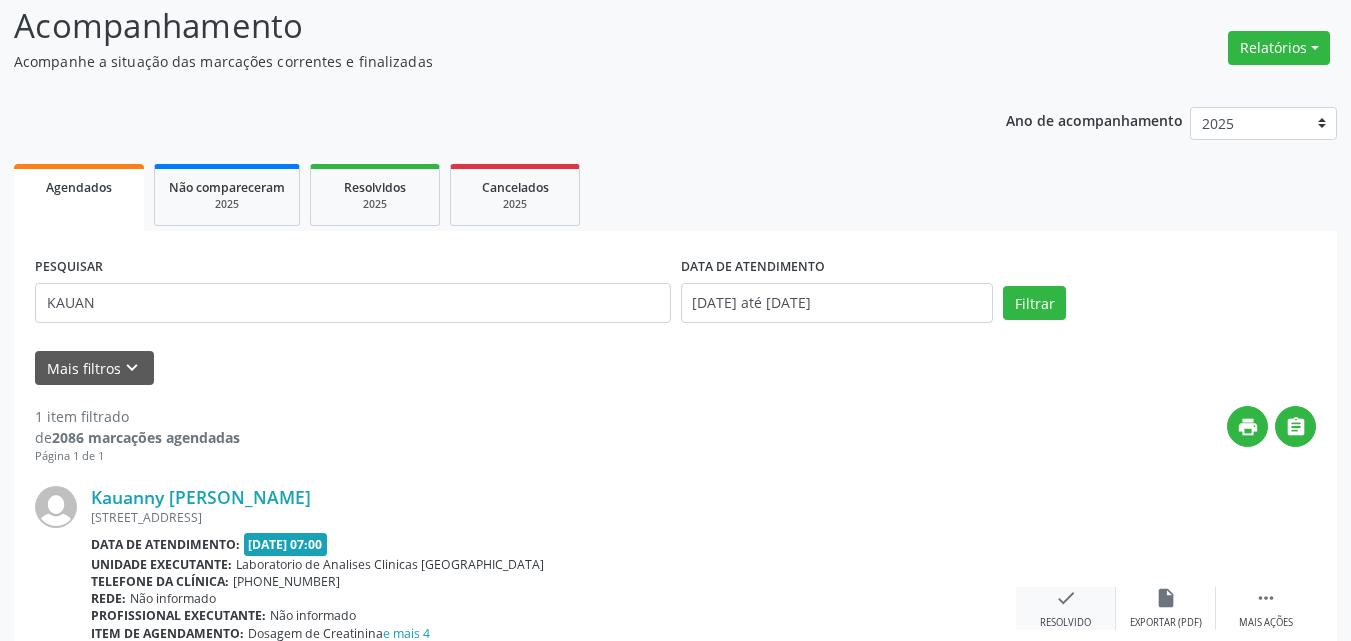 click on "check
Resolvido" at bounding box center [1066, 608] 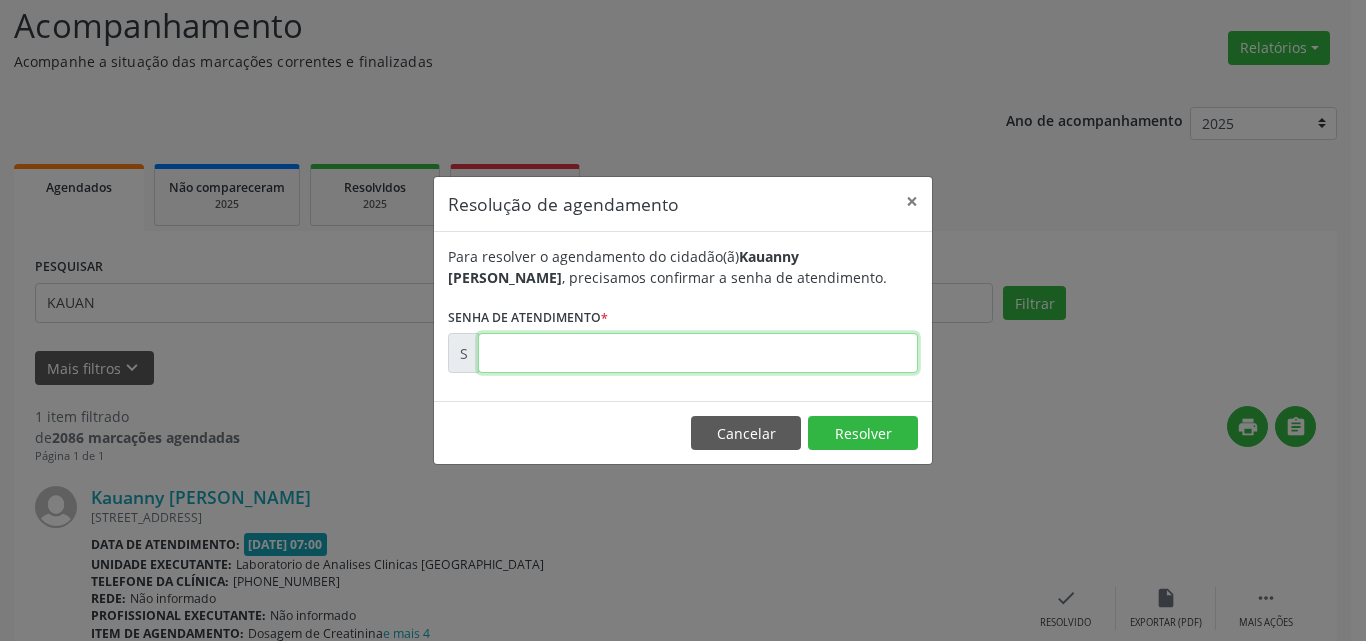 click at bounding box center (698, 353) 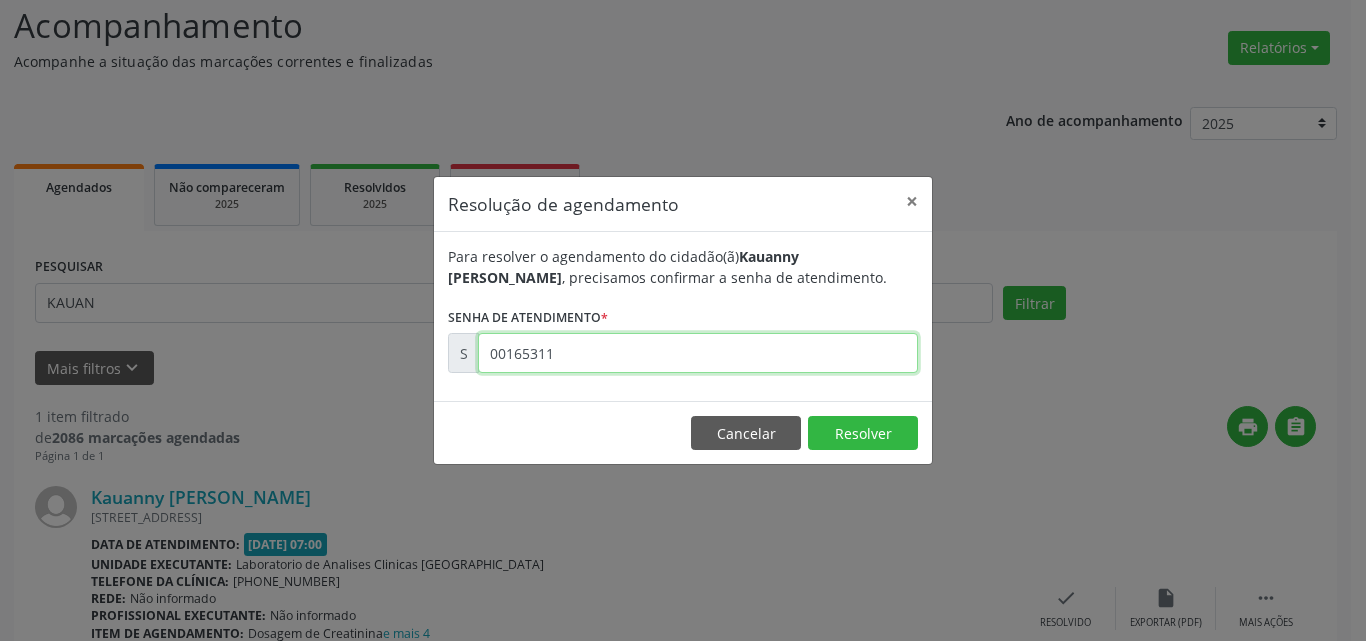 type on "00165311" 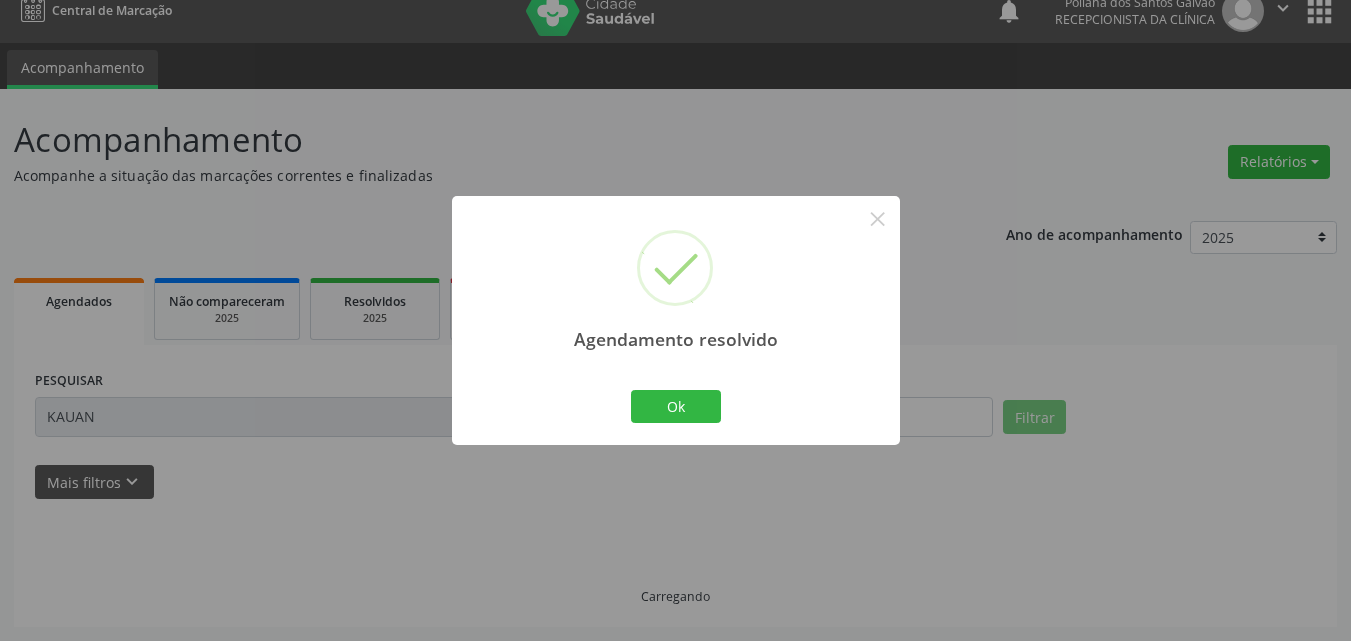 scroll, scrollTop: 0, scrollLeft: 0, axis: both 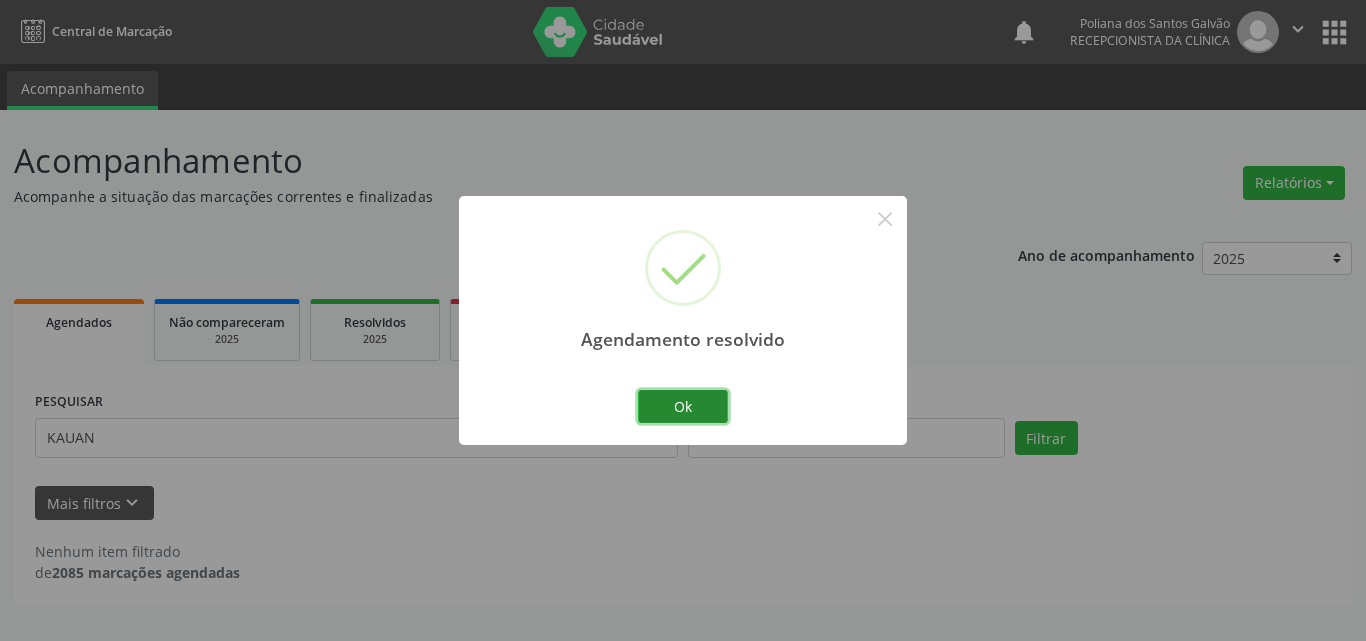 drag, startPoint x: 685, startPoint y: 410, endPoint x: 545, endPoint y: 402, distance: 140.22838 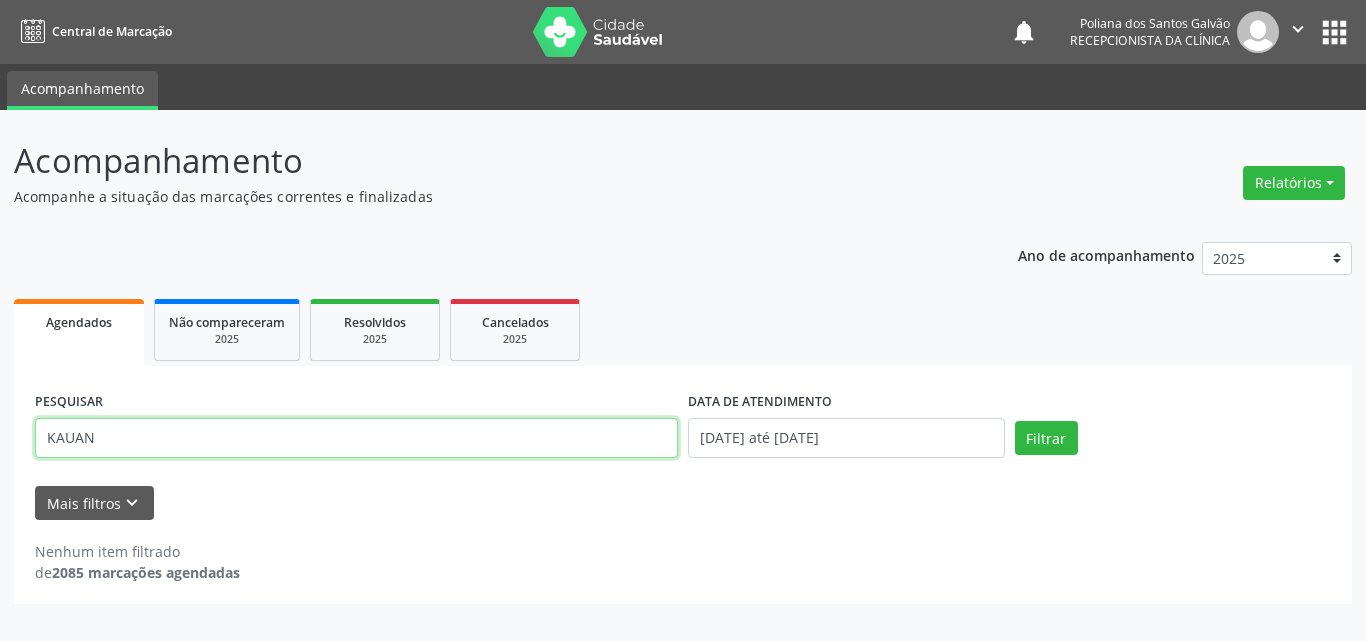 drag, startPoint x: 524, startPoint y: 426, endPoint x: 0, endPoint y: 98, distance: 618.1909 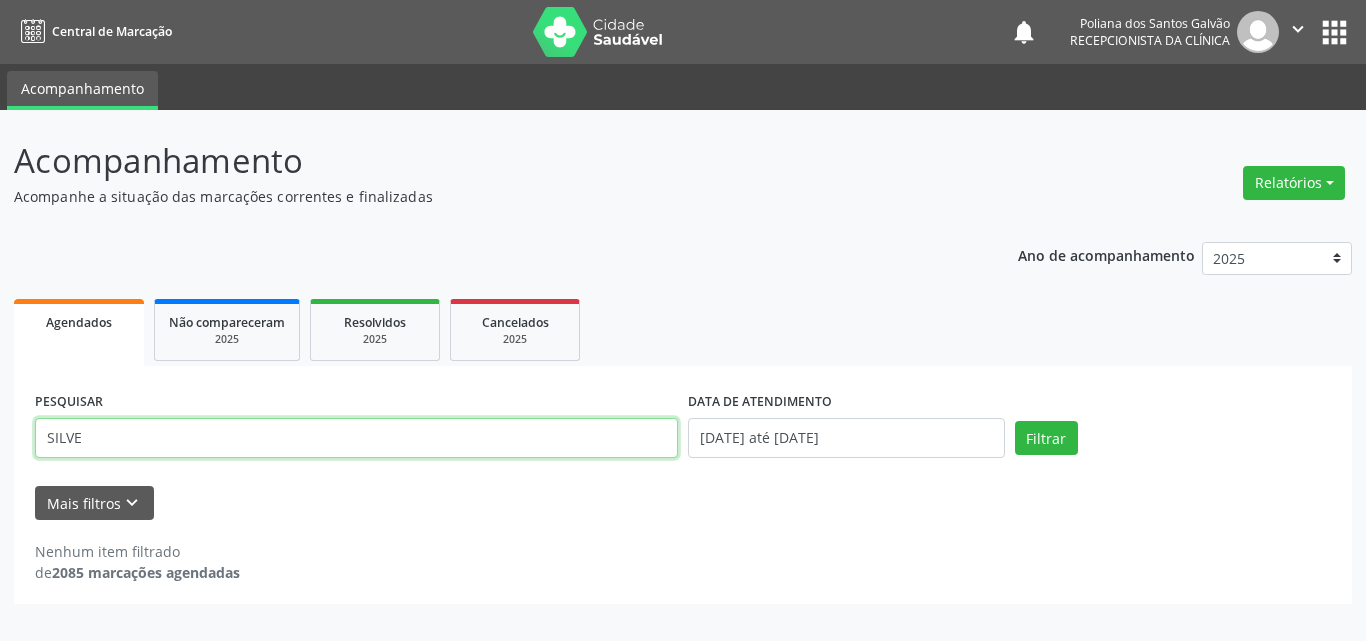 type on "SILVE" 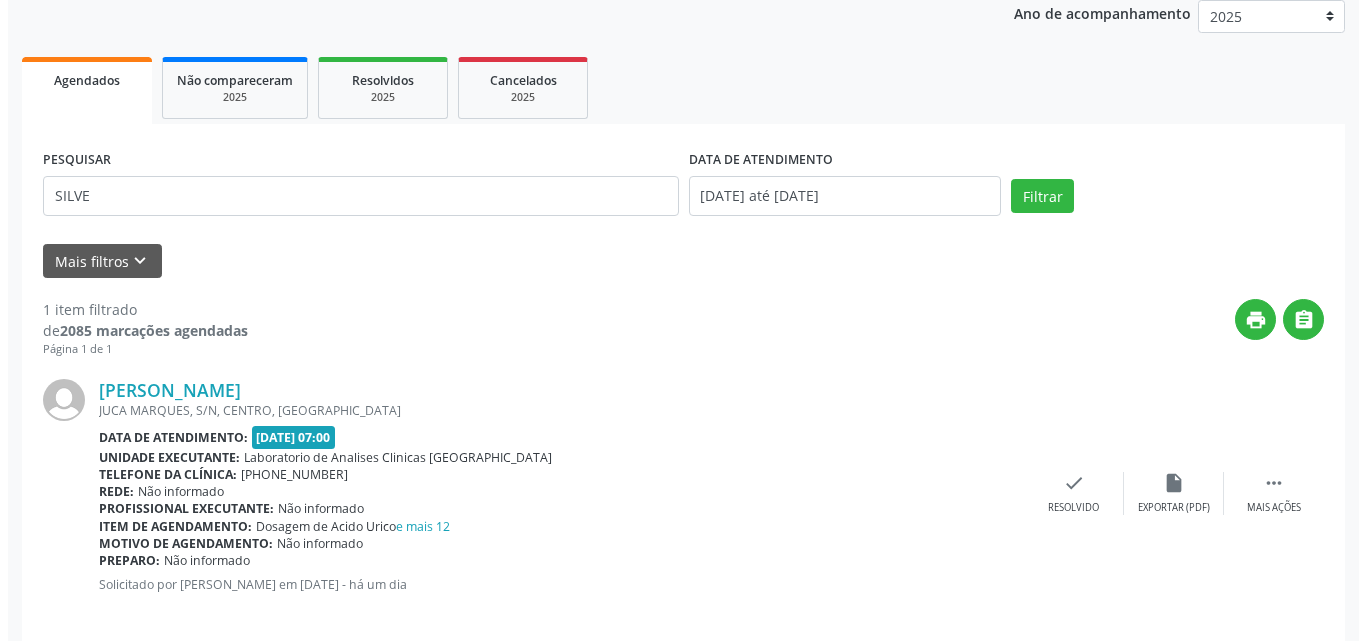 scroll, scrollTop: 264, scrollLeft: 0, axis: vertical 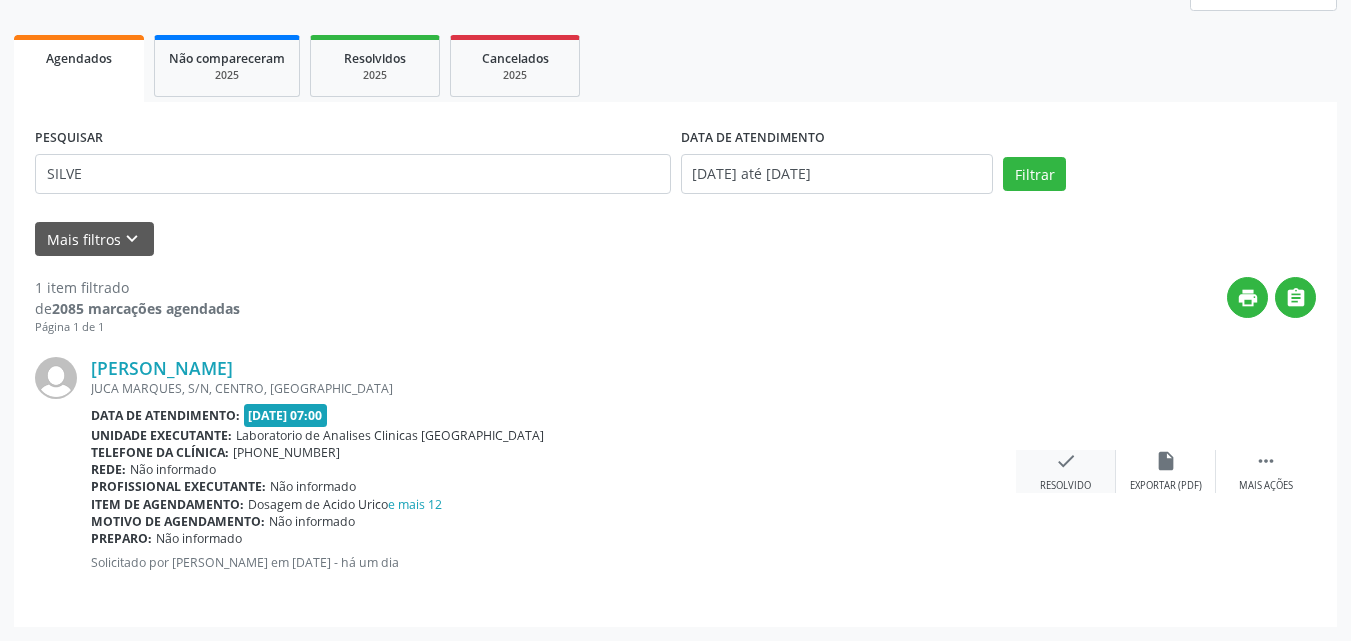 click on "Resolvido" at bounding box center (1065, 486) 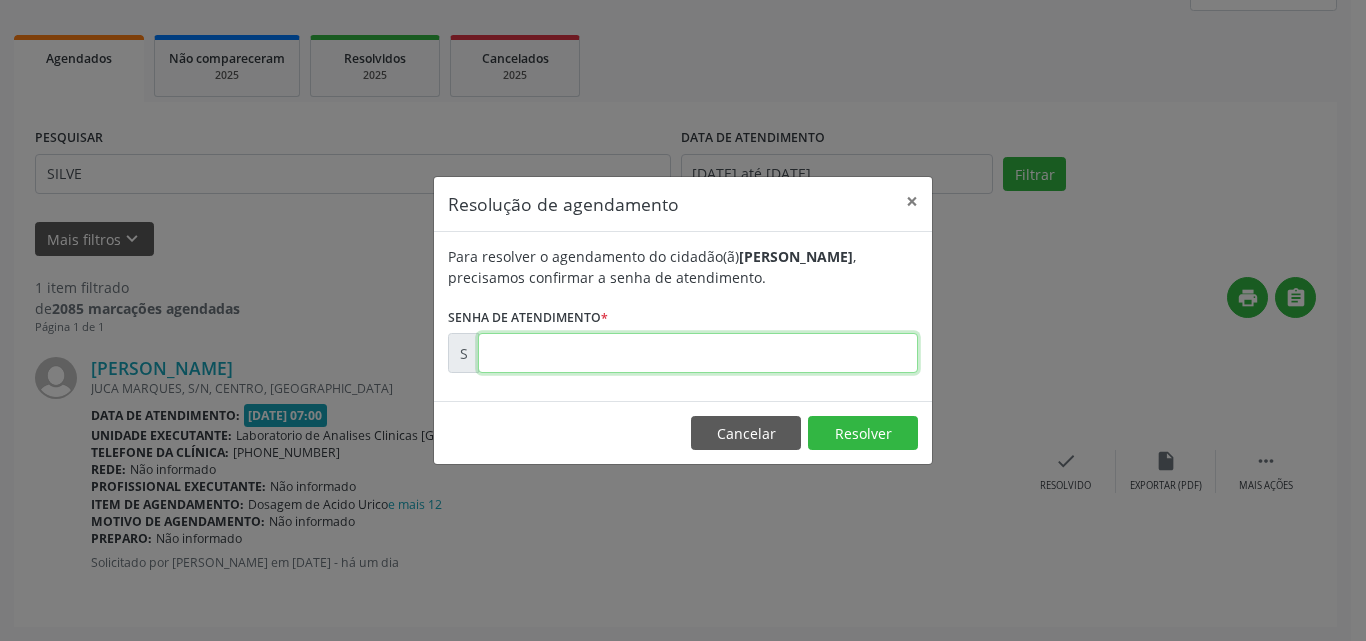 click at bounding box center (698, 353) 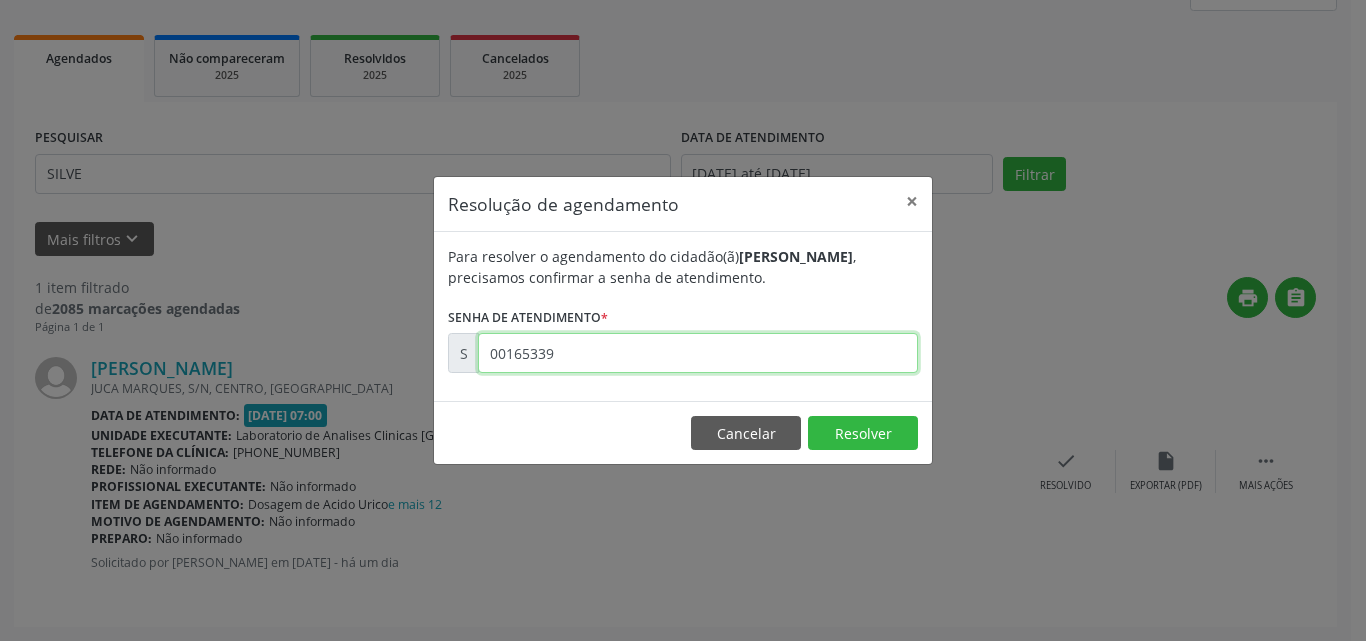 type on "00165339" 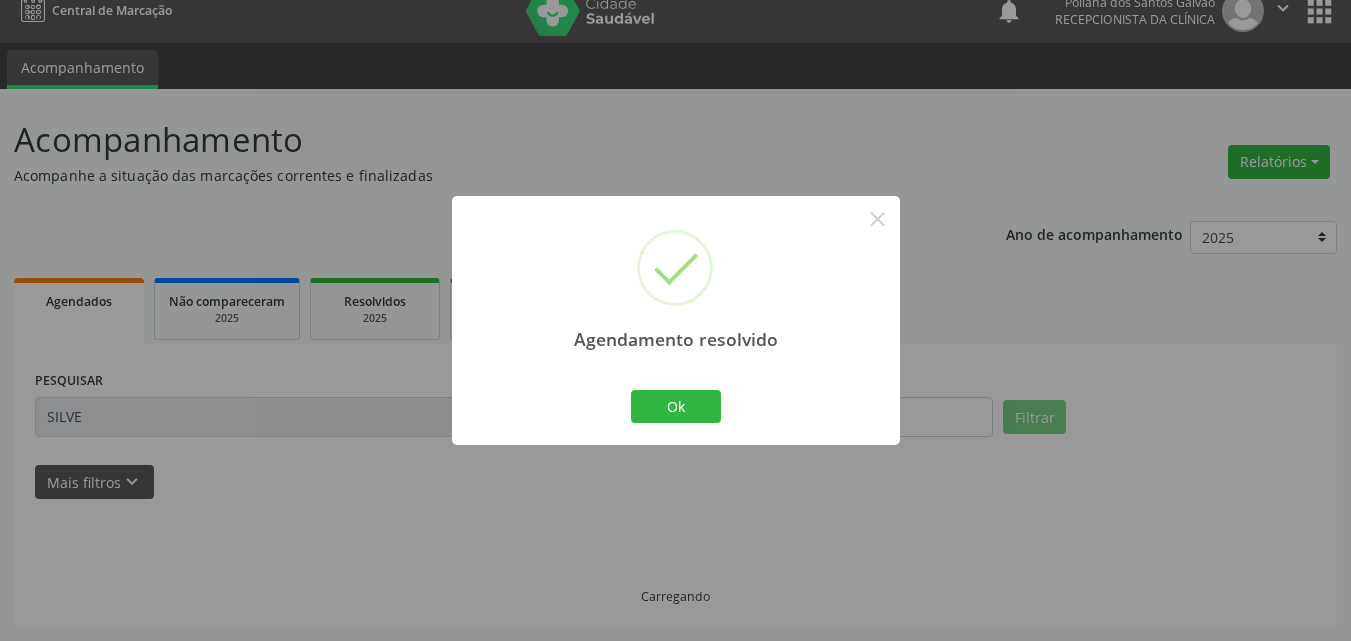 scroll, scrollTop: 0, scrollLeft: 0, axis: both 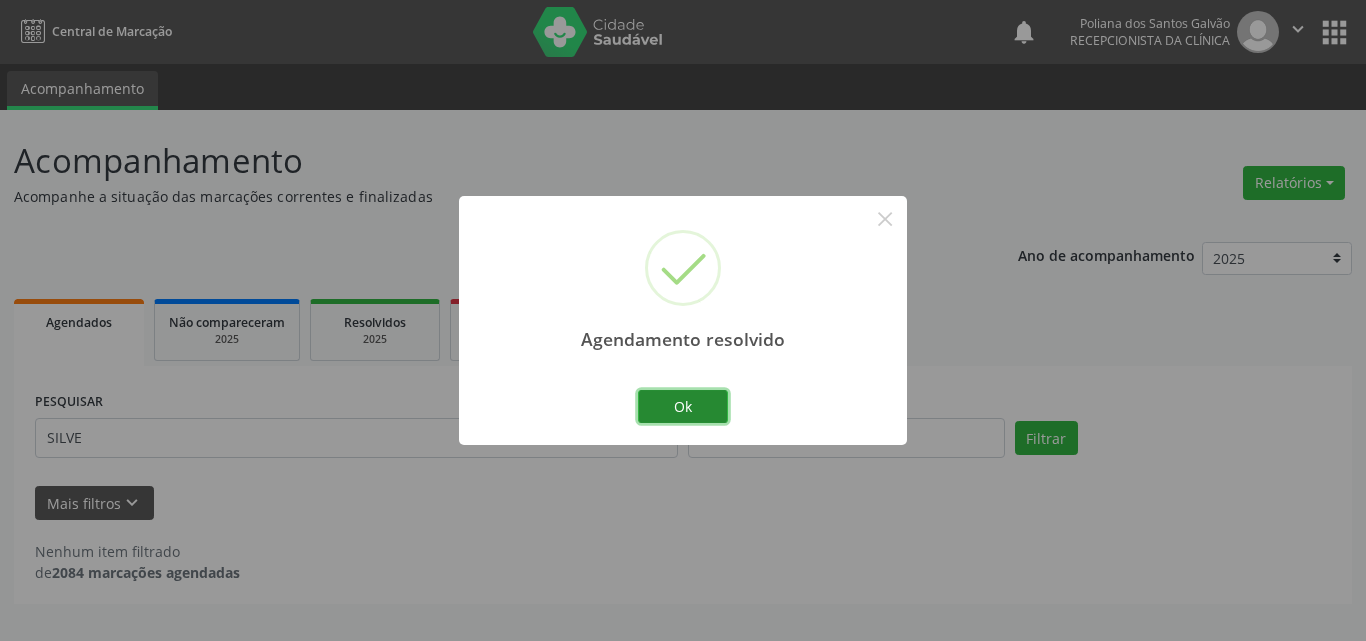 click on "Ok" at bounding box center (683, 407) 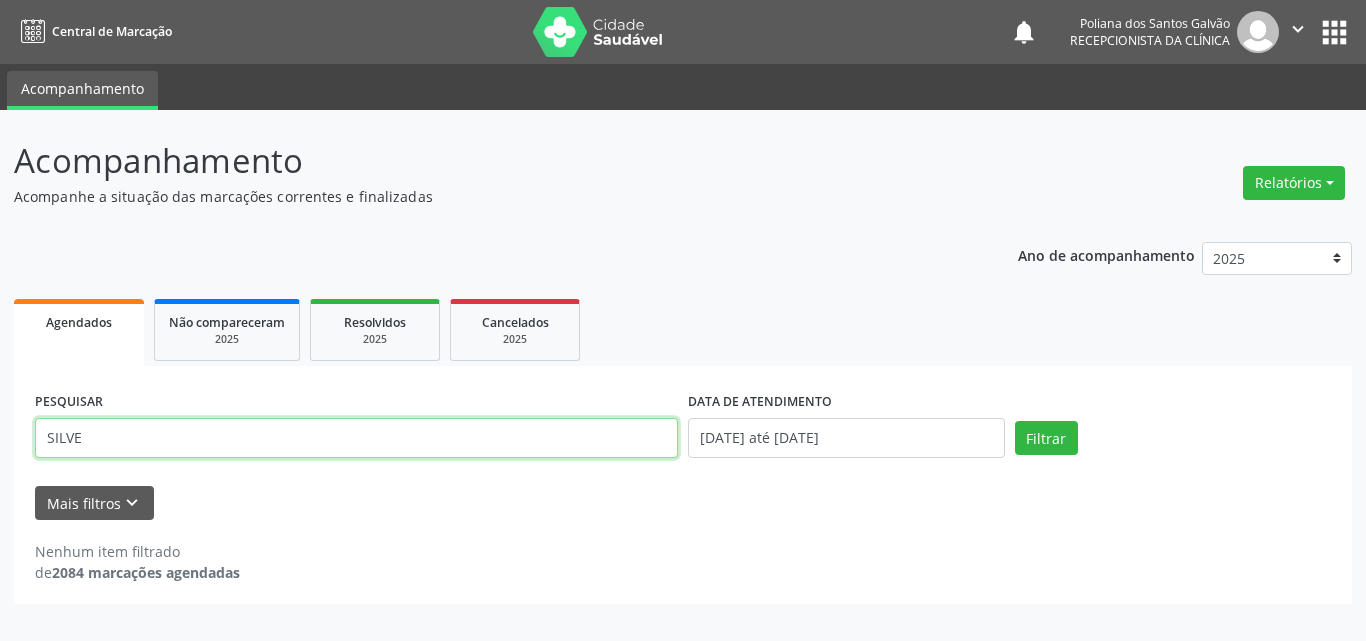 drag, startPoint x: 583, startPoint y: 440, endPoint x: 0, endPoint y: -43, distance: 757.0852 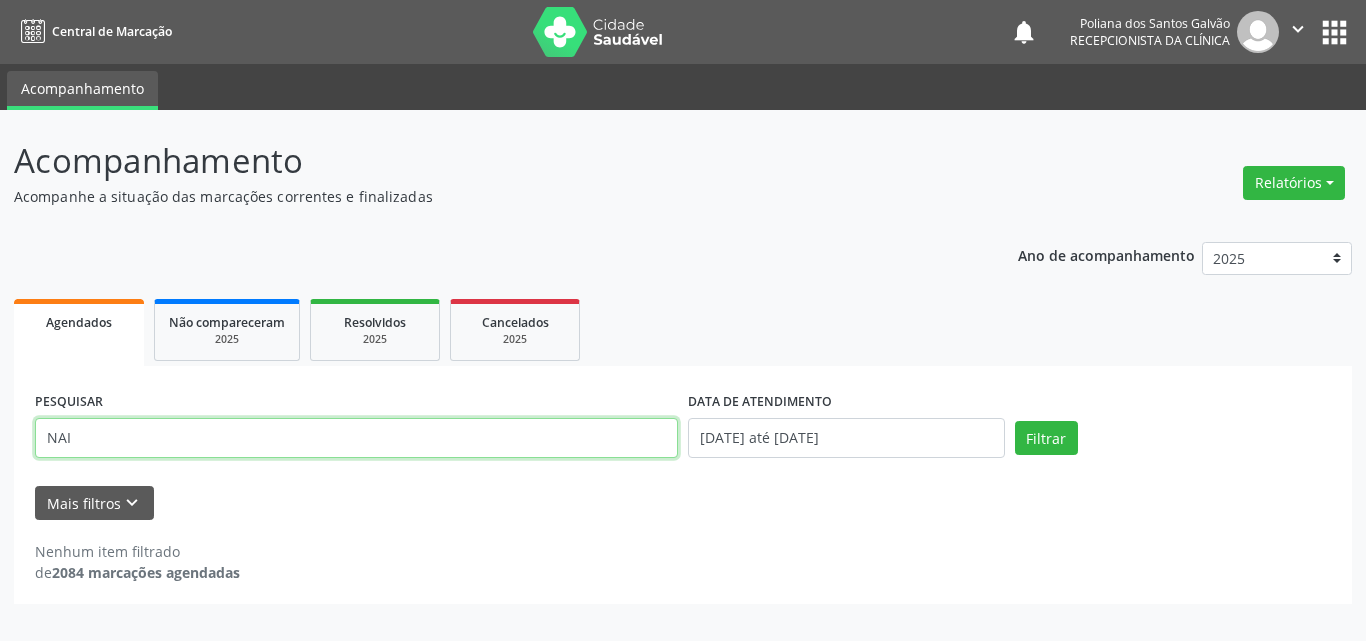 type on "NAI" 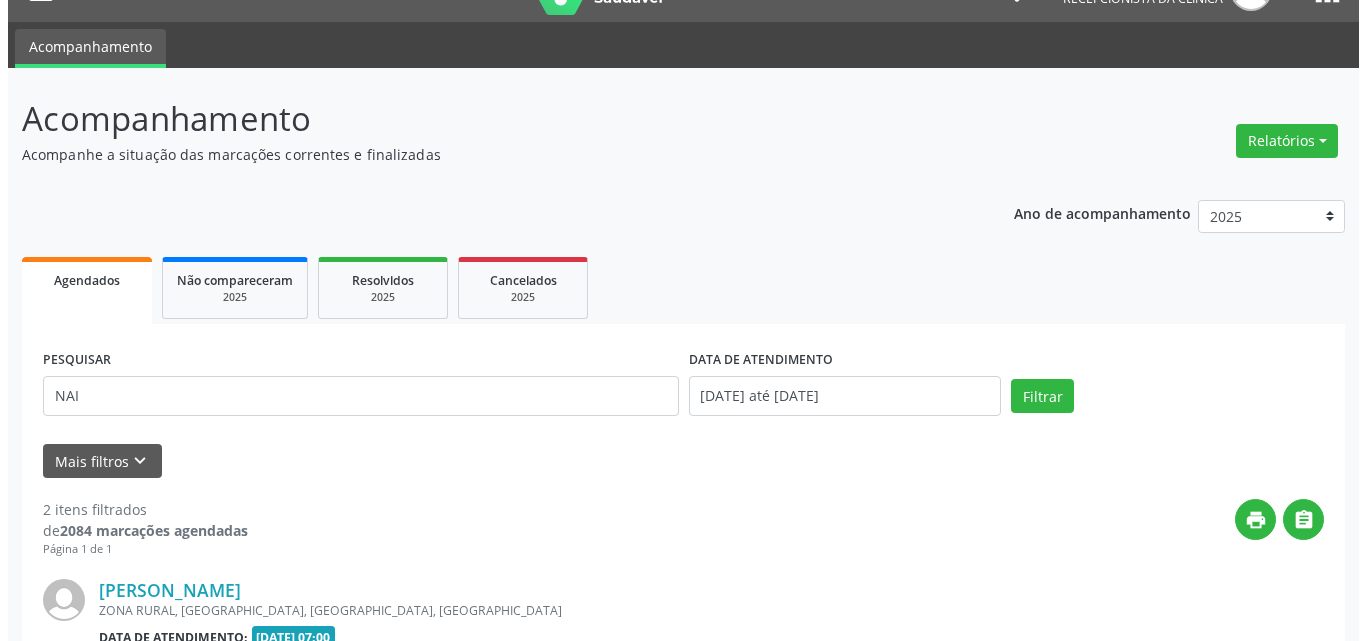 scroll, scrollTop: 535, scrollLeft: 0, axis: vertical 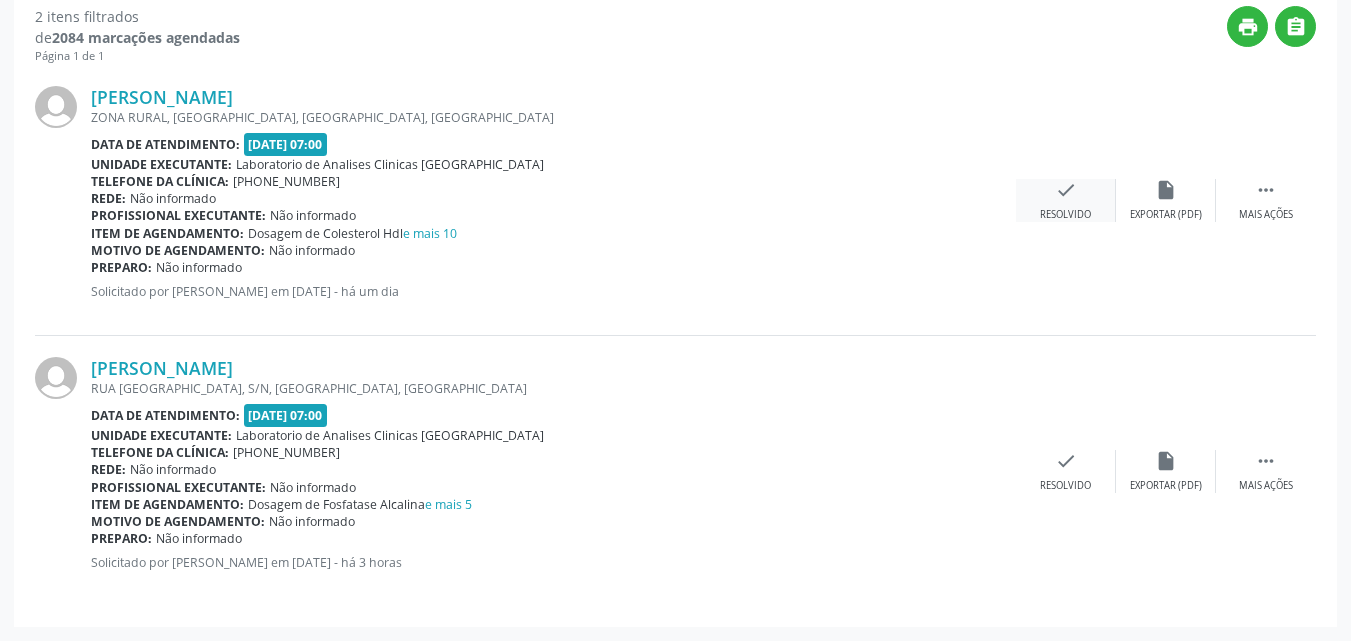 click on "Resolvido" at bounding box center (1065, 215) 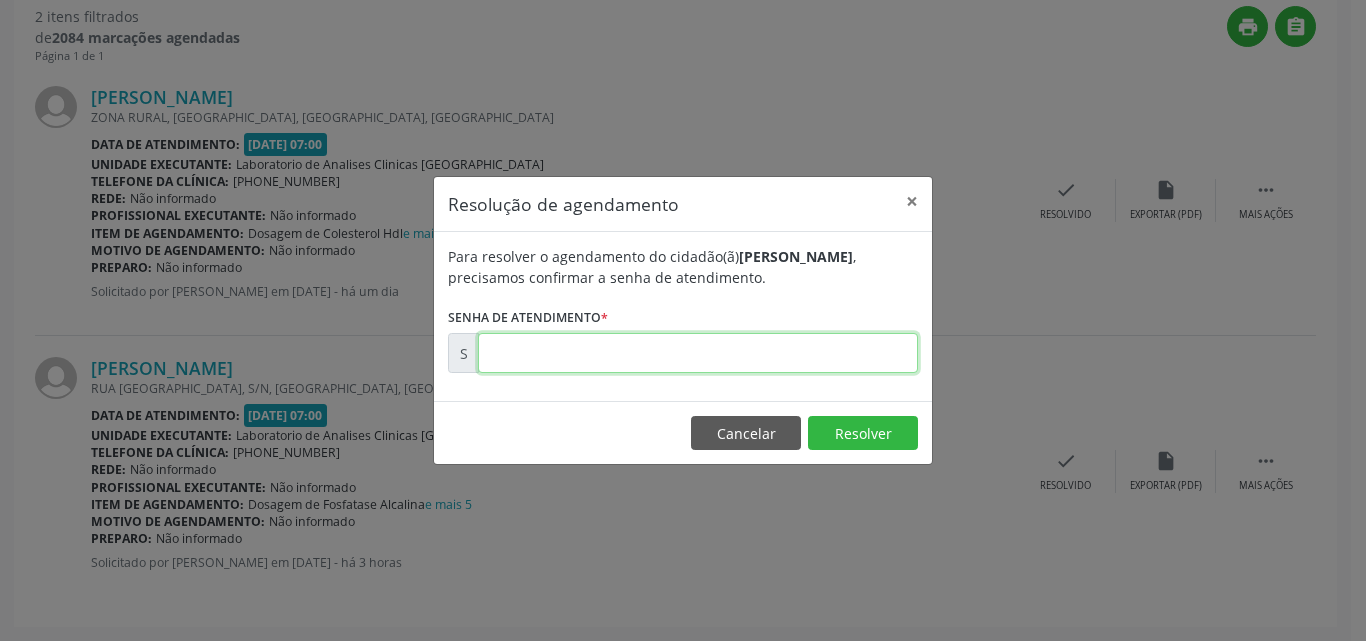 drag, startPoint x: 1072, startPoint y: 209, endPoint x: 819, endPoint y: 370, distance: 299.8833 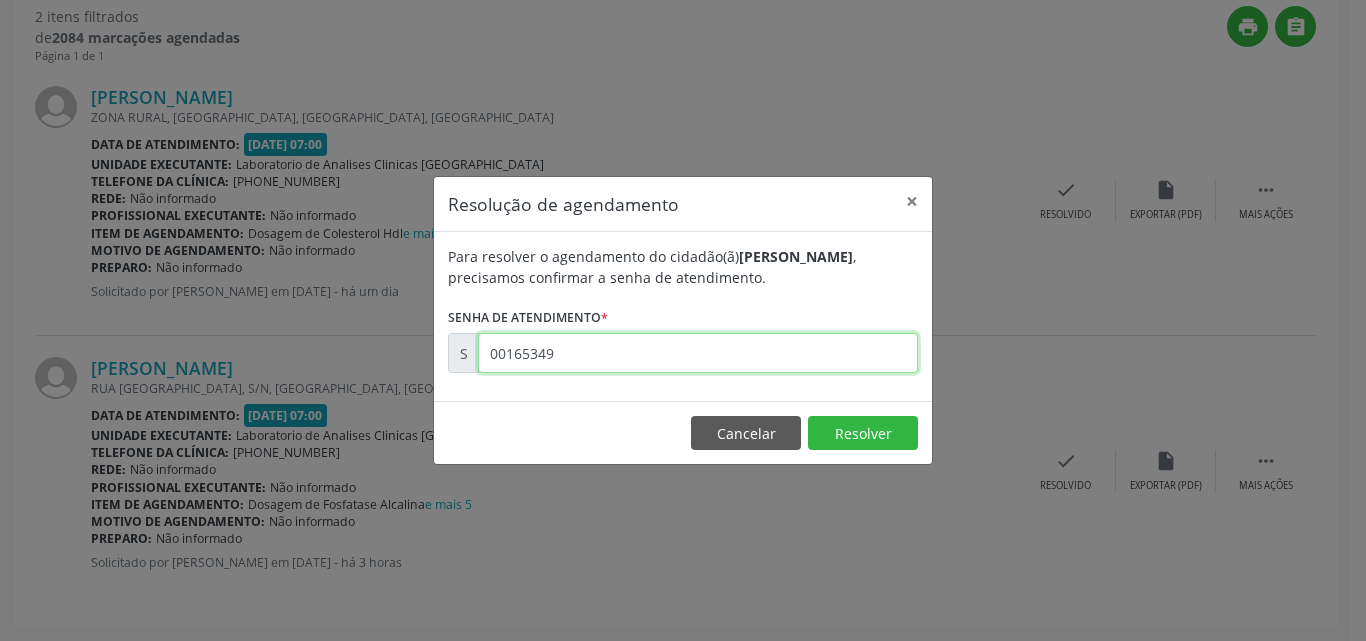 type on "00165349" 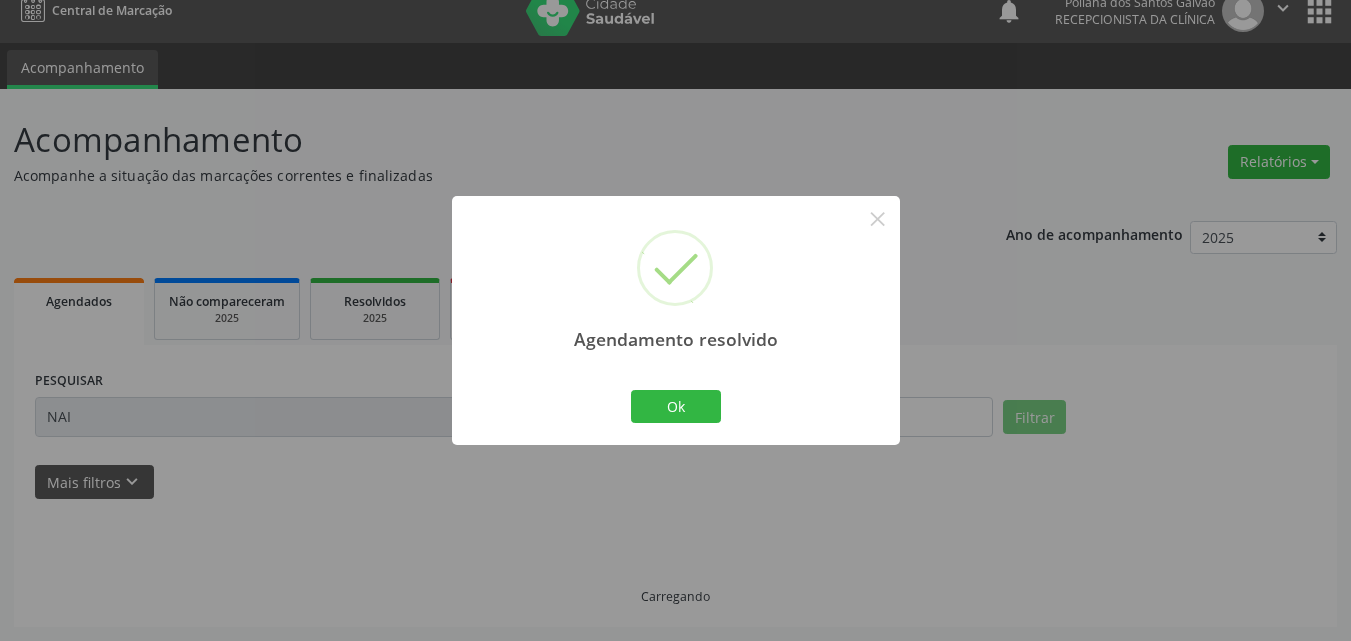 scroll, scrollTop: 264, scrollLeft: 0, axis: vertical 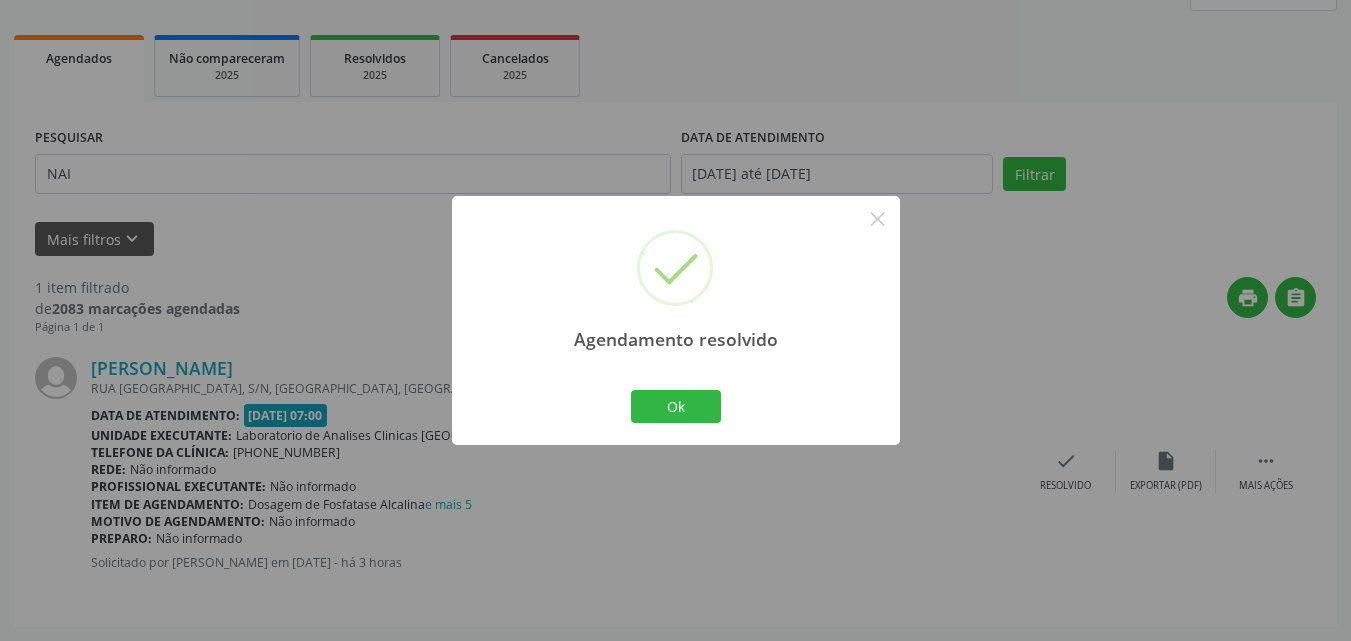 click at bounding box center [676, 444] 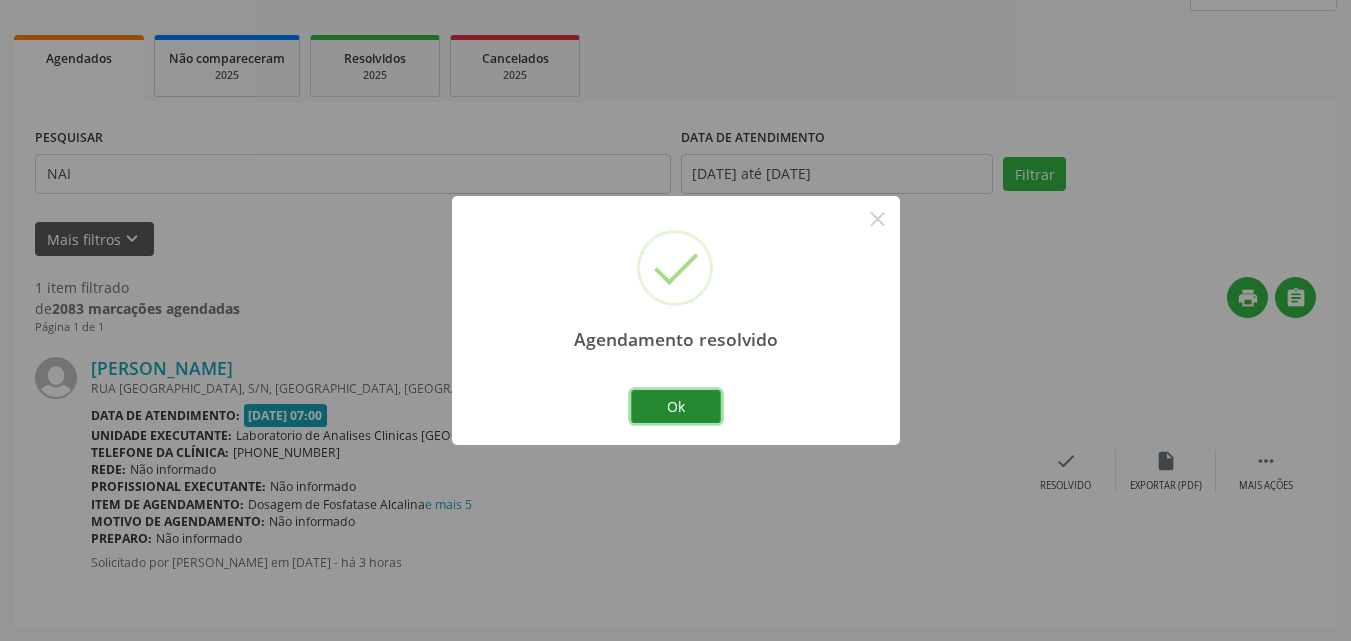 click on "Ok" at bounding box center [676, 407] 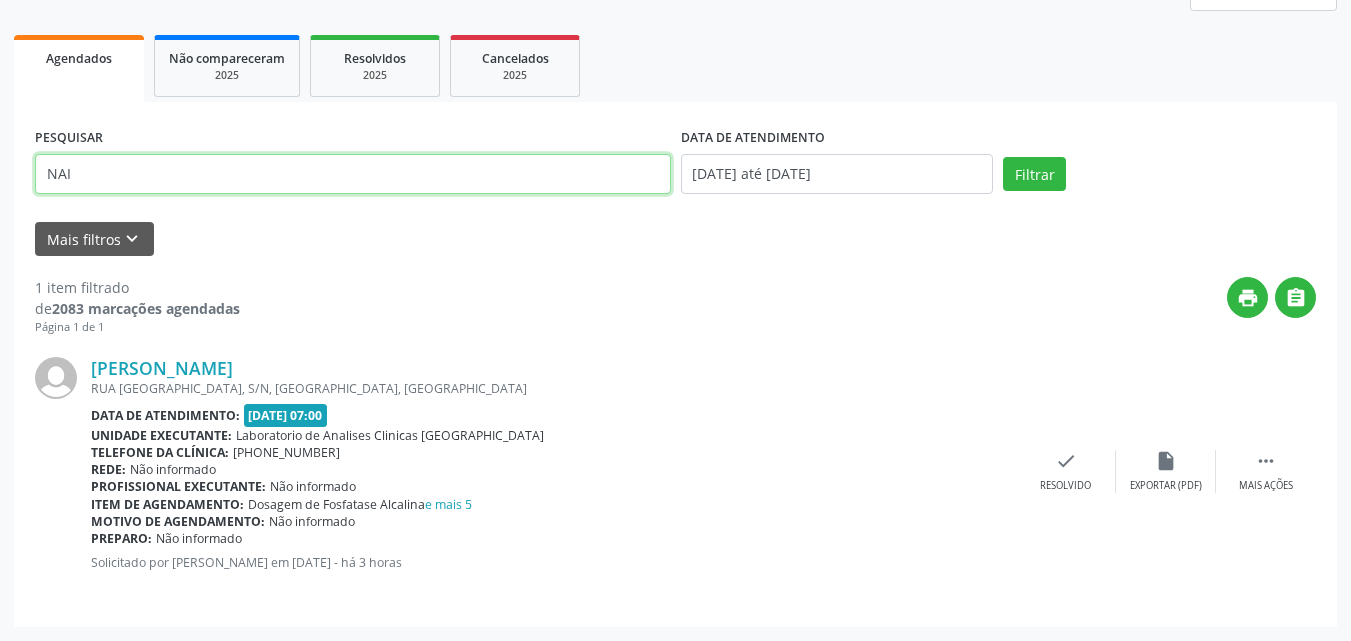 drag, startPoint x: 571, startPoint y: 184, endPoint x: 66, endPoint y: -41, distance: 552.8562 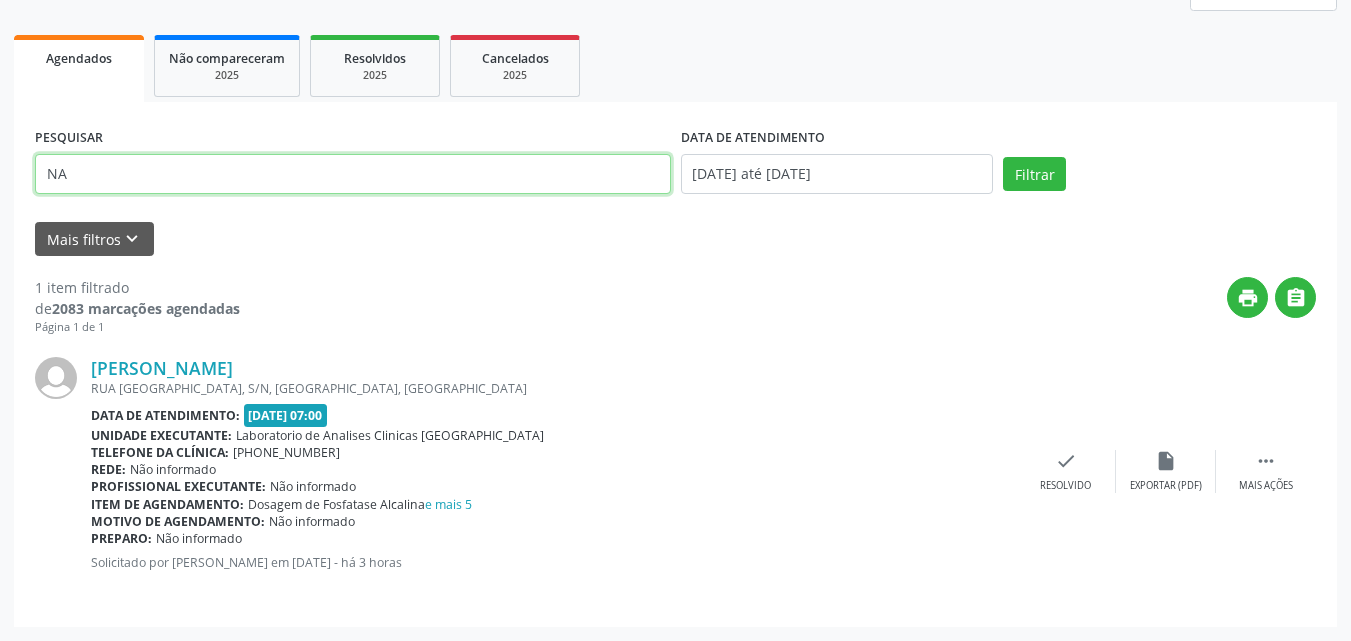 type on "N" 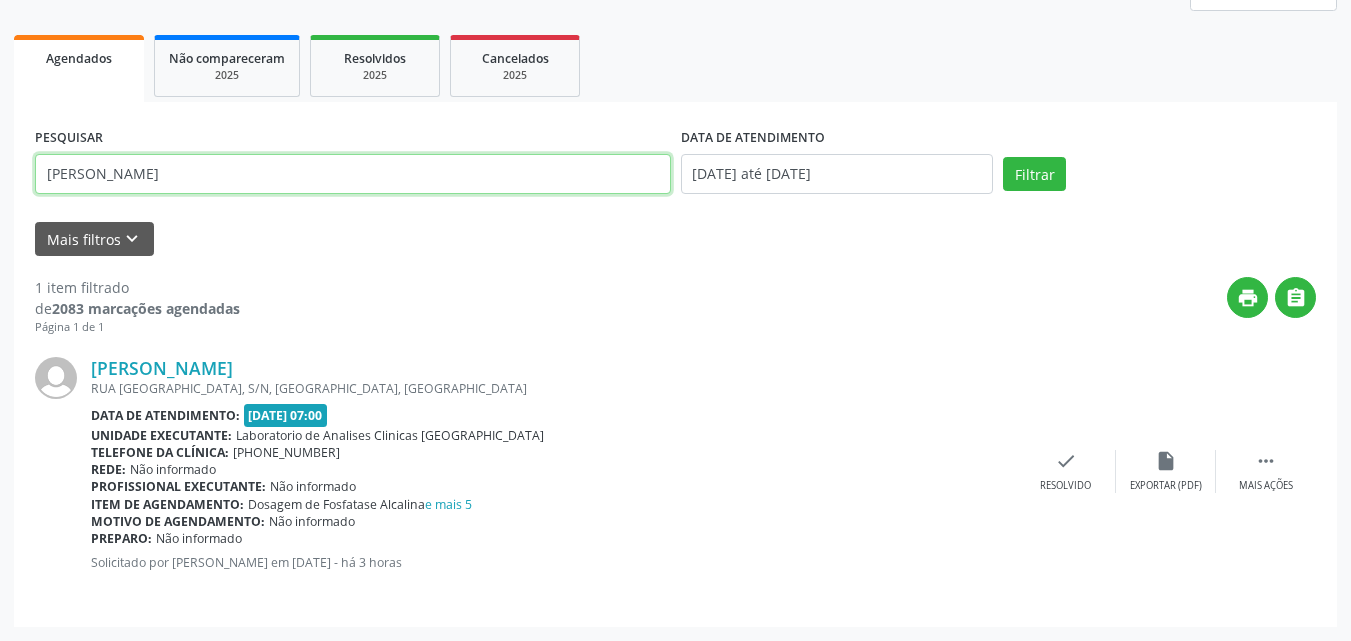 type on "[PERSON_NAME]" 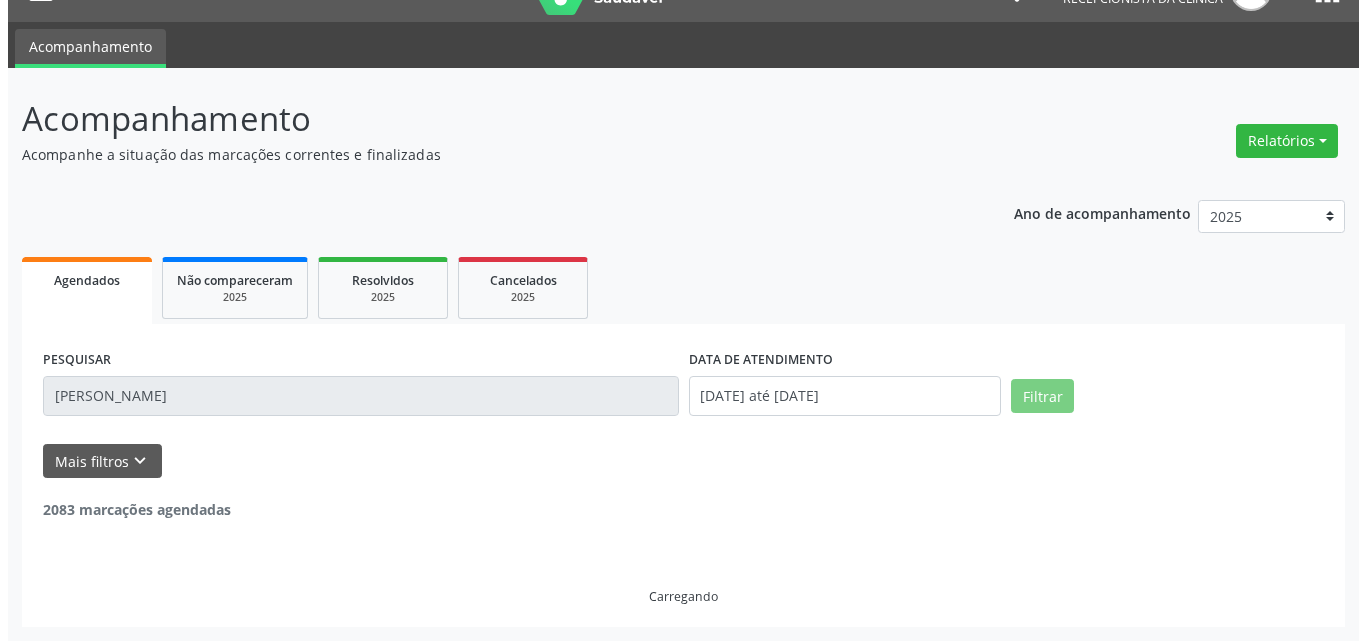 scroll, scrollTop: 264, scrollLeft: 0, axis: vertical 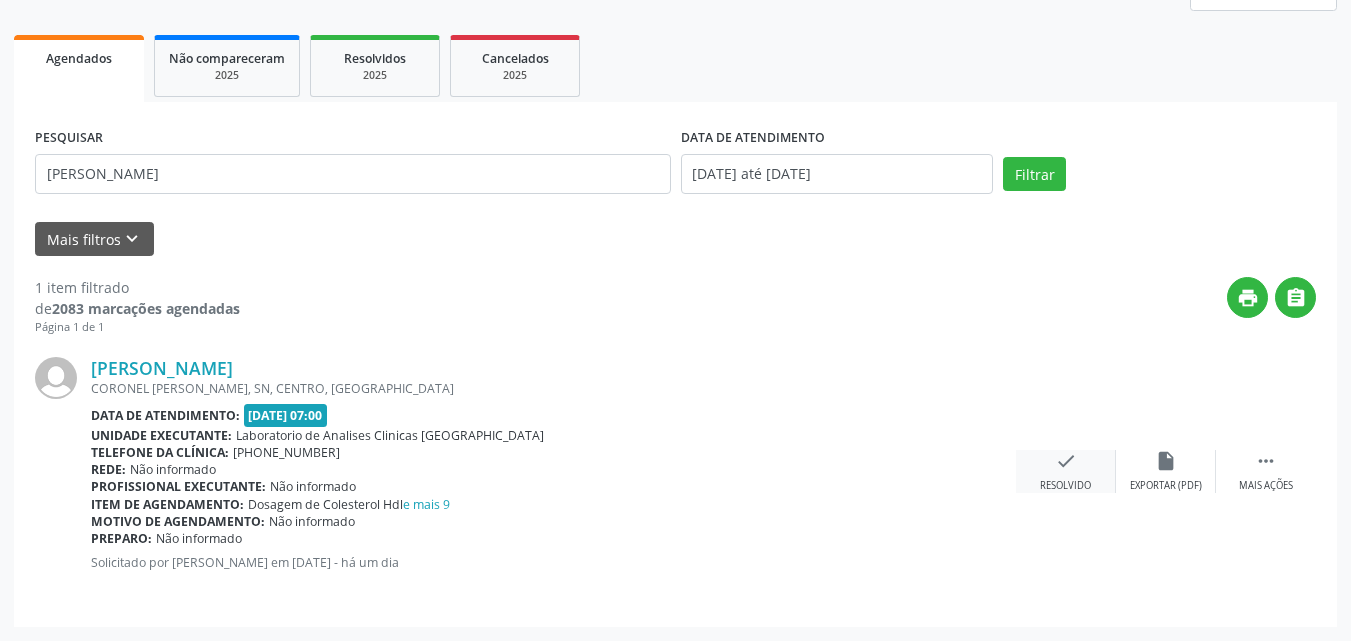 click on "check" at bounding box center (1066, 461) 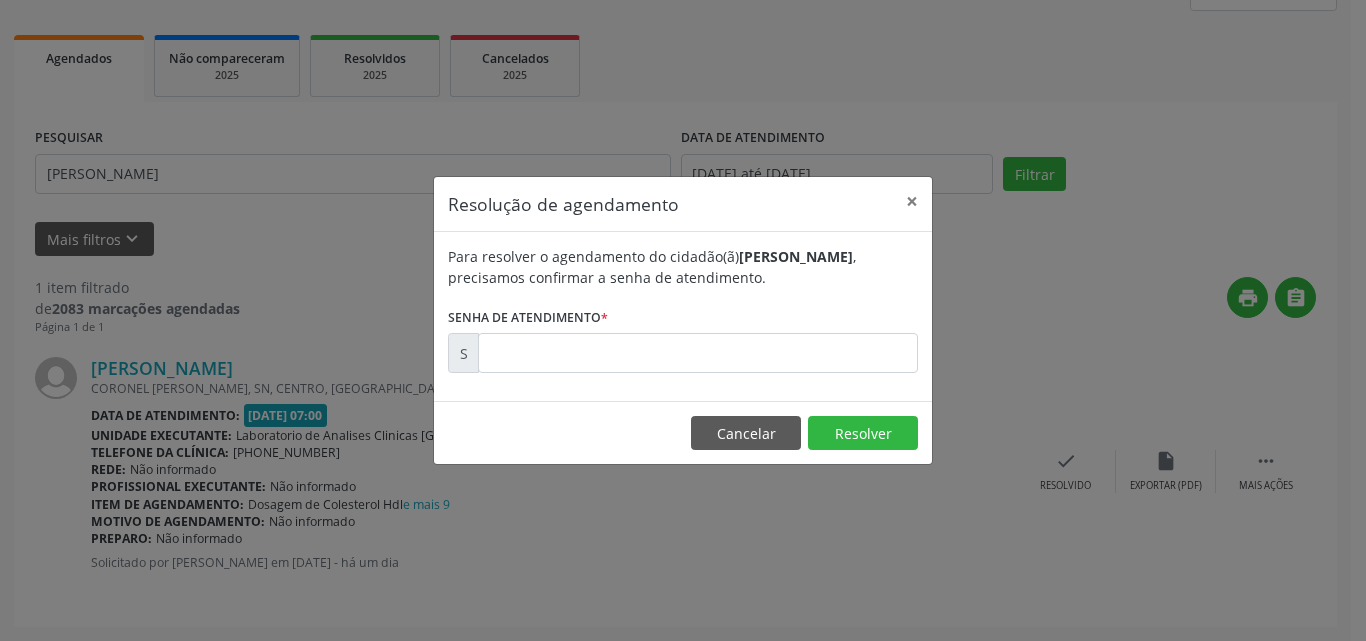 drag, startPoint x: 812, startPoint y: 319, endPoint x: 799, endPoint y: 356, distance: 39.217342 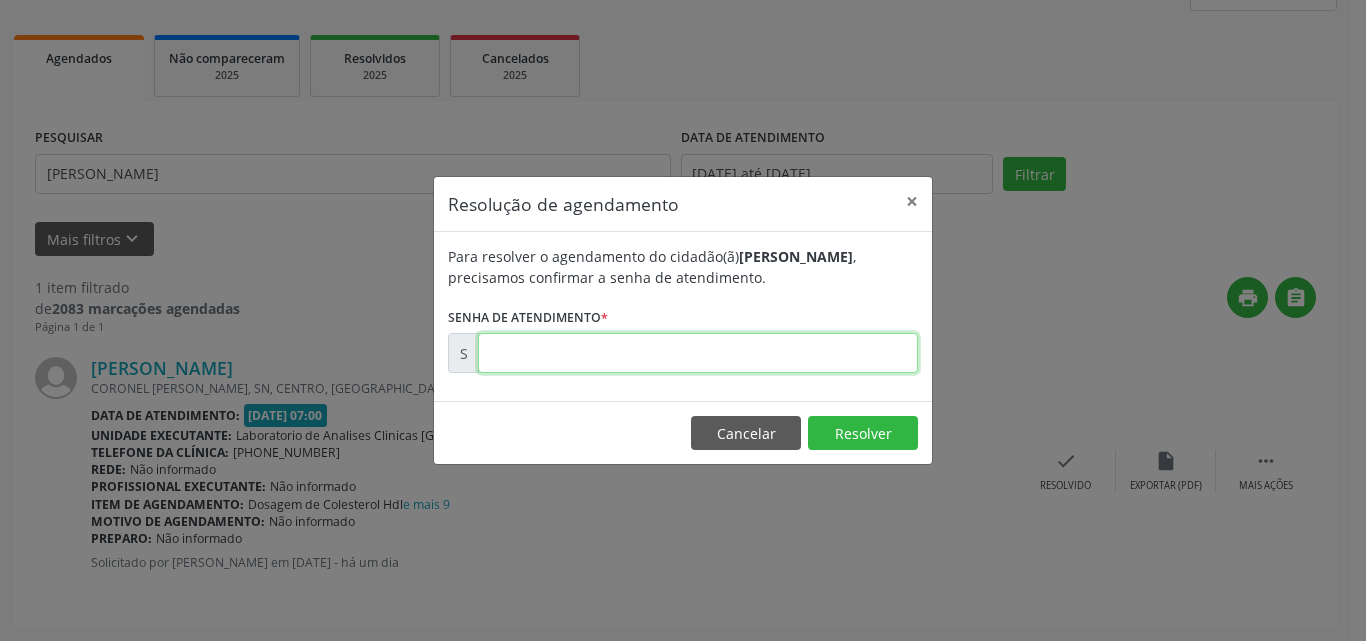 click at bounding box center (698, 353) 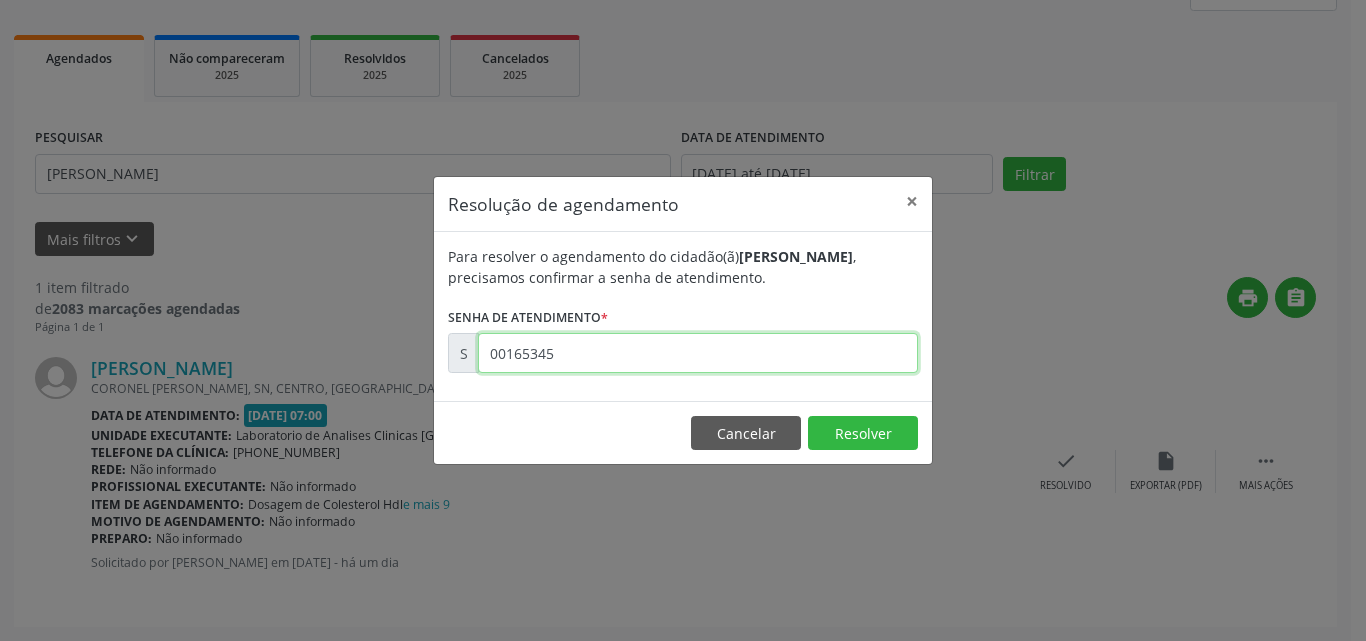 type on "00165345" 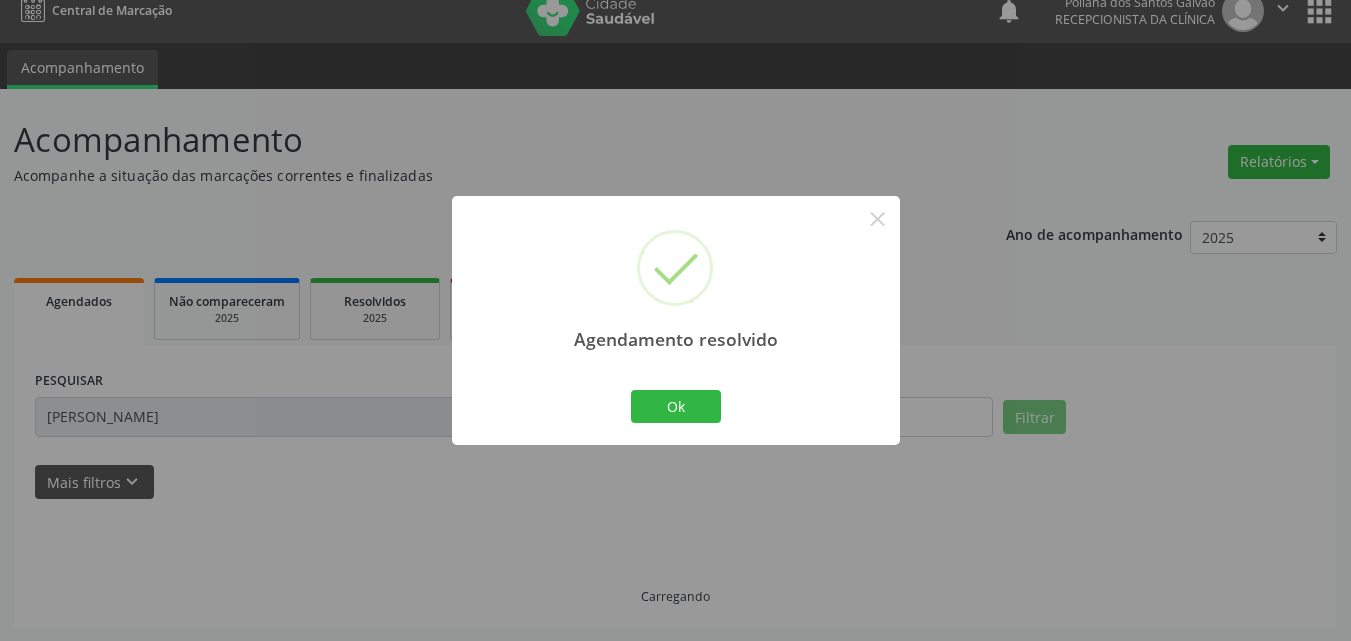 scroll, scrollTop: 0, scrollLeft: 0, axis: both 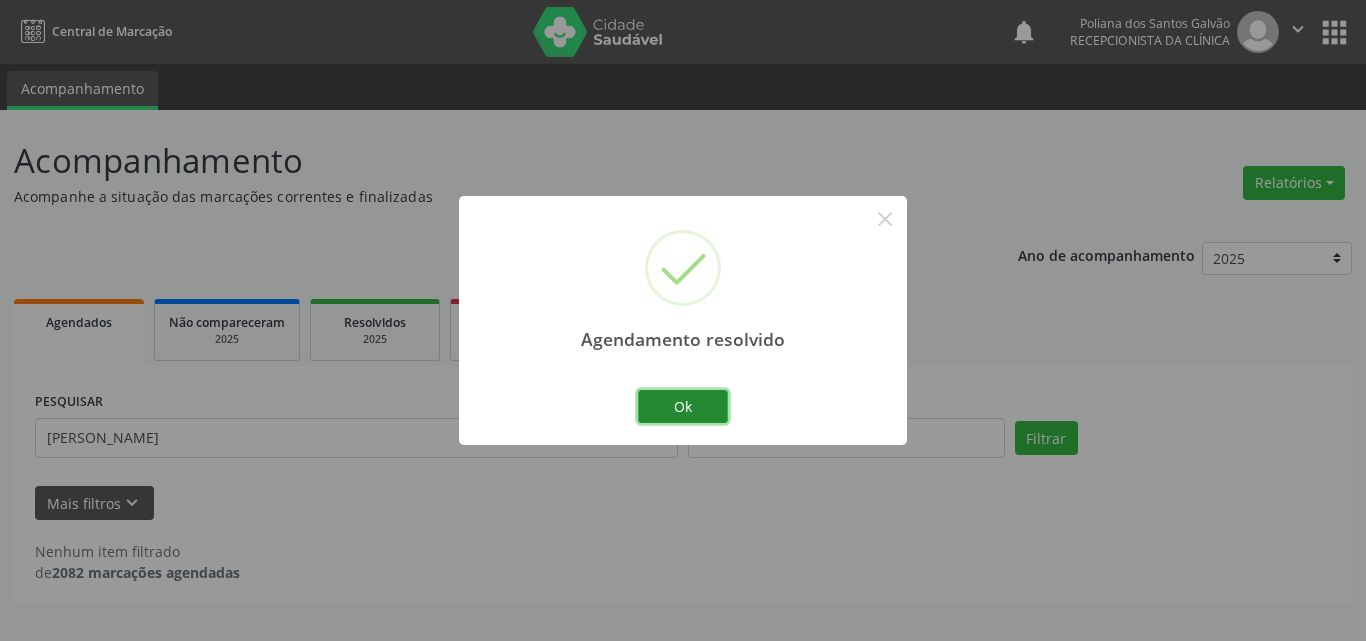 click on "Ok" at bounding box center [683, 407] 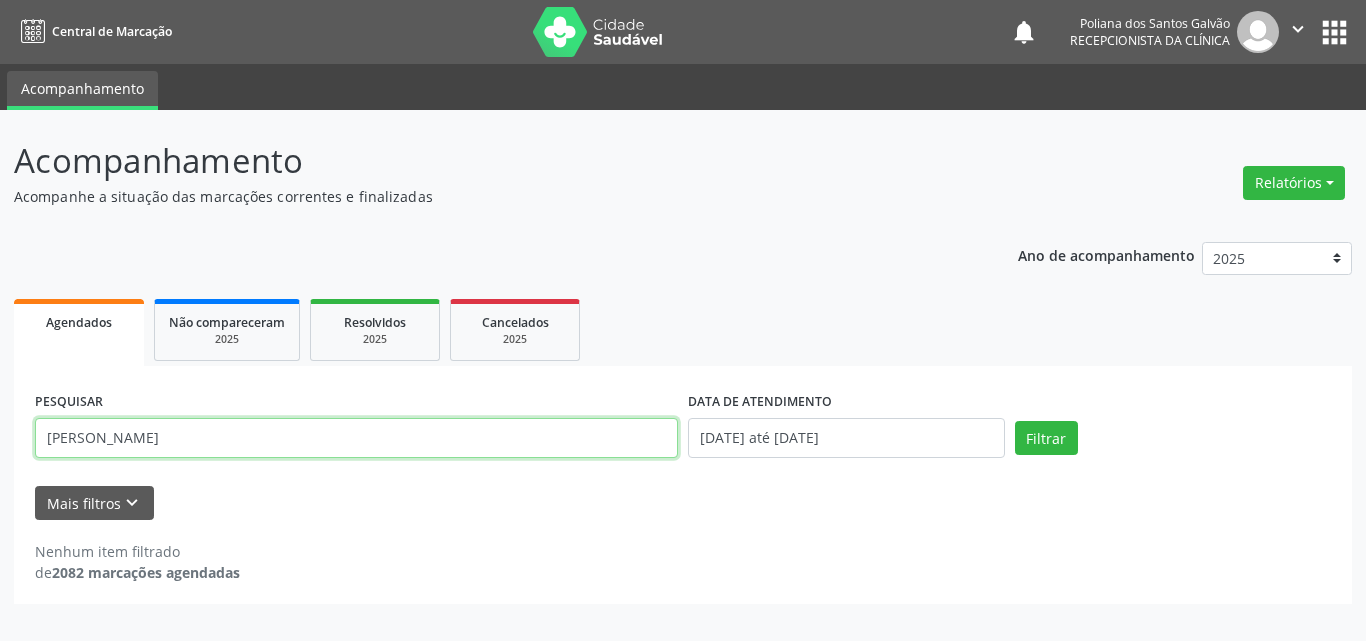 drag, startPoint x: 0, startPoint y: 127, endPoint x: 0, endPoint y: 14, distance: 113 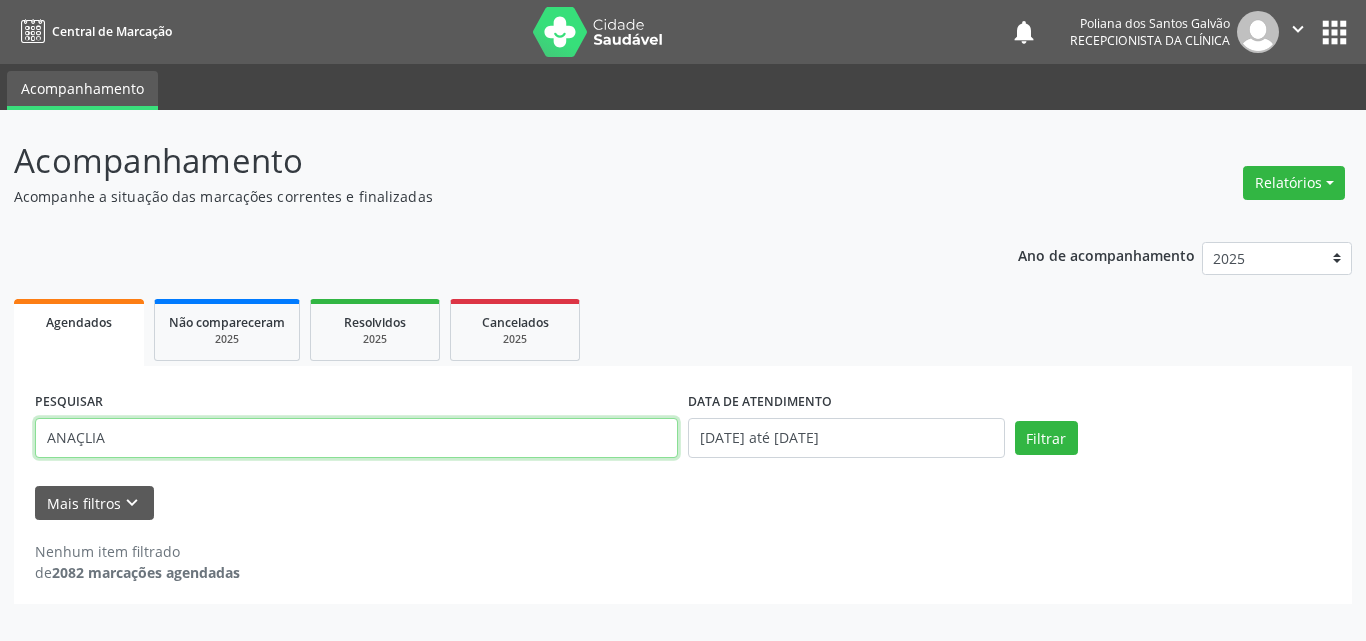 click on "Filtrar" at bounding box center [1046, 438] 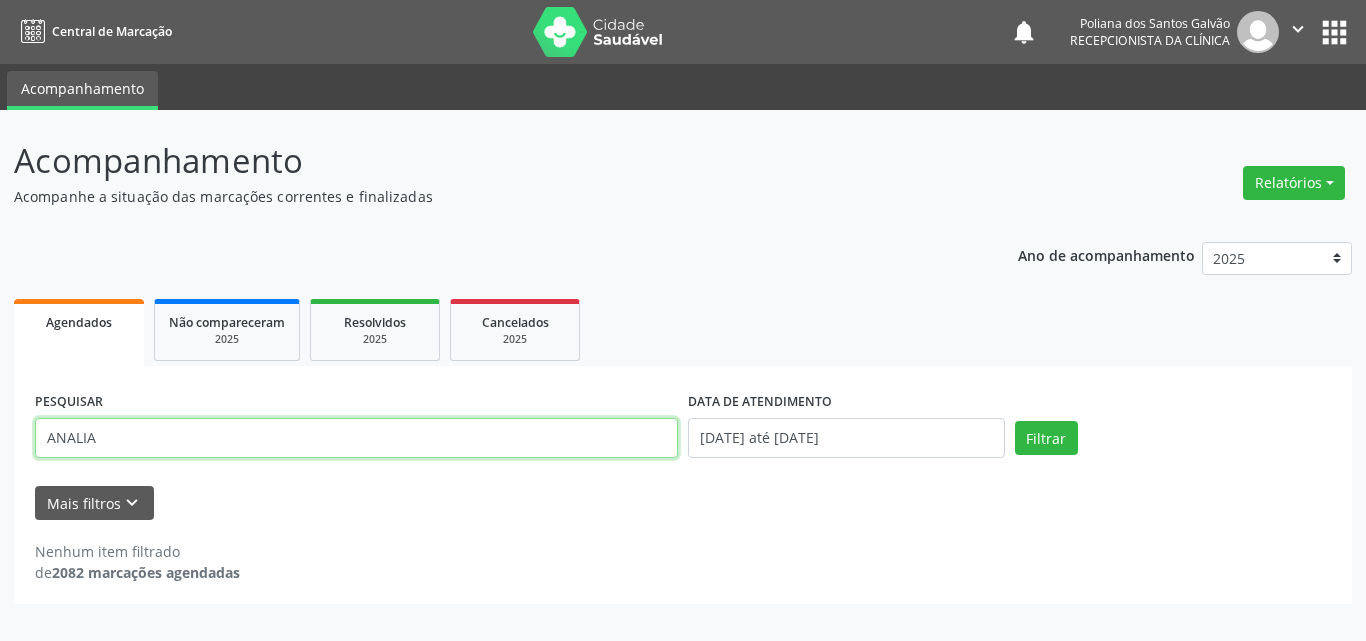 type on "ANALIA" 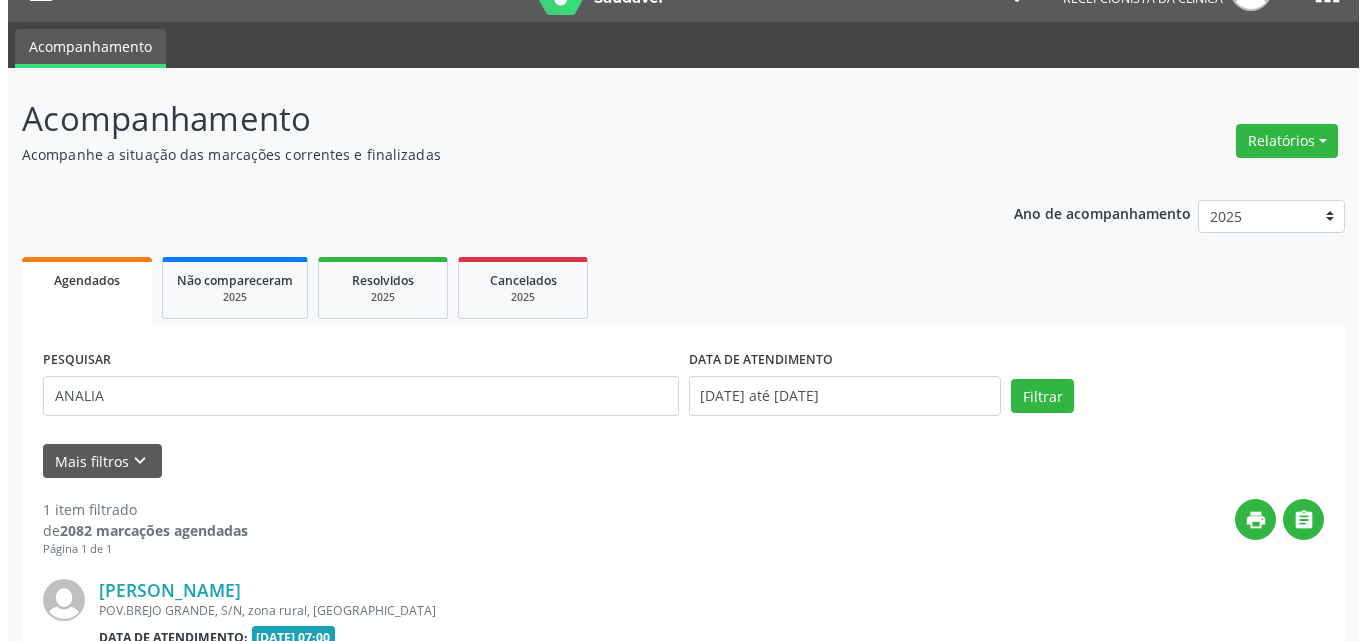 scroll, scrollTop: 264, scrollLeft: 0, axis: vertical 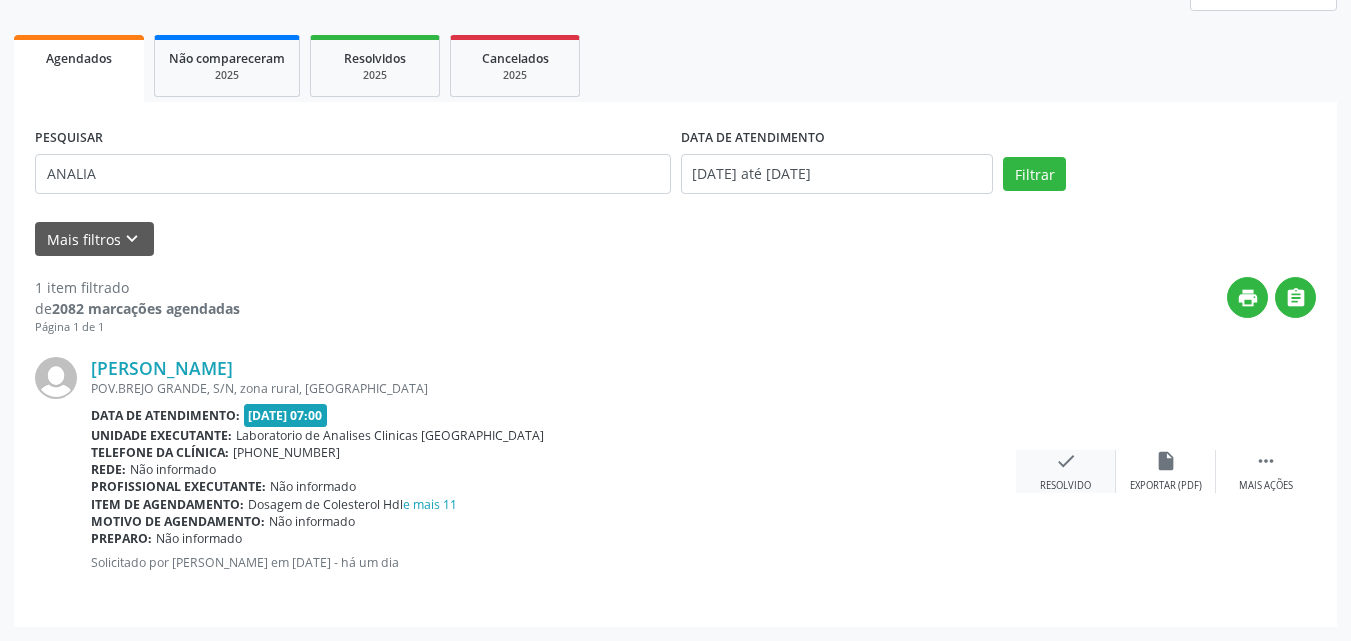 click on "check" at bounding box center (1066, 461) 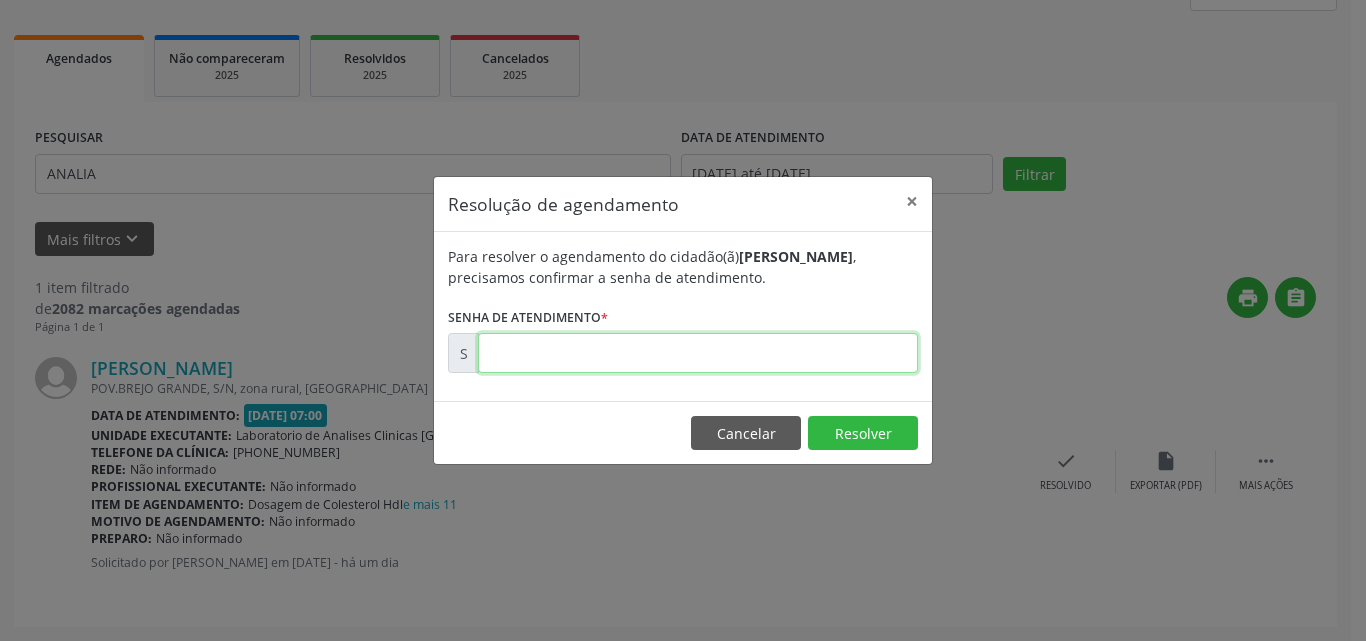click at bounding box center [698, 353] 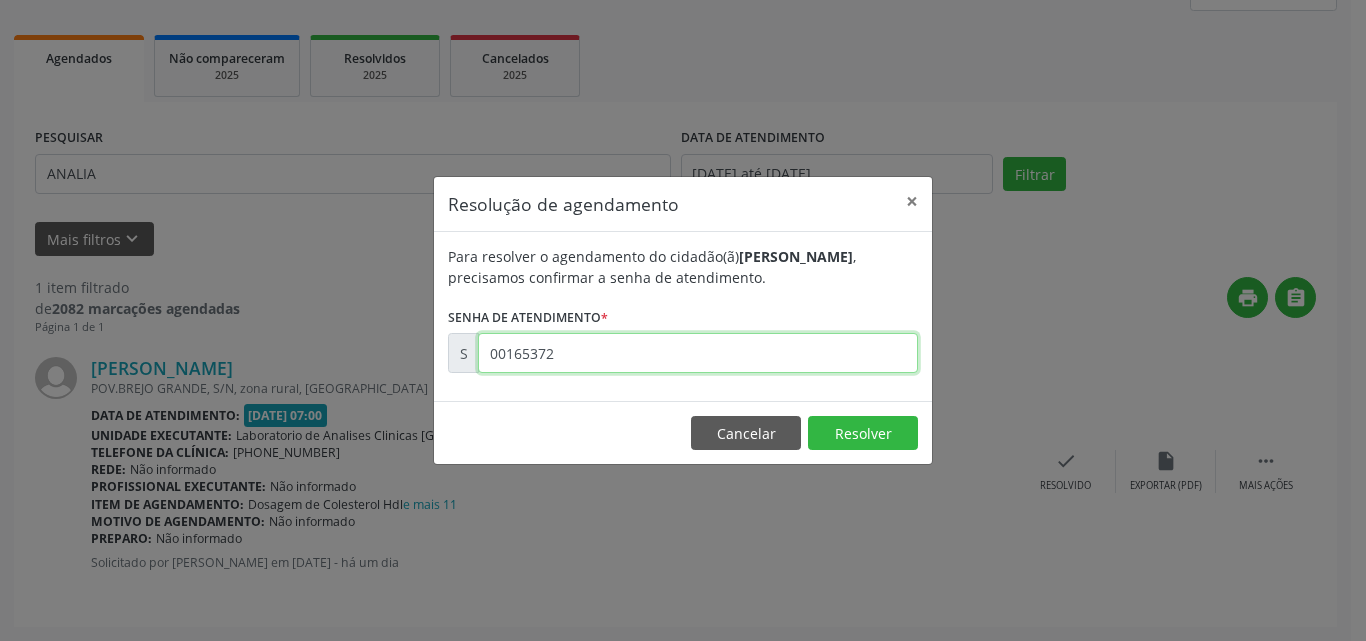 type on "00165372" 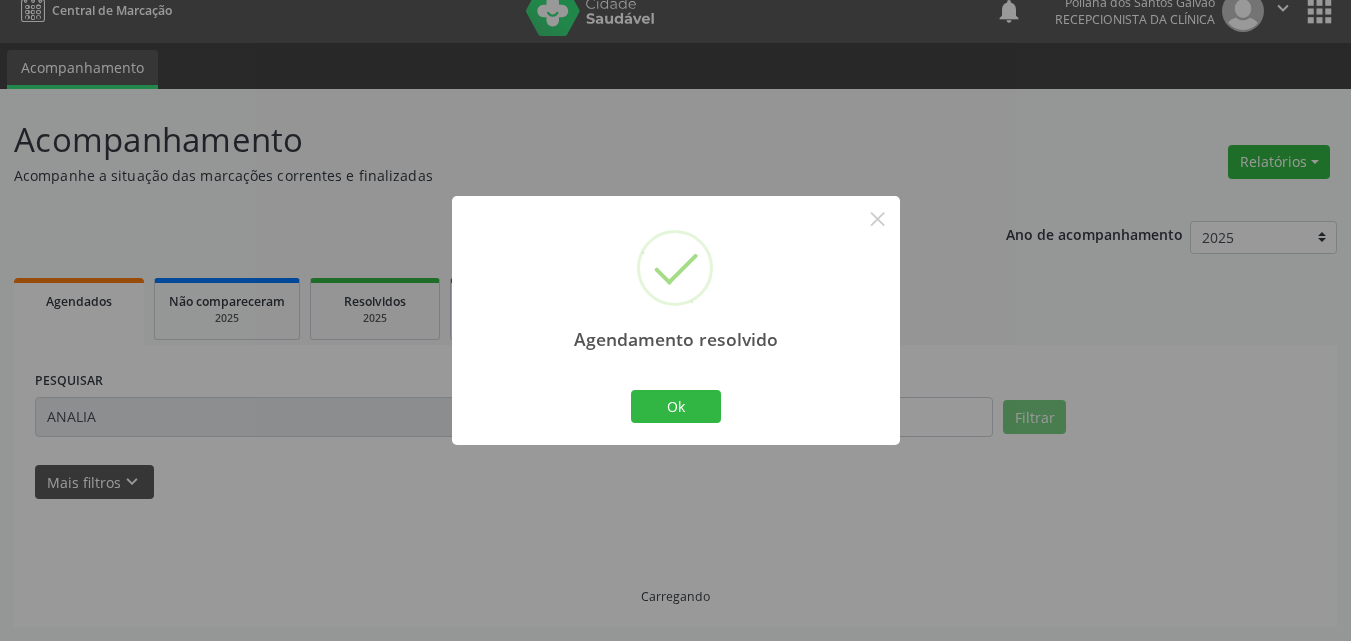 scroll, scrollTop: 0, scrollLeft: 0, axis: both 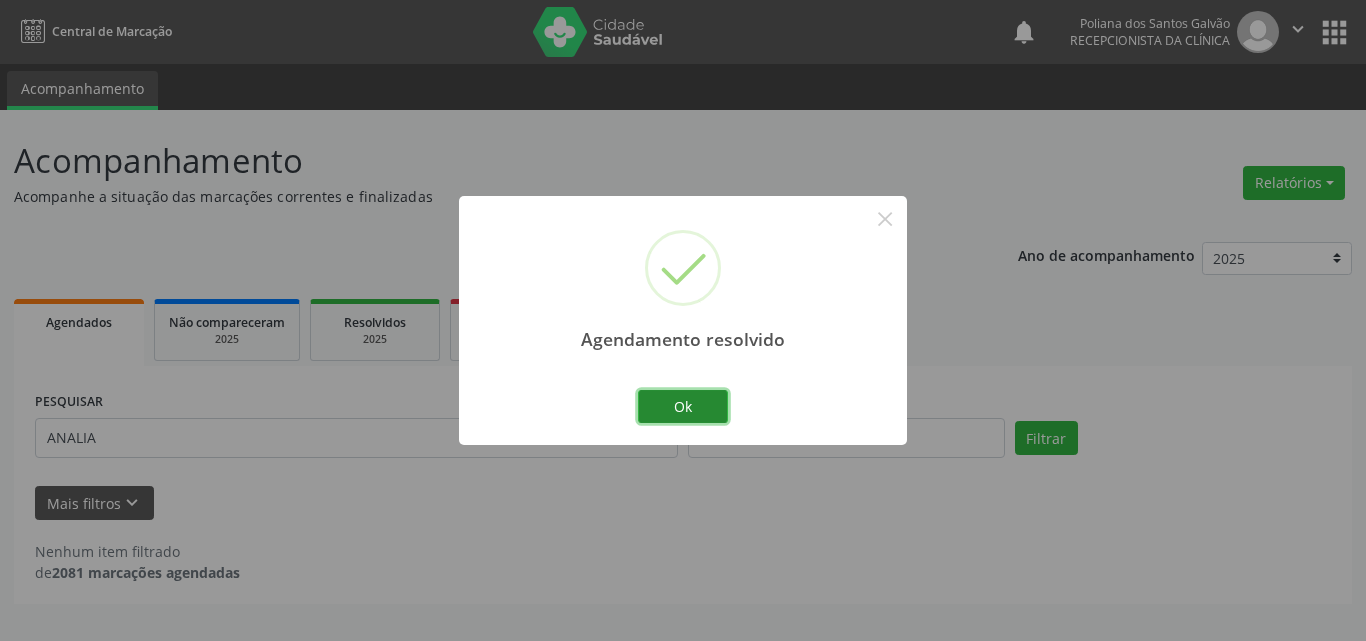 click on "Ok" at bounding box center (683, 407) 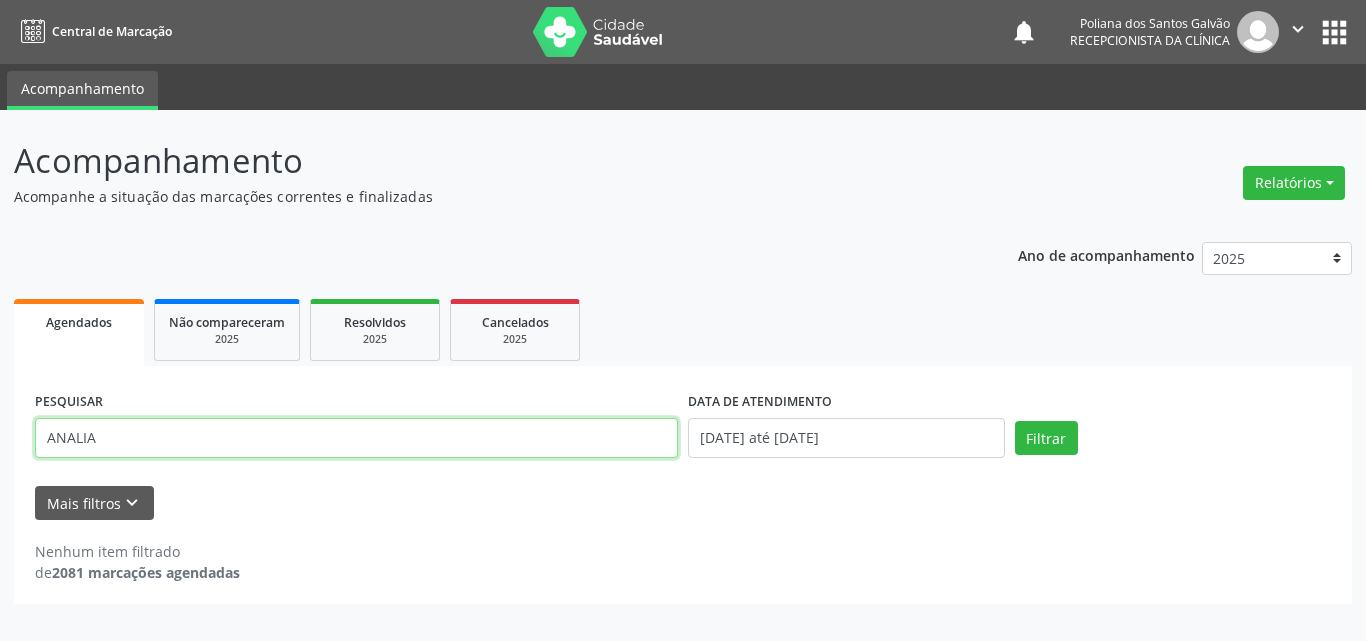 drag, startPoint x: 592, startPoint y: 442, endPoint x: 0, endPoint y: -3, distance: 740.6004 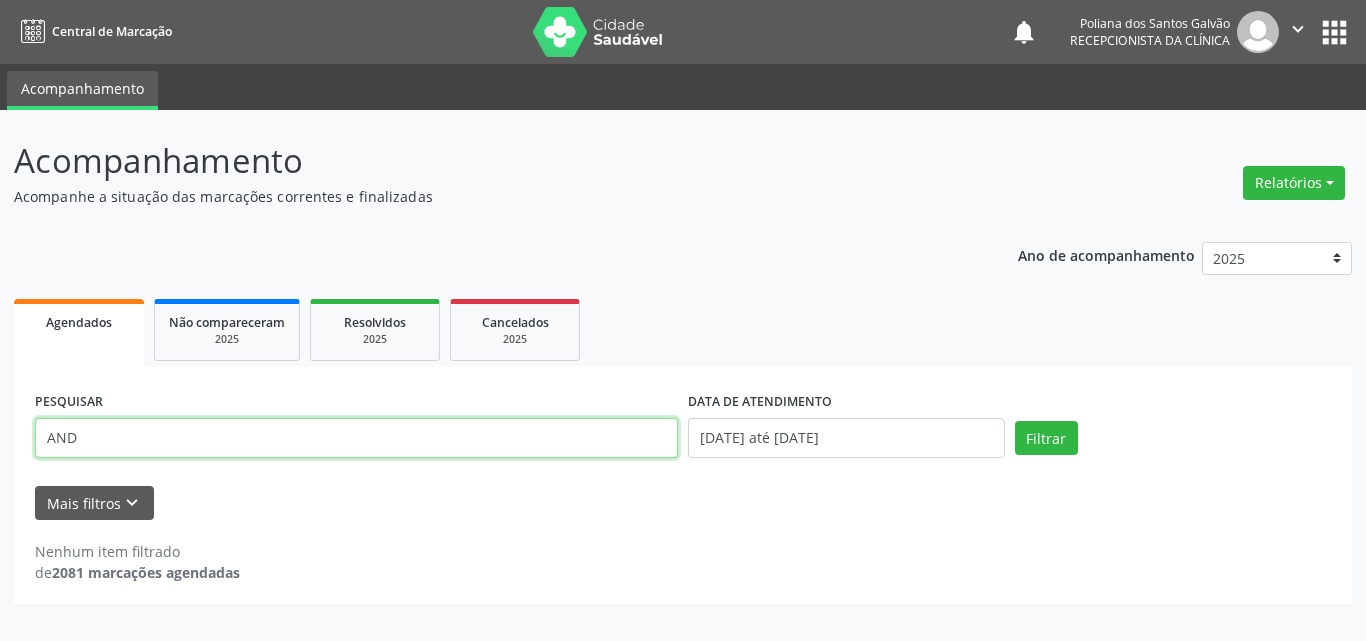 type on "AND" 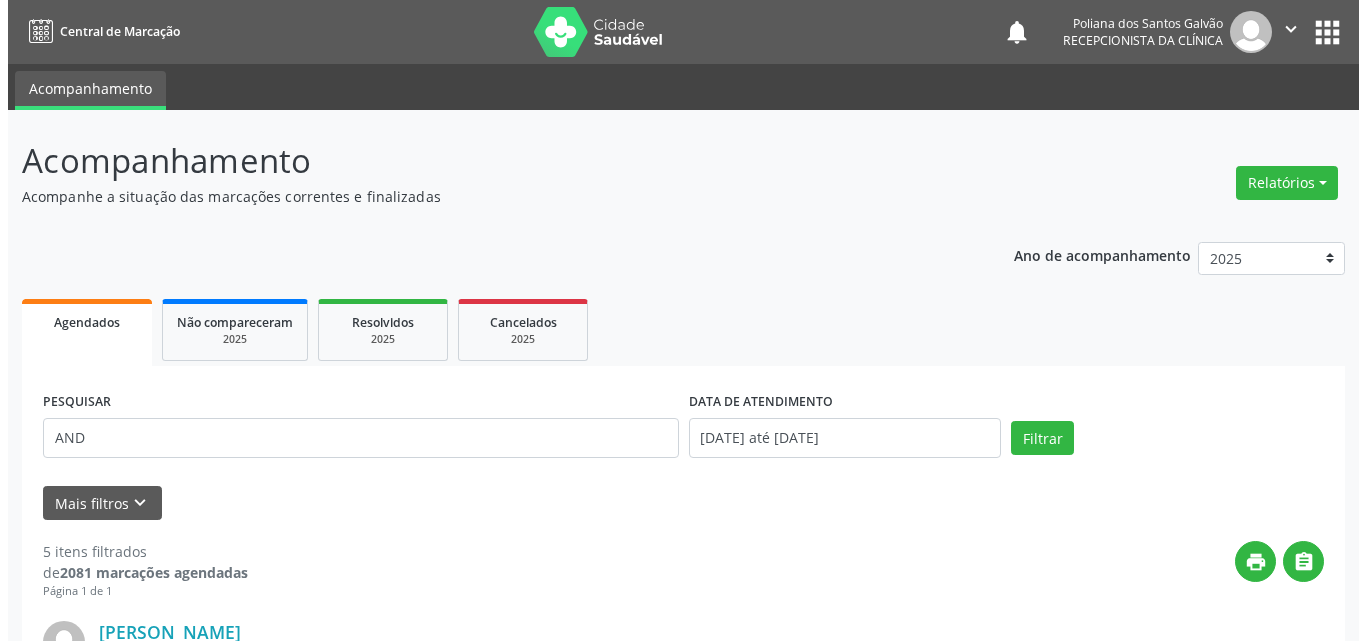 scroll, scrollTop: 500, scrollLeft: 0, axis: vertical 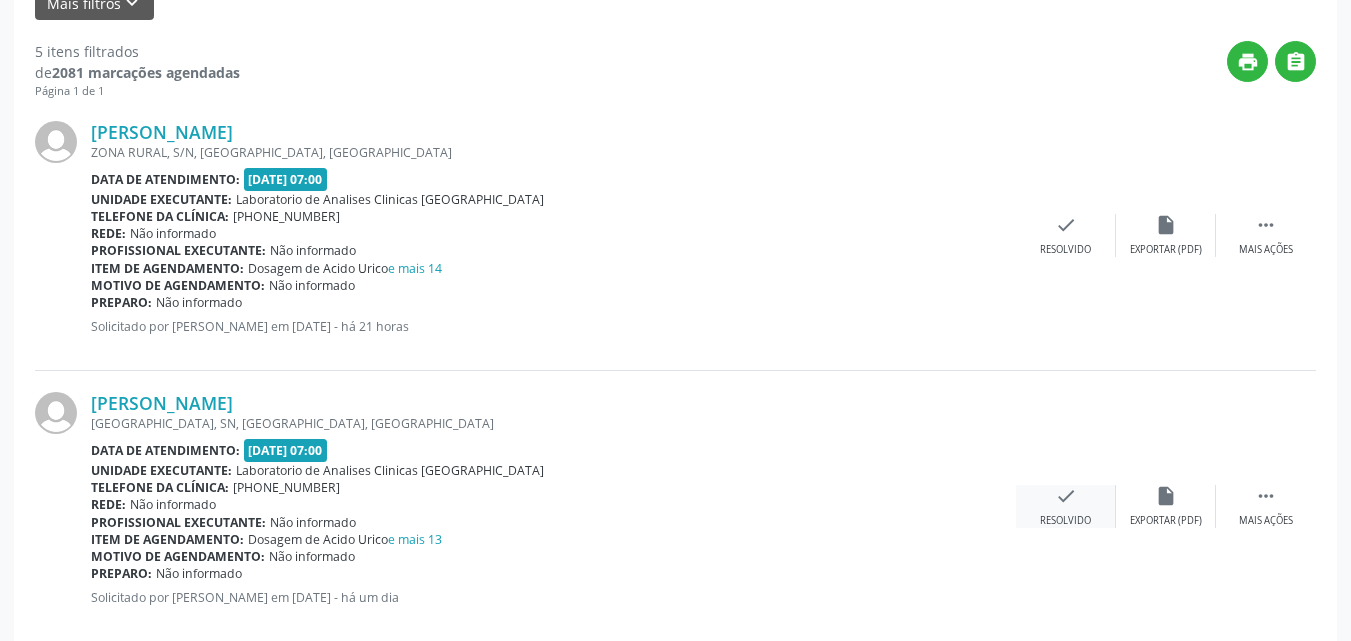 click on "check
Resolvido" at bounding box center (1066, 506) 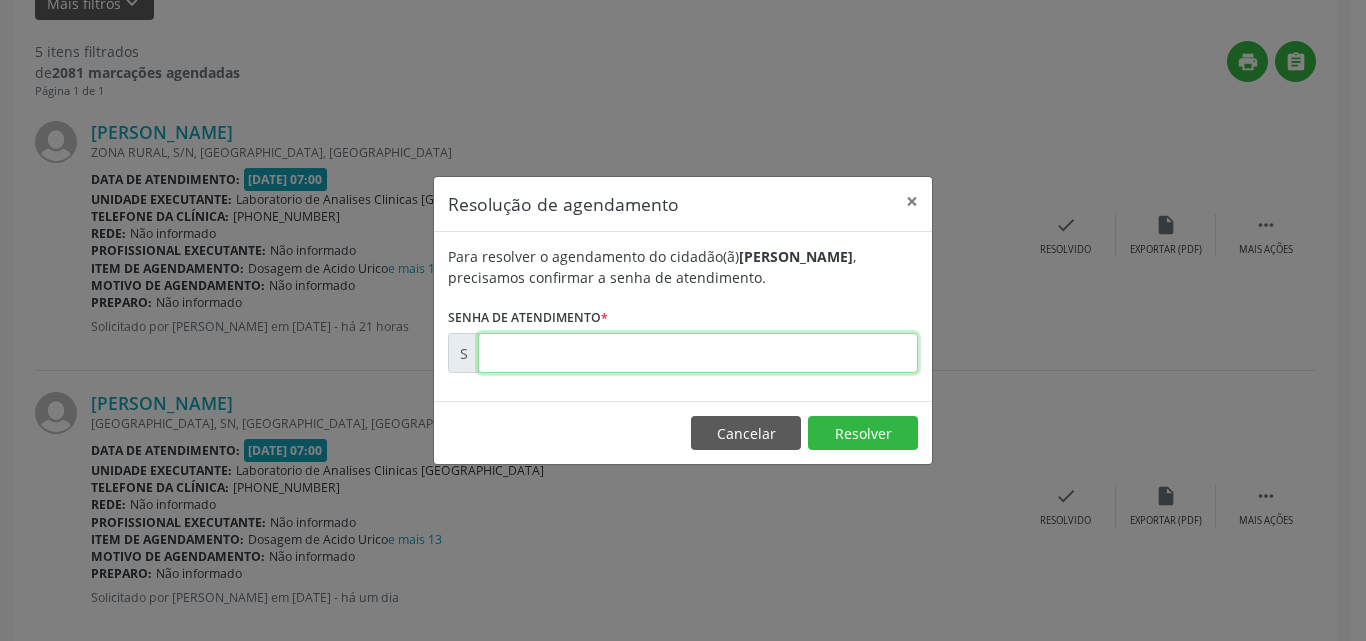 click at bounding box center (698, 353) 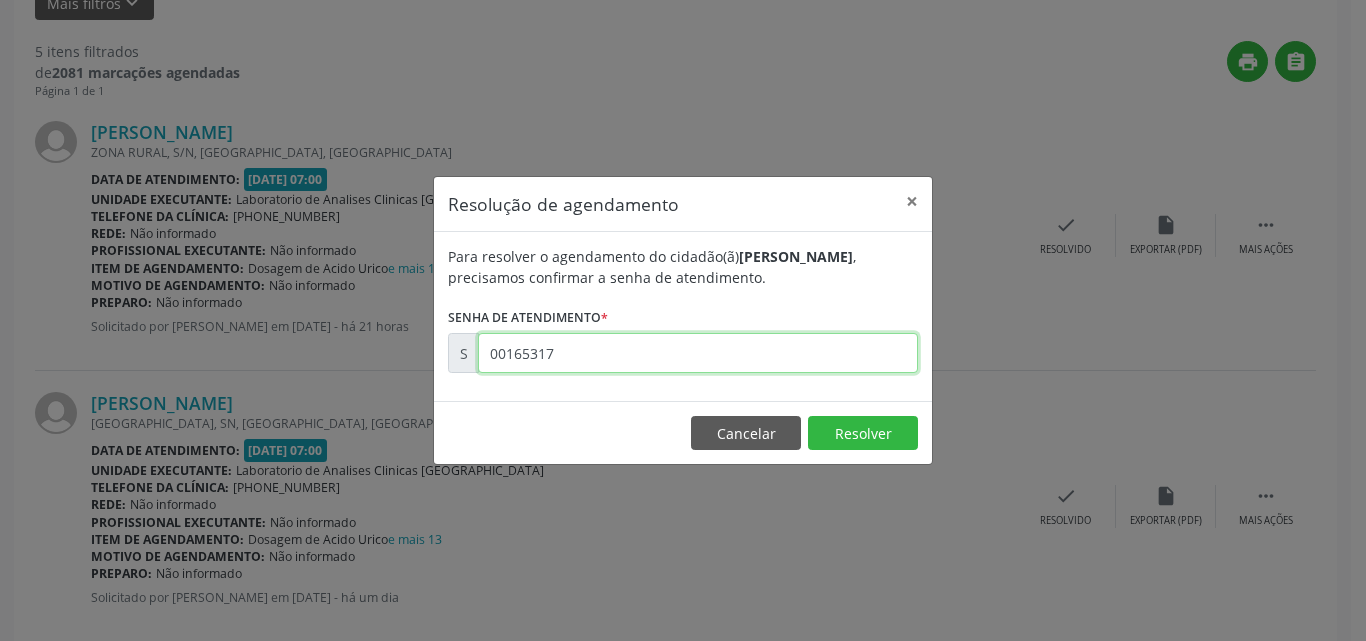 type on "00165317" 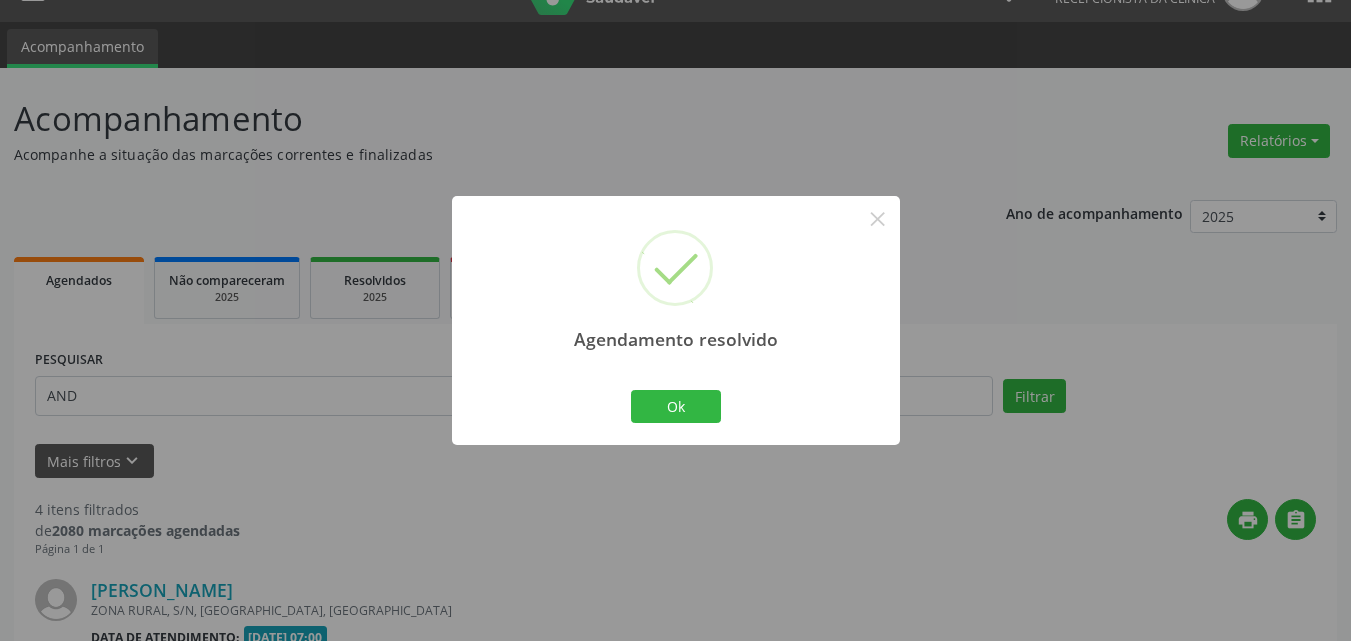 scroll, scrollTop: 500, scrollLeft: 0, axis: vertical 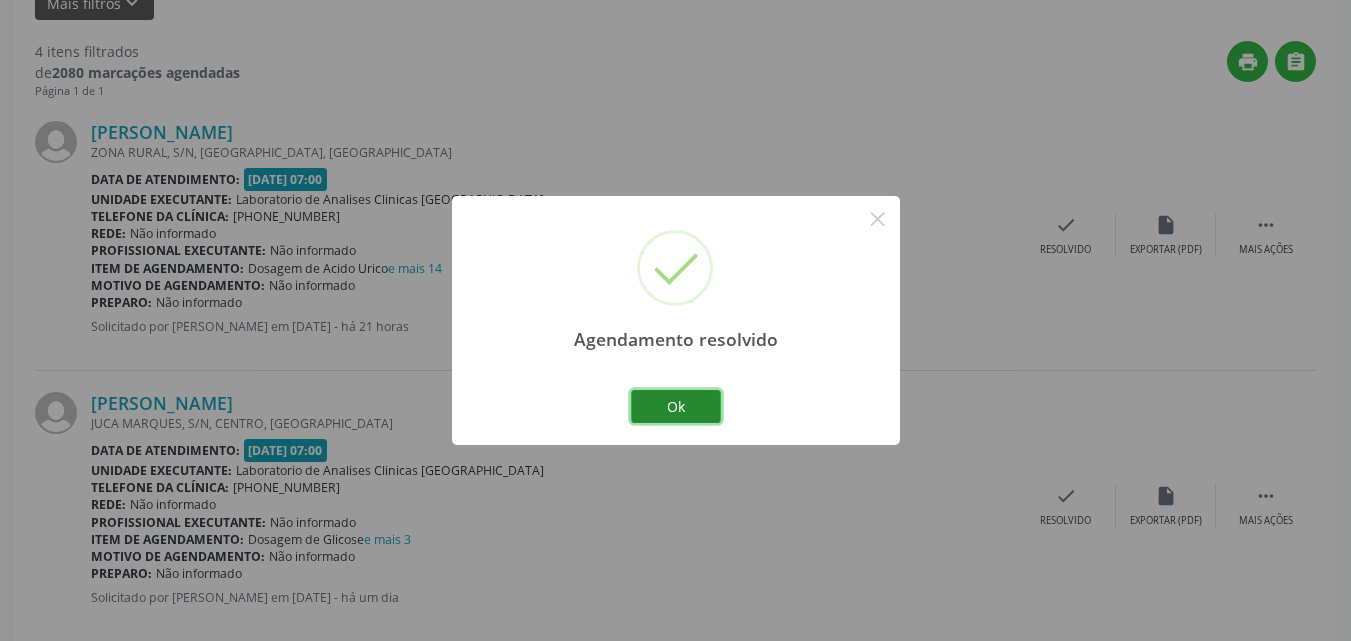 click on "Ok" at bounding box center [676, 407] 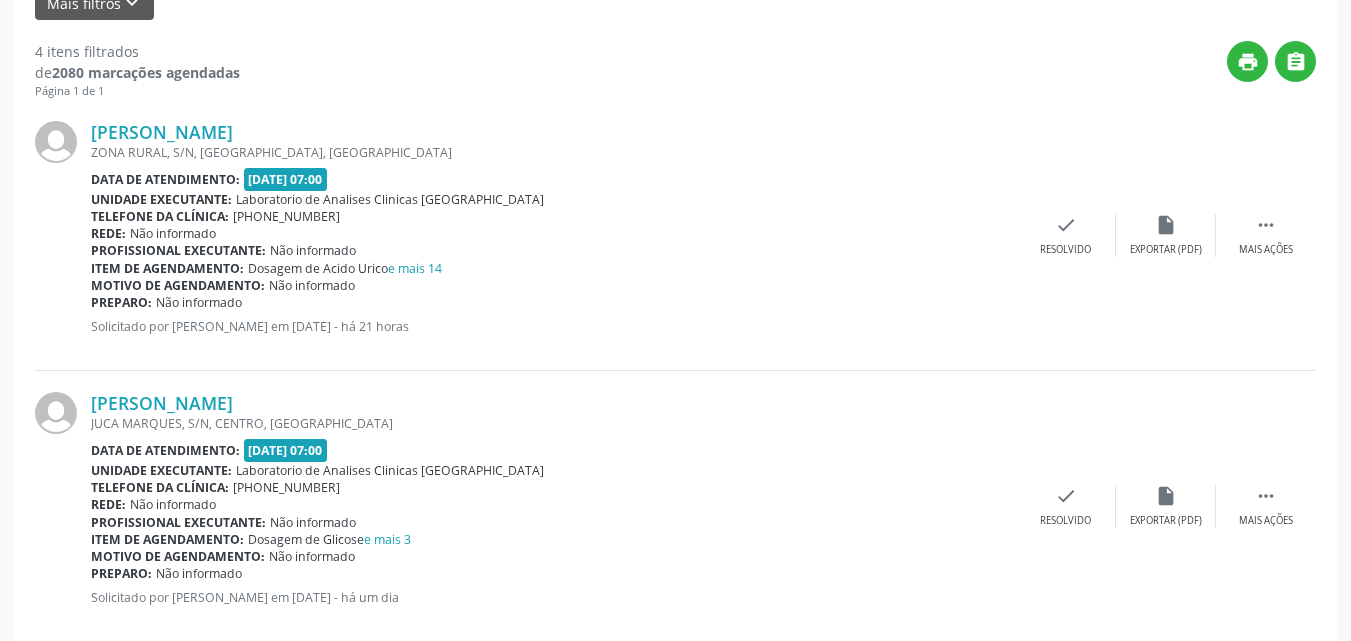 scroll, scrollTop: 0, scrollLeft: 0, axis: both 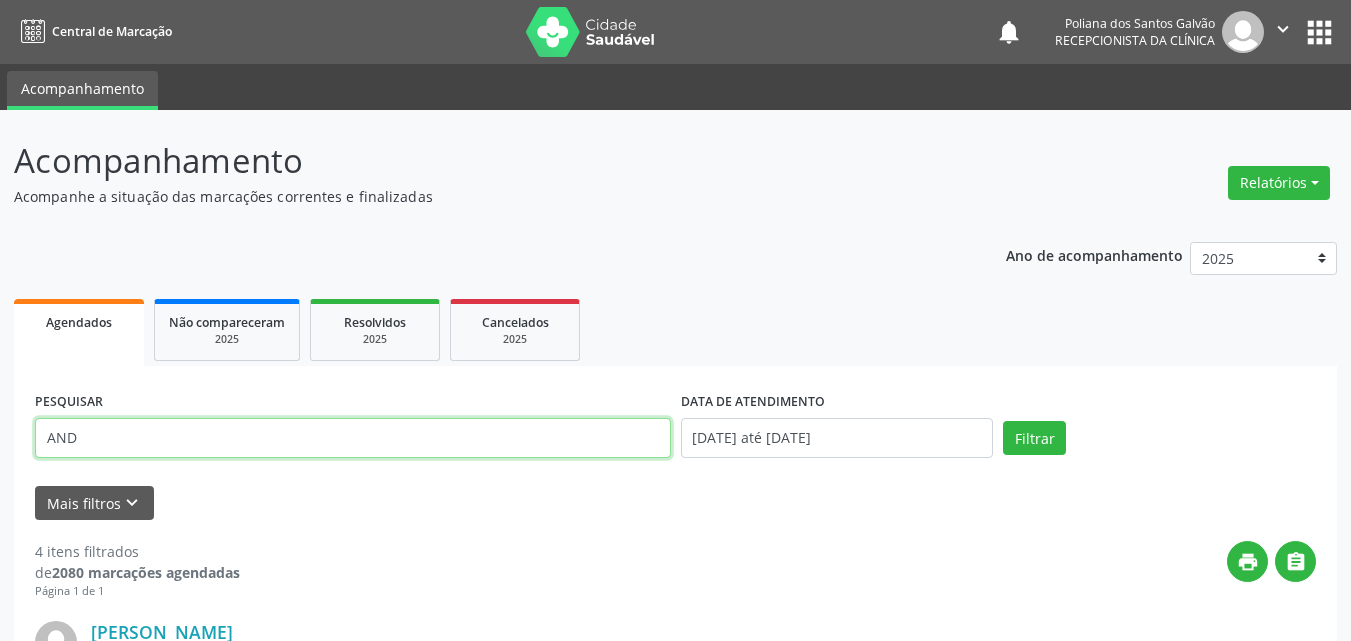 drag, startPoint x: 531, startPoint y: 423, endPoint x: 0, endPoint y: 23, distance: 664.80145 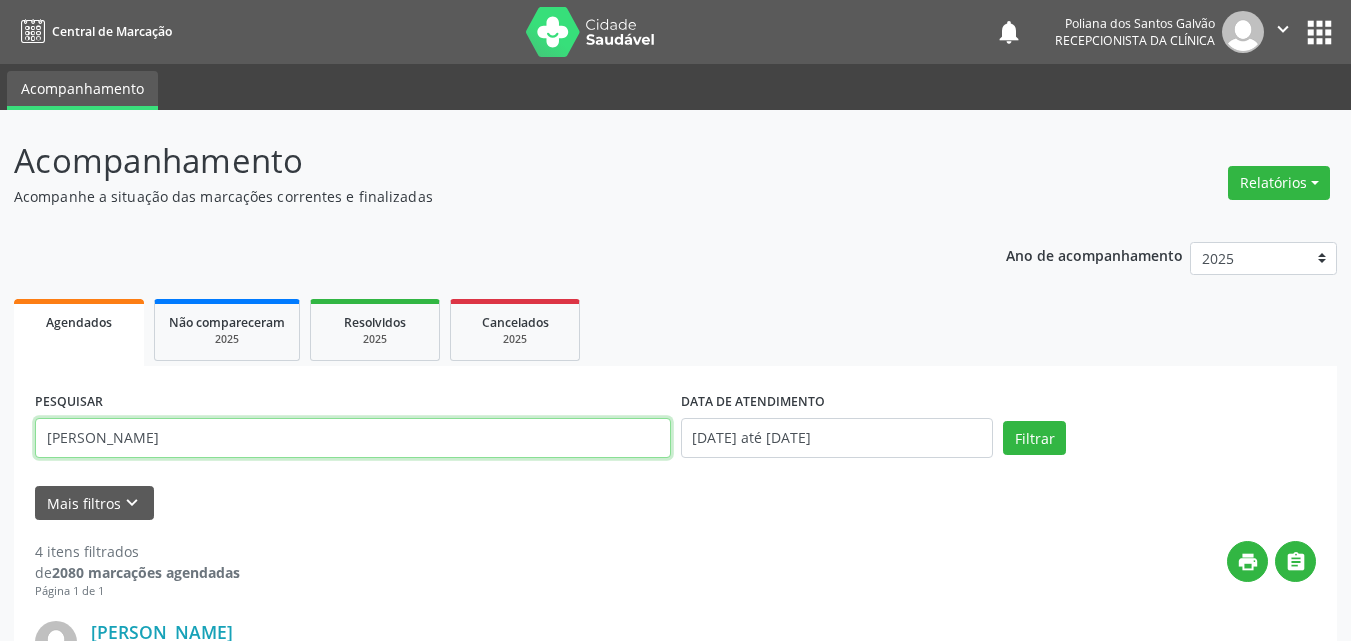 type on "[PERSON_NAME]" 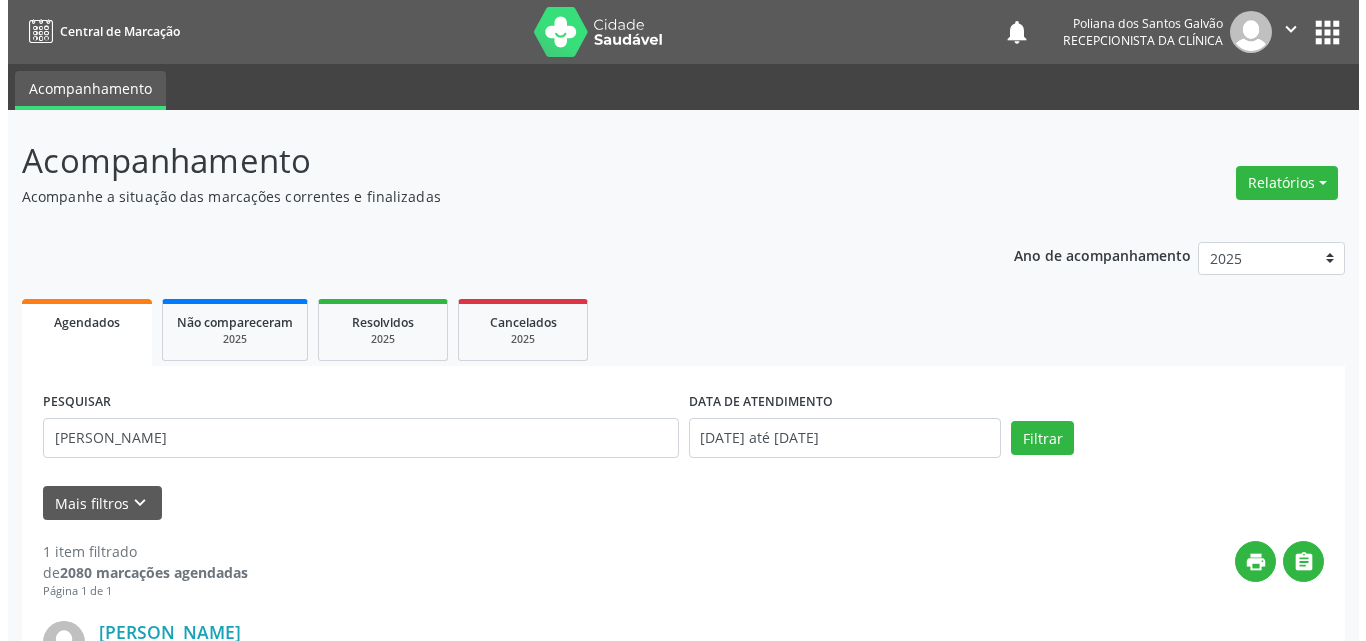 scroll, scrollTop: 264, scrollLeft: 0, axis: vertical 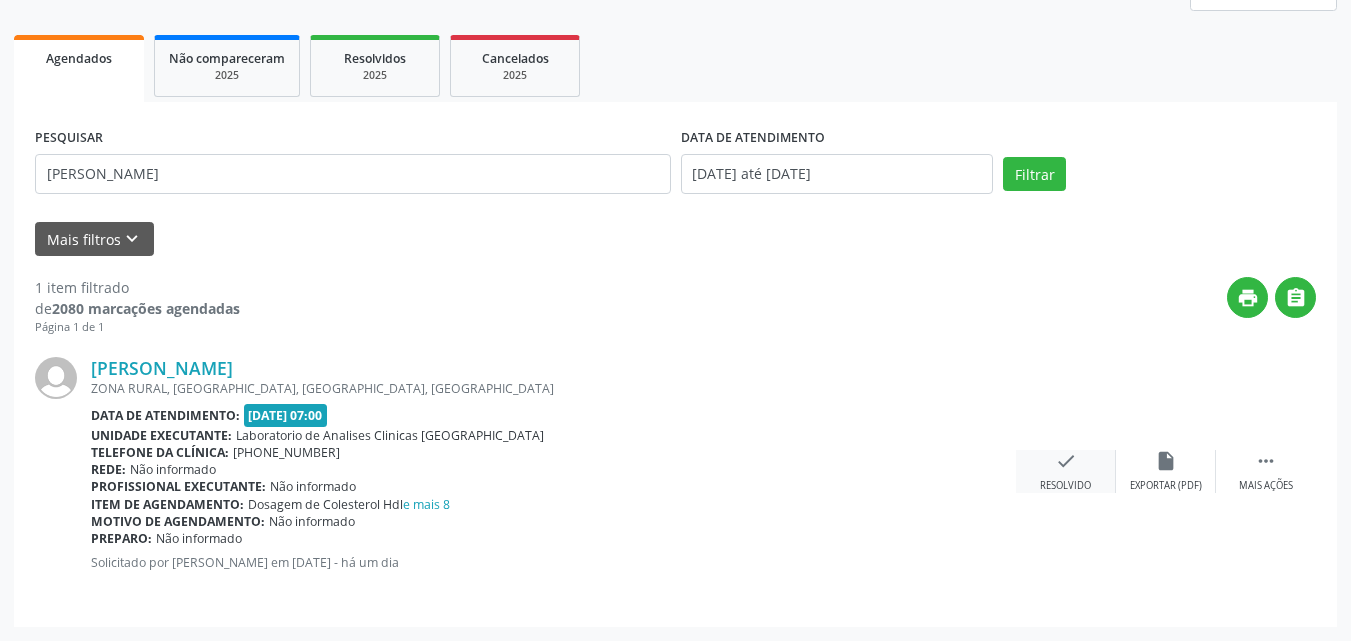 click on "check
Resolvido" at bounding box center (1066, 471) 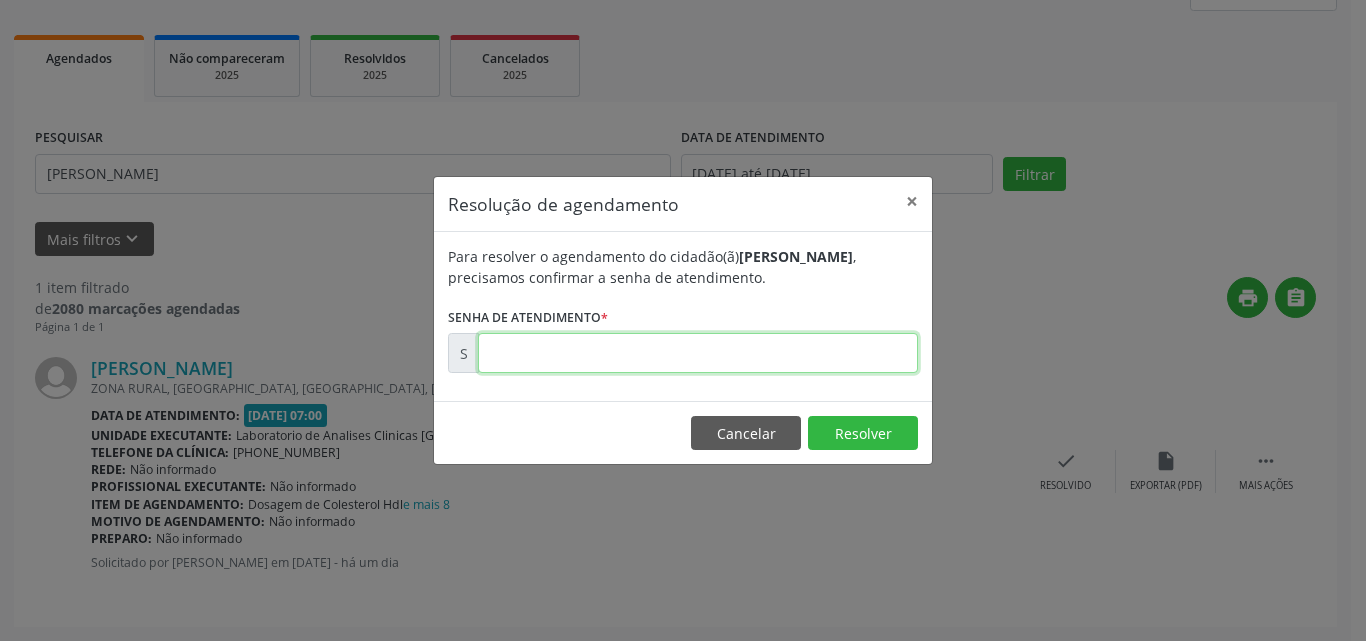 click at bounding box center [698, 353] 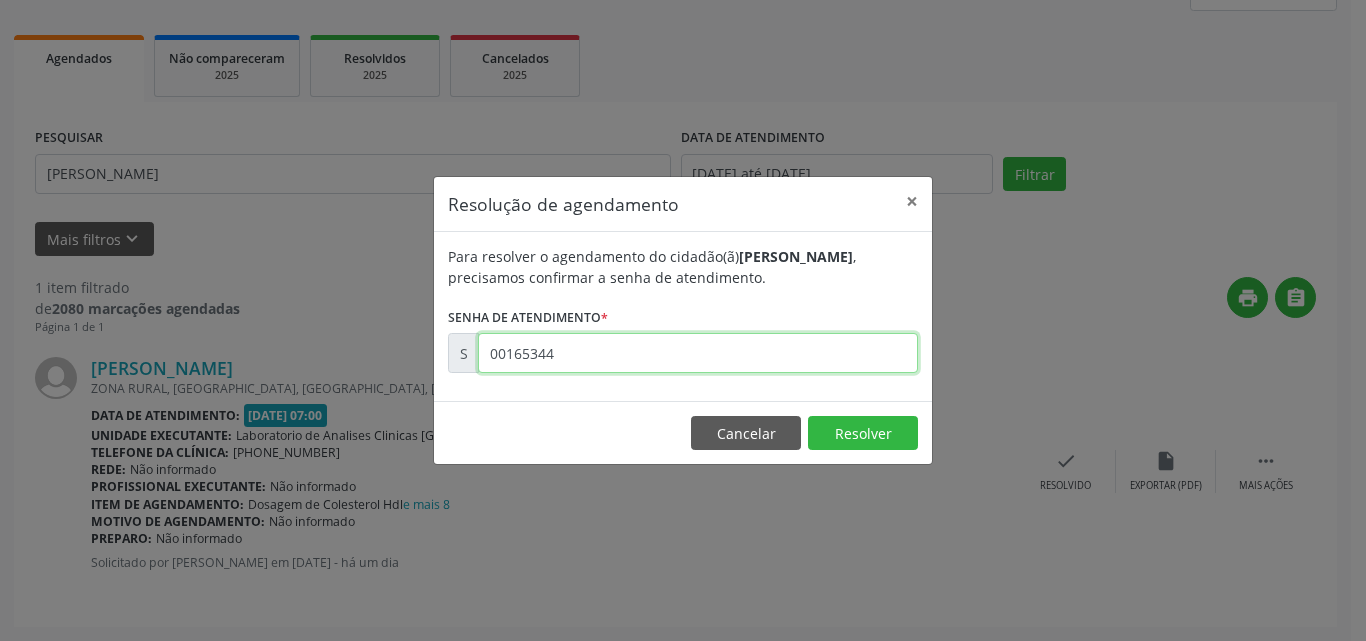 type on "00165344" 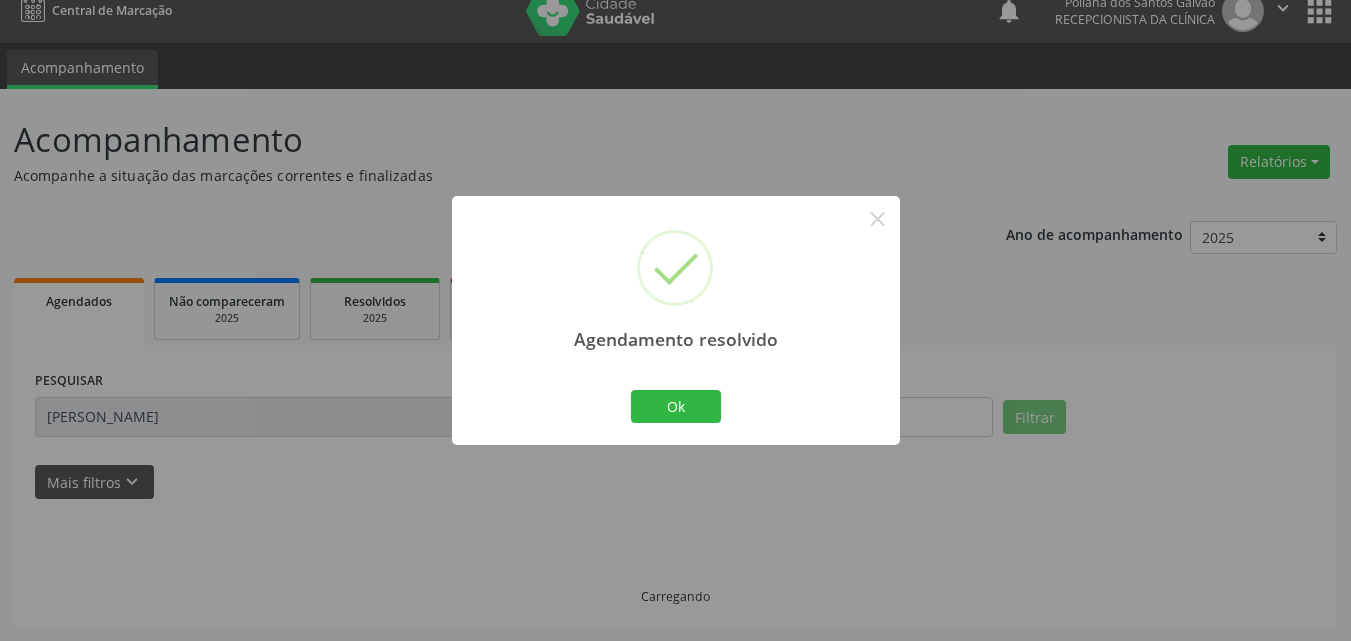 scroll, scrollTop: 0, scrollLeft: 0, axis: both 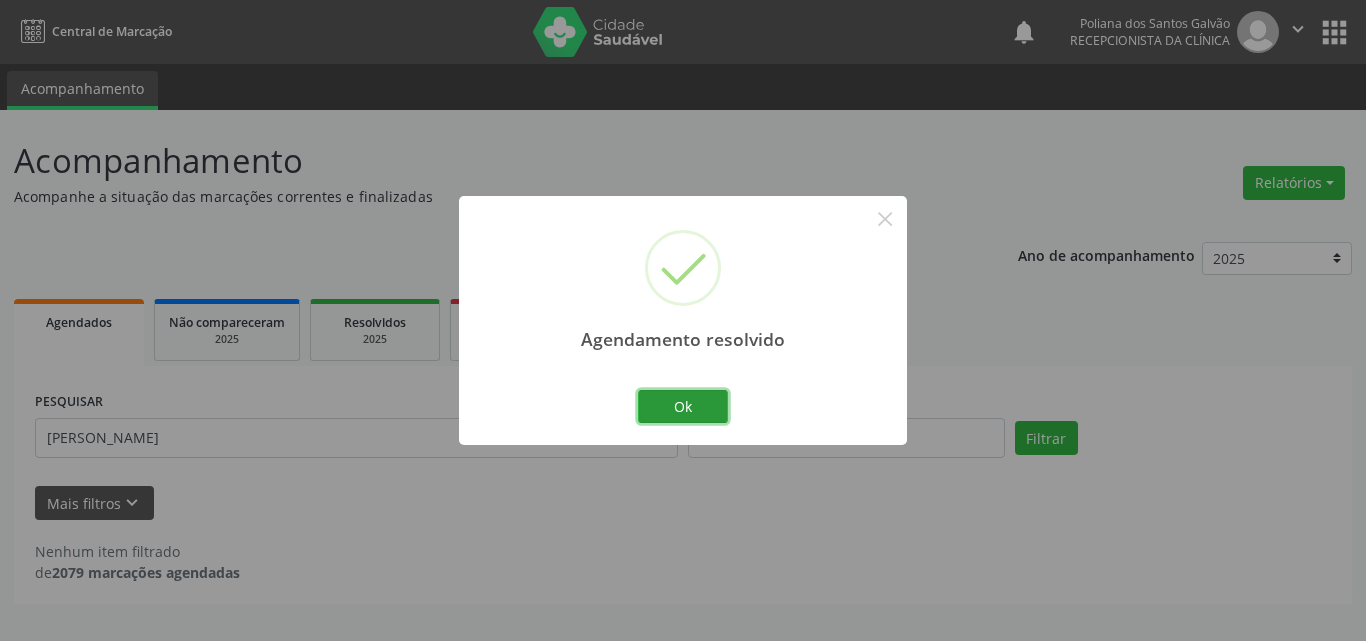 drag, startPoint x: 649, startPoint y: 400, endPoint x: 578, endPoint y: 310, distance: 114.6342 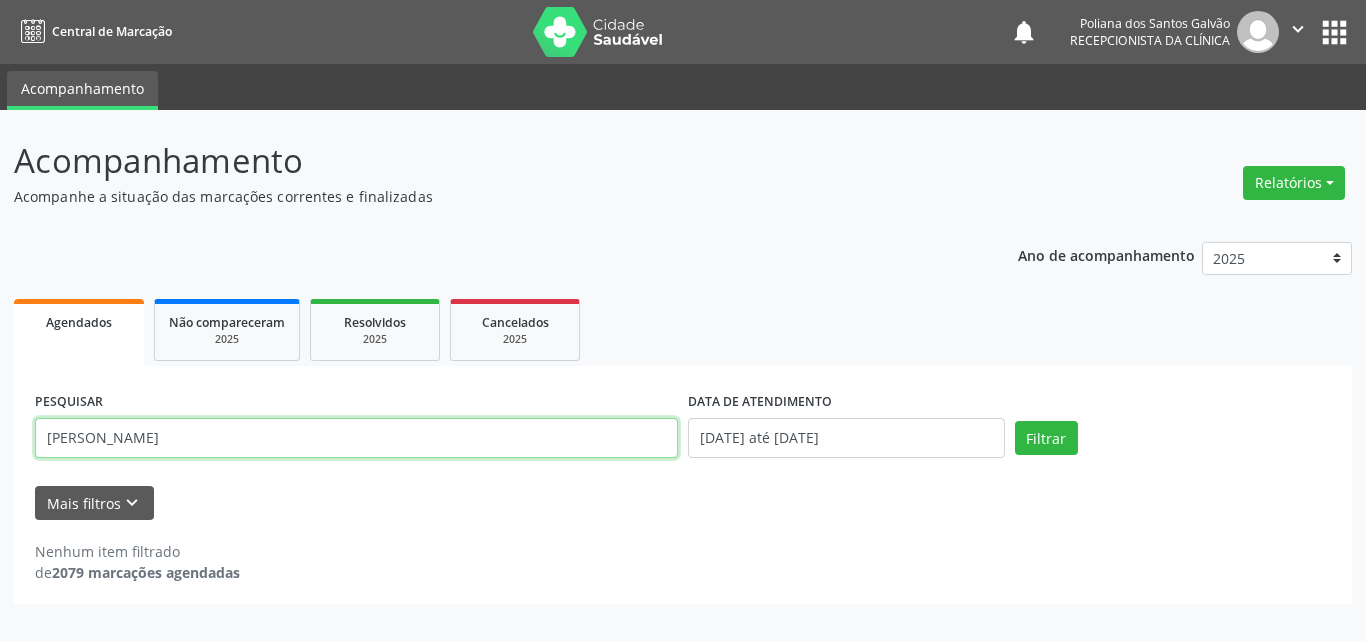 drag, startPoint x: 366, startPoint y: 450, endPoint x: 0, endPoint y: 37, distance: 551.8378 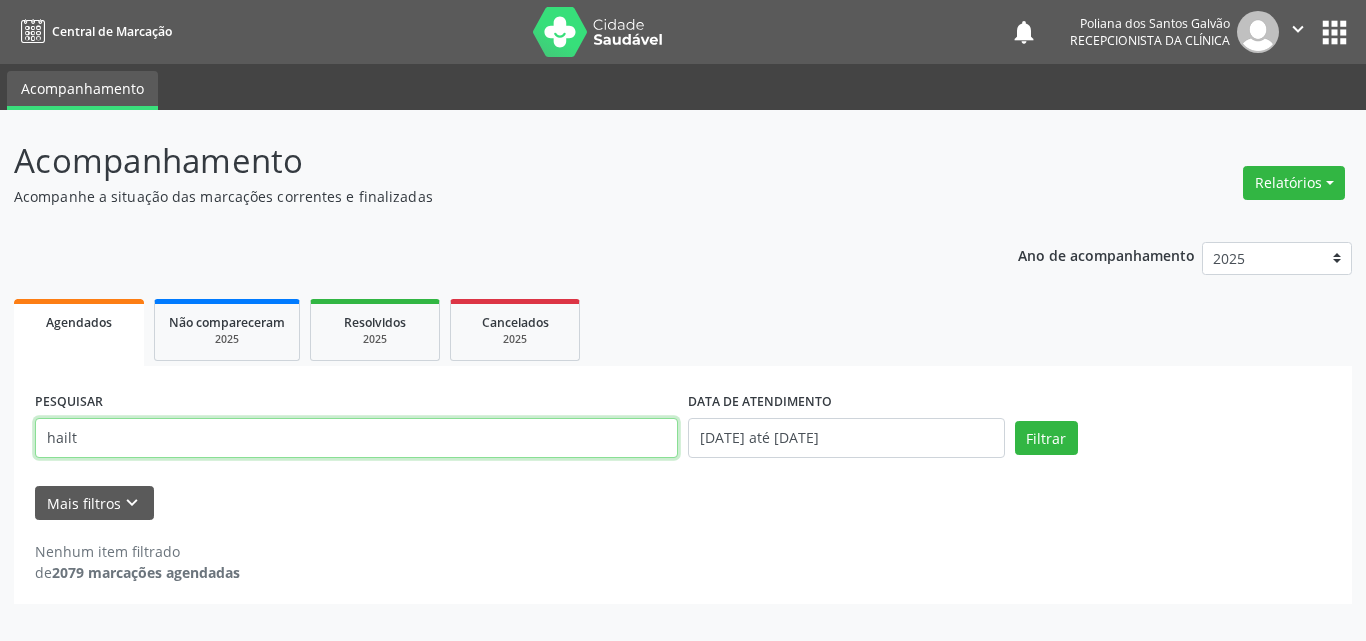 type on "hailt" 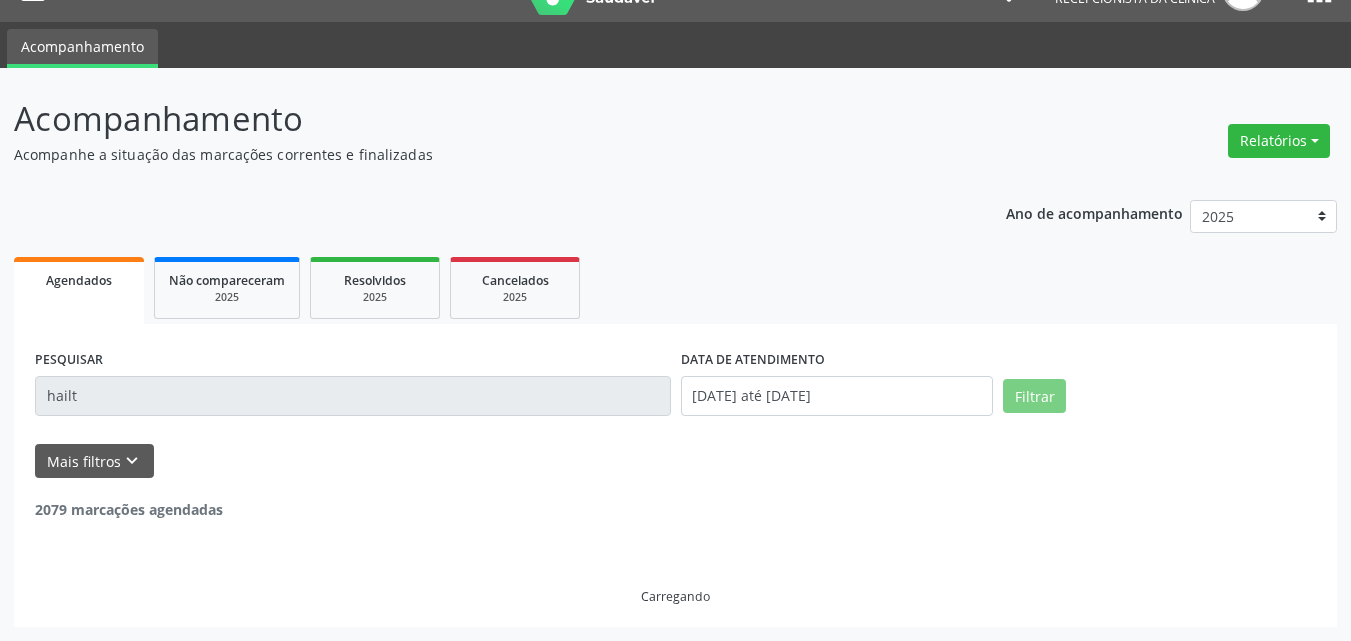 scroll, scrollTop: 0, scrollLeft: 0, axis: both 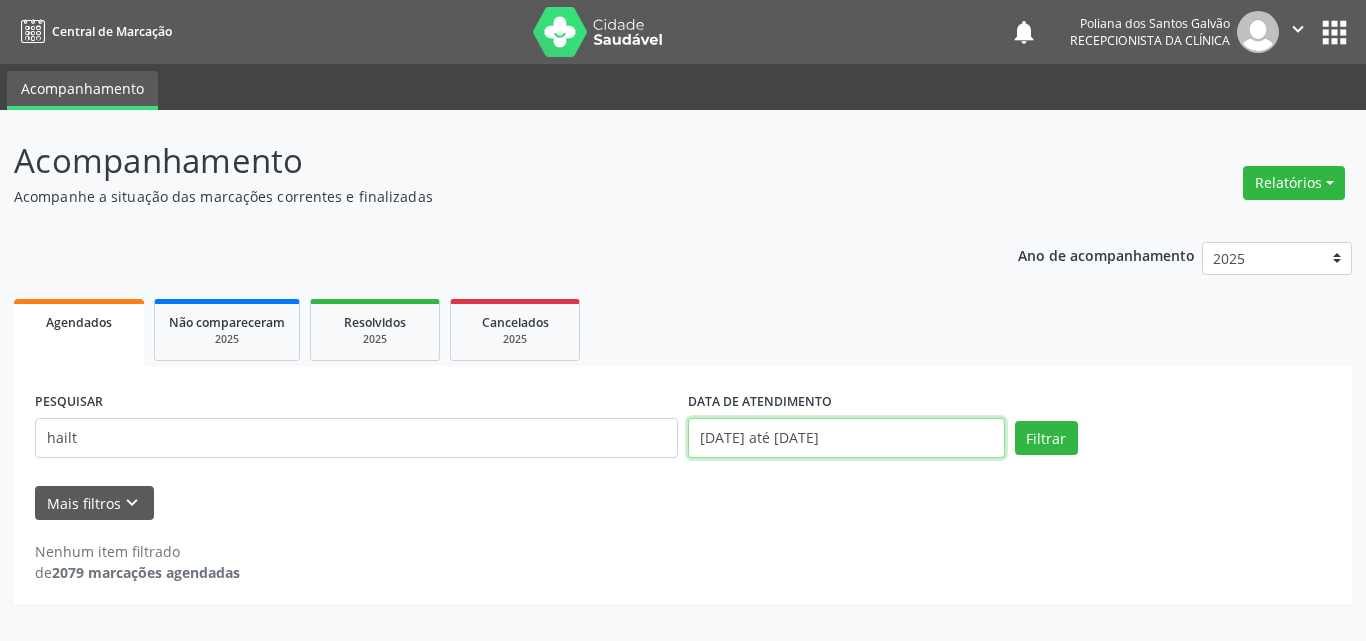 click on "[DATE] até [DATE]" at bounding box center [846, 438] 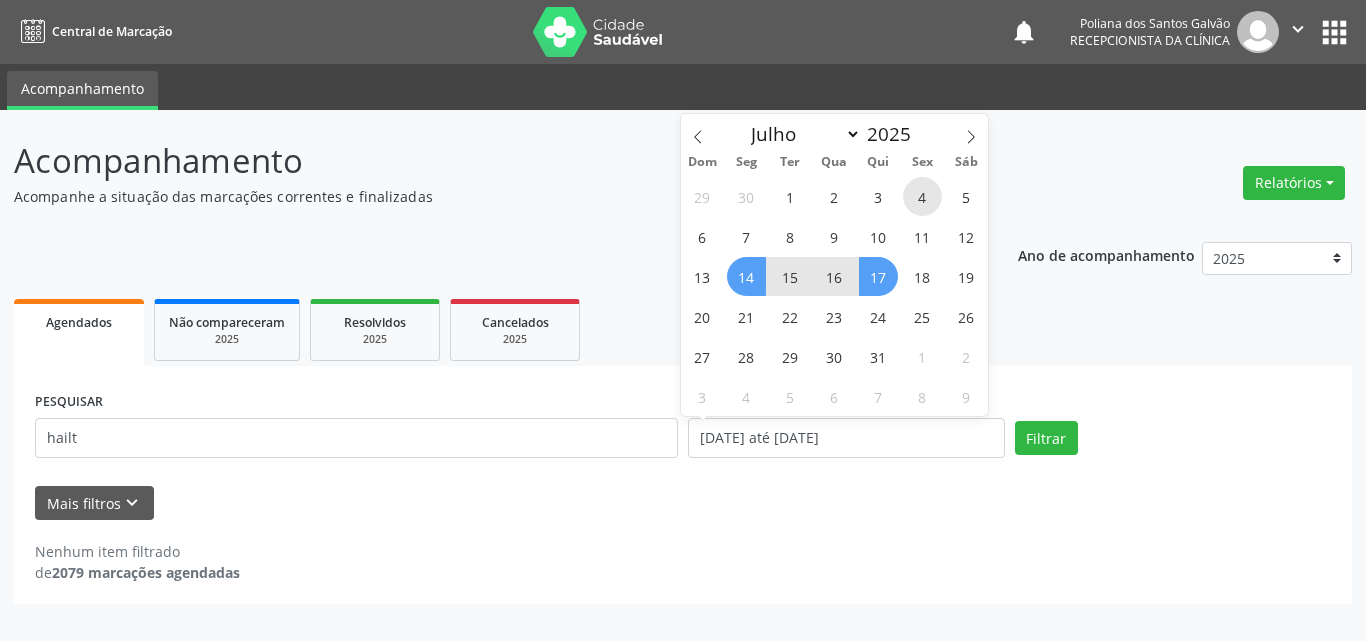 click on "4" at bounding box center [922, 196] 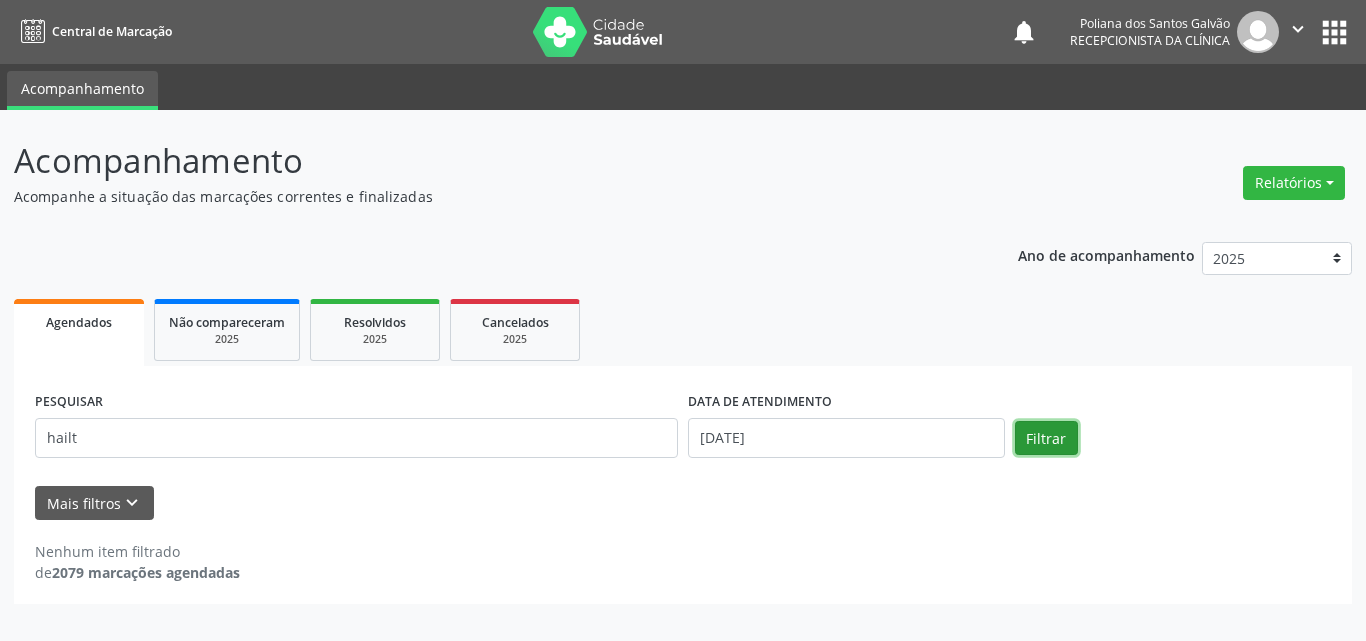 click on "Filtrar" at bounding box center (1046, 438) 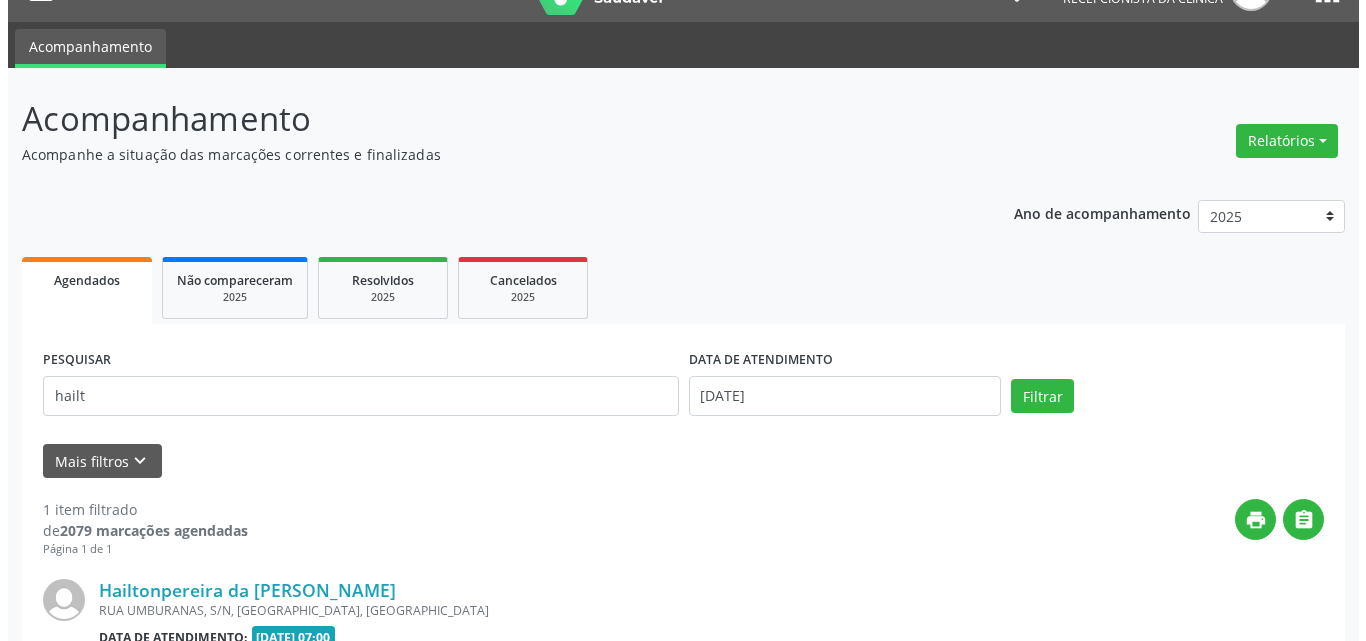 scroll, scrollTop: 264, scrollLeft: 0, axis: vertical 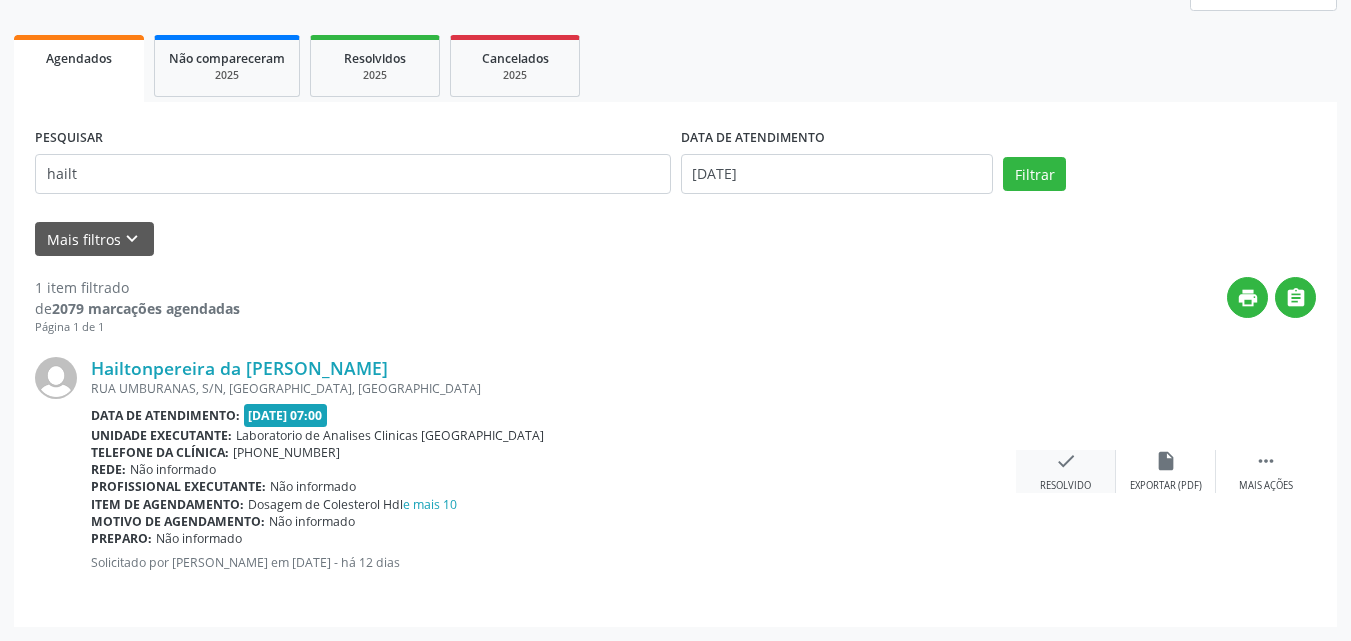 click on "check" at bounding box center [1066, 461] 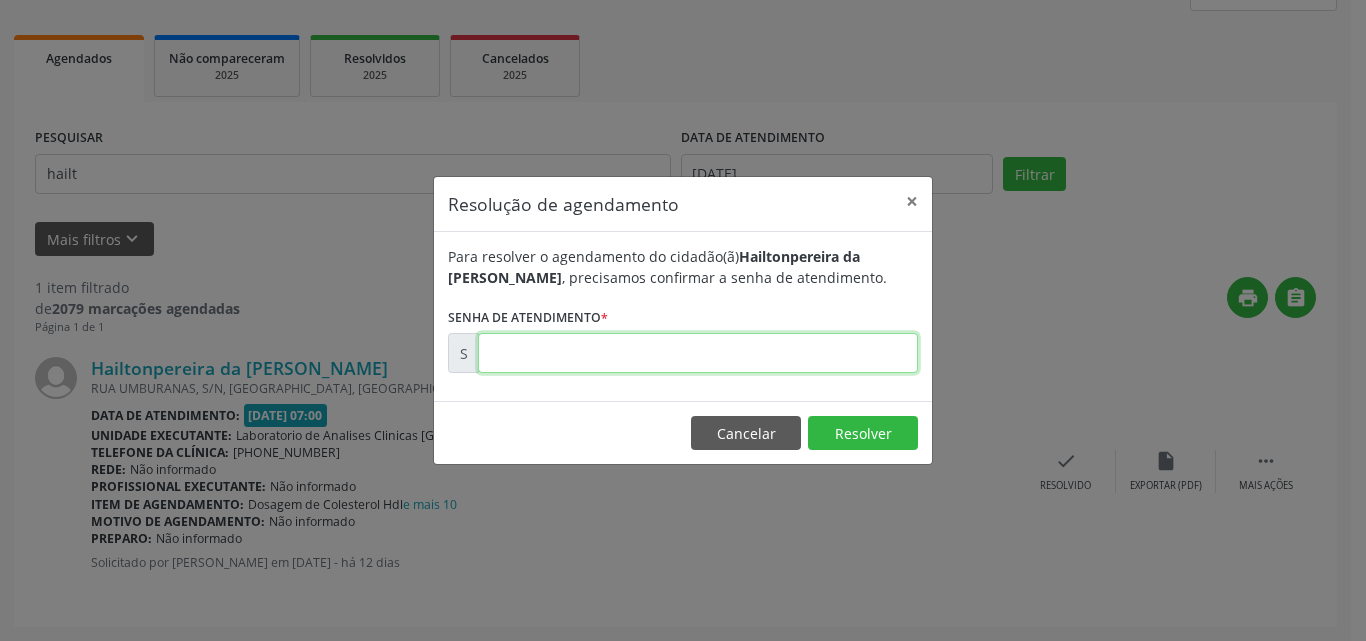 click at bounding box center (698, 353) 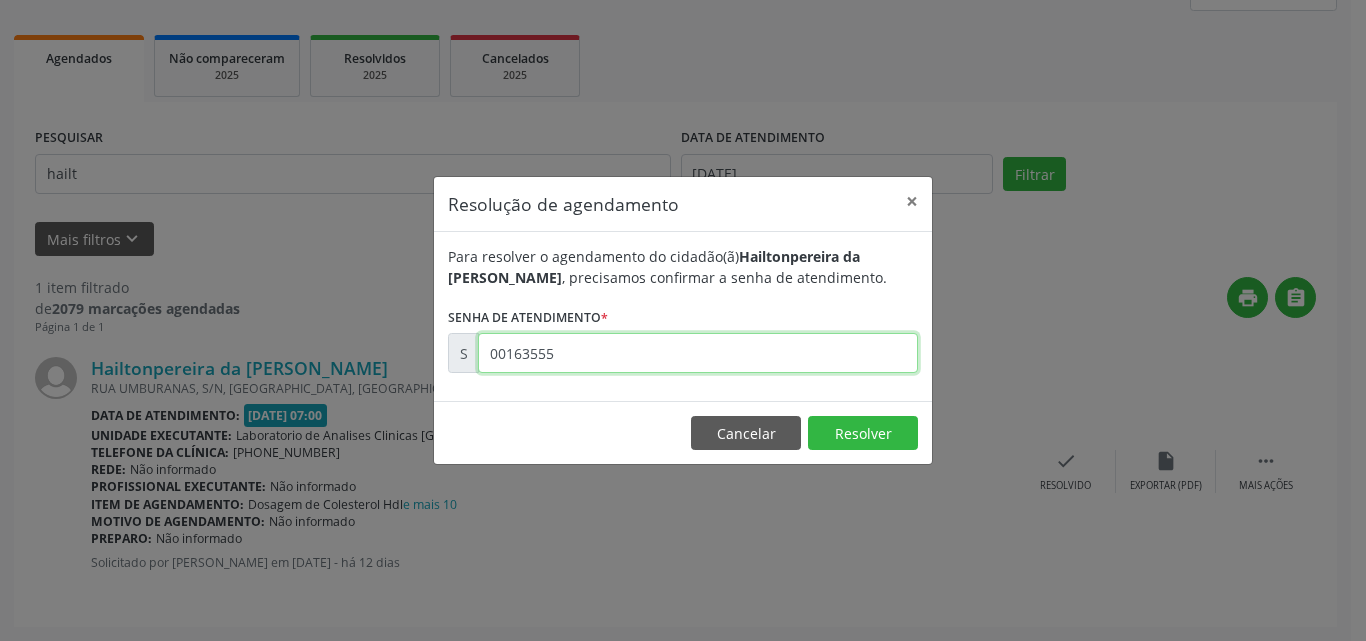 type on "00163555" 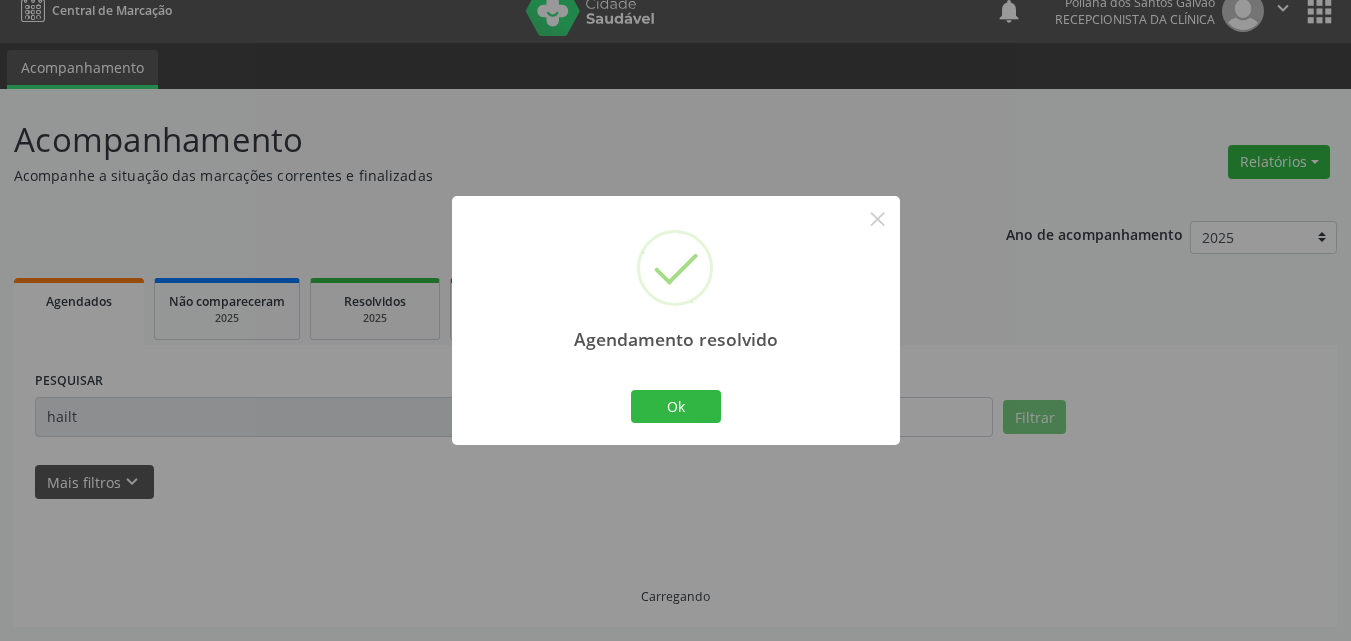 scroll, scrollTop: 0, scrollLeft: 0, axis: both 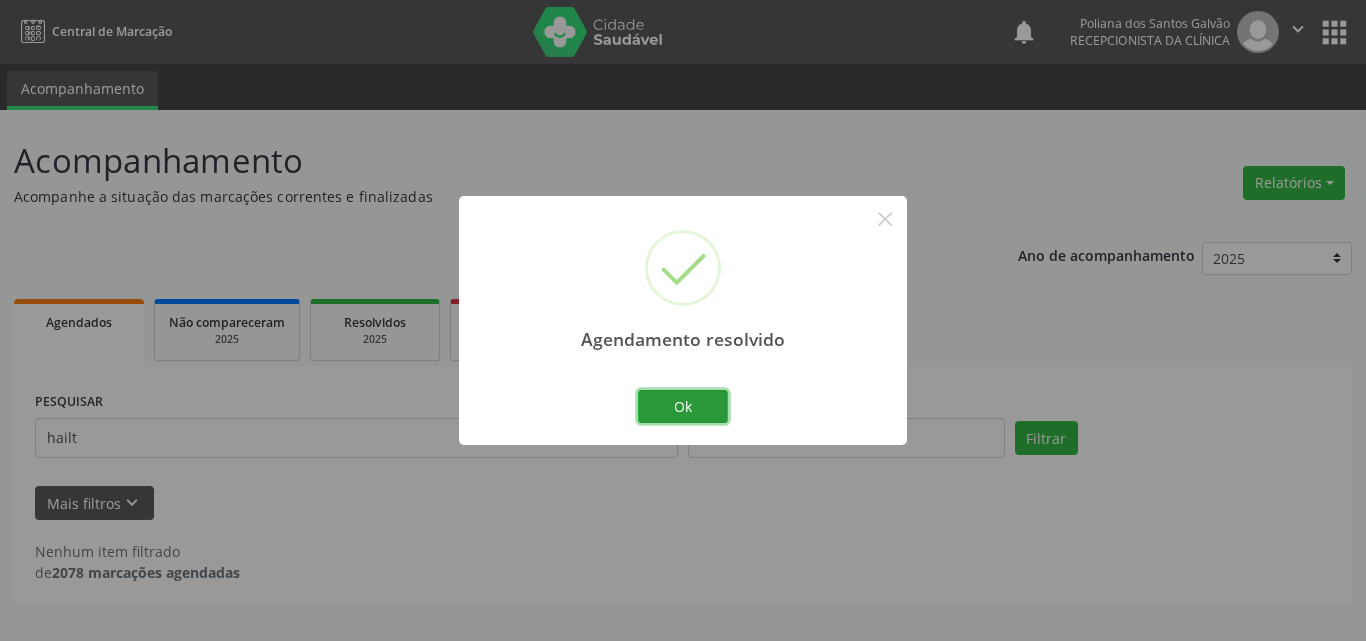 drag, startPoint x: 694, startPoint y: 399, endPoint x: 648, endPoint y: 416, distance: 49.0408 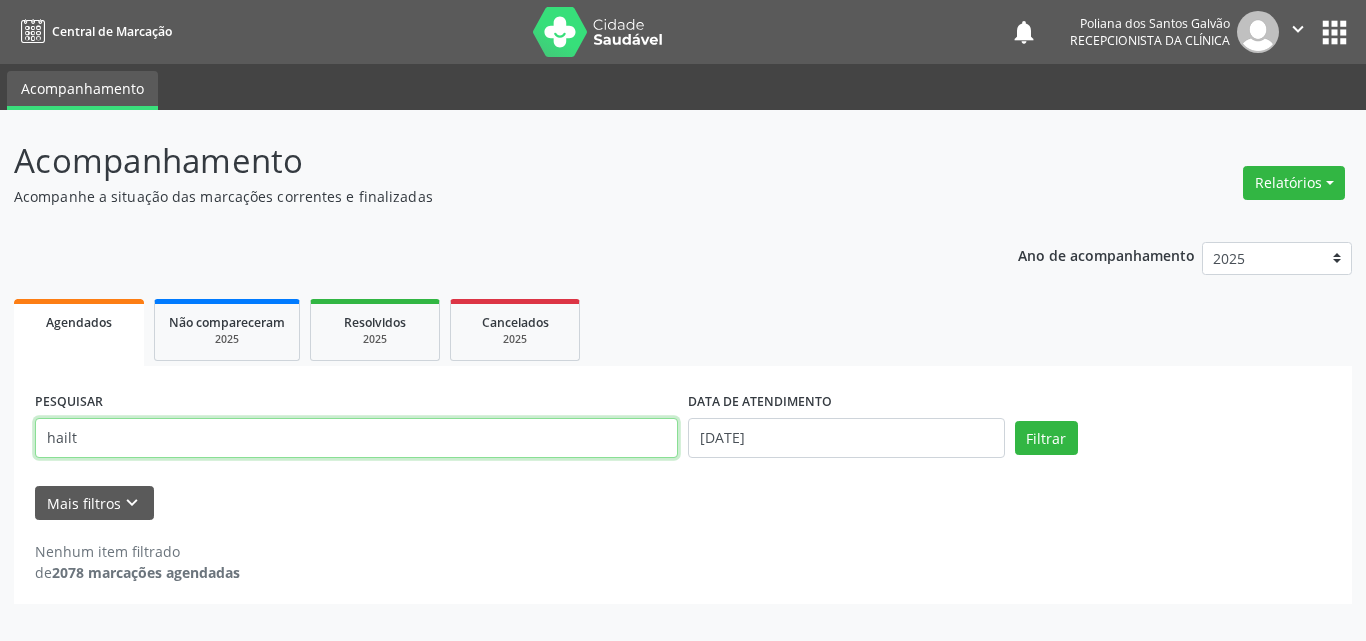 drag, startPoint x: 631, startPoint y: 430, endPoint x: 0, endPoint y: -29, distance: 780.28326 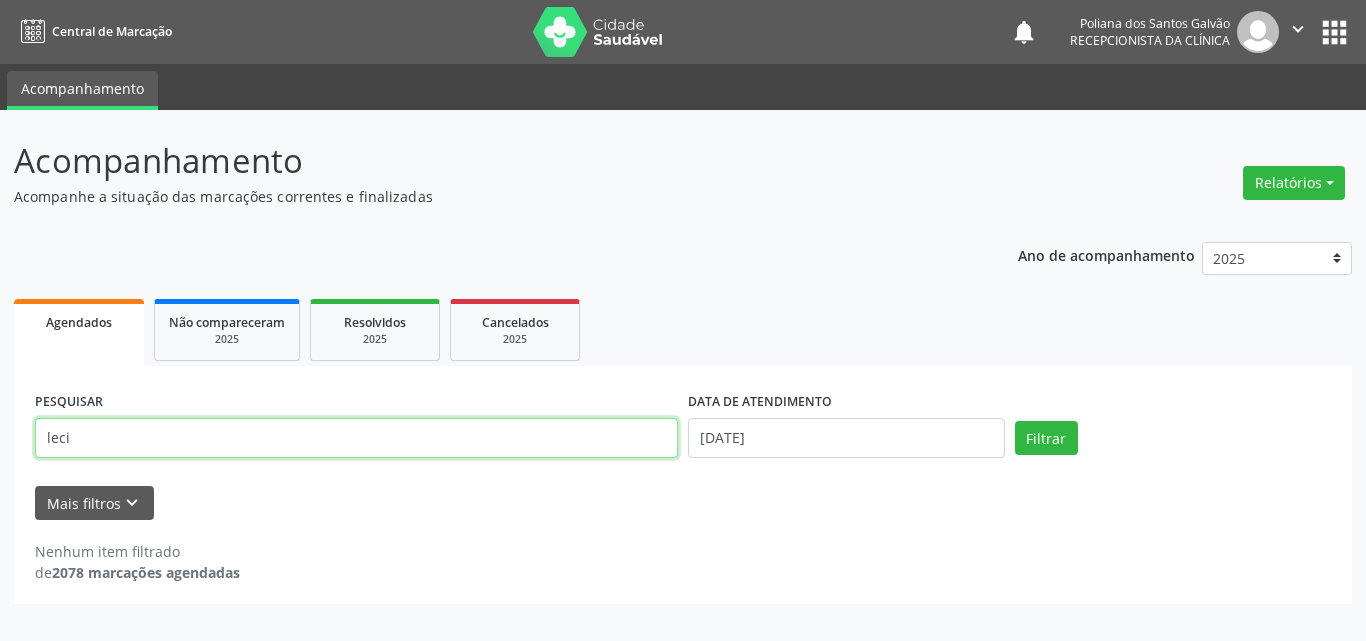 type on "leci" 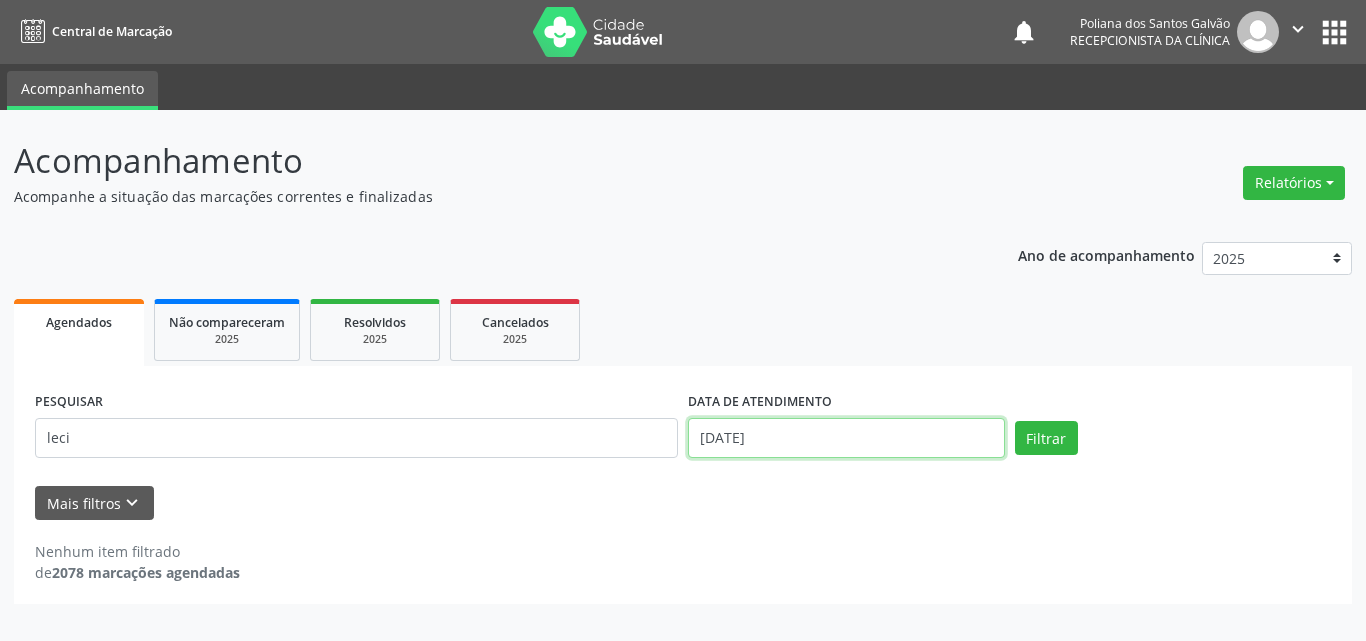 click on "[DATE]" at bounding box center [846, 438] 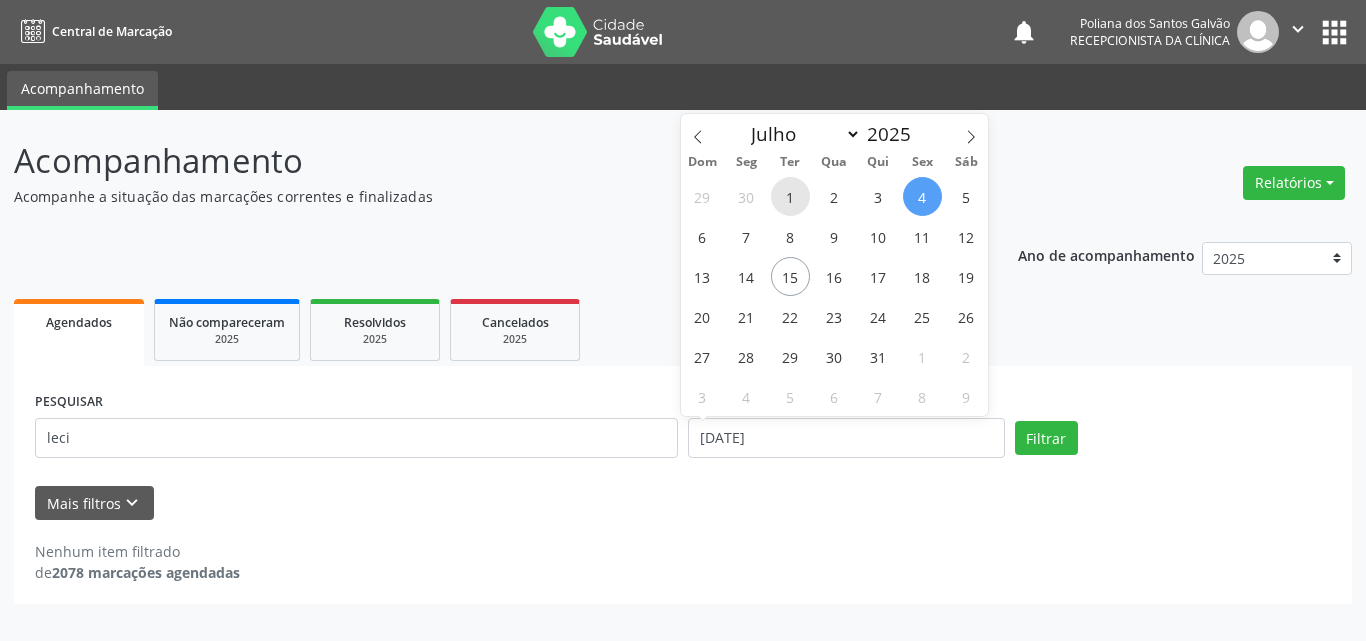 click on "1" at bounding box center [790, 196] 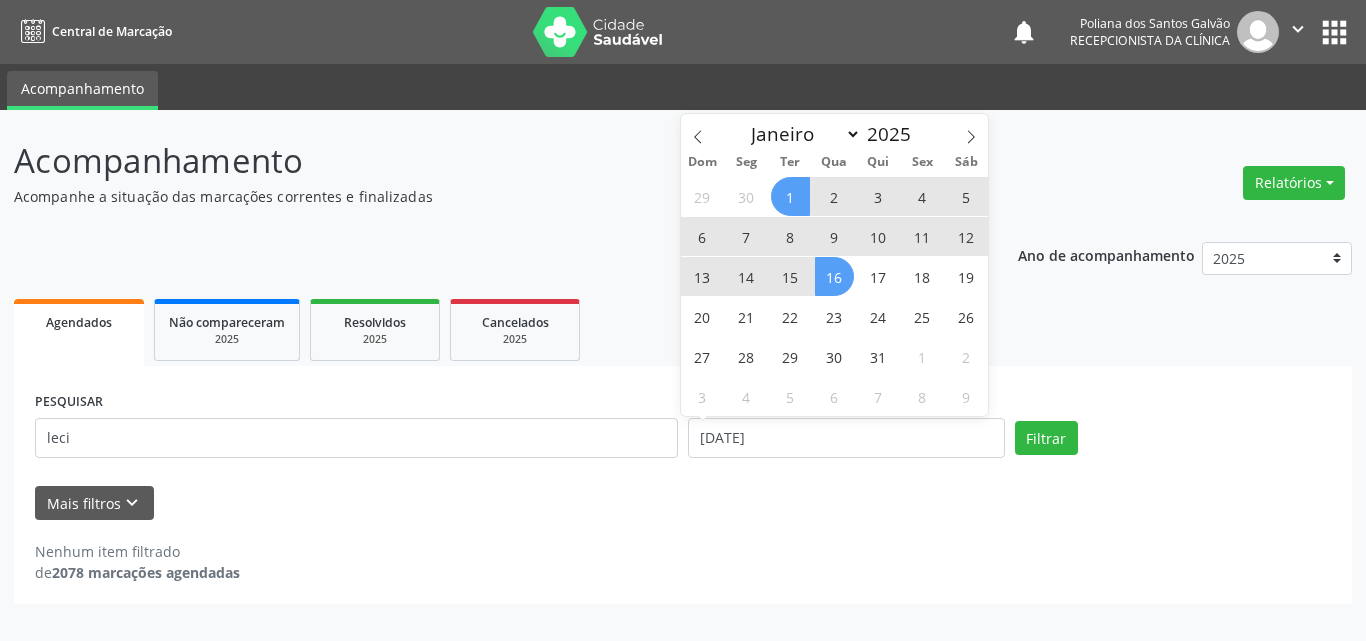 click on "16" at bounding box center [834, 276] 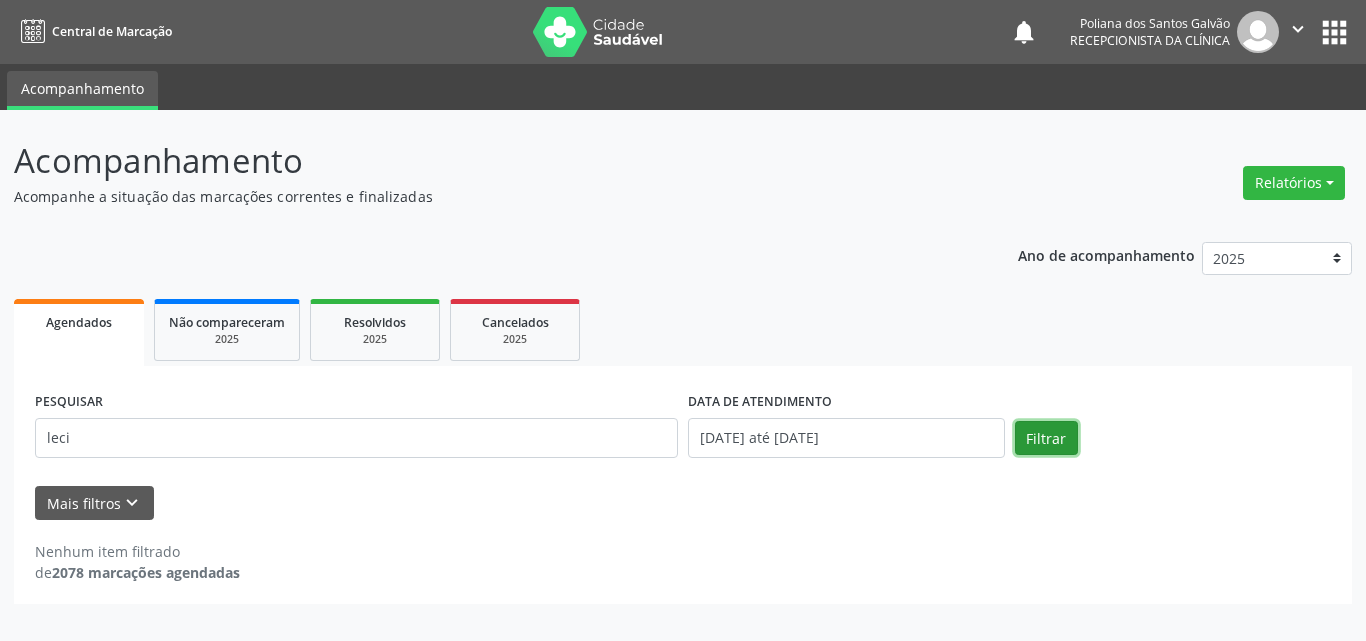 click on "Filtrar" at bounding box center [1046, 438] 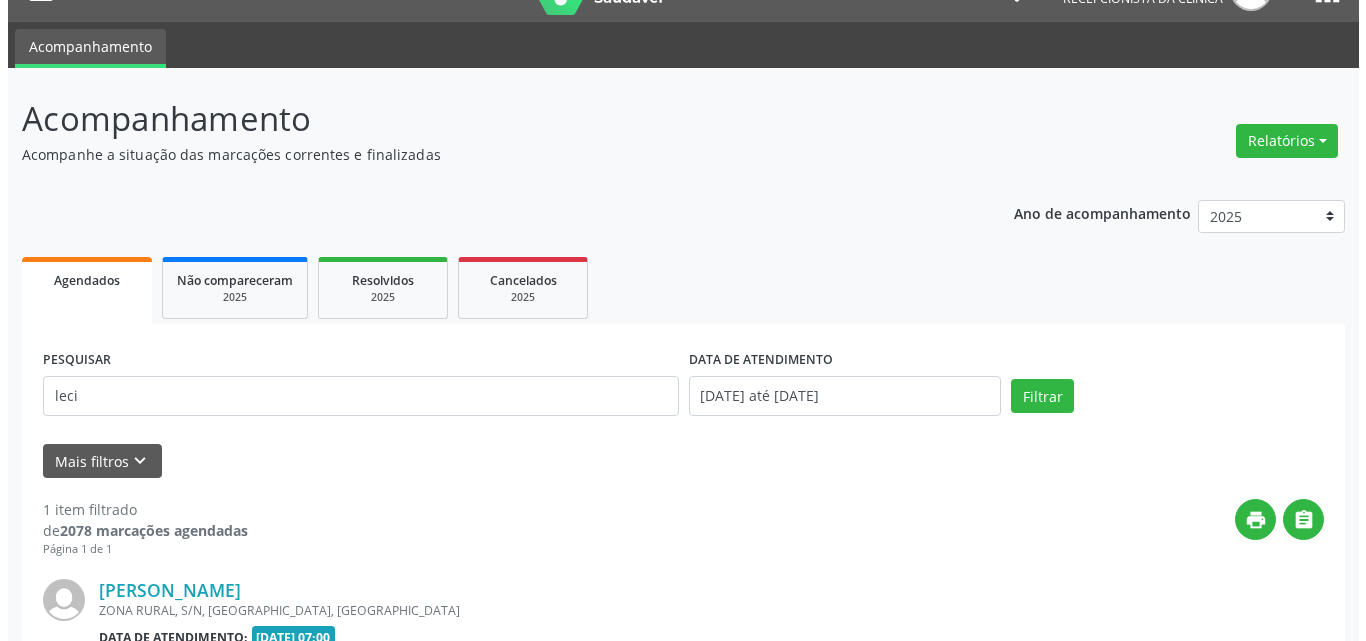 scroll, scrollTop: 264, scrollLeft: 0, axis: vertical 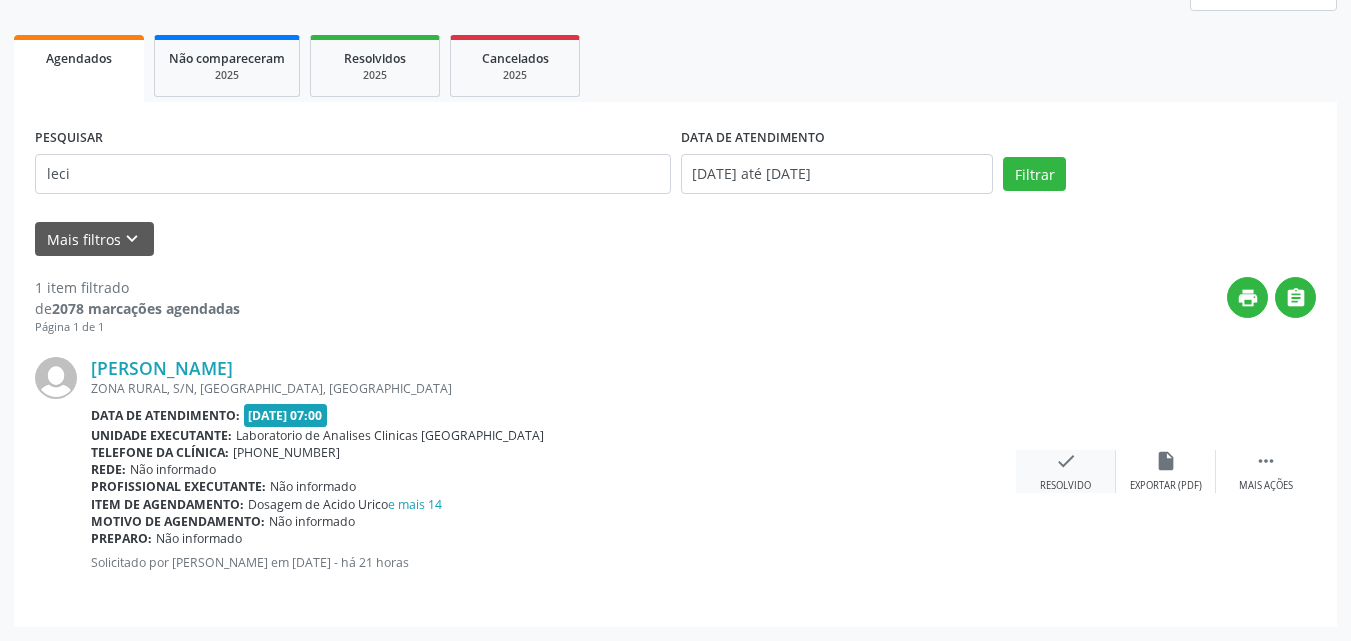 click on "check
Resolvido" at bounding box center [1066, 471] 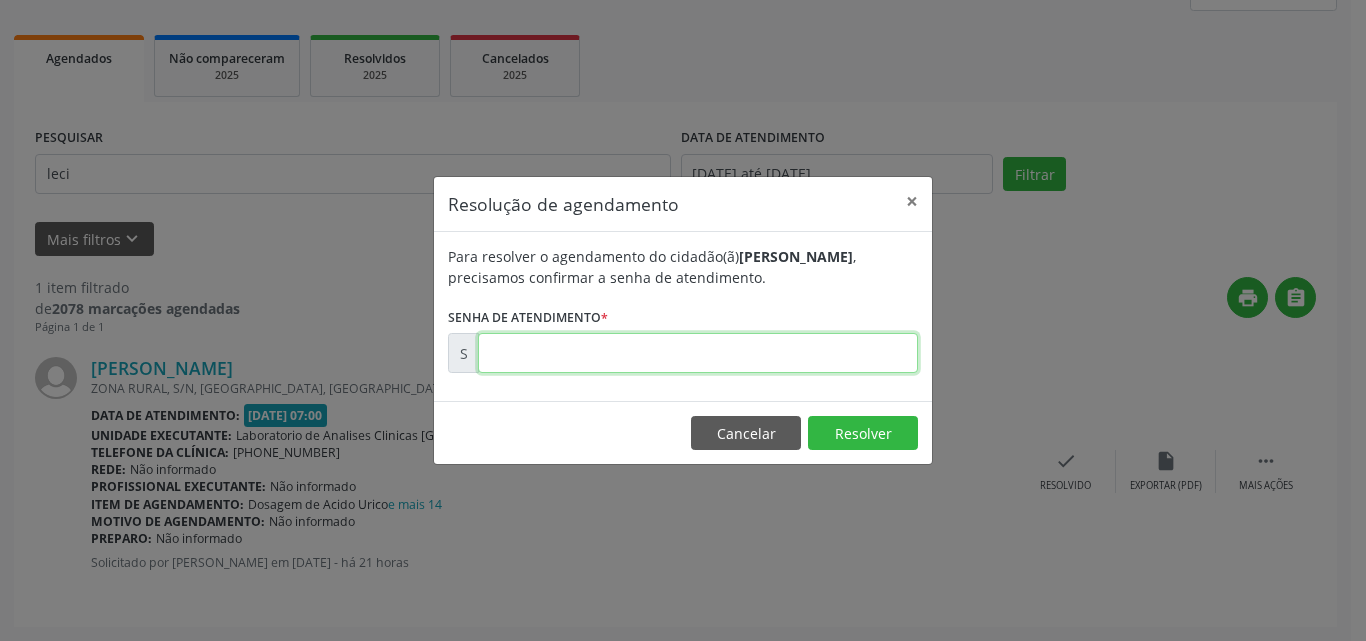 click at bounding box center [698, 353] 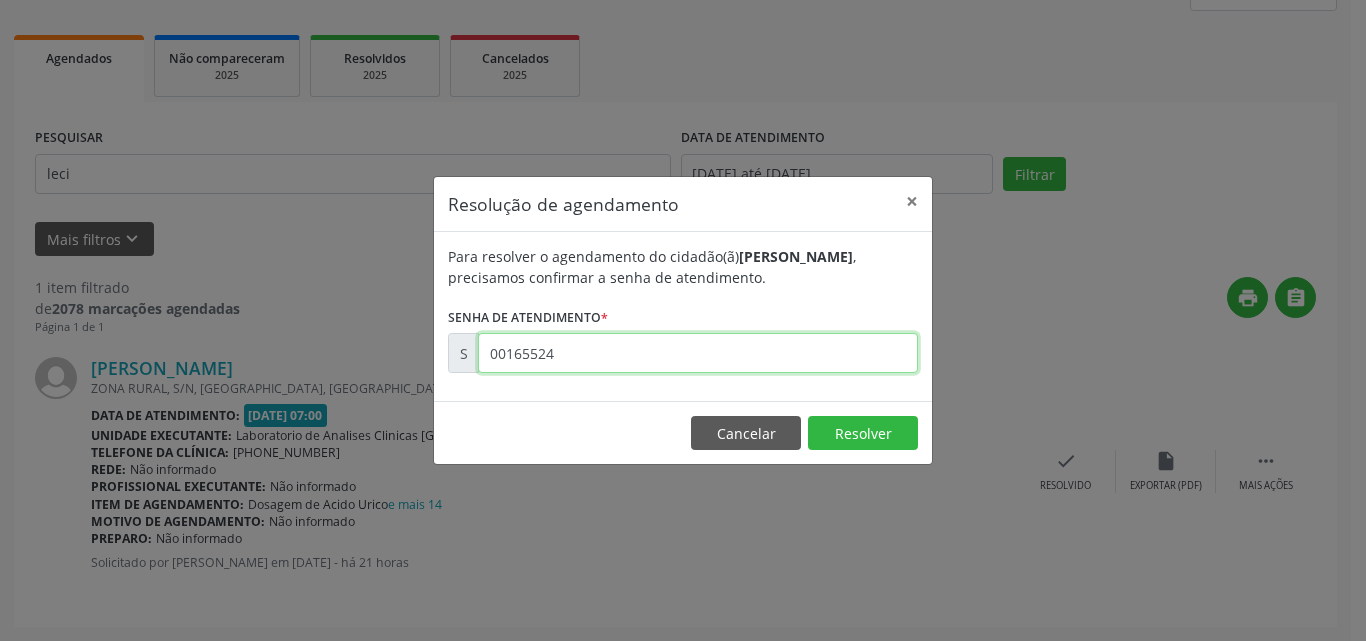 type on "00165524" 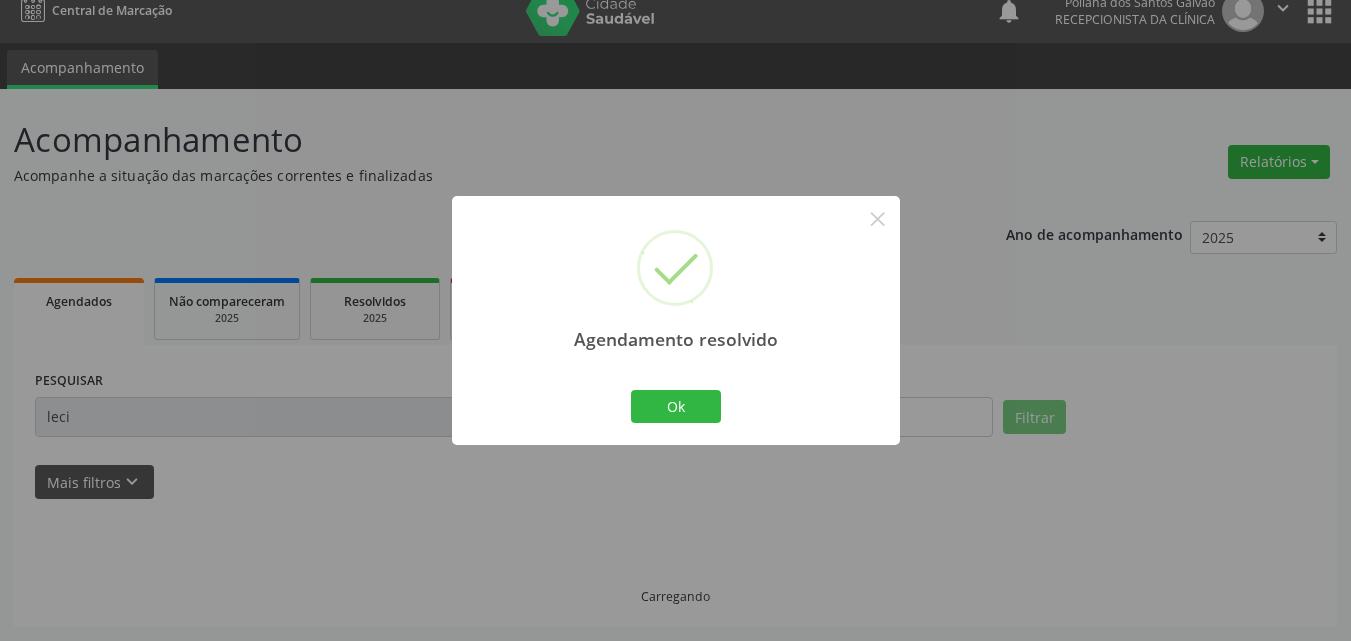 scroll, scrollTop: 0, scrollLeft: 0, axis: both 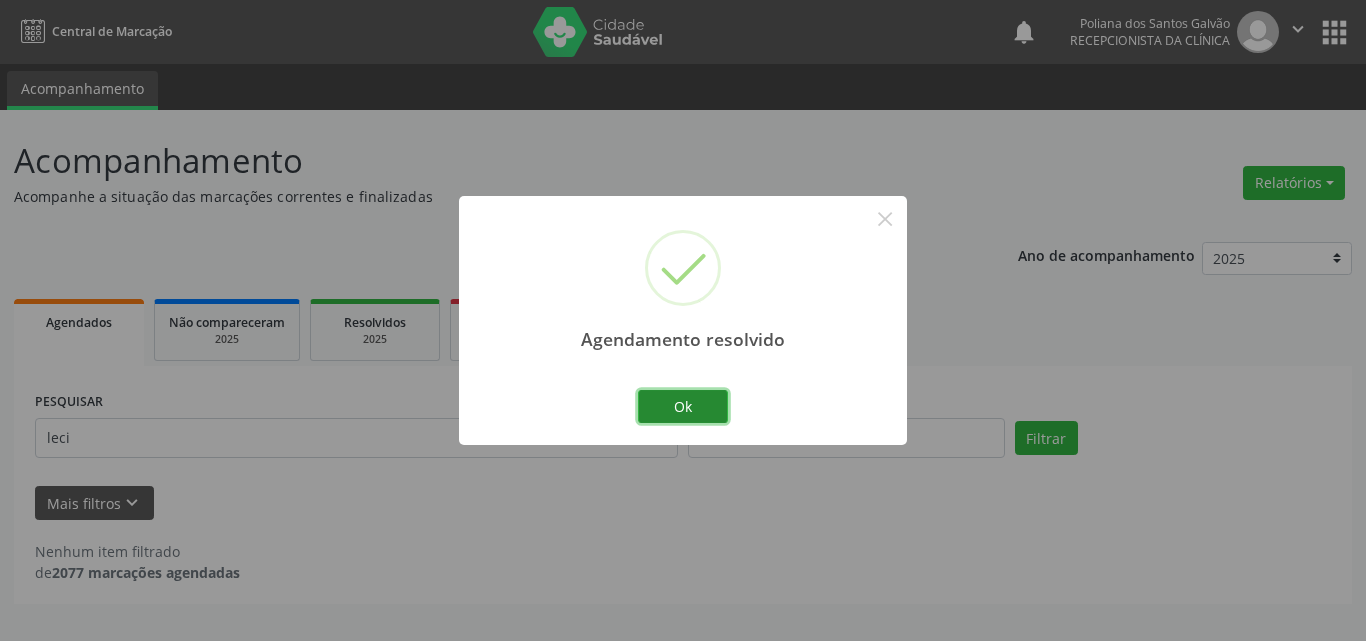 click on "Ok" at bounding box center [683, 407] 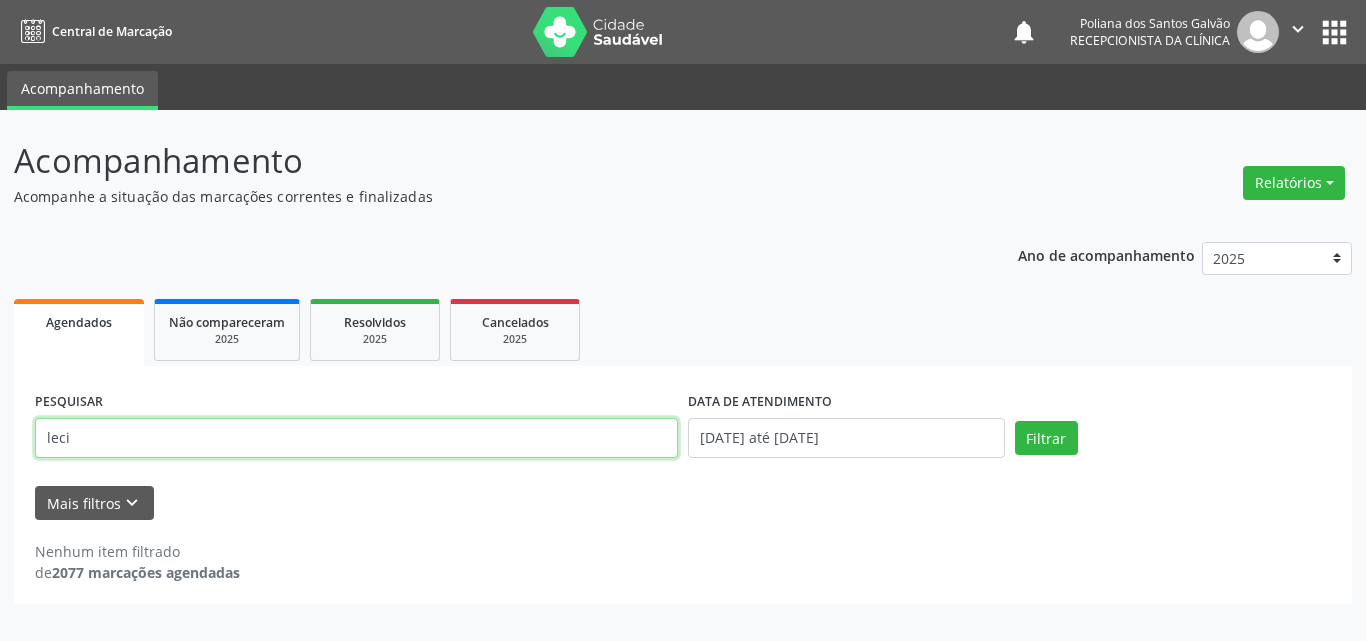 drag, startPoint x: 602, startPoint y: 445, endPoint x: 0, endPoint y: 53, distance: 718.3787 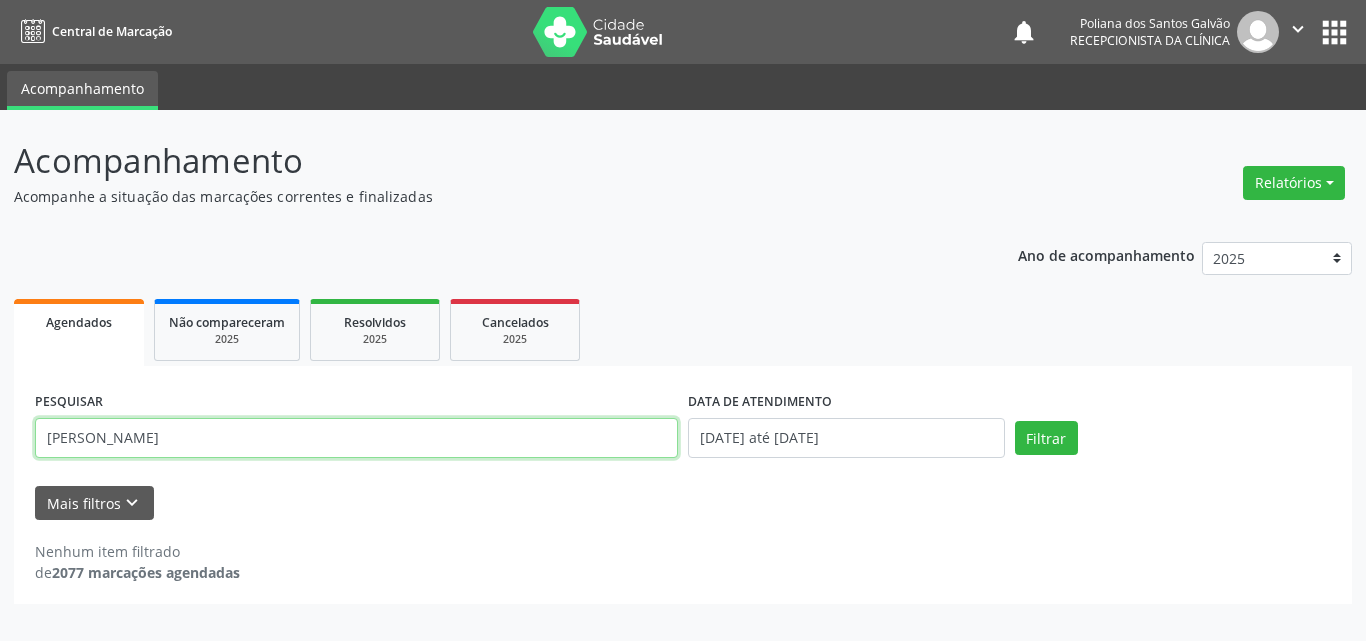 type on "[PERSON_NAME]" 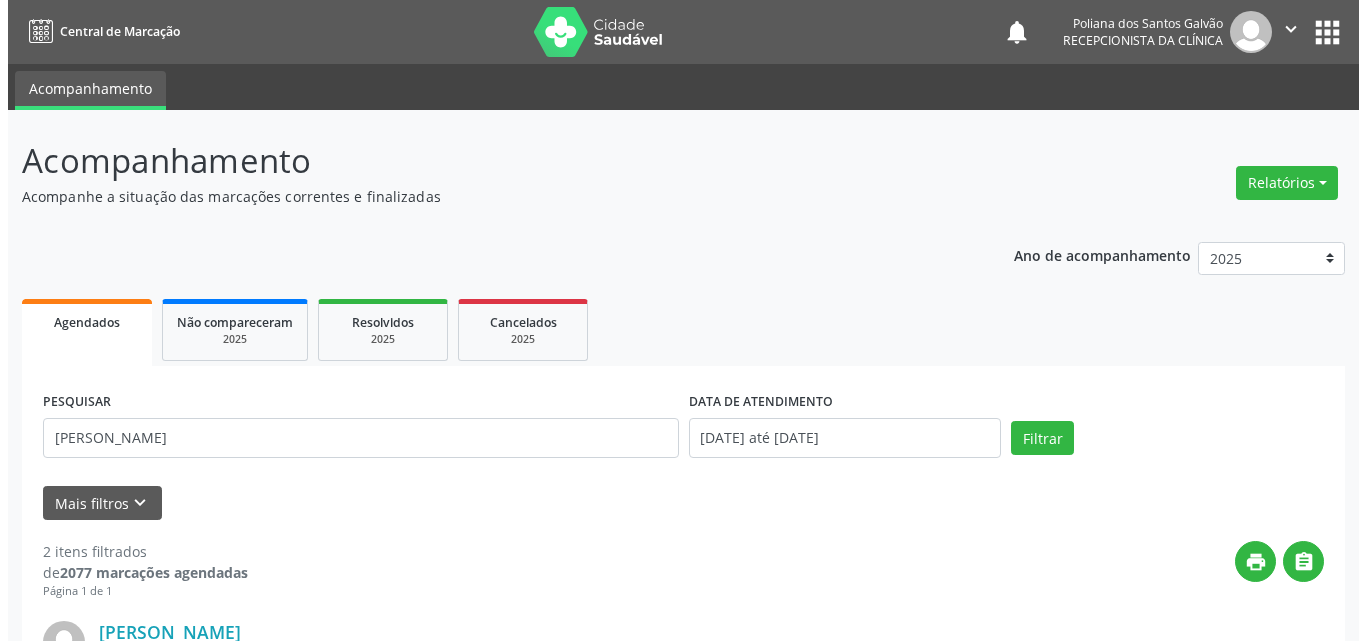 scroll, scrollTop: 535, scrollLeft: 0, axis: vertical 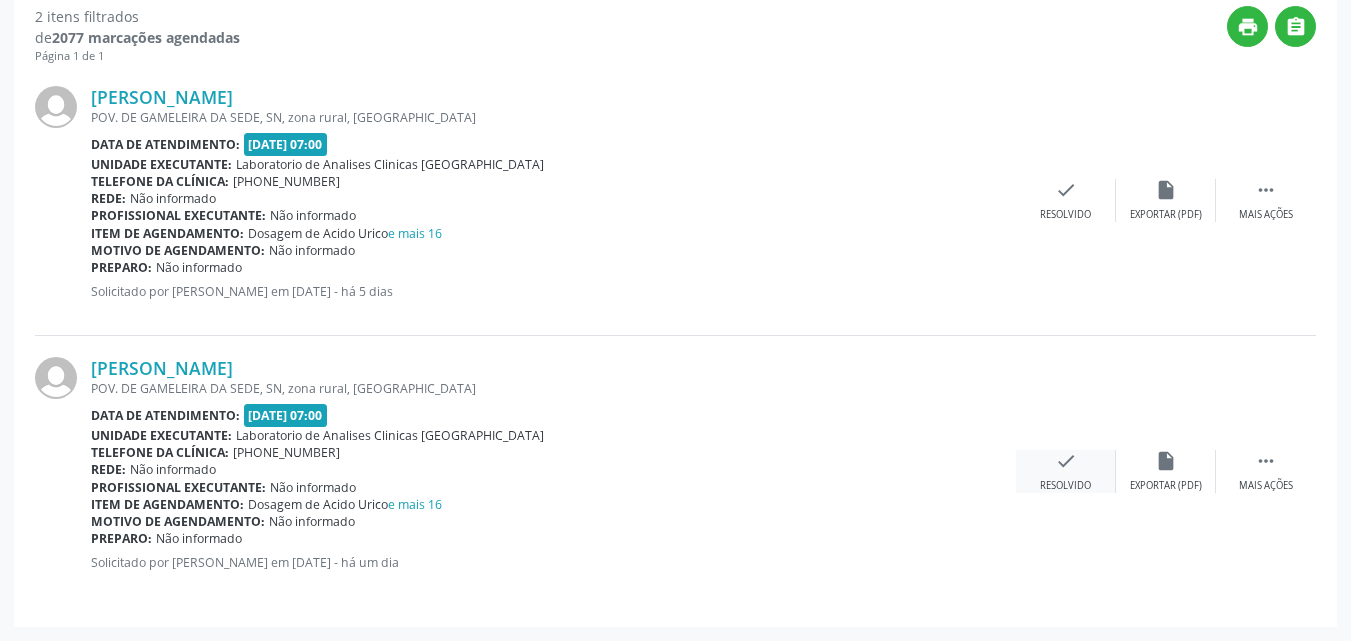click on "check" at bounding box center [1066, 461] 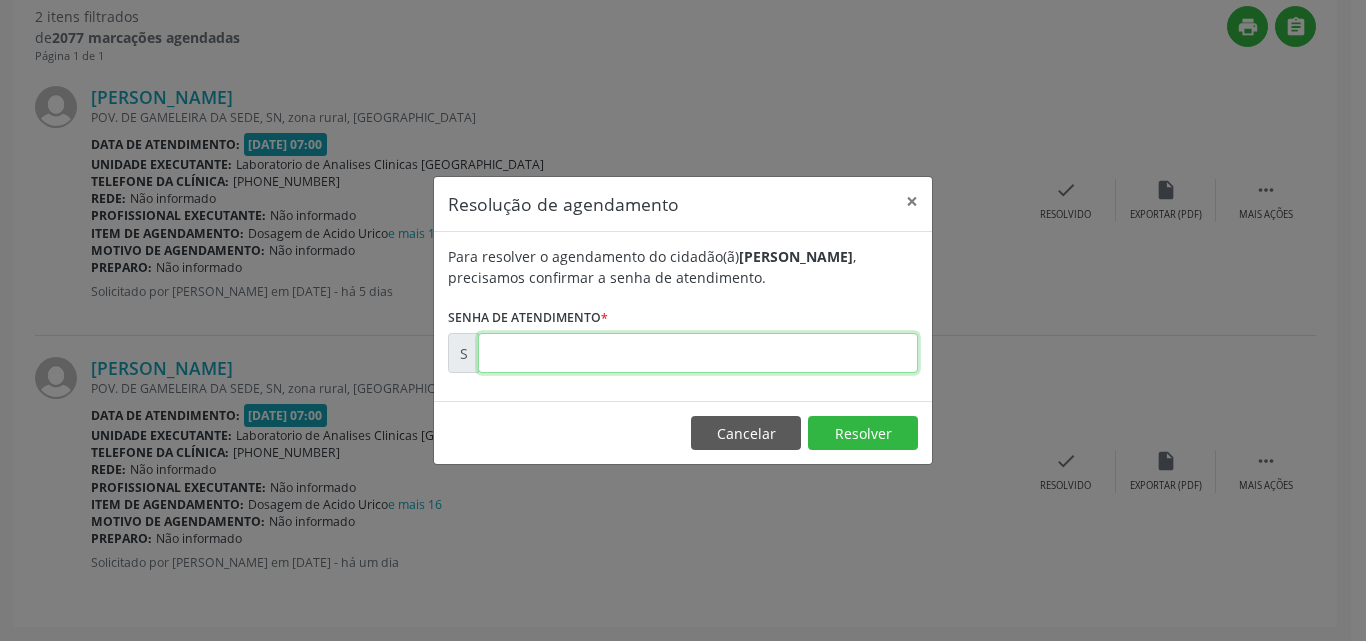 click at bounding box center (698, 353) 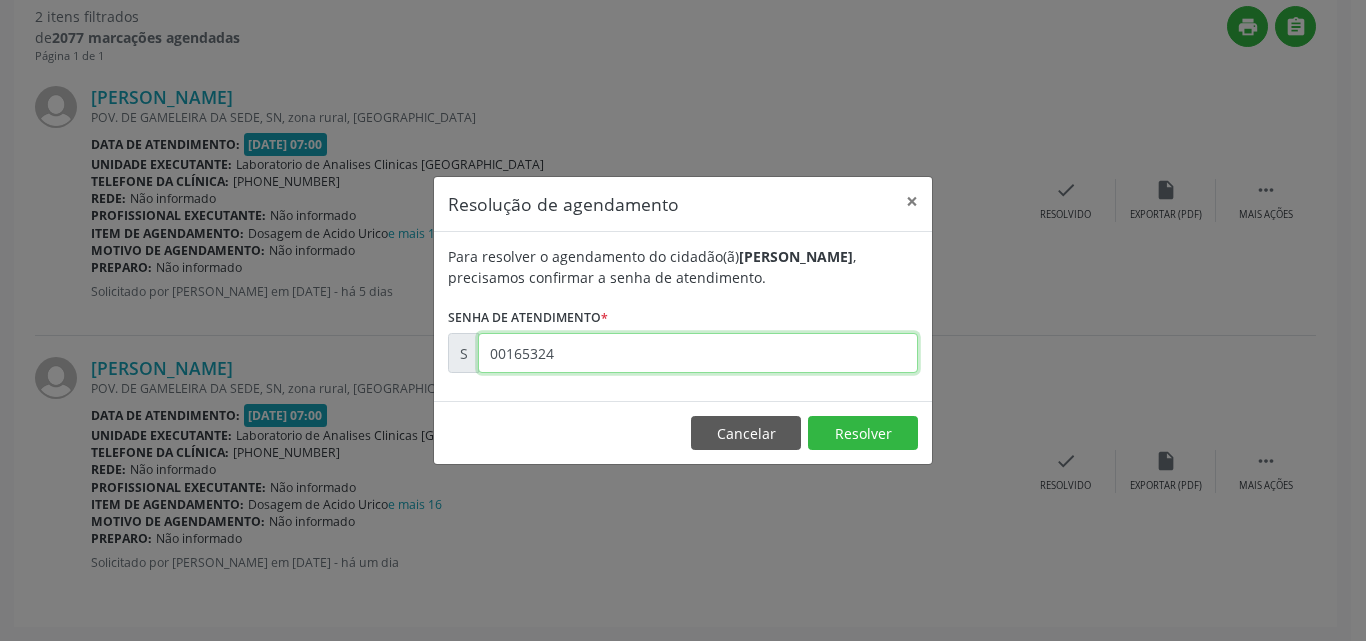 type on "00165324" 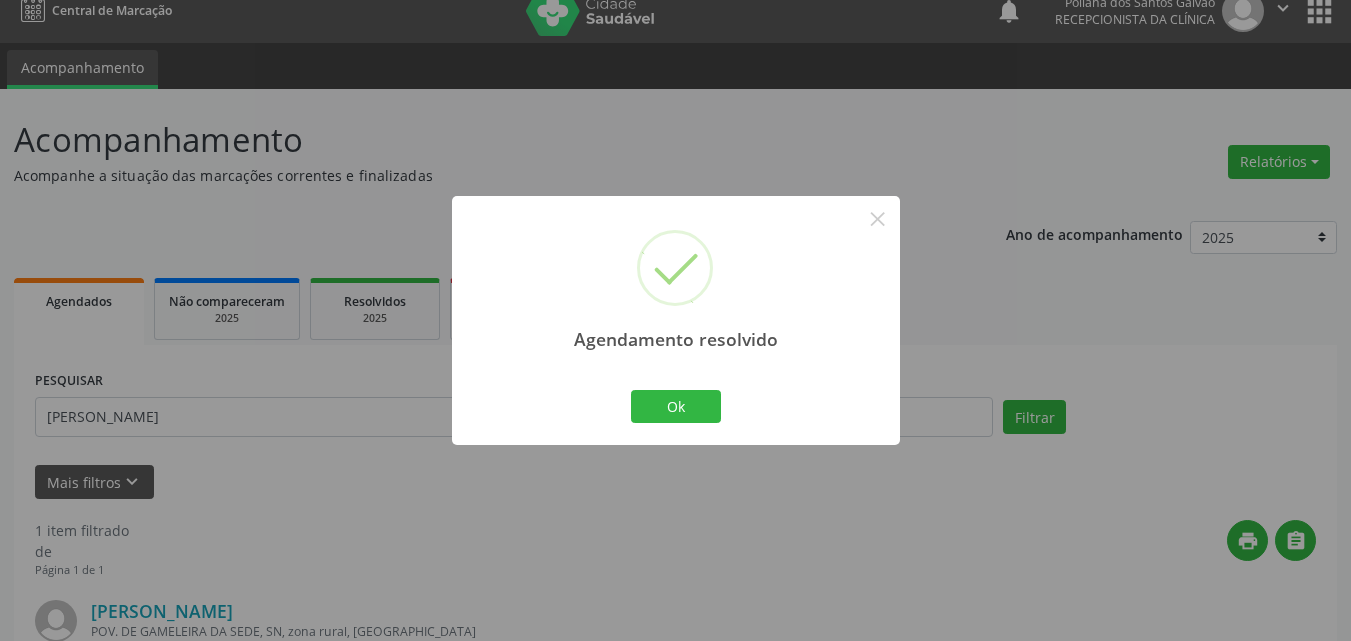 scroll, scrollTop: 264, scrollLeft: 0, axis: vertical 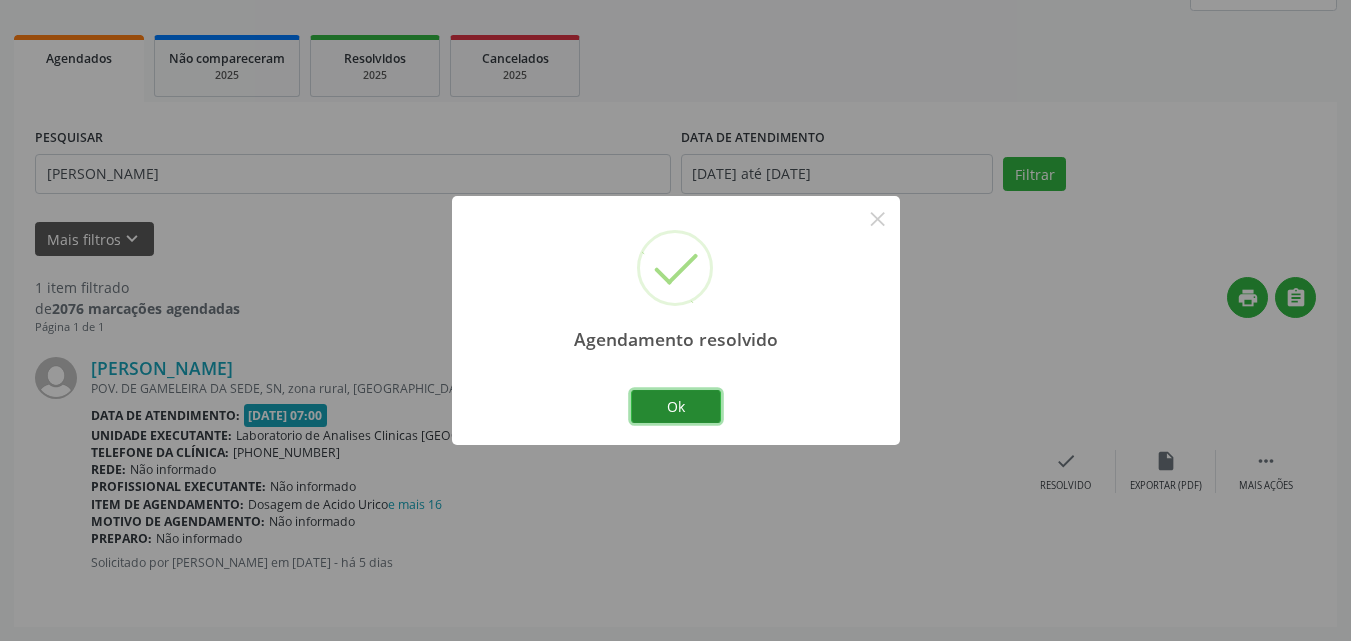 click on "Ok" at bounding box center (676, 407) 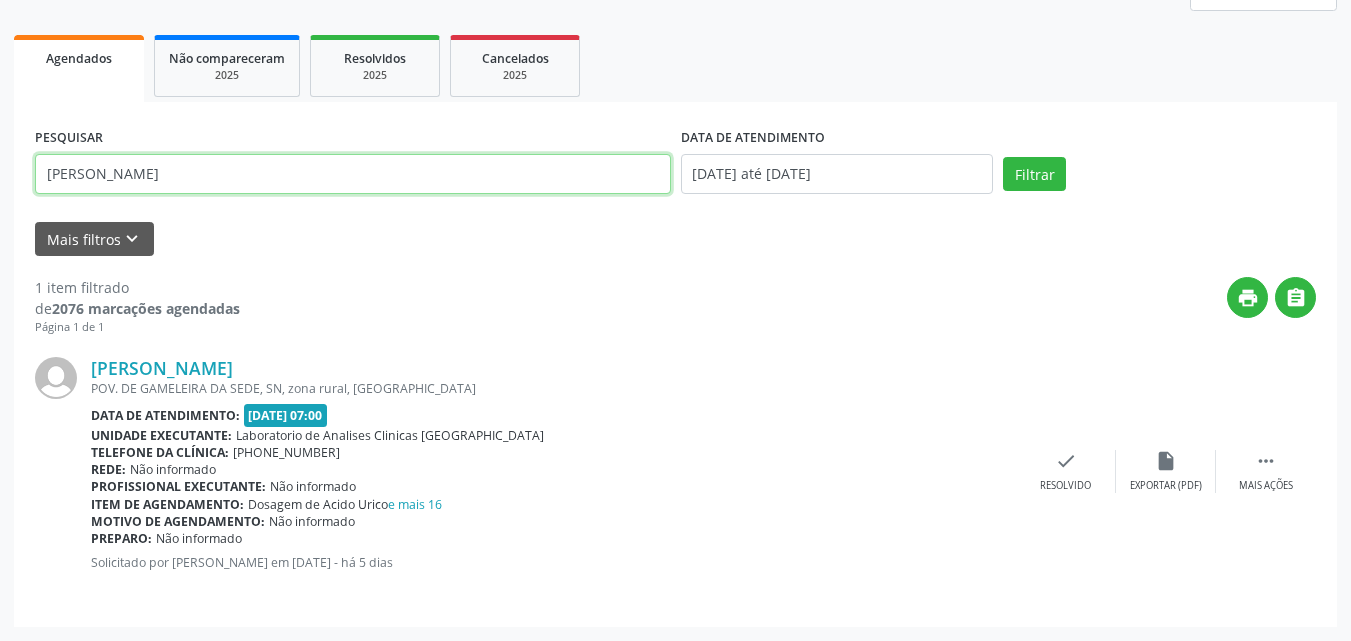 drag, startPoint x: 0, startPoint y: 32, endPoint x: 0, endPoint y: -56, distance: 88 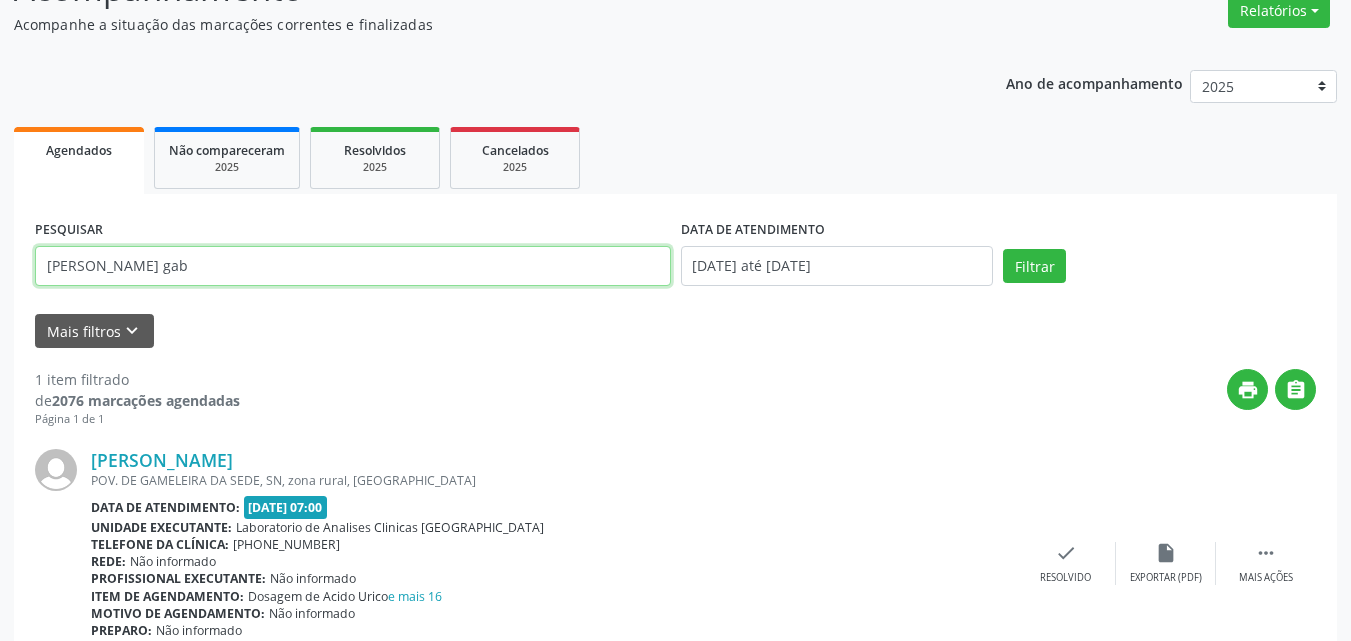 click on "Filtrar" at bounding box center (1034, 266) 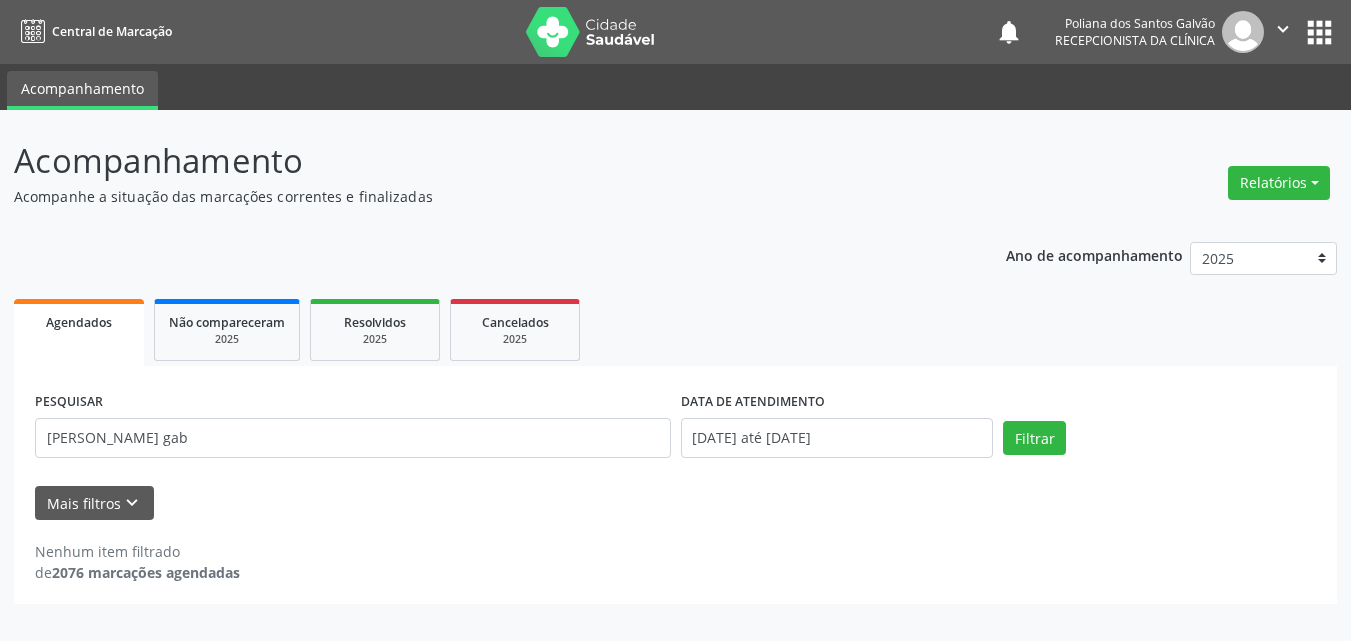 scroll, scrollTop: 0, scrollLeft: 0, axis: both 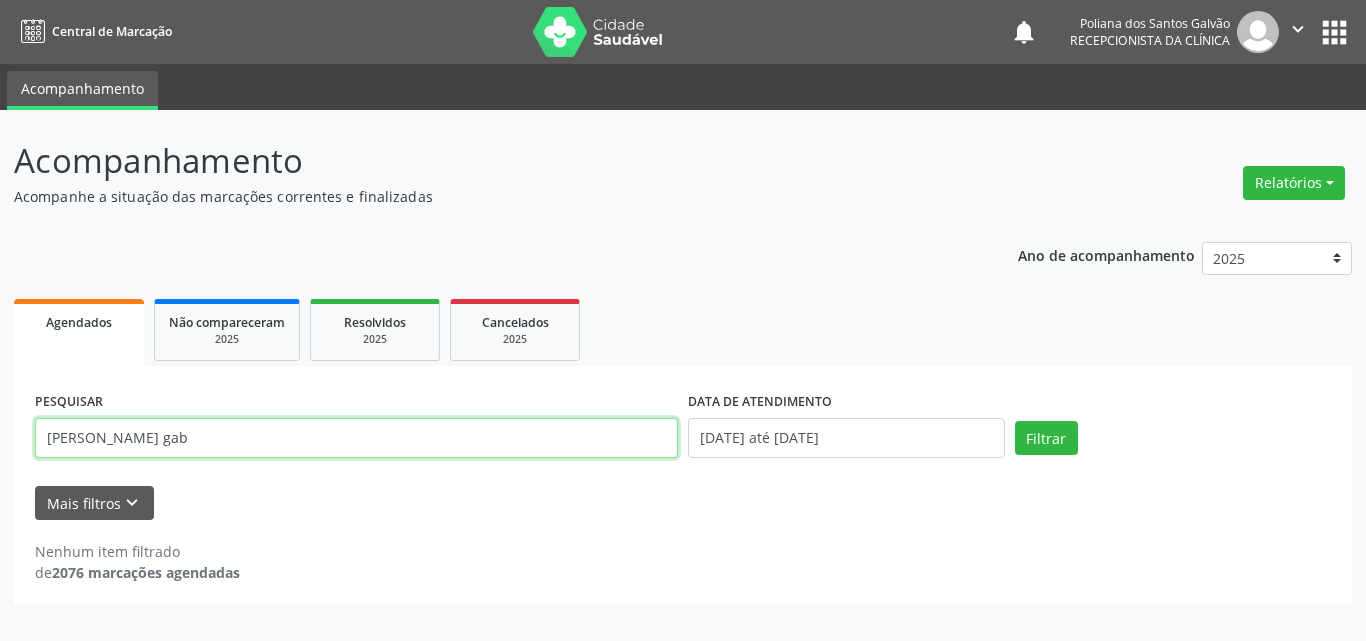 drag, startPoint x: 509, startPoint y: 446, endPoint x: 0, endPoint y: 266, distance: 539.88983 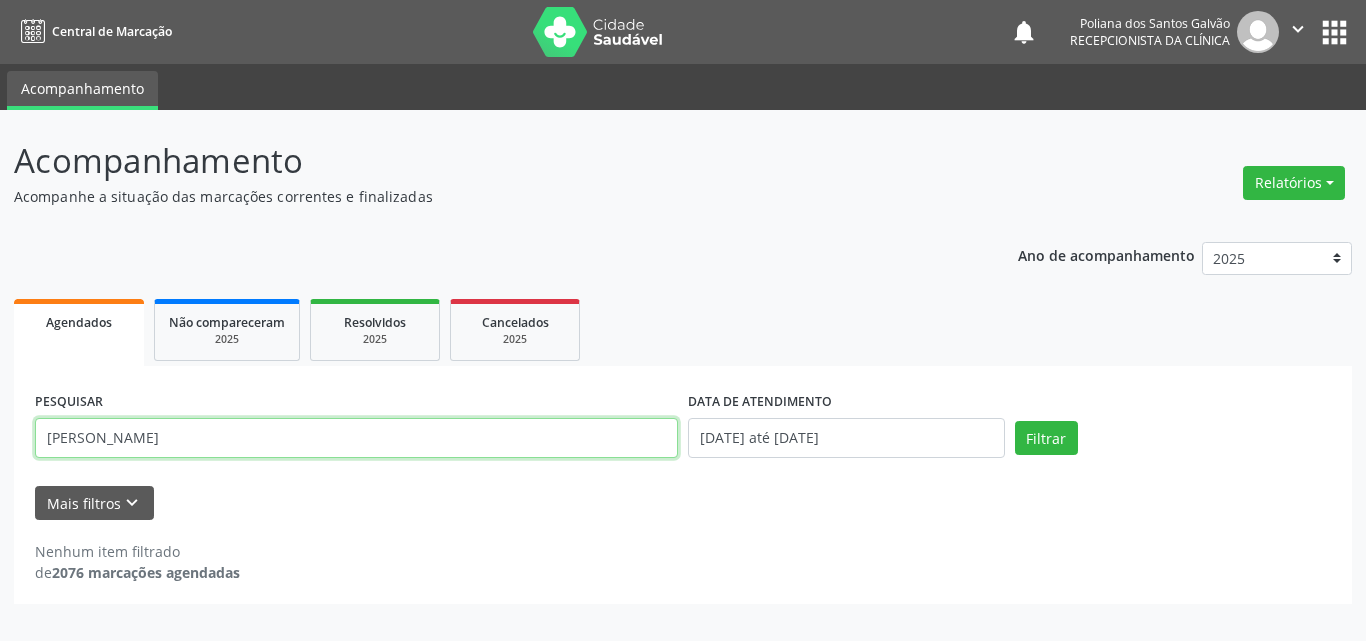 type on "[PERSON_NAME]" 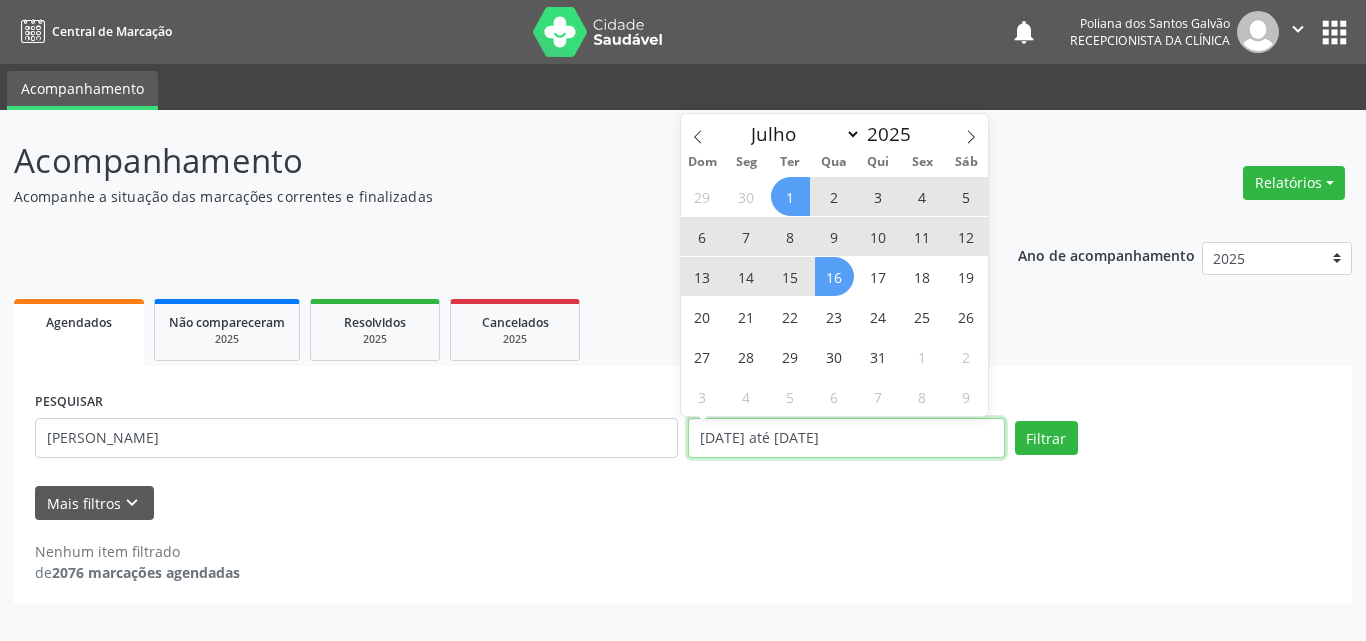click on "[DATE] até [DATE]" at bounding box center (846, 438) 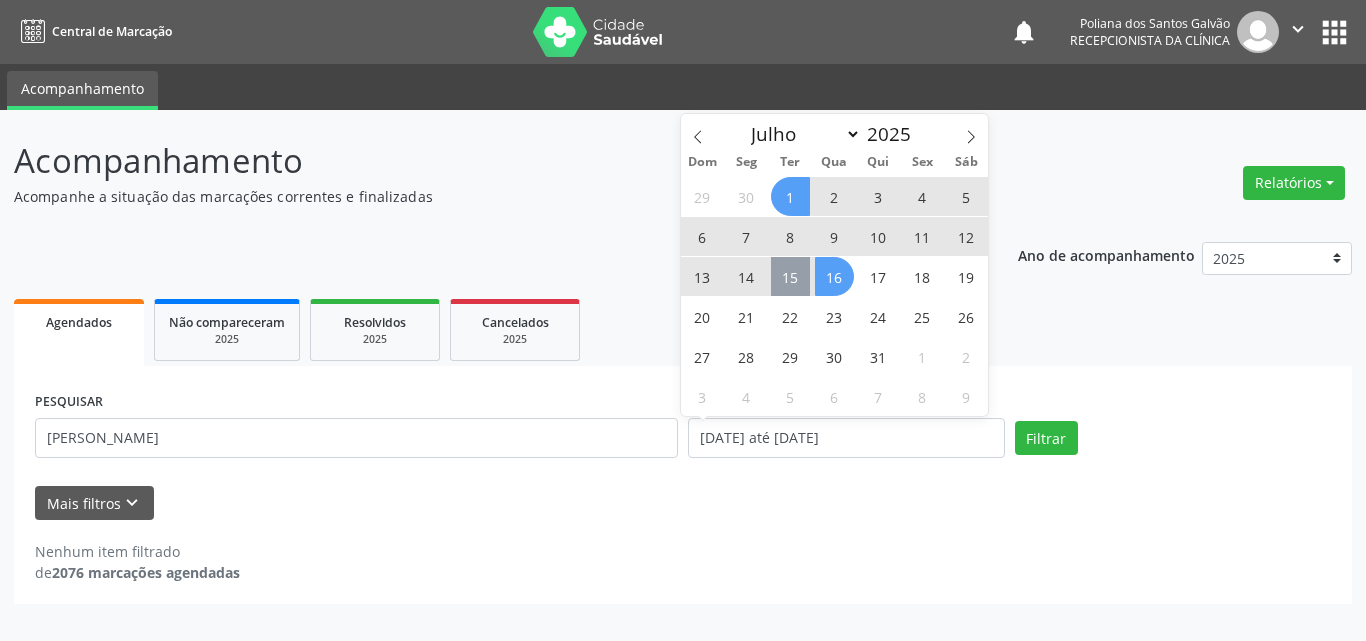 click on "15" at bounding box center (790, 276) 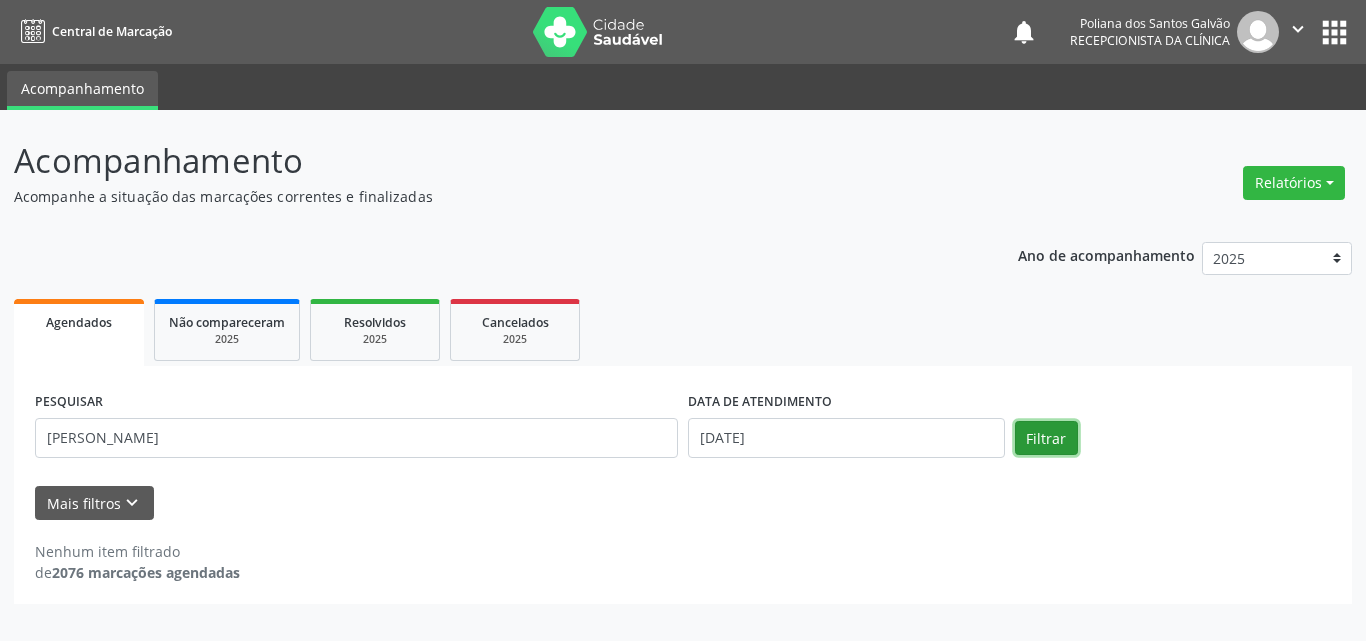 click on "Filtrar" at bounding box center [1046, 438] 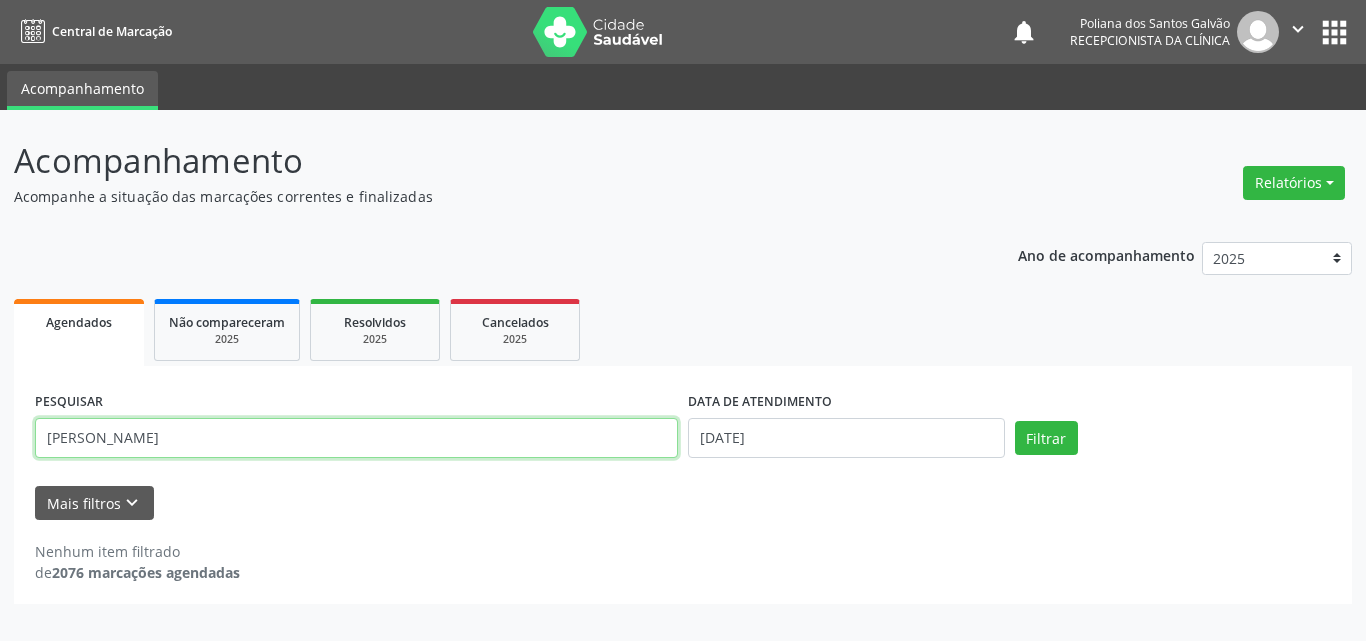 click on "[PERSON_NAME]" at bounding box center (356, 438) 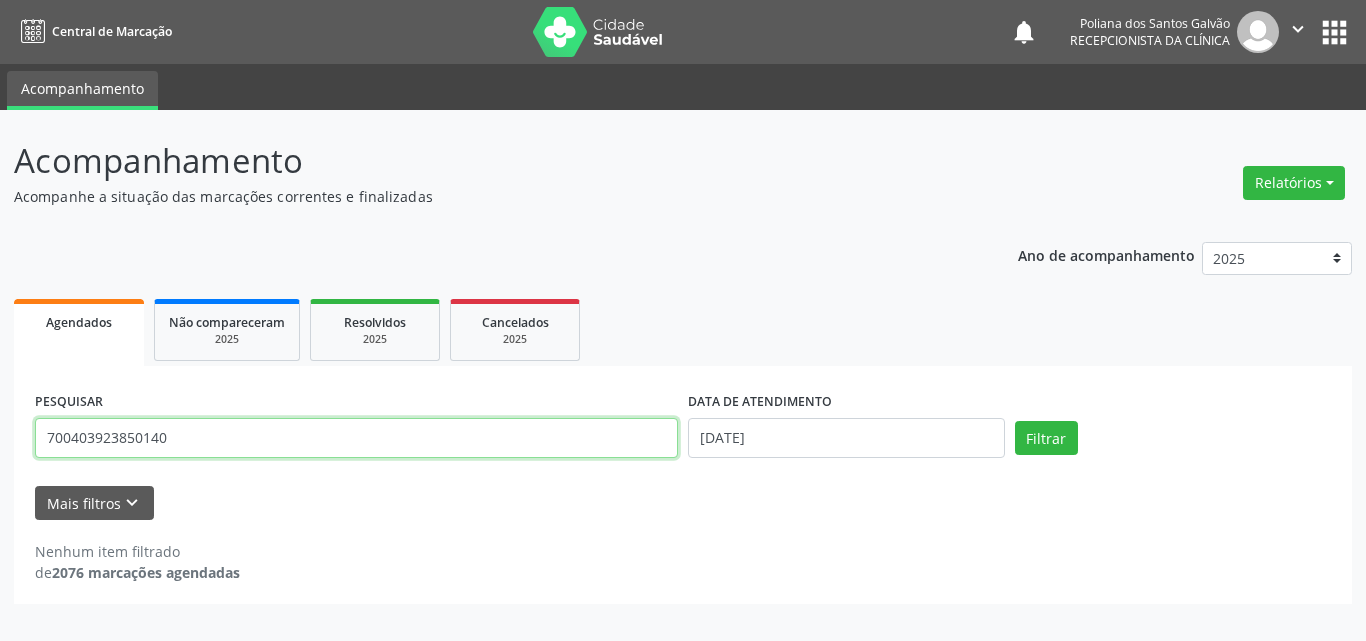 type on "700403923850140" 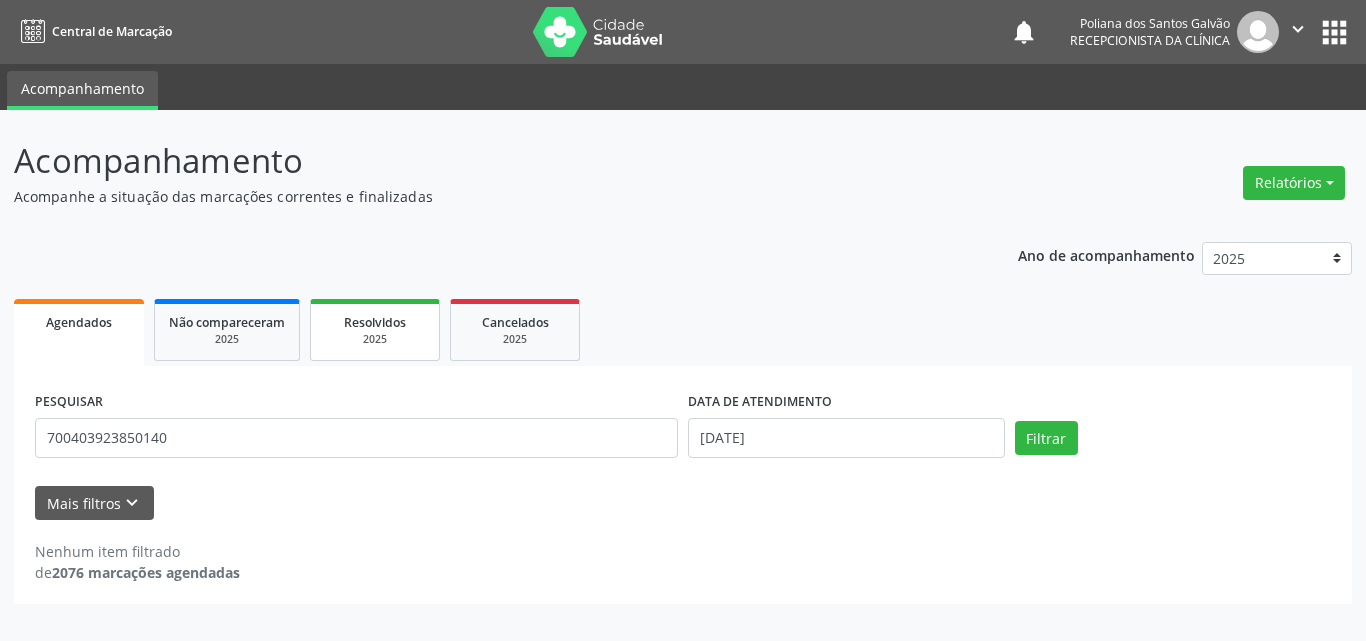 click on "2025" at bounding box center (375, 339) 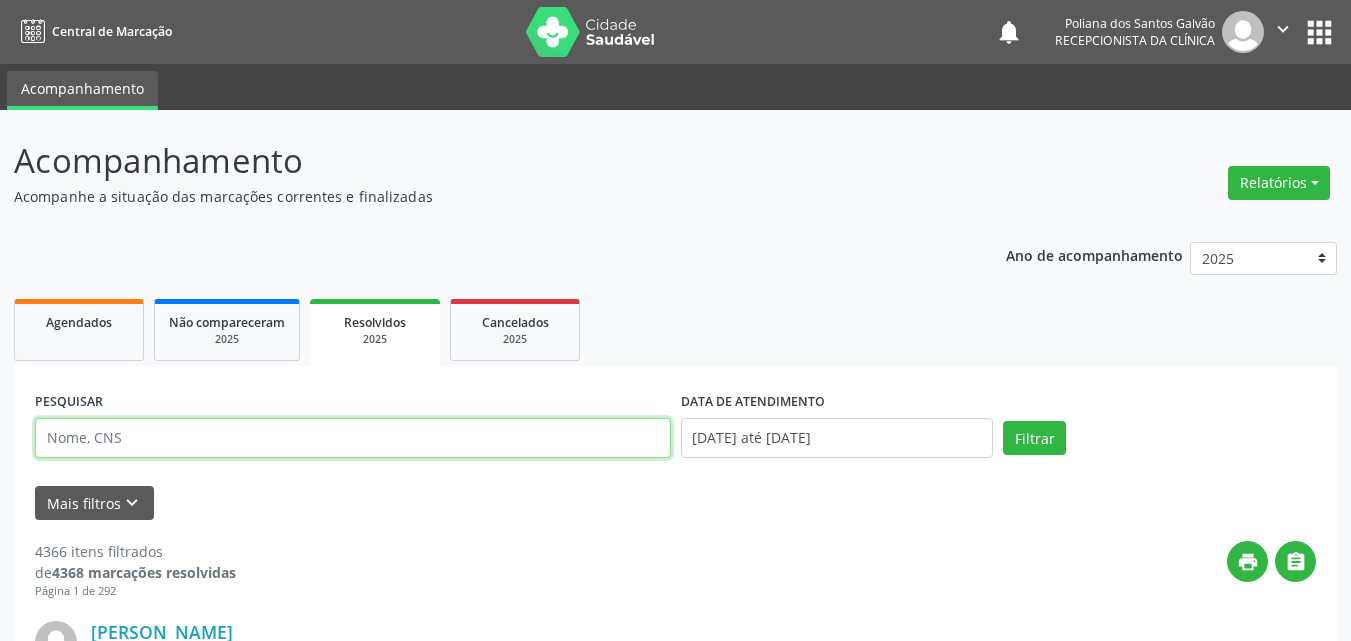click at bounding box center (353, 438) 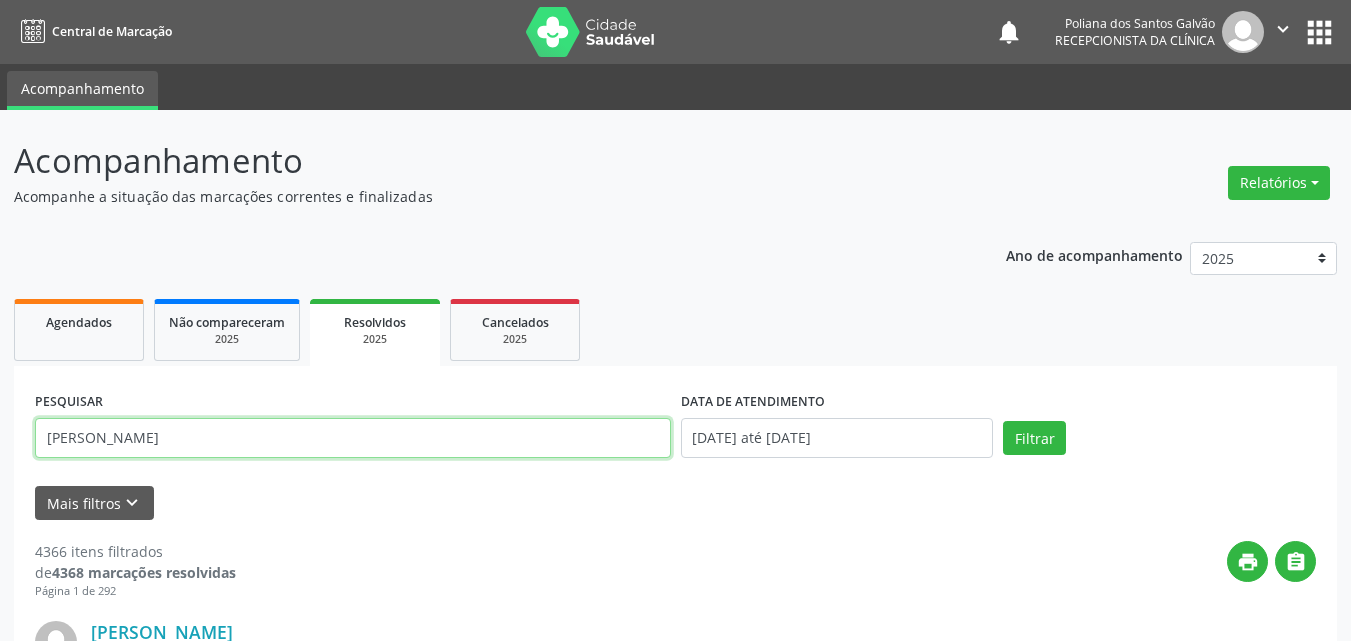 type on "[PERSON_NAME]" 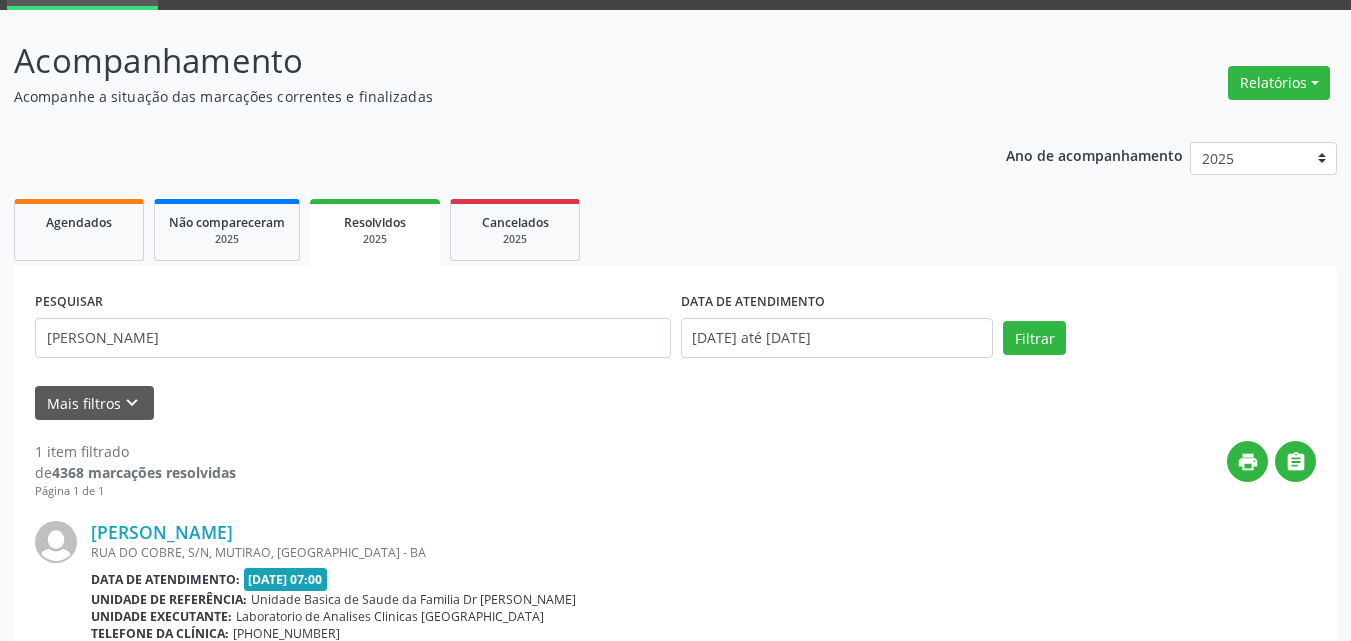 scroll, scrollTop: 264, scrollLeft: 0, axis: vertical 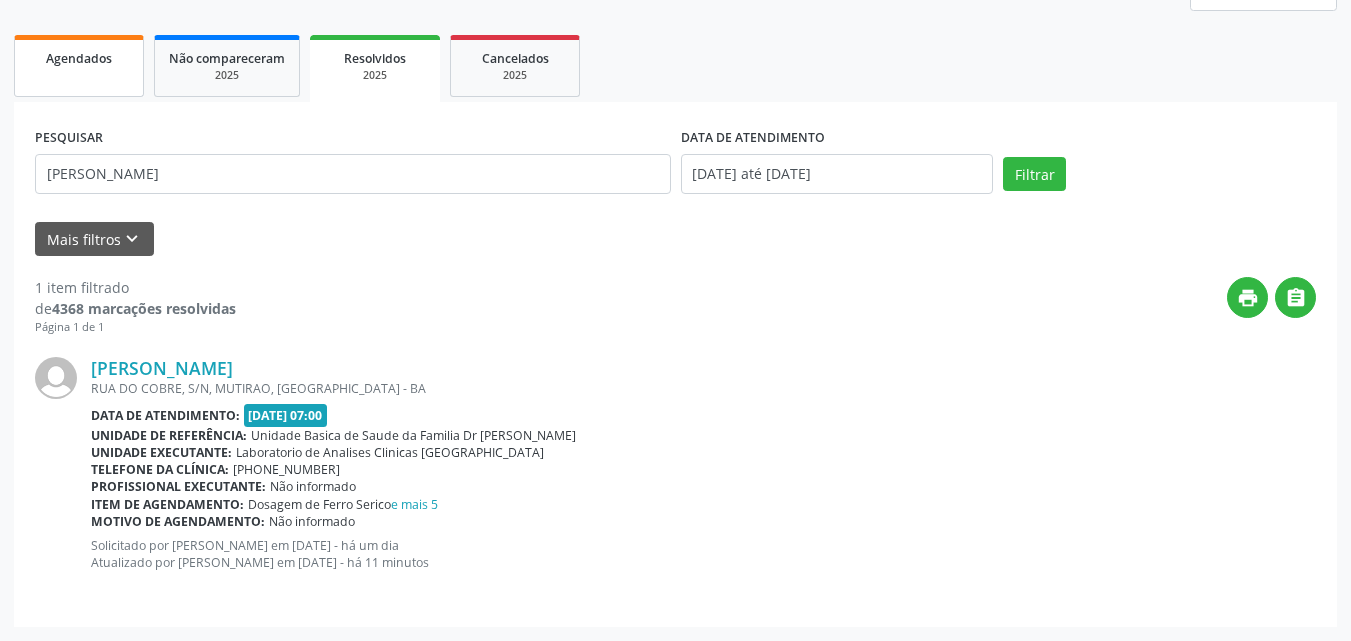 click on "Agendados" at bounding box center (79, 58) 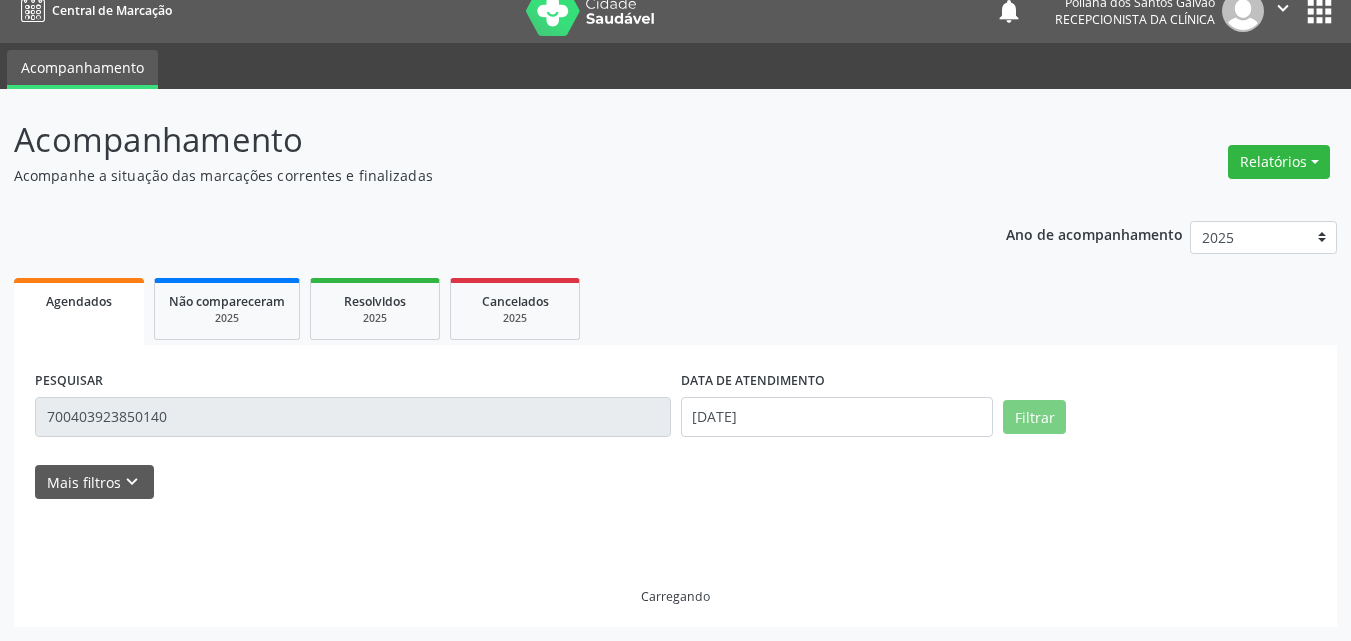 scroll, scrollTop: 0, scrollLeft: 0, axis: both 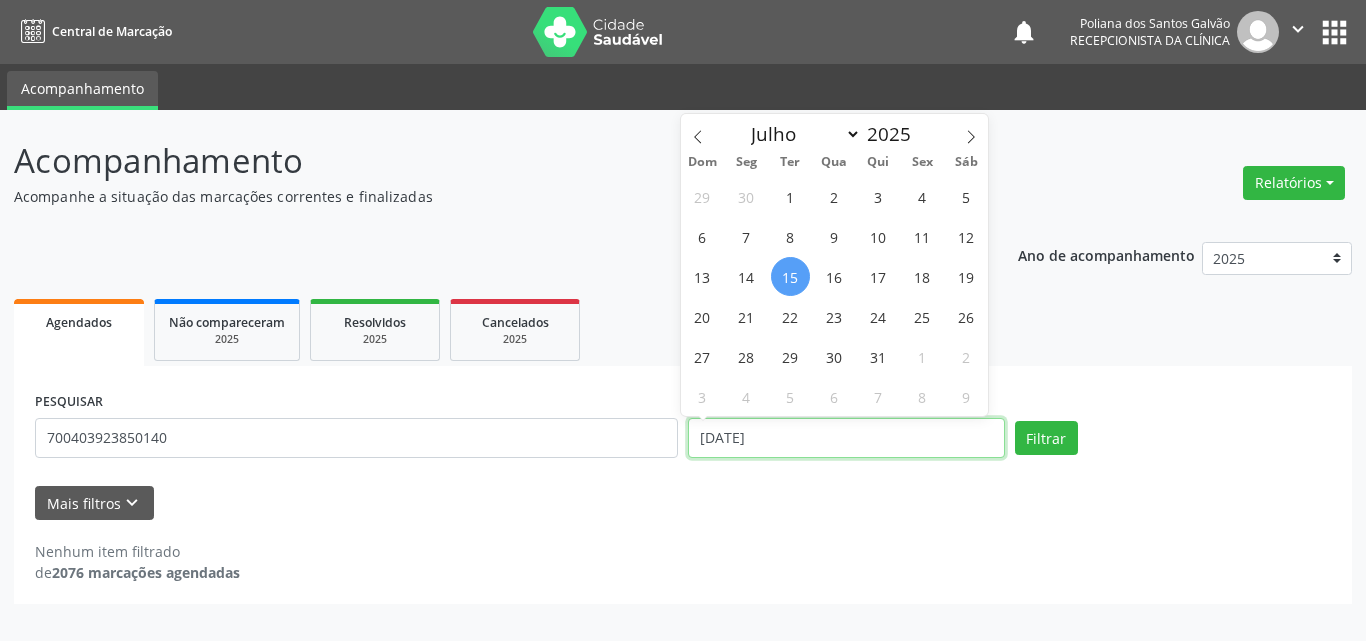 click on "[DATE]" at bounding box center (846, 438) 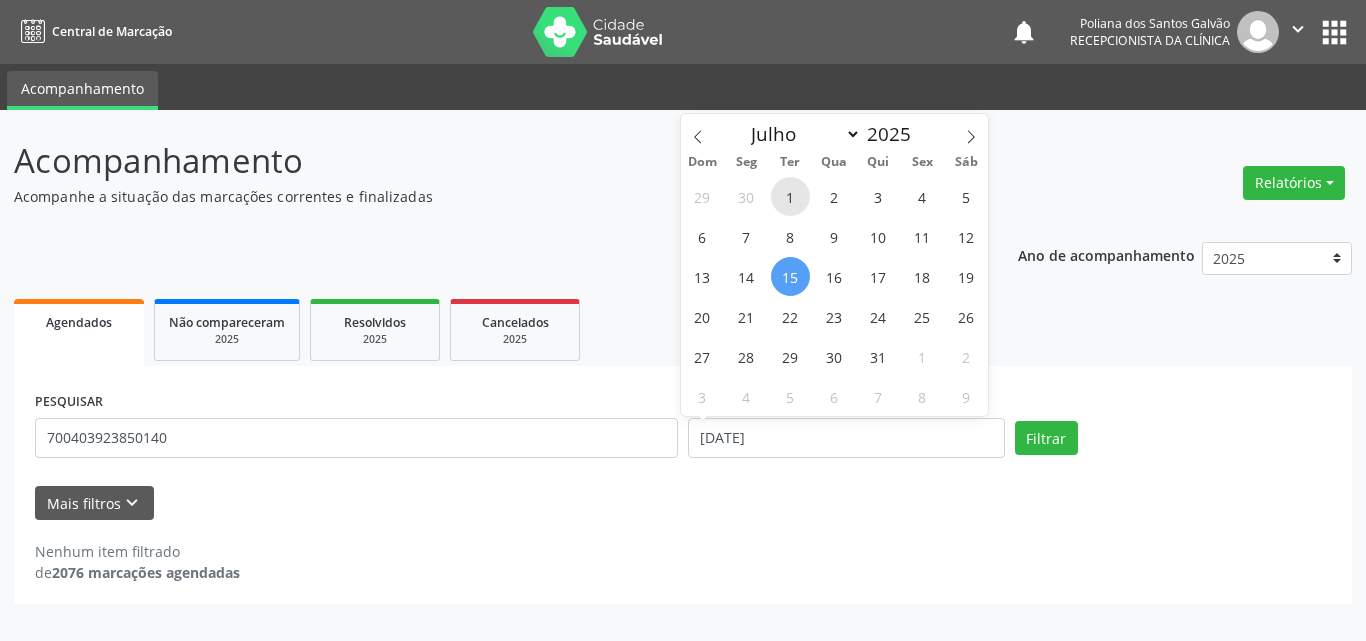 click on "1" at bounding box center (790, 196) 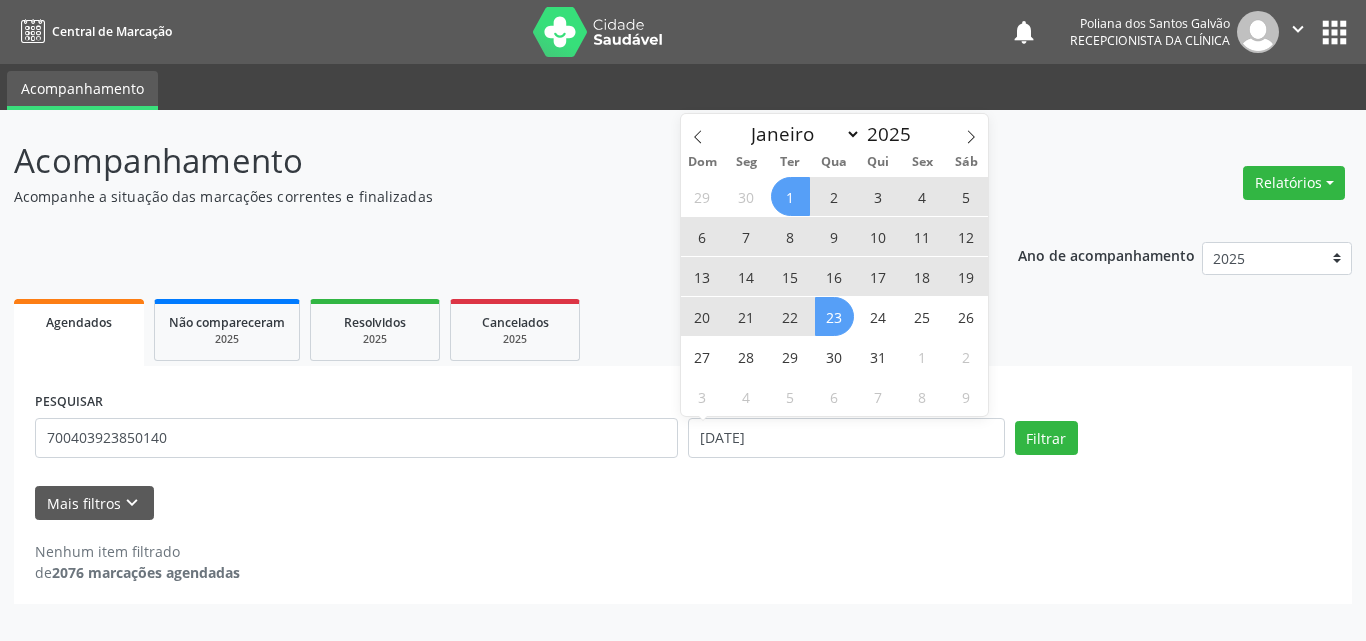 click on "23" at bounding box center (834, 316) 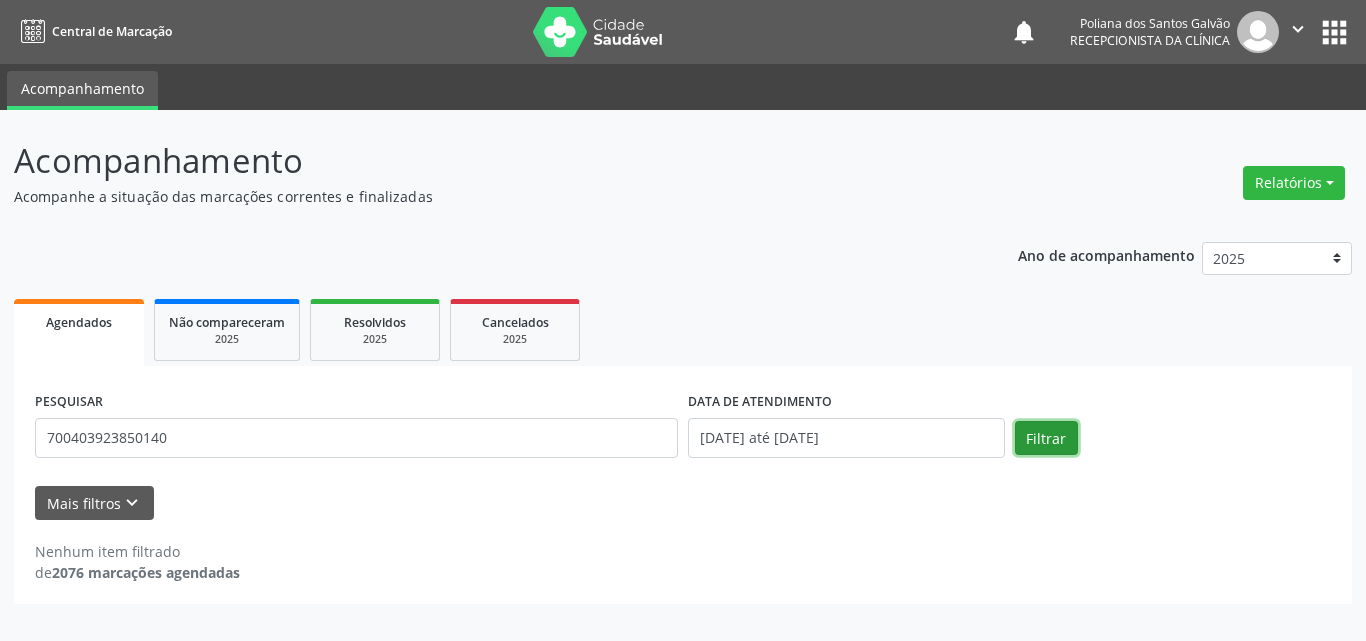 click on "Filtrar" at bounding box center (1046, 438) 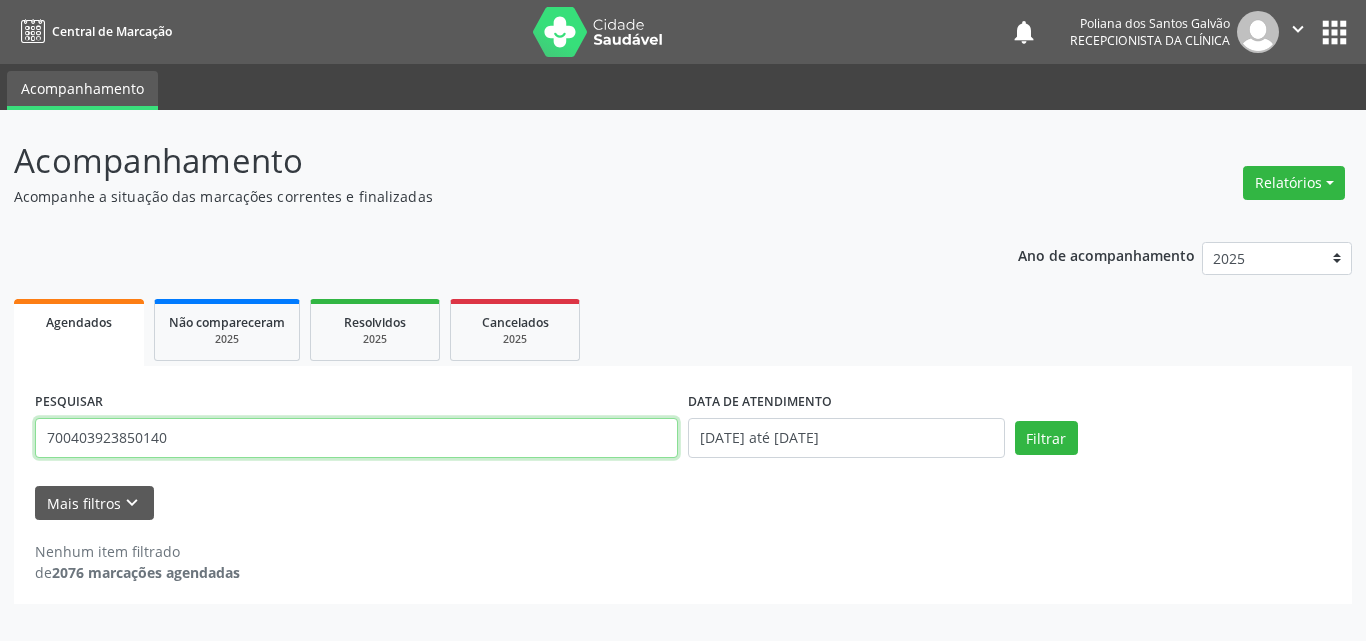 drag, startPoint x: 394, startPoint y: 436, endPoint x: 0, endPoint y: 316, distance: 411.8689 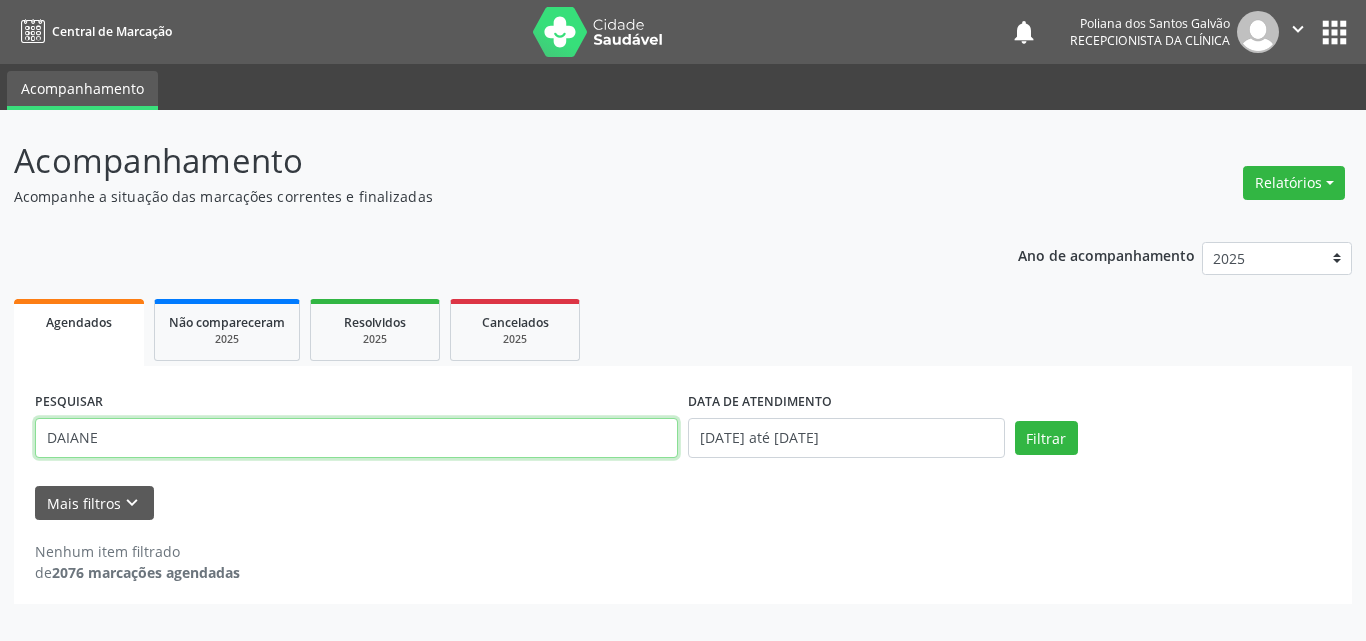 type on "DAIANE" 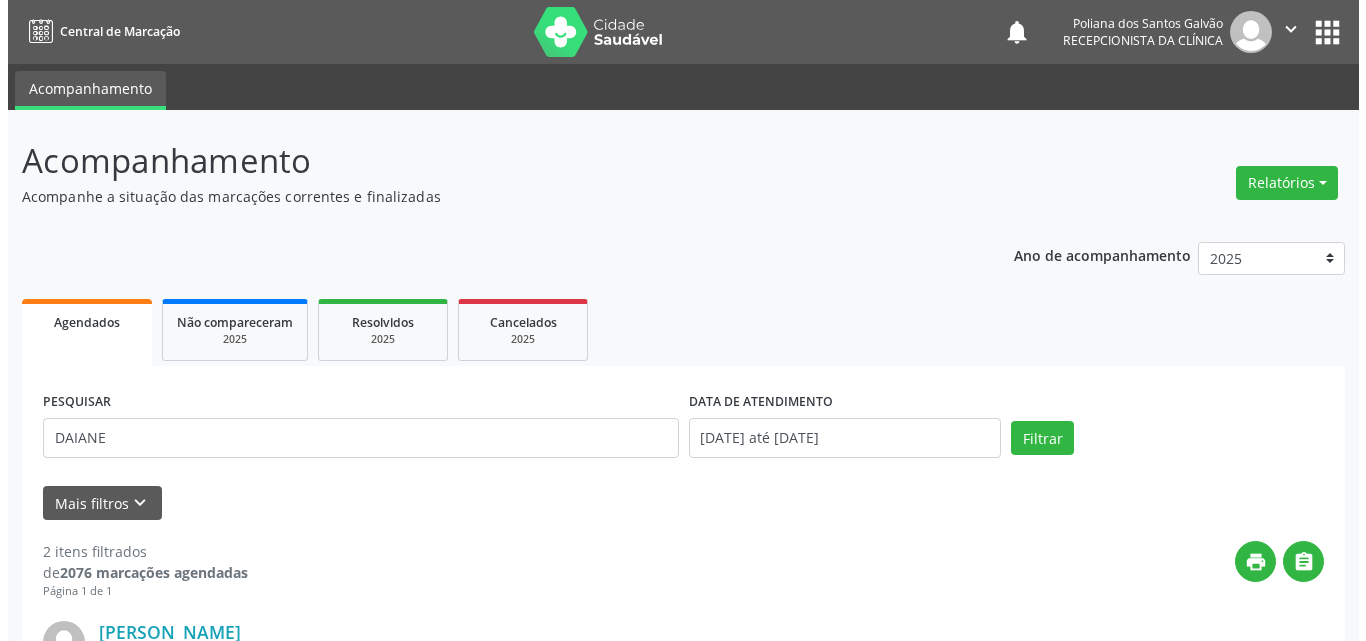 scroll, scrollTop: 500, scrollLeft: 0, axis: vertical 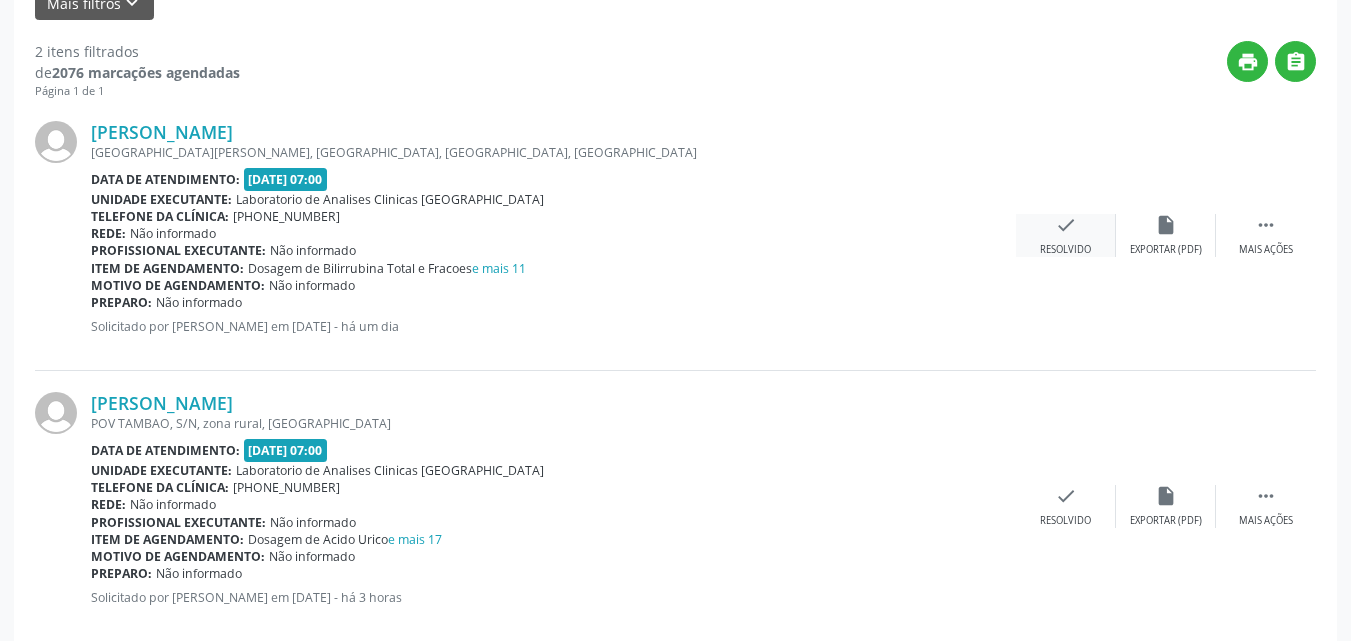 click on "Resolvido" at bounding box center (1065, 250) 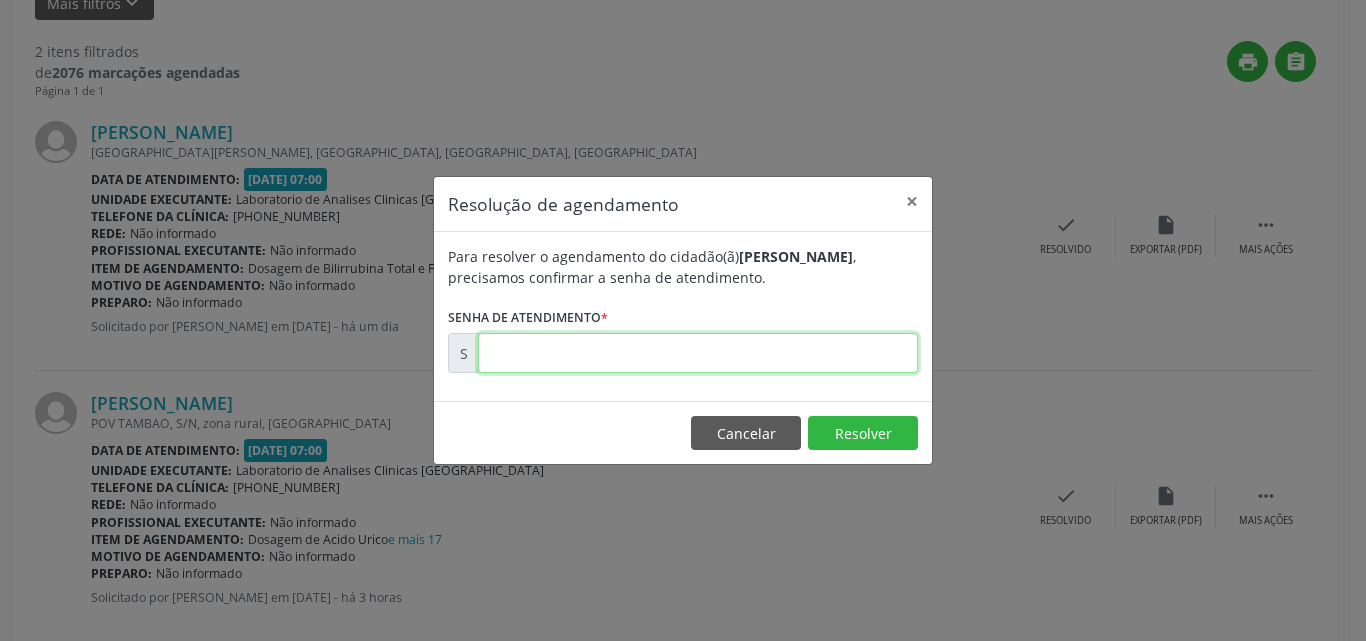 click at bounding box center [698, 353] 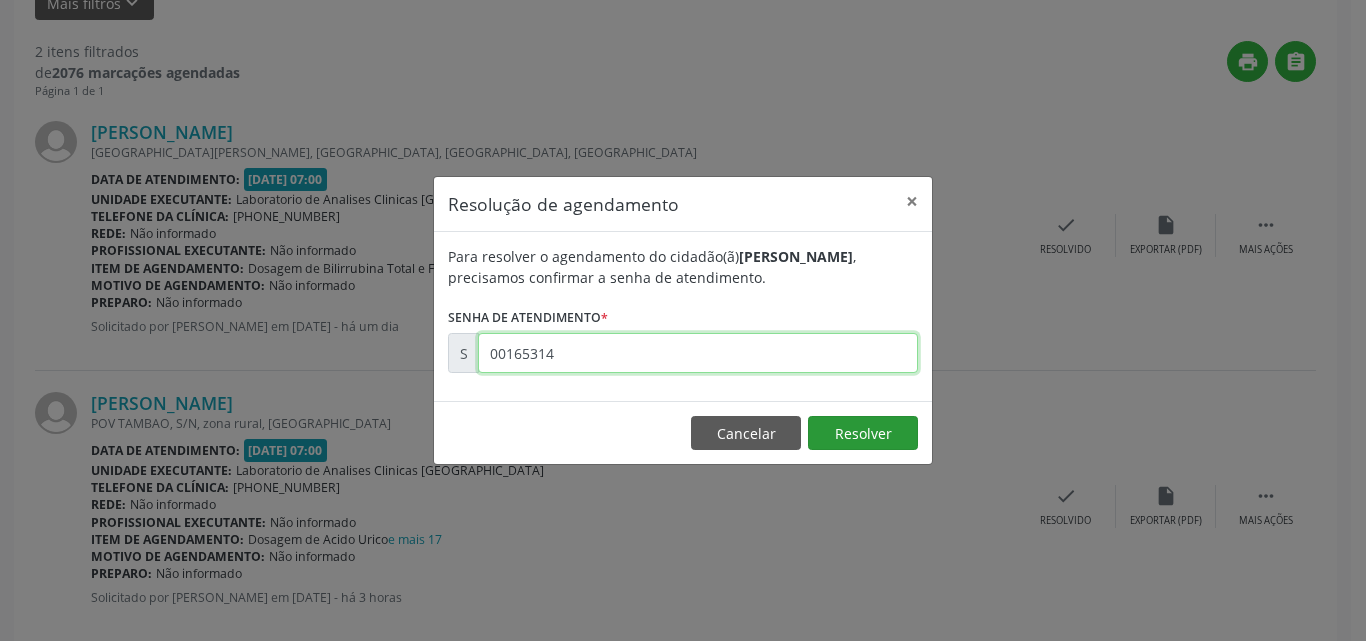 type on "00165314" 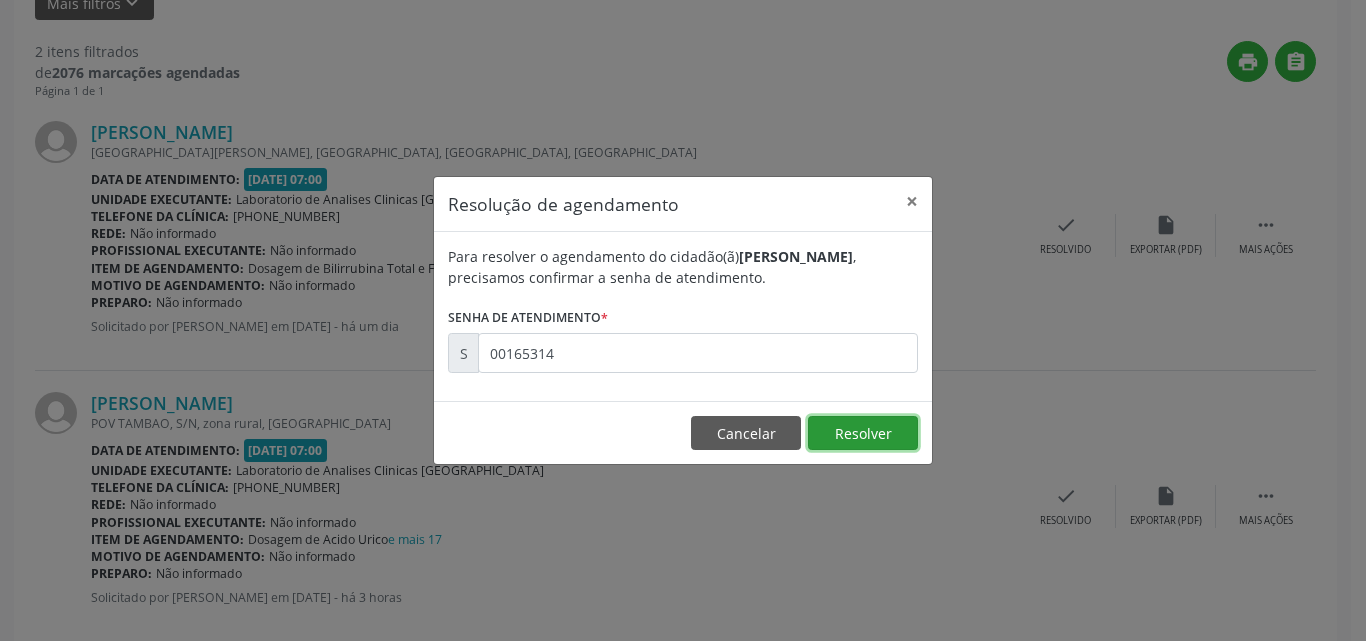 click on "Resolver" at bounding box center [863, 433] 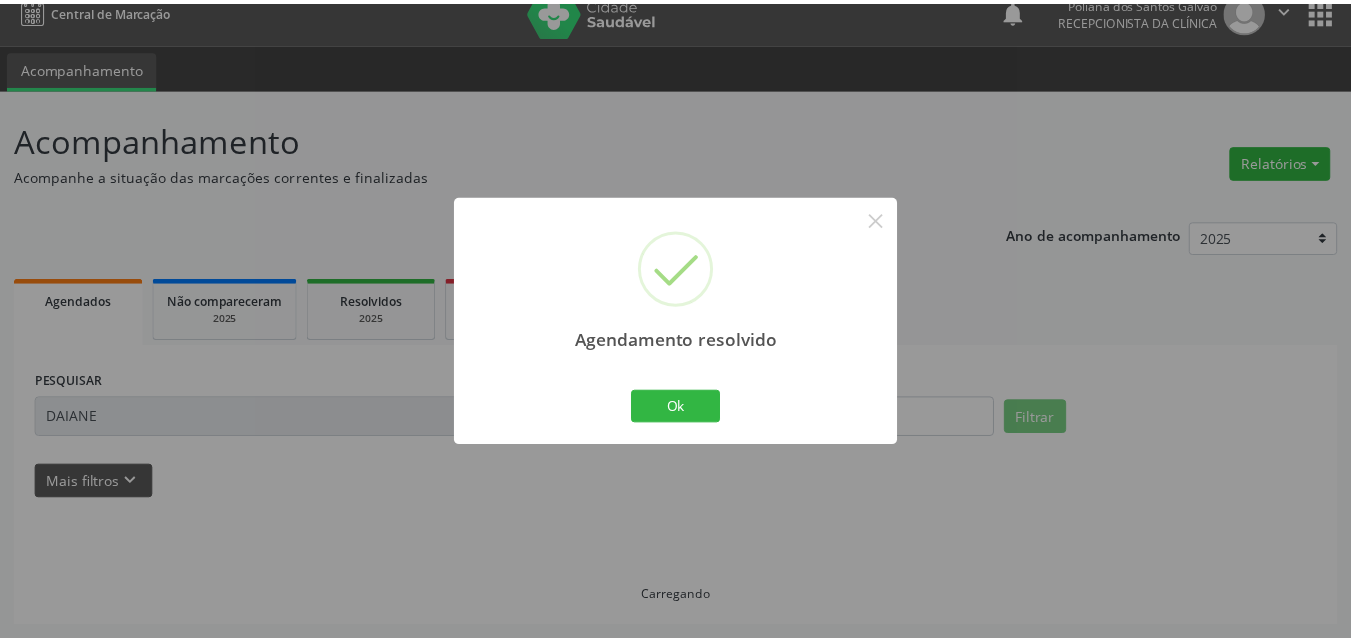 scroll, scrollTop: 21, scrollLeft: 0, axis: vertical 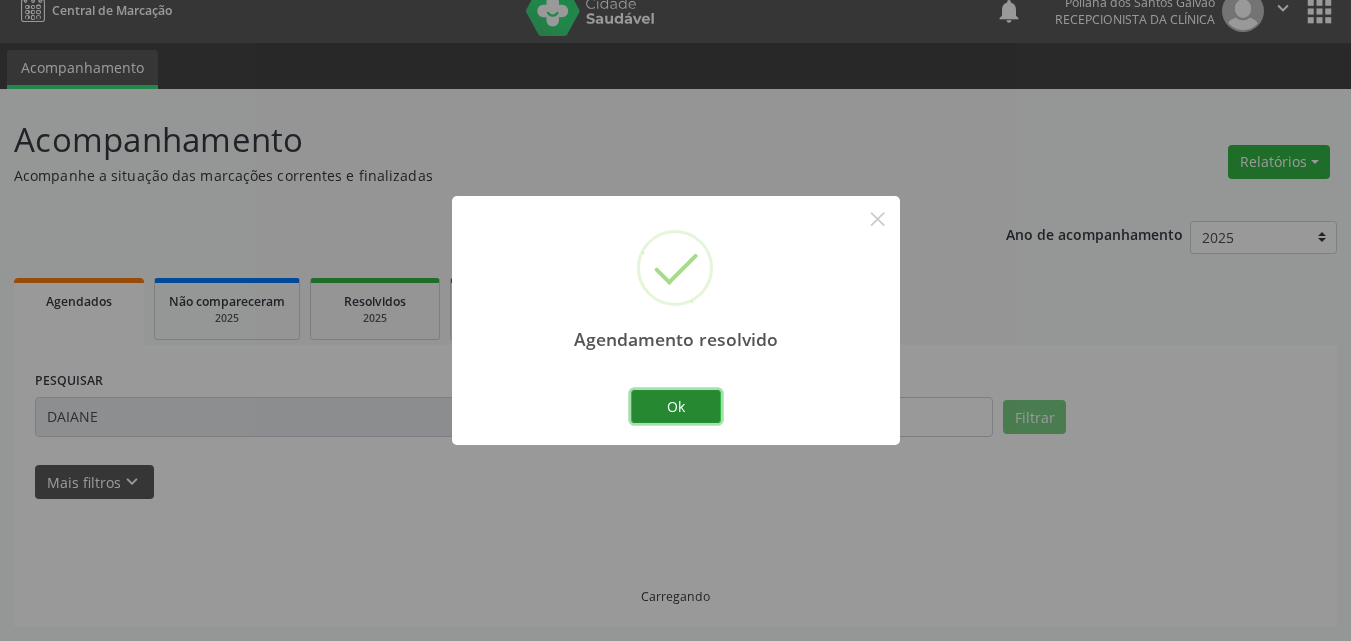 drag, startPoint x: 667, startPoint y: 405, endPoint x: 739, endPoint y: 491, distance: 112.1606 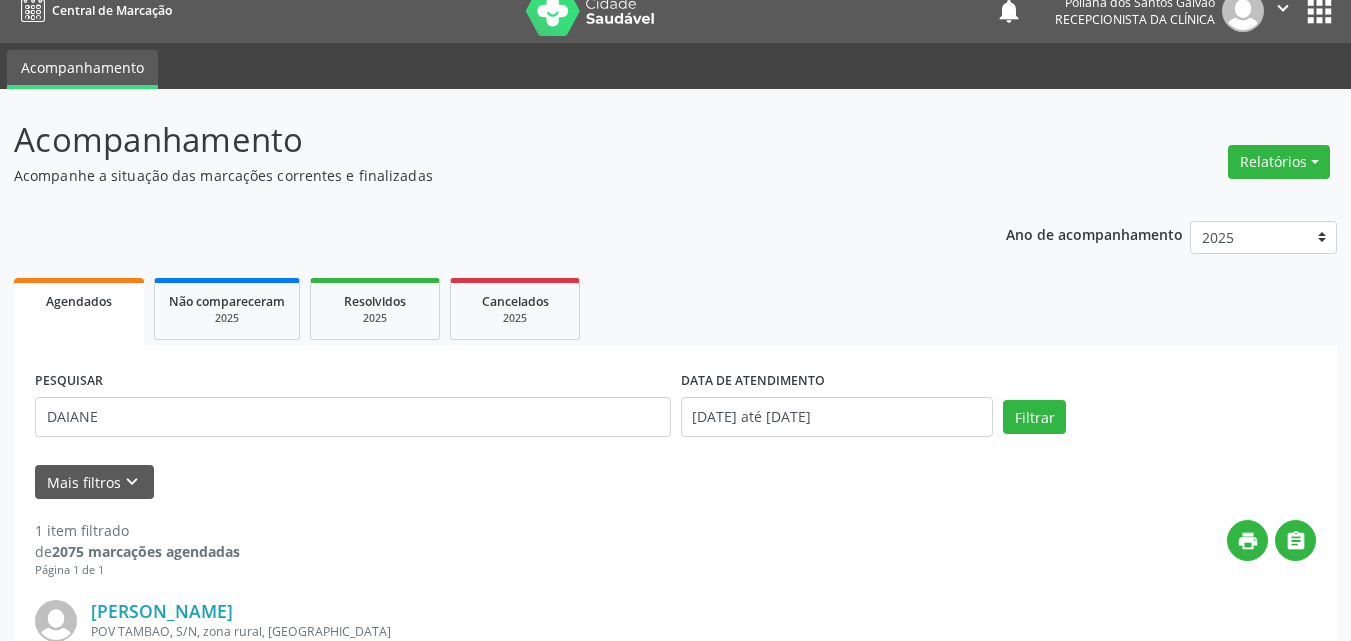scroll, scrollTop: 264, scrollLeft: 0, axis: vertical 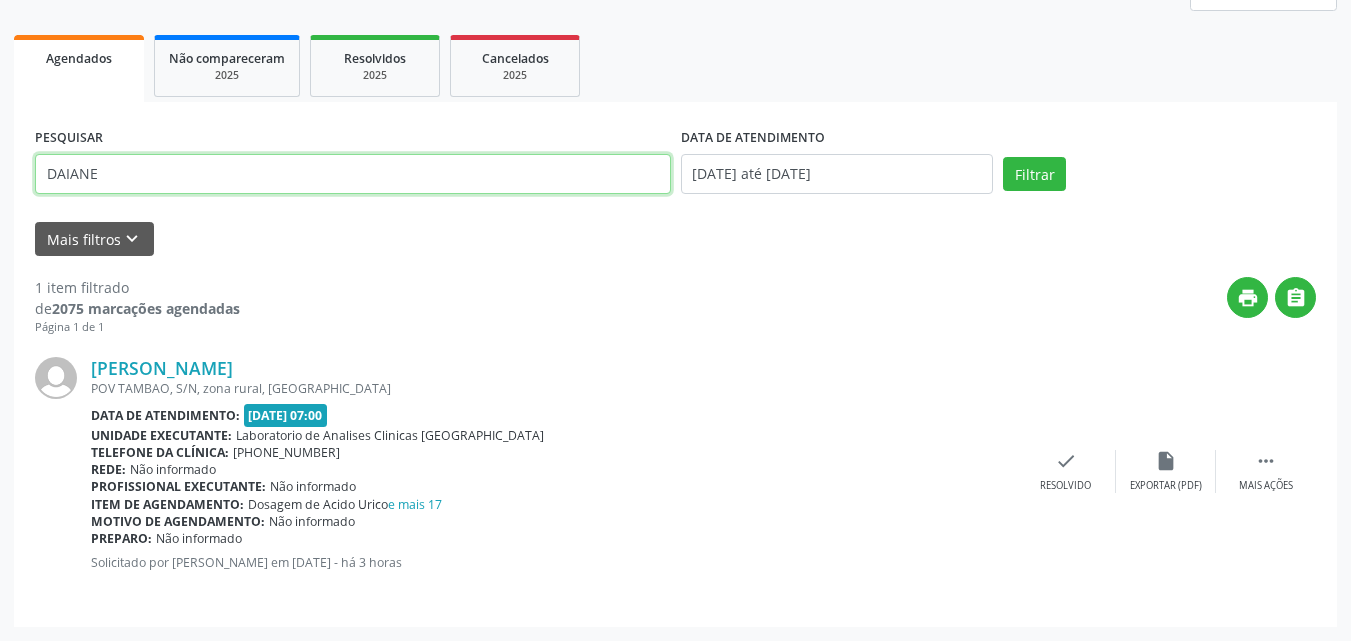 drag, startPoint x: 503, startPoint y: 185, endPoint x: 0, endPoint y: -87, distance: 571.833 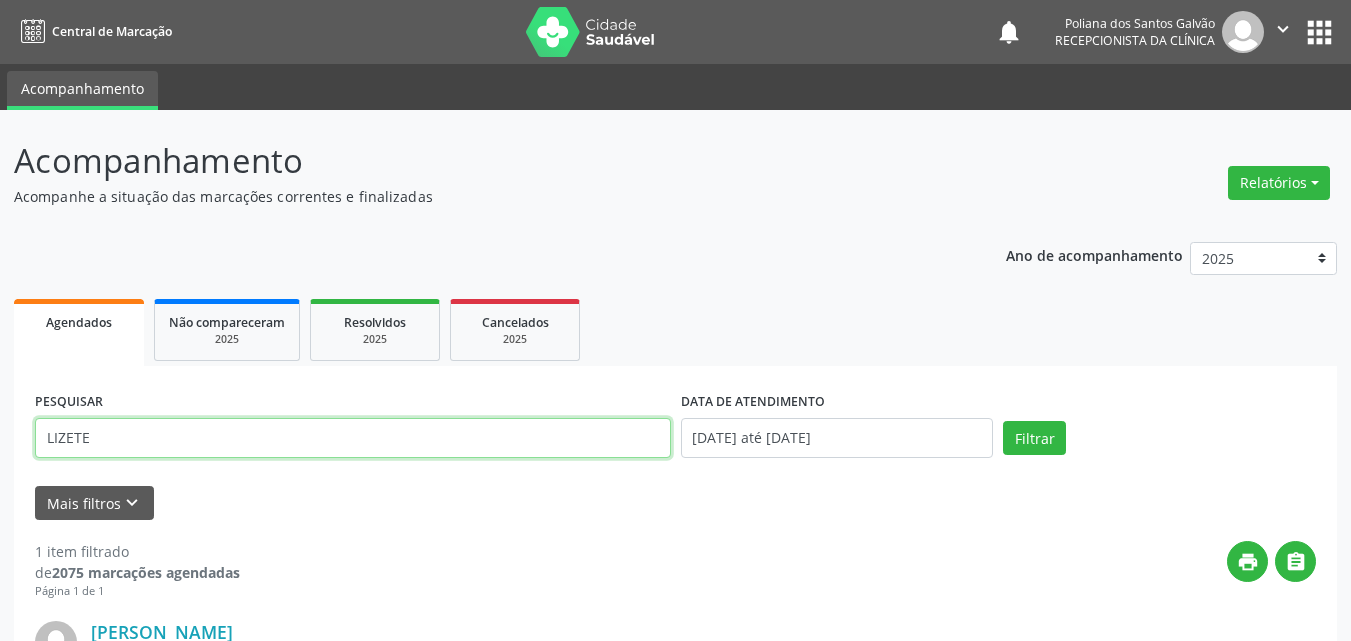 type on "LIZETE" 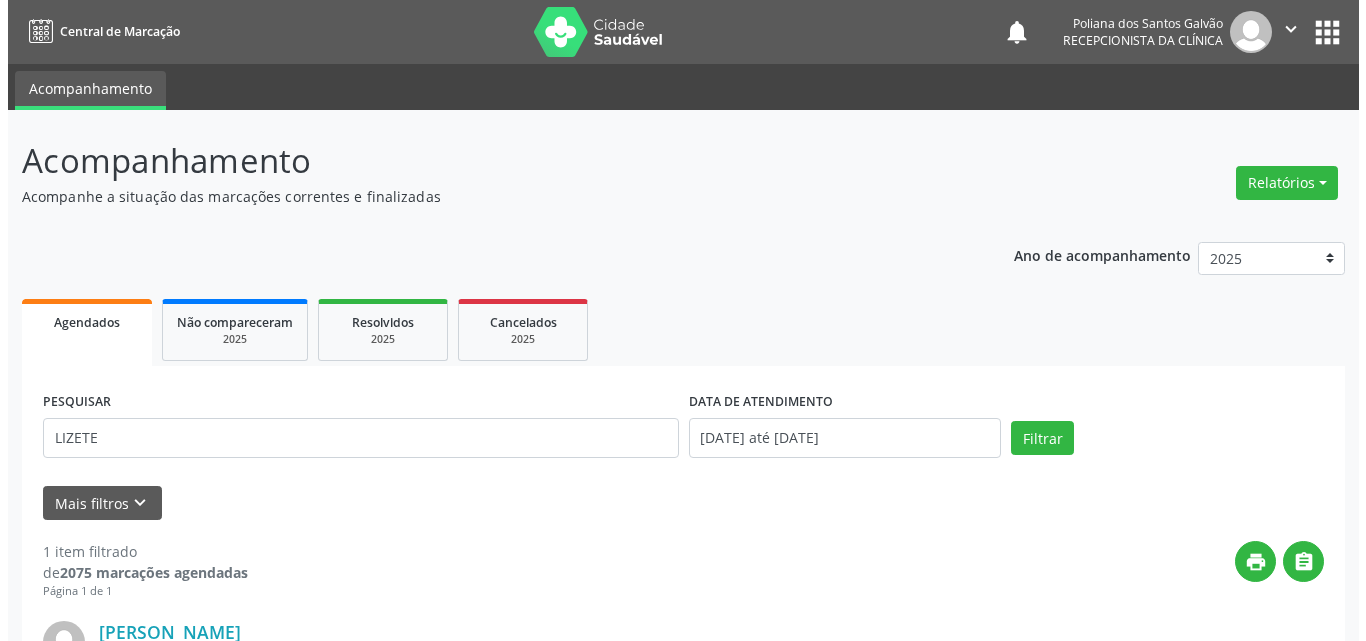 scroll, scrollTop: 264, scrollLeft: 0, axis: vertical 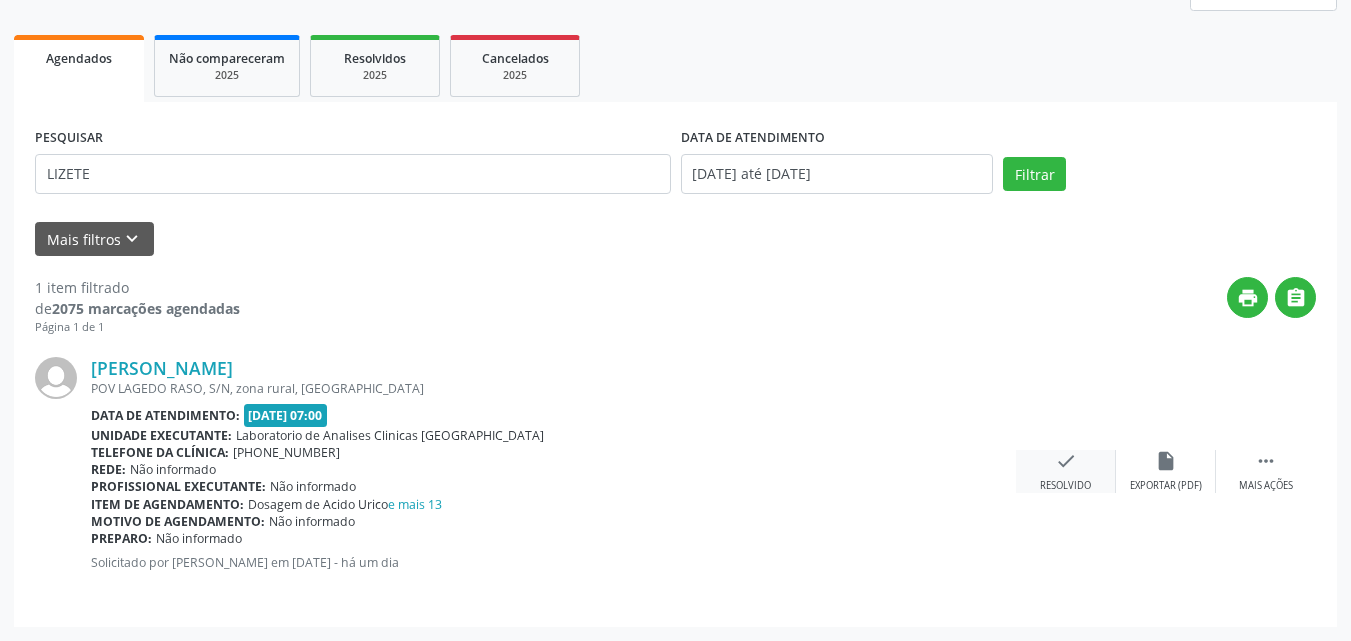 click on "check
Resolvido" at bounding box center [1066, 471] 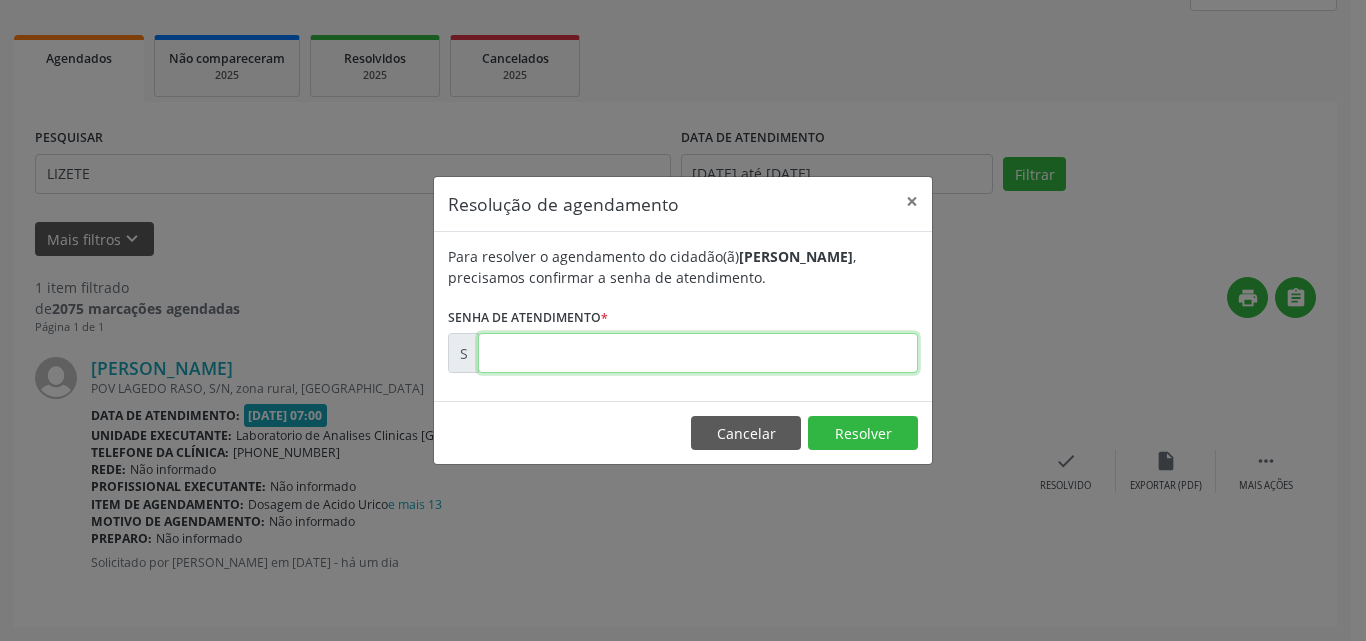 drag, startPoint x: 1061, startPoint y: 471, endPoint x: 873, endPoint y: 350, distance: 223.57326 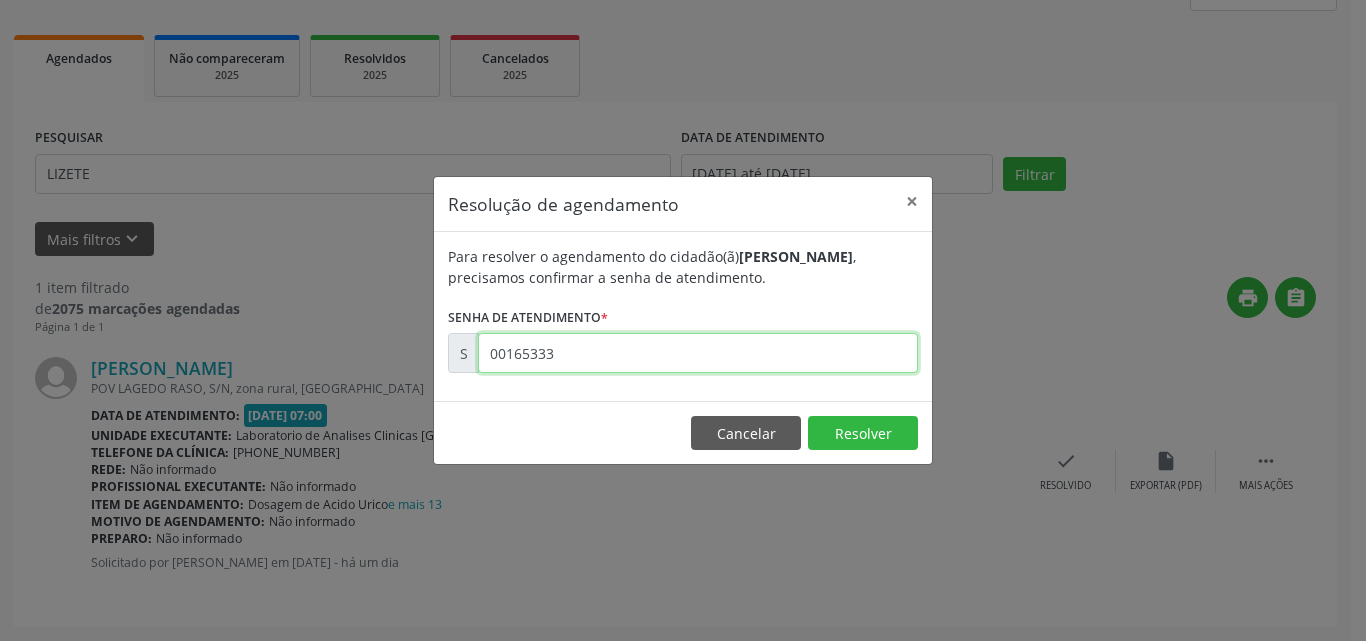 type on "00165333" 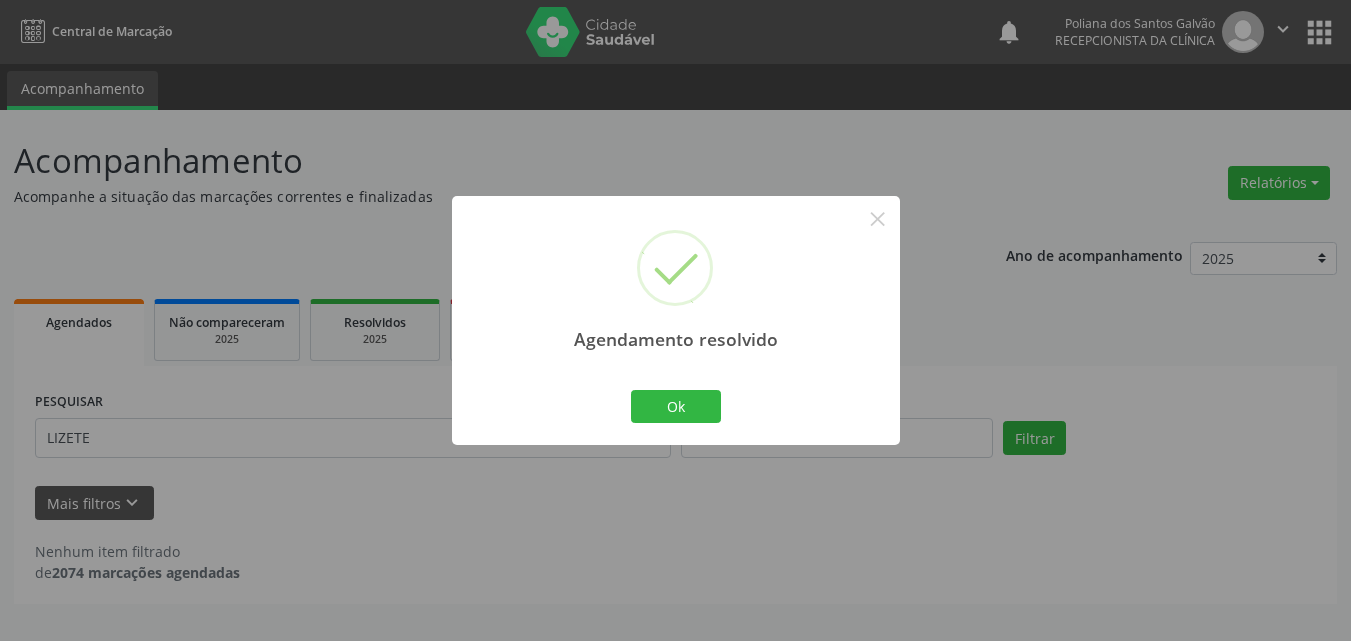 scroll, scrollTop: 0, scrollLeft: 0, axis: both 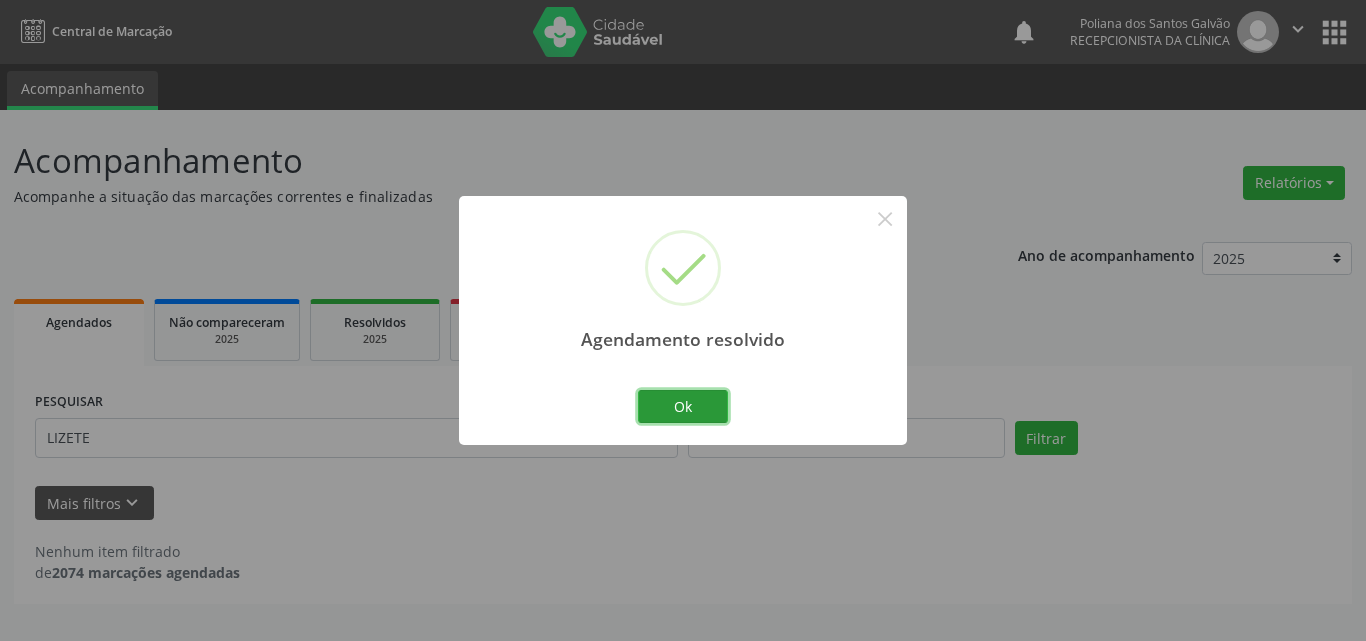 drag, startPoint x: 714, startPoint y: 412, endPoint x: 576, endPoint y: 415, distance: 138.03261 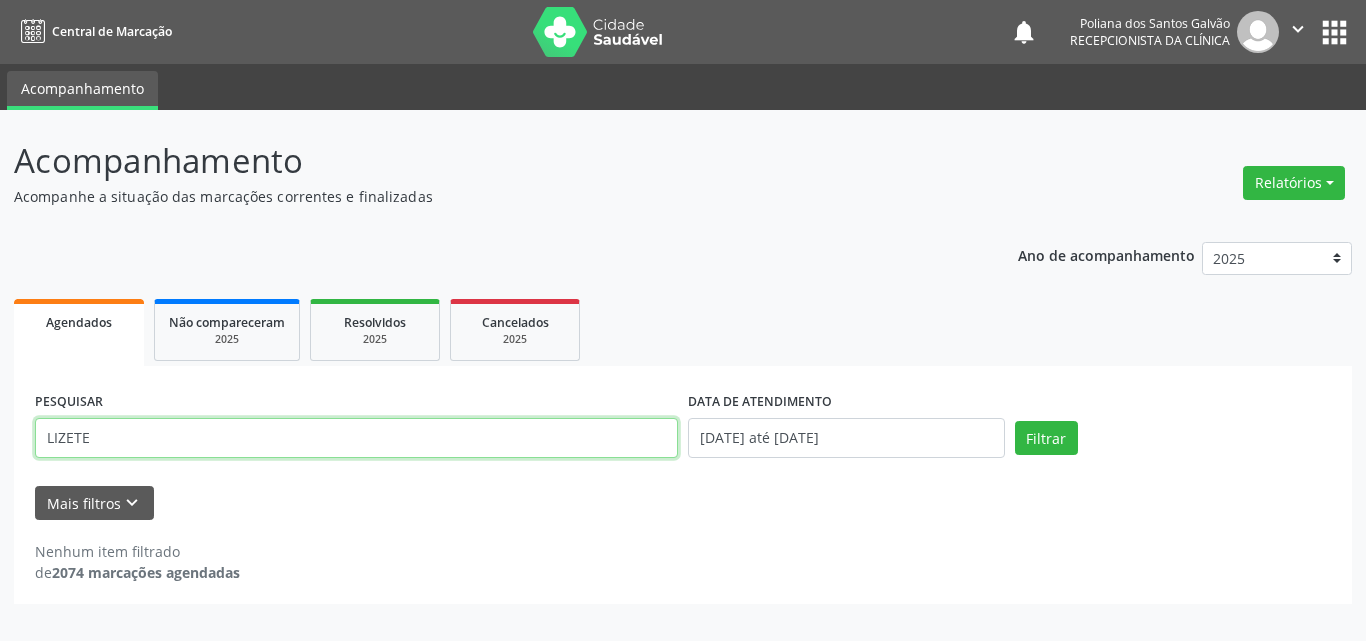 drag, startPoint x: 108, startPoint y: 279, endPoint x: 0, endPoint y: -87, distance: 381.6019 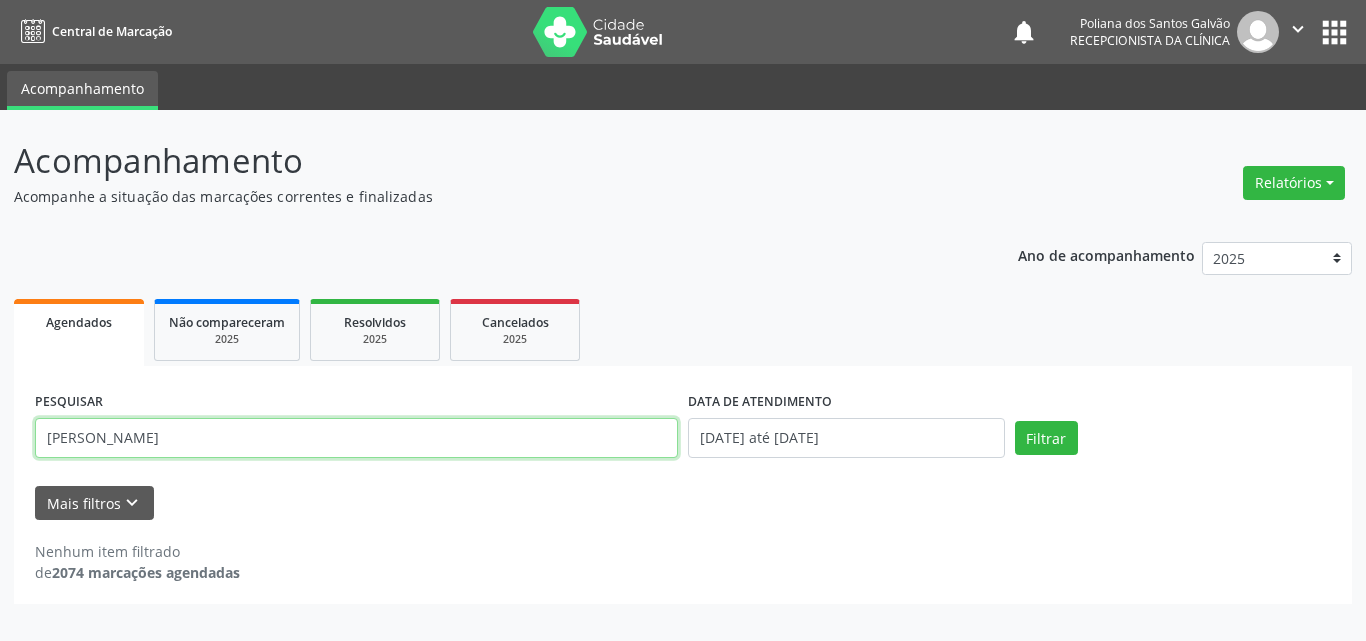 type on "[PERSON_NAME]" 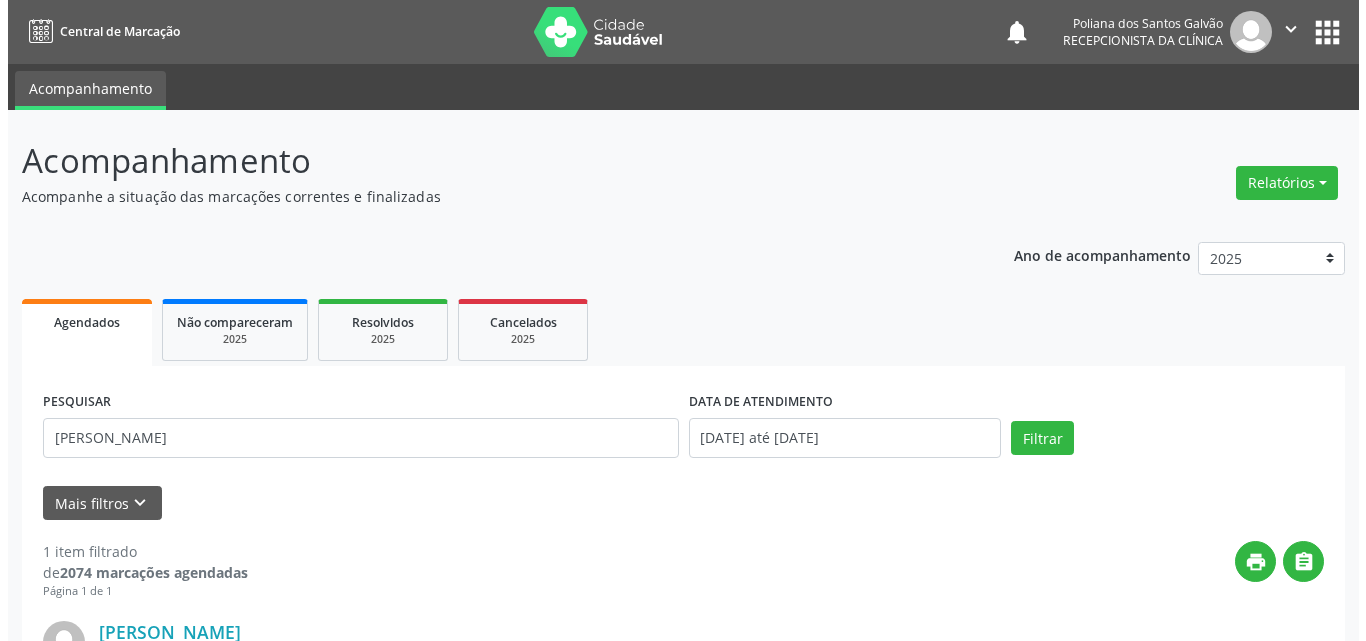 scroll, scrollTop: 264, scrollLeft: 0, axis: vertical 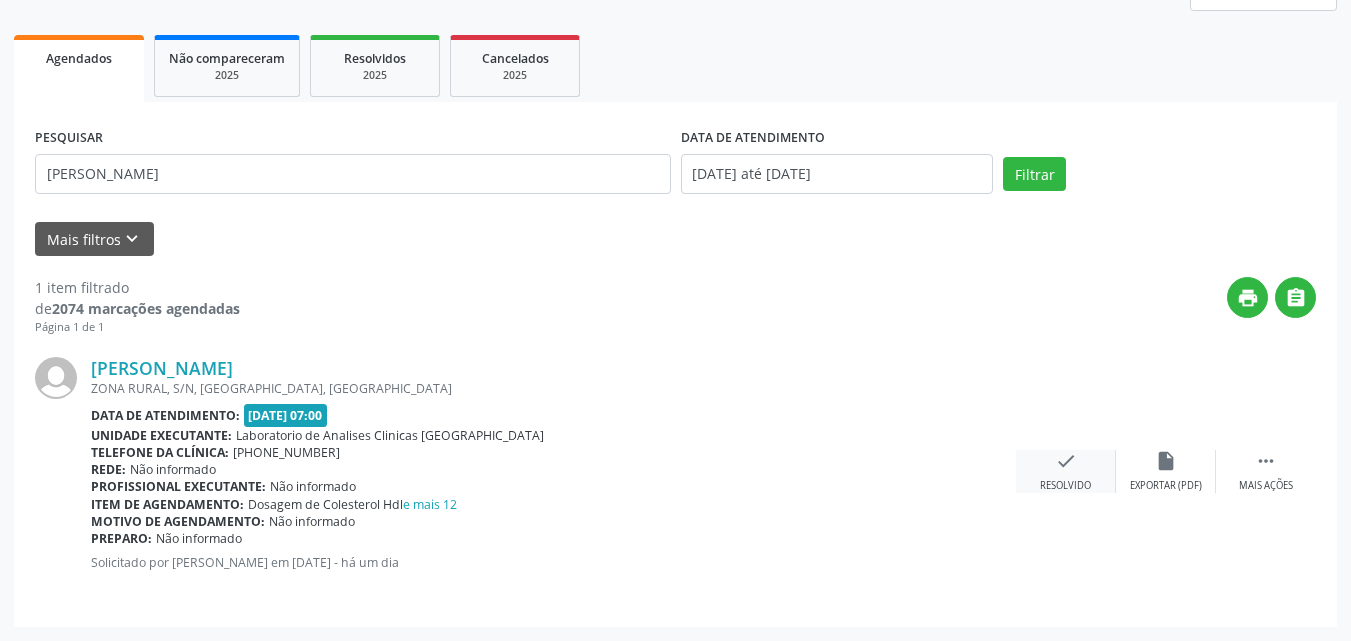 click on "check
Resolvido" at bounding box center [1066, 471] 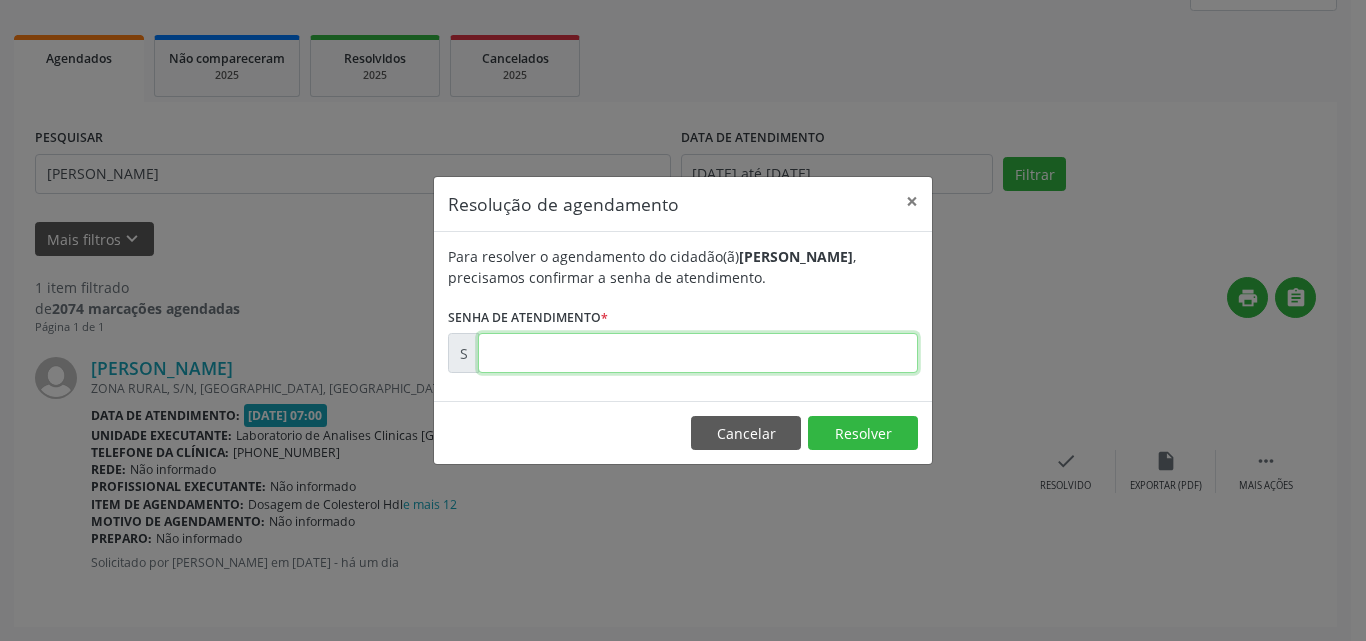click at bounding box center [698, 353] 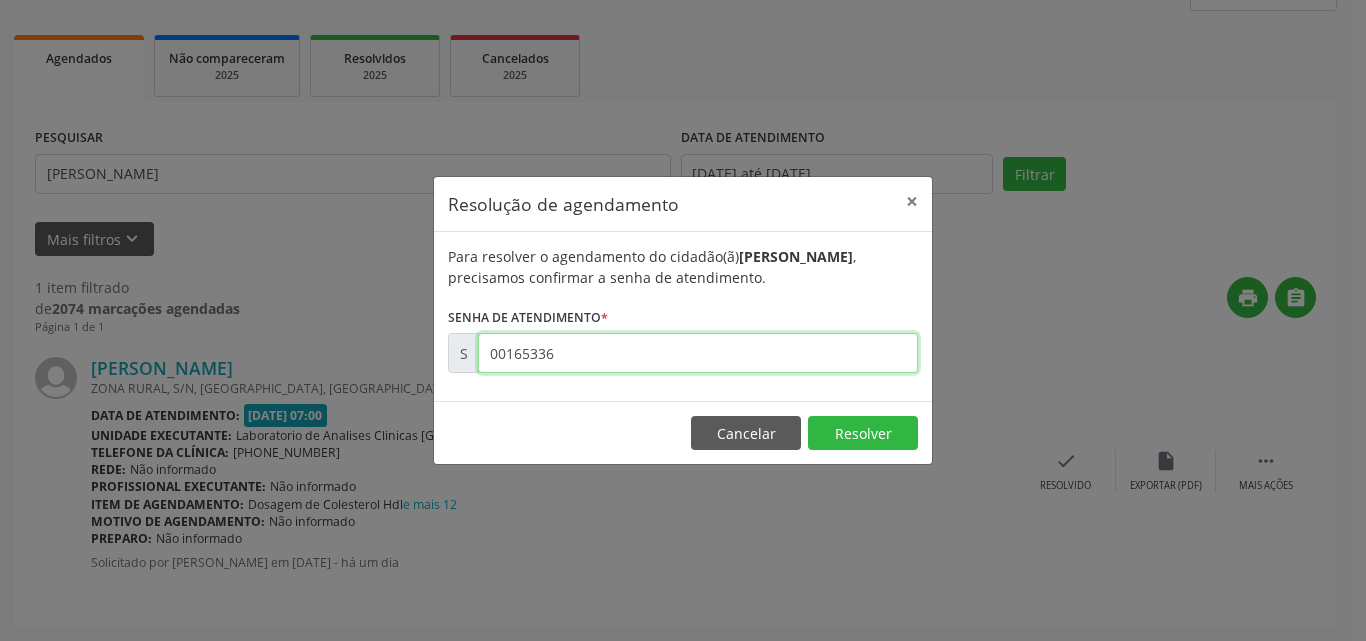 type on "00165336" 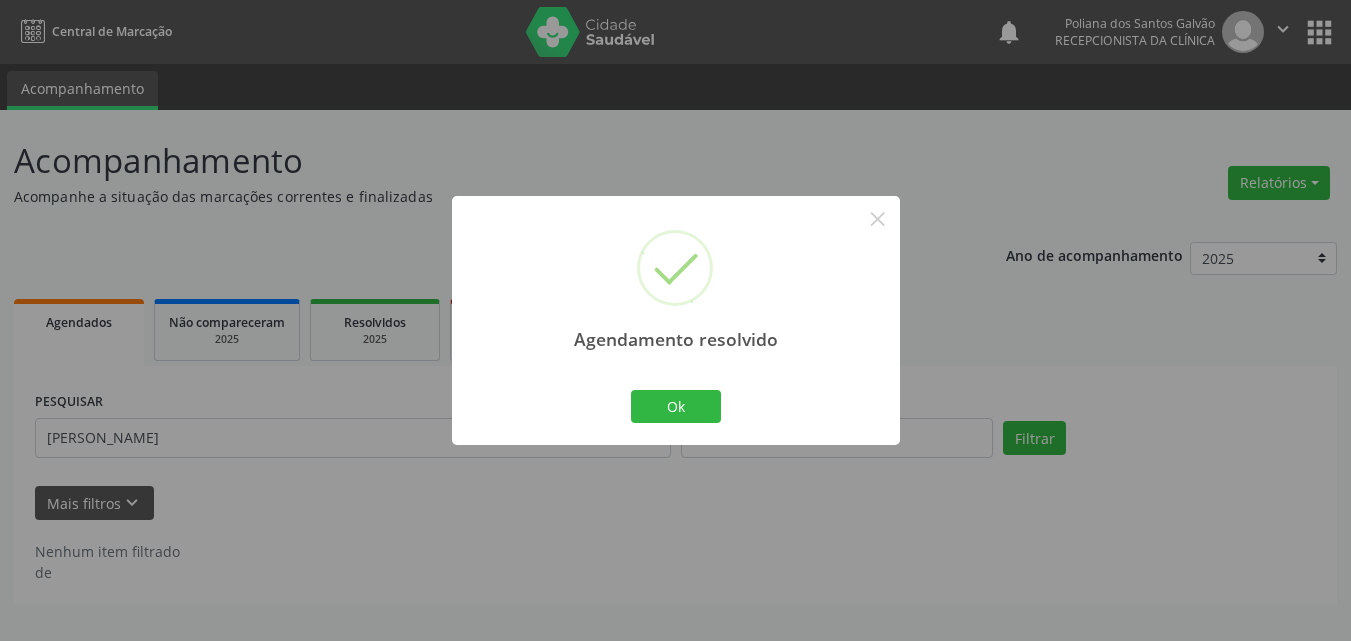 scroll, scrollTop: 0, scrollLeft: 0, axis: both 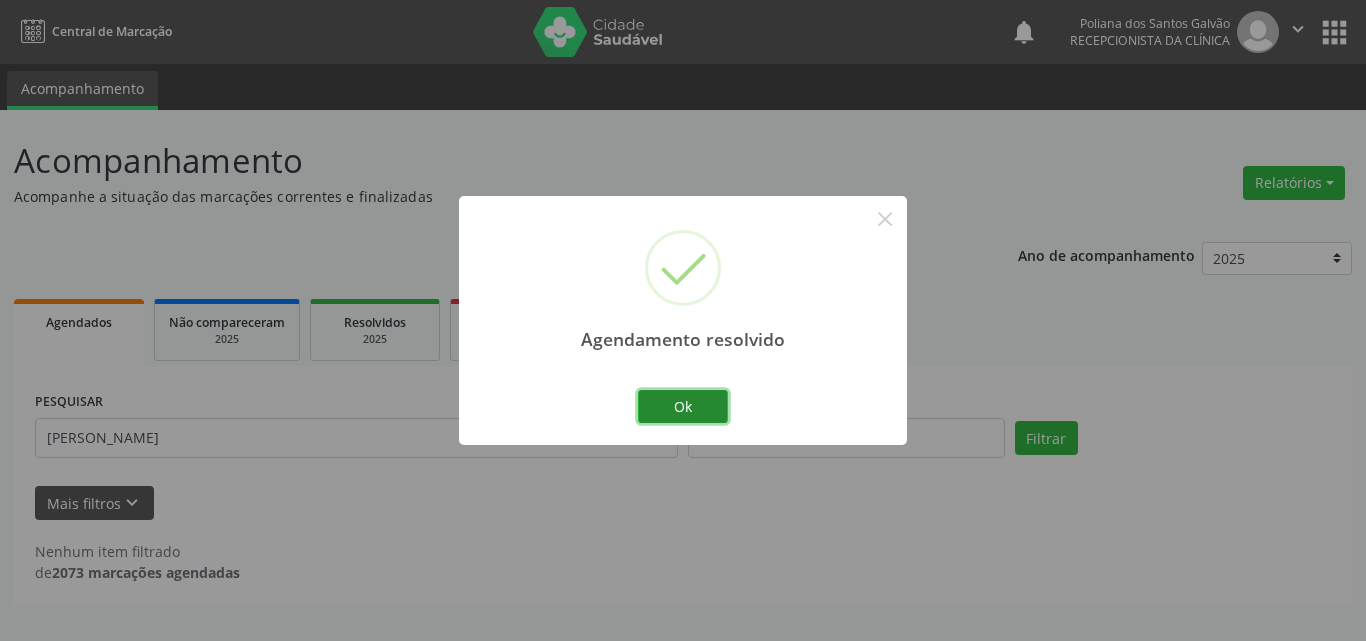 click on "Ok" at bounding box center [683, 407] 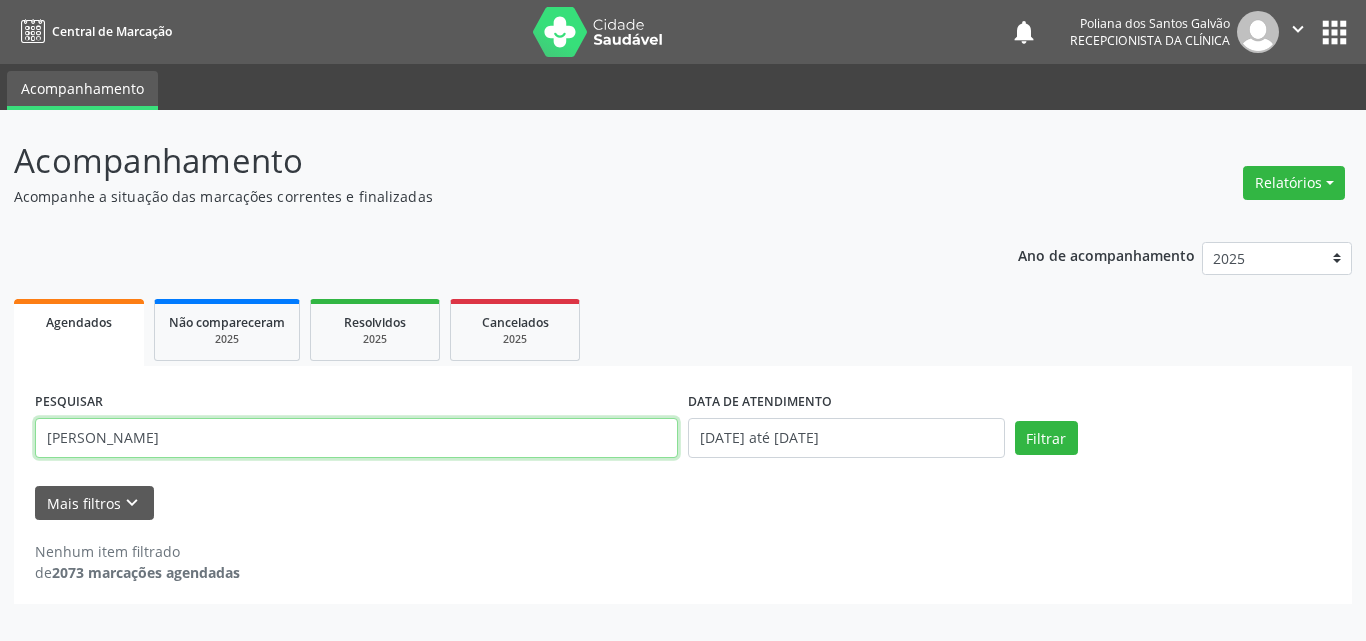 drag, startPoint x: 249, startPoint y: 426, endPoint x: 0, endPoint y: 233, distance: 315.03967 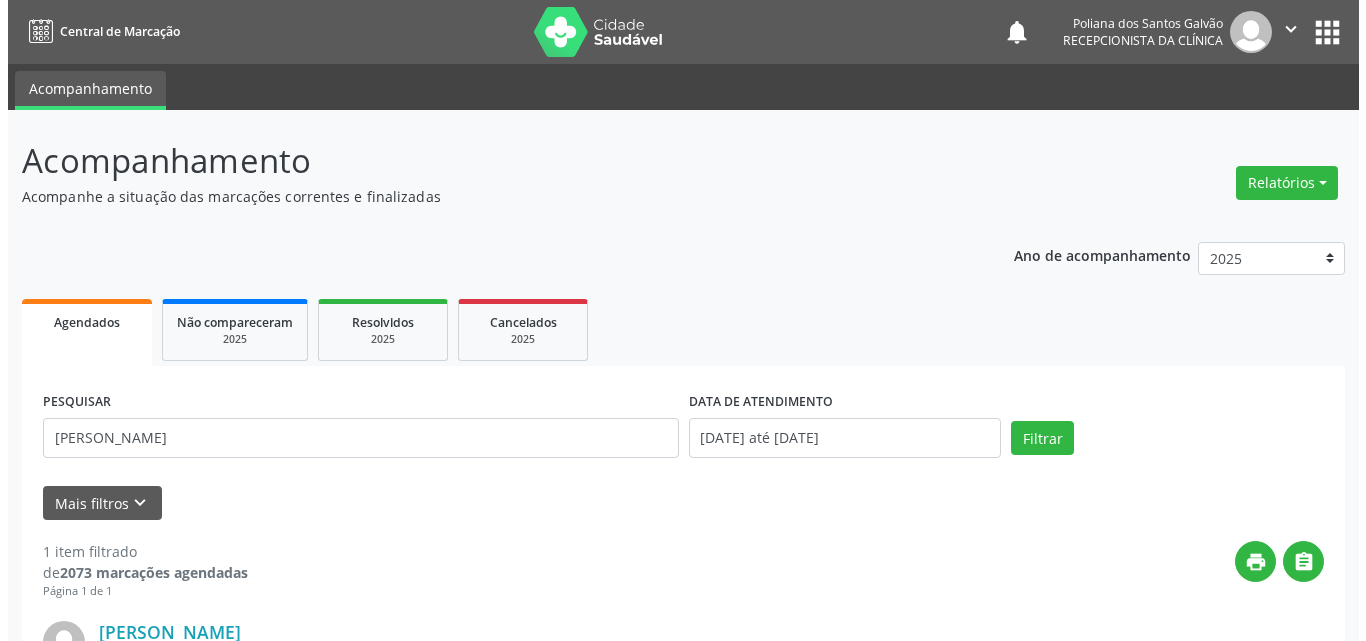 scroll, scrollTop: 264, scrollLeft: 0, axis: vertical 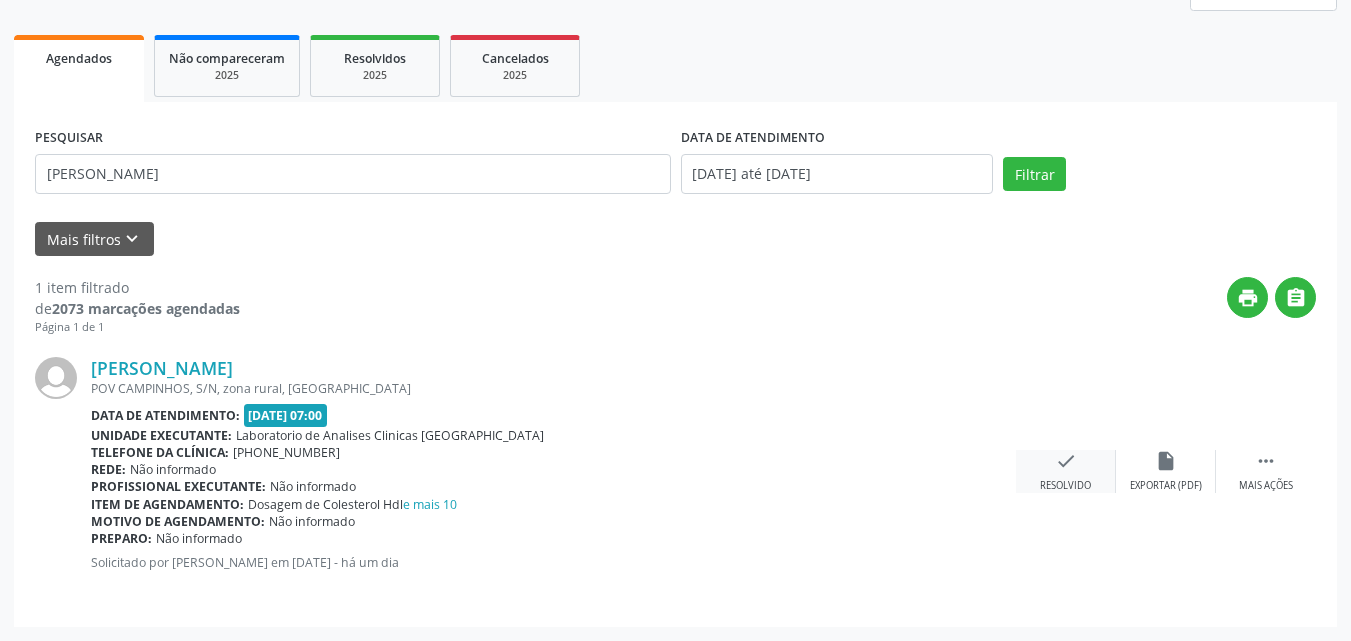 click on "check" at bounding box center [1066, 461] 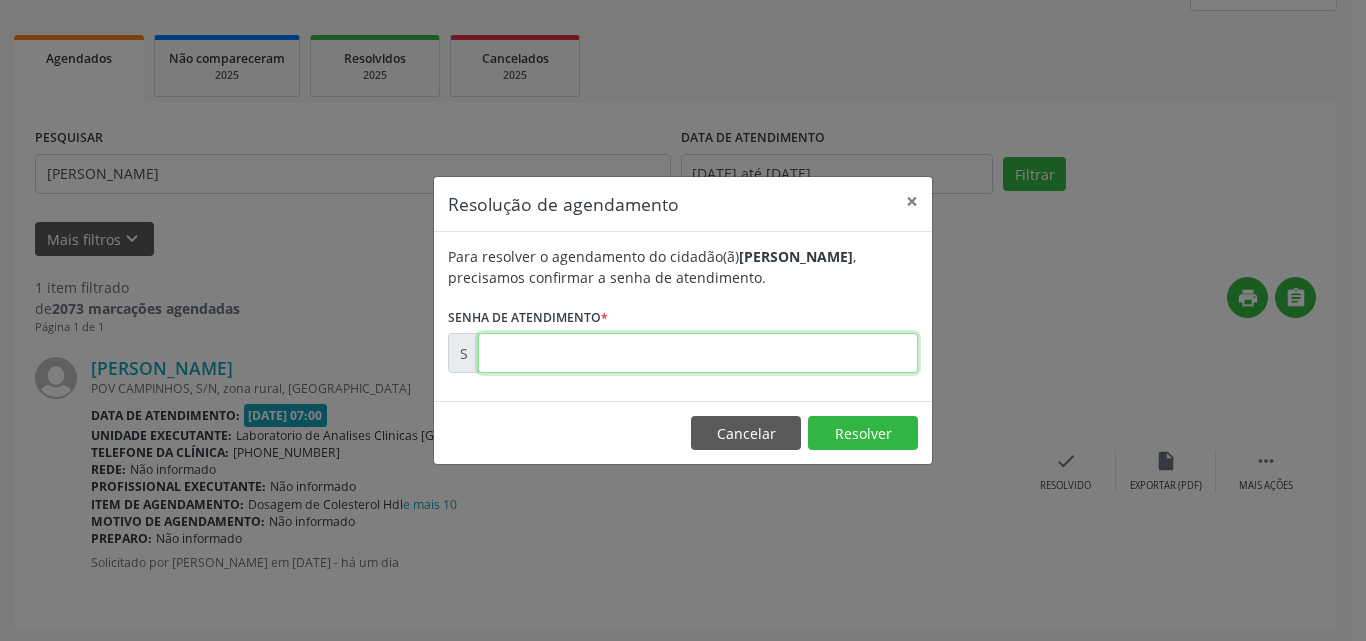 click at bounding box center (698, 353) 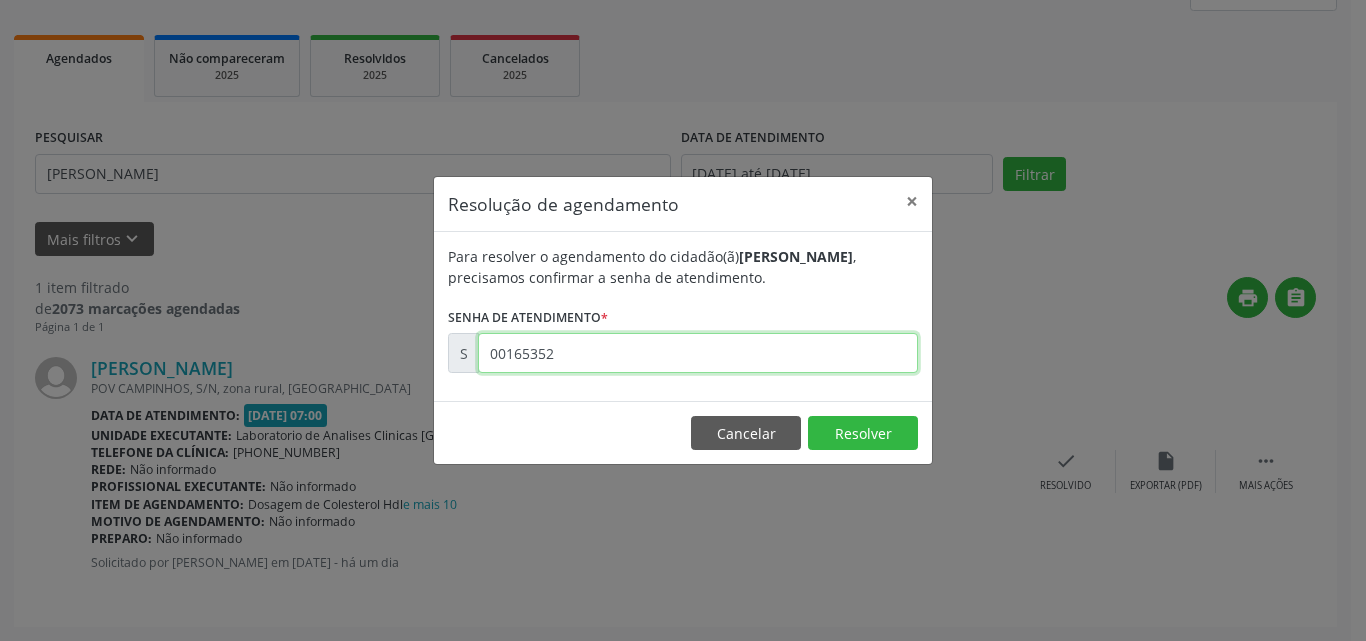 type on "00165352" 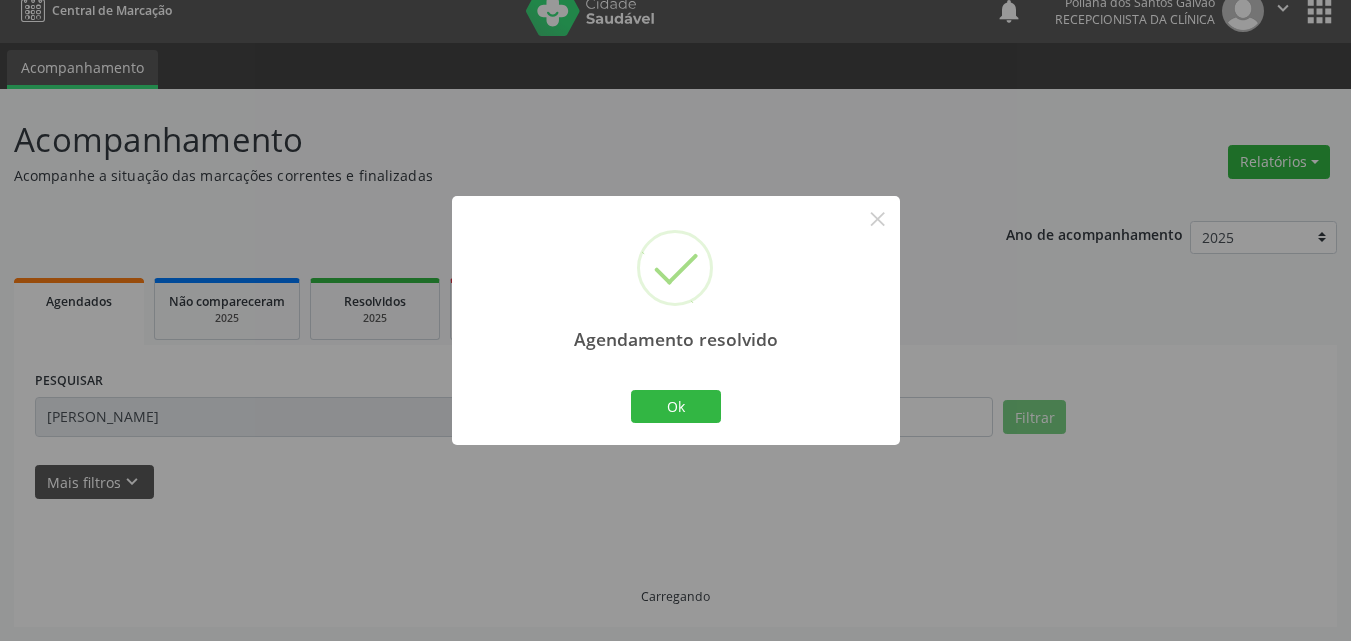 scroll, scrollTop: 0, scrollLeft: 0, axis: both 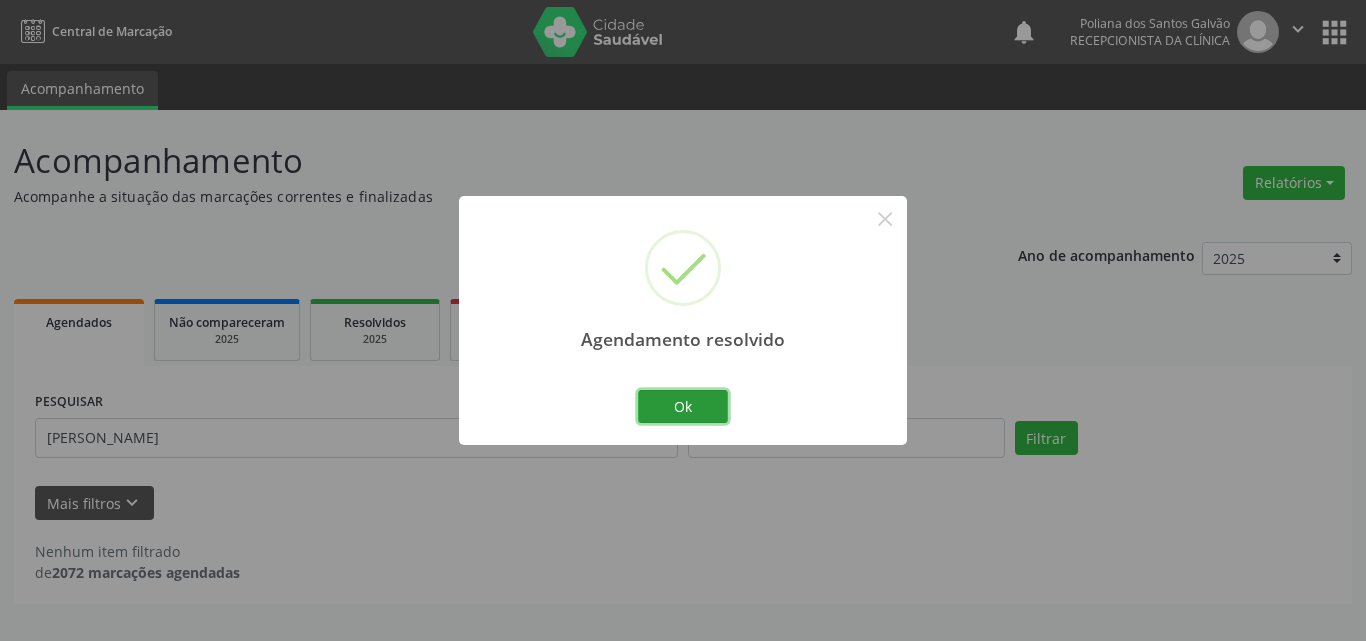 drag, startPoint x: 684, startPoint y: 410, endPoint x: 602, endPoint y: 434, distance: 85.44004 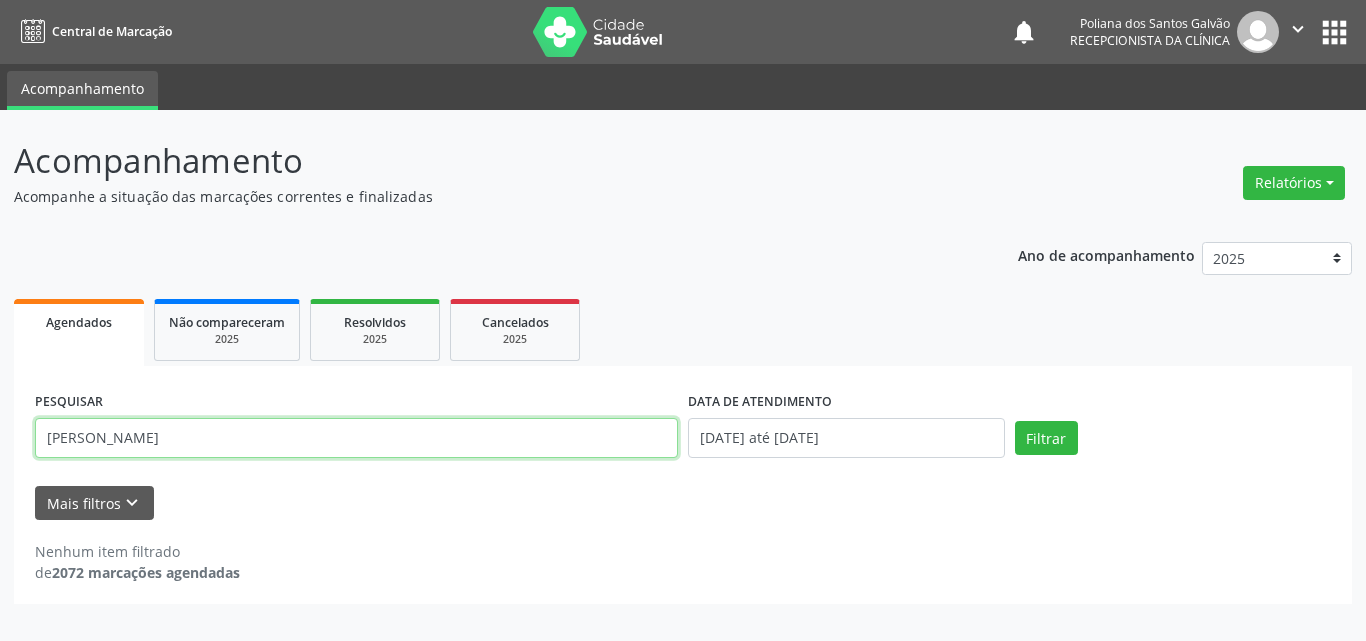 drag, startPoint x: 412, startPoint y: 436, endPoint x: 0, endPoint y: 106, distance: 527.86743 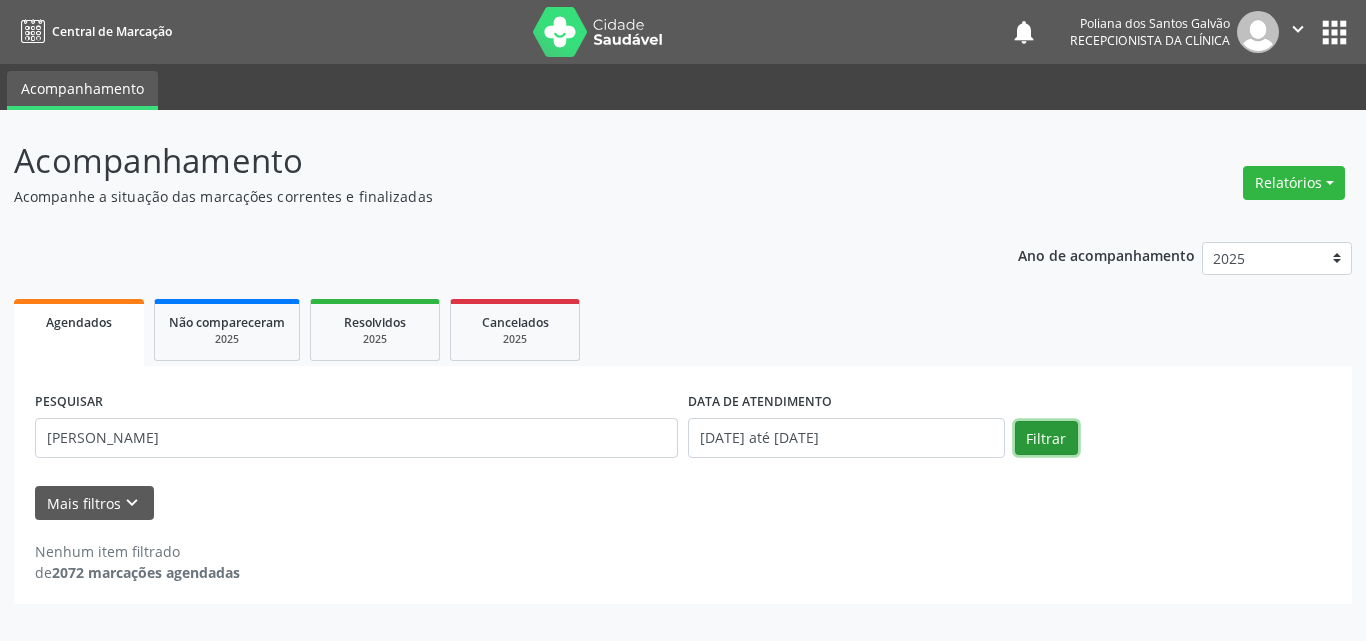 click on "Filtrar" at bounding box center [1046, 438] 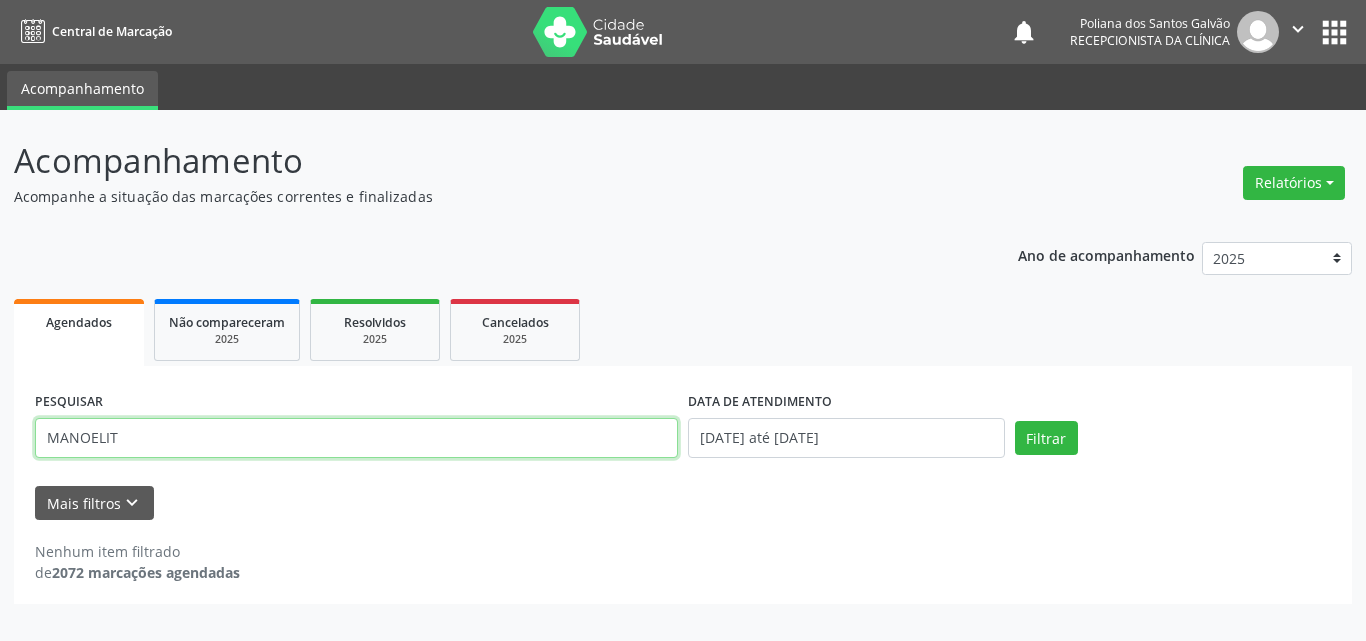 type on "MANOELIT" 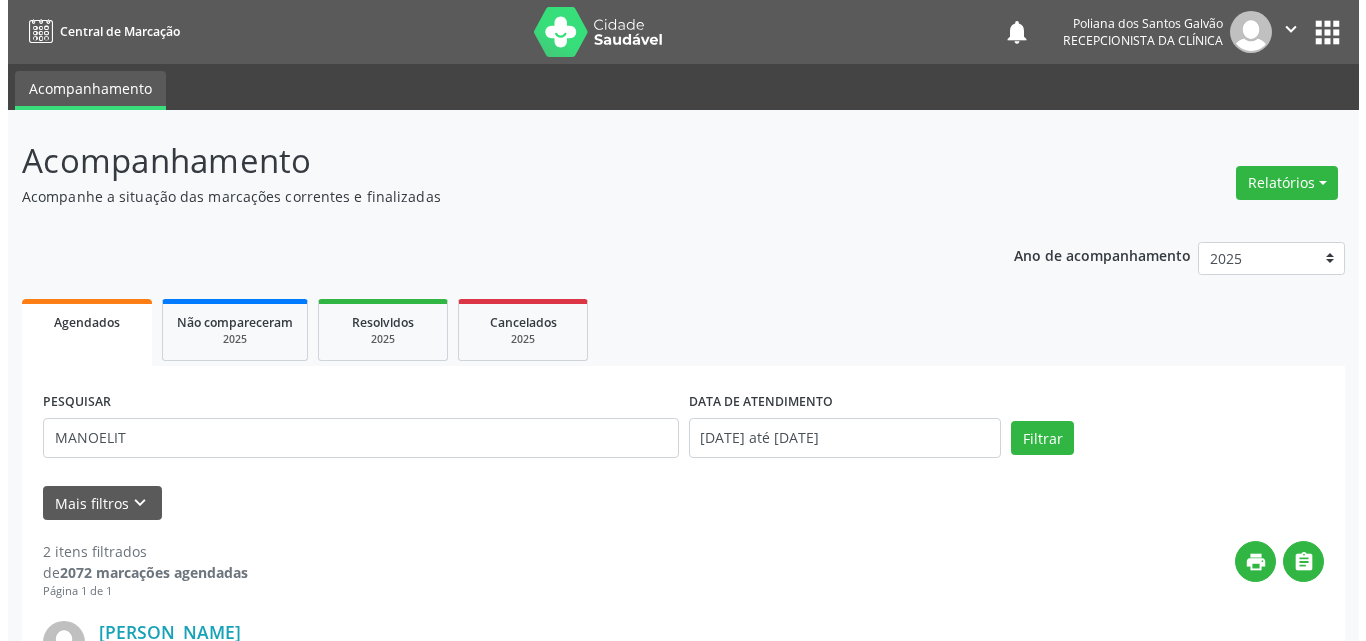 scroll, scrollTop: 535, scrollLeft: 0, axis: vertical 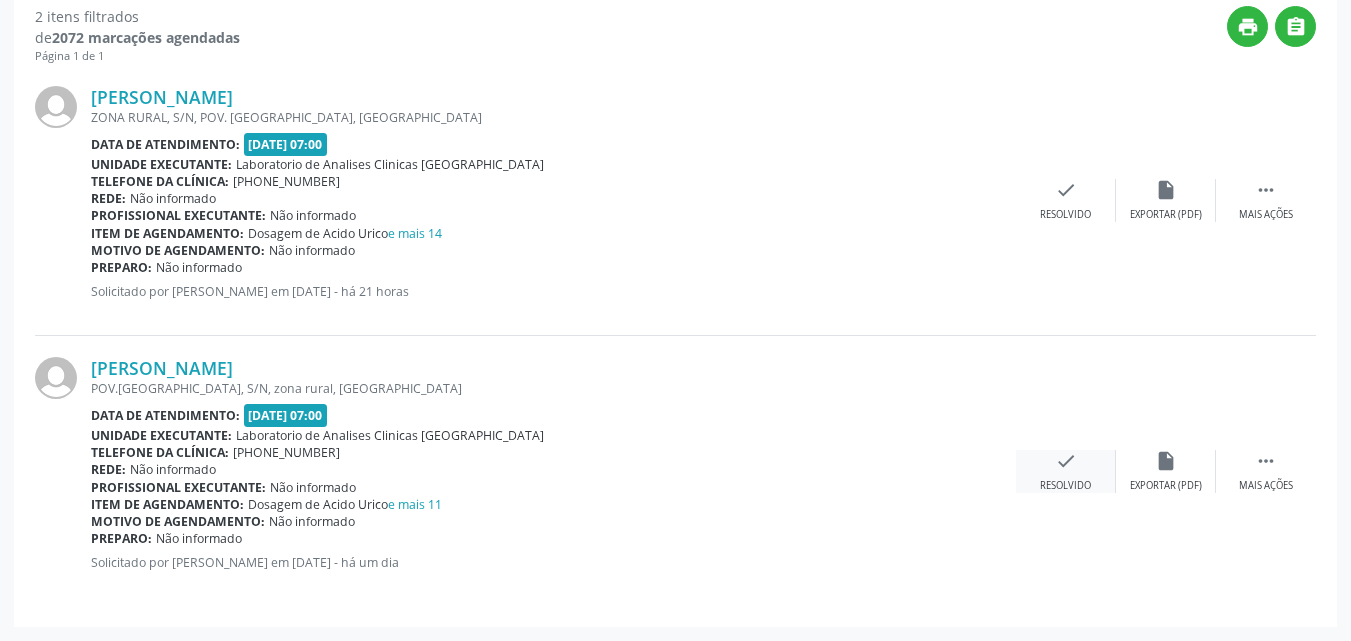 click on "check
Resolvido" at bounding box center (1066, 471) 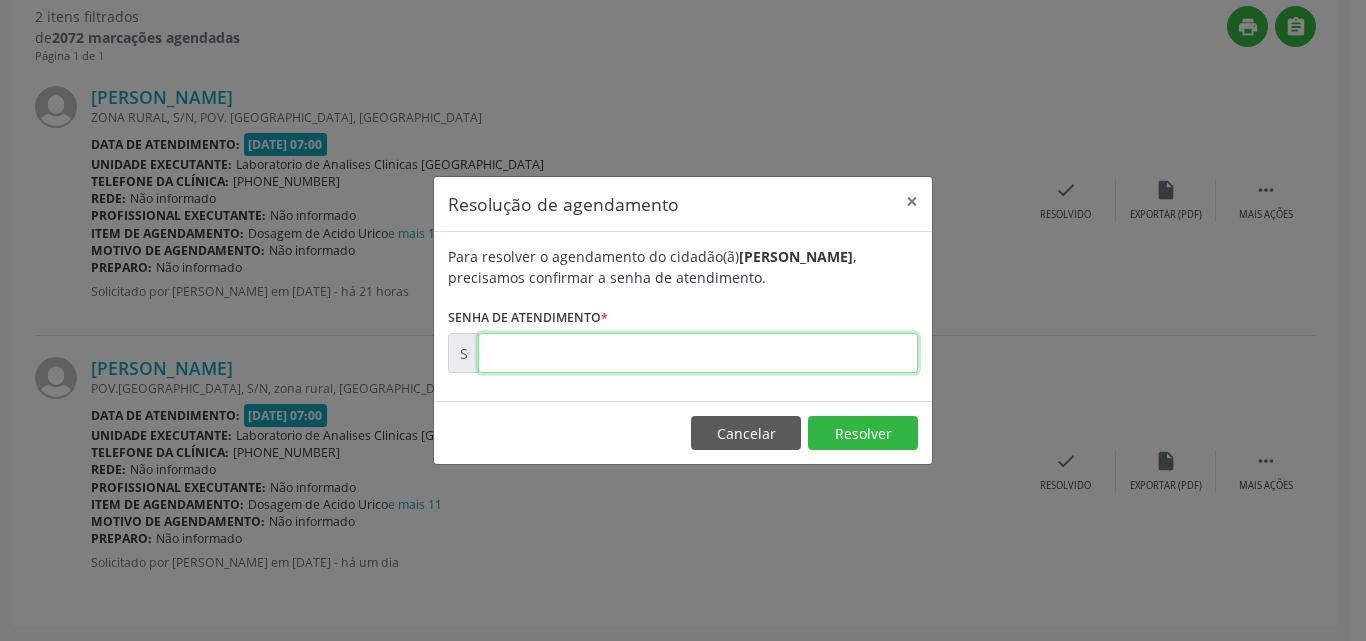 click at bounding box center (698, 353) 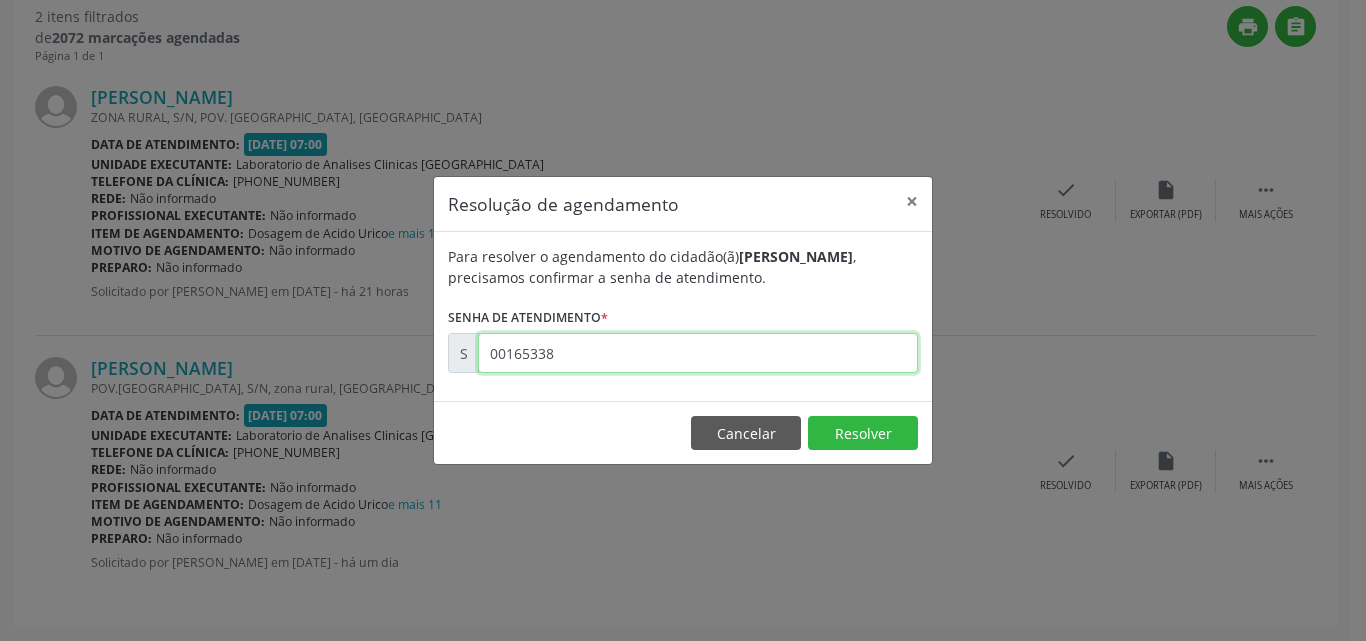 type on "00165338" 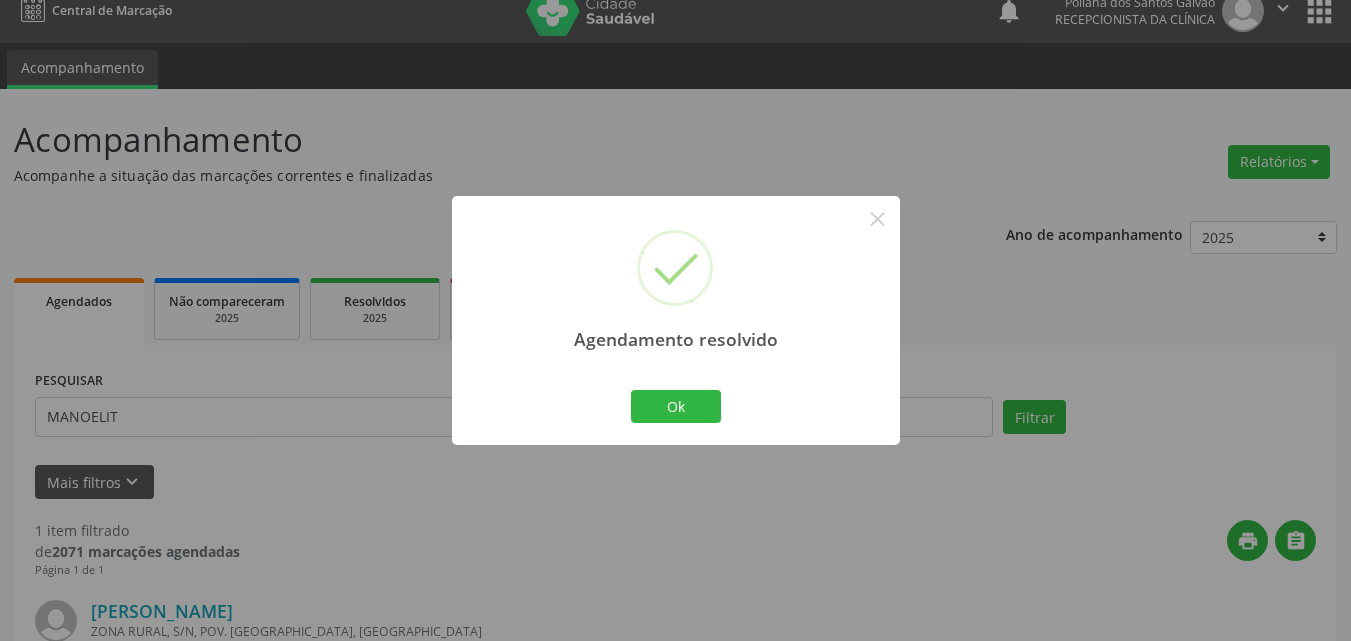 scroll, scrollTop: 264, scrollLeft: 0, axis: vertical 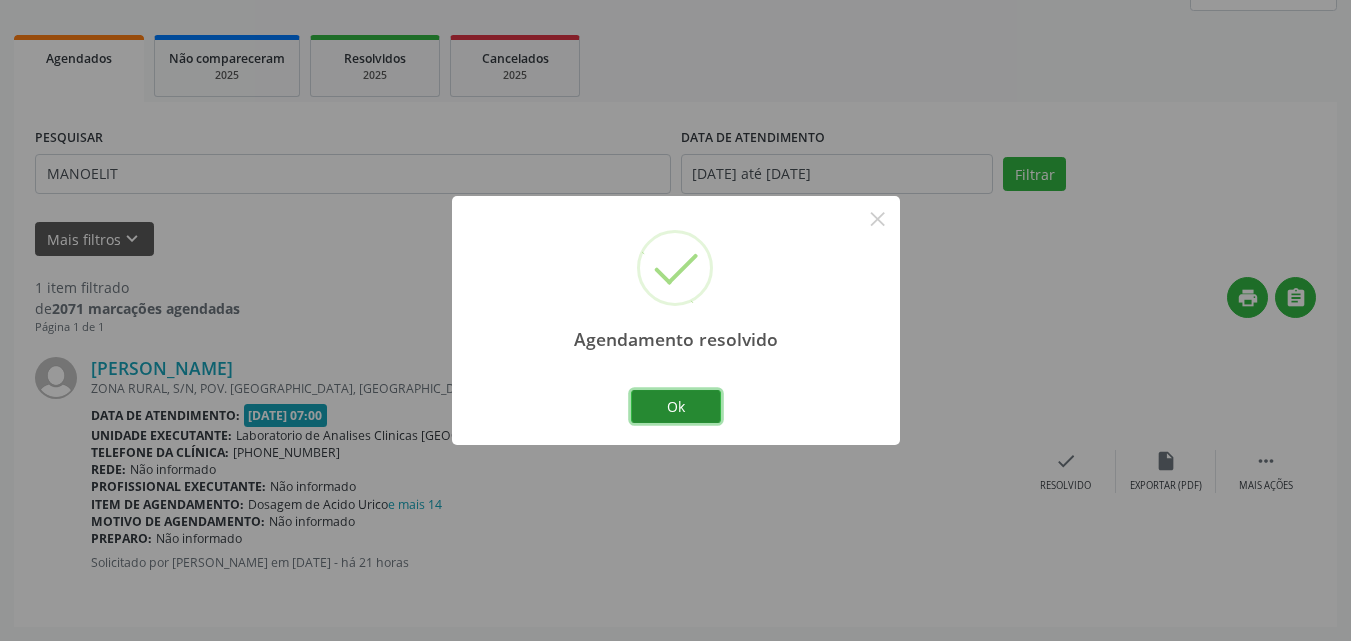 click on "Ok" at bounding box center [676, 407] 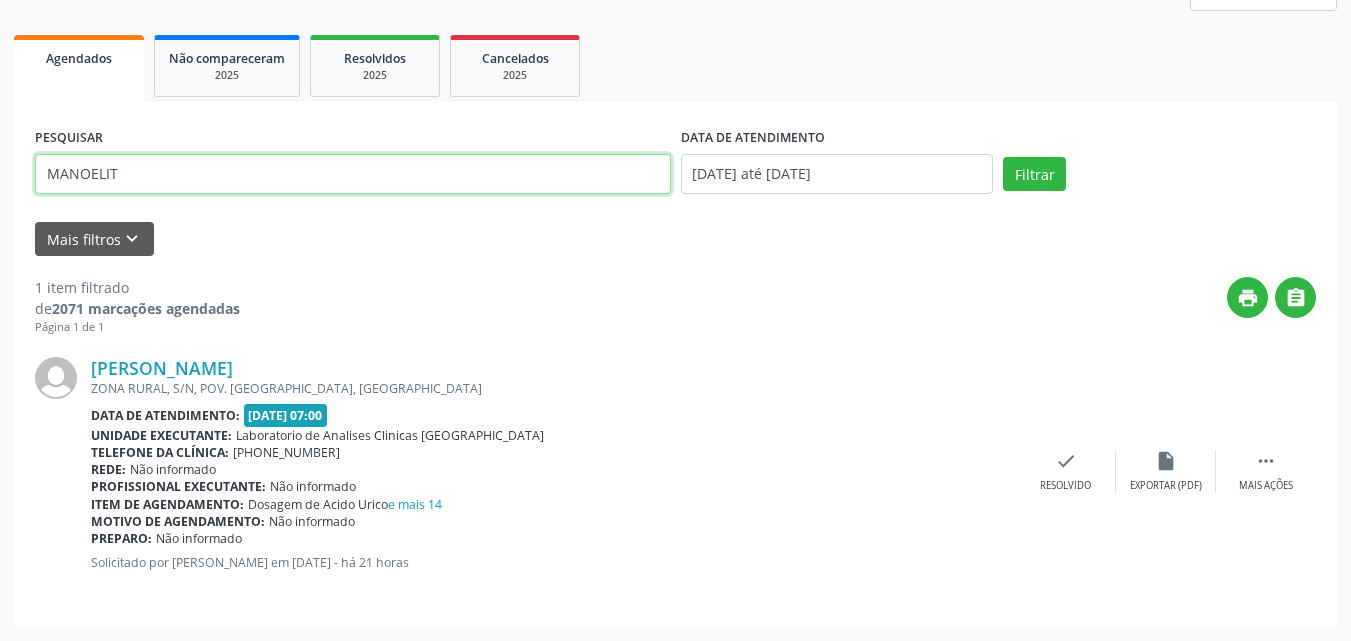 scroll, scrollTop: 0, scrollLeft: 0, axis: both 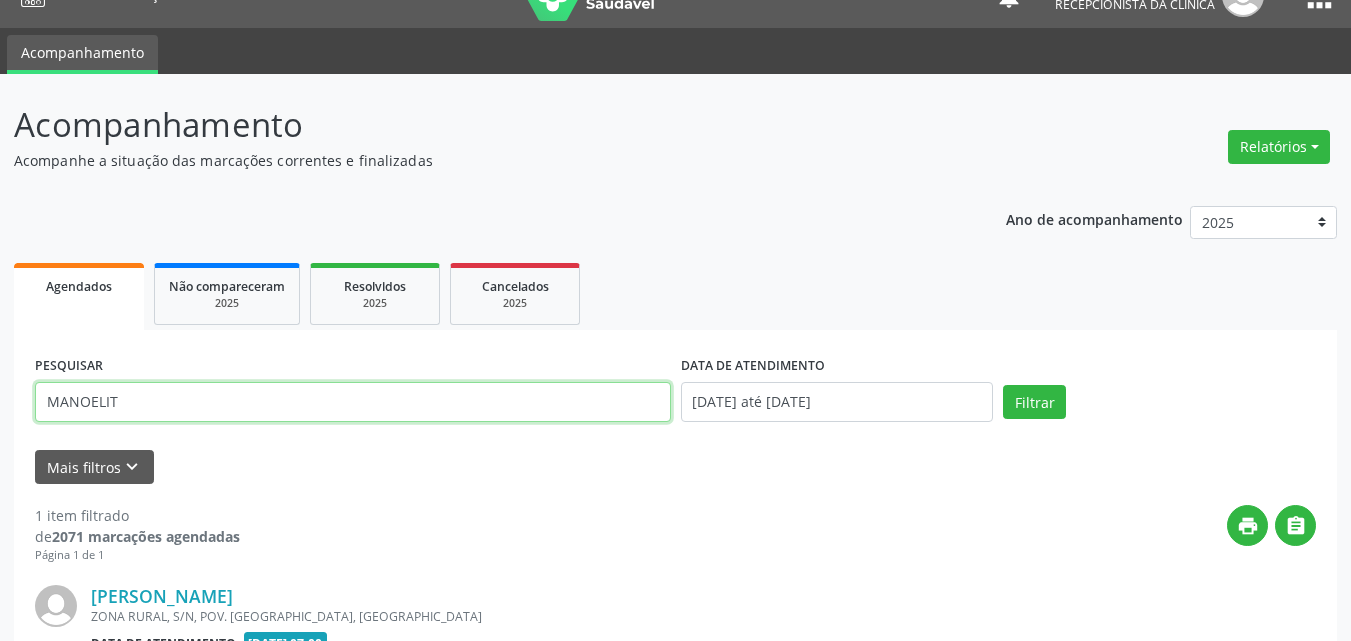 drag, startPoint x: 126, startPoint y: 89, endPoint x: 0, endPoint y: -87, distance: 216.45323 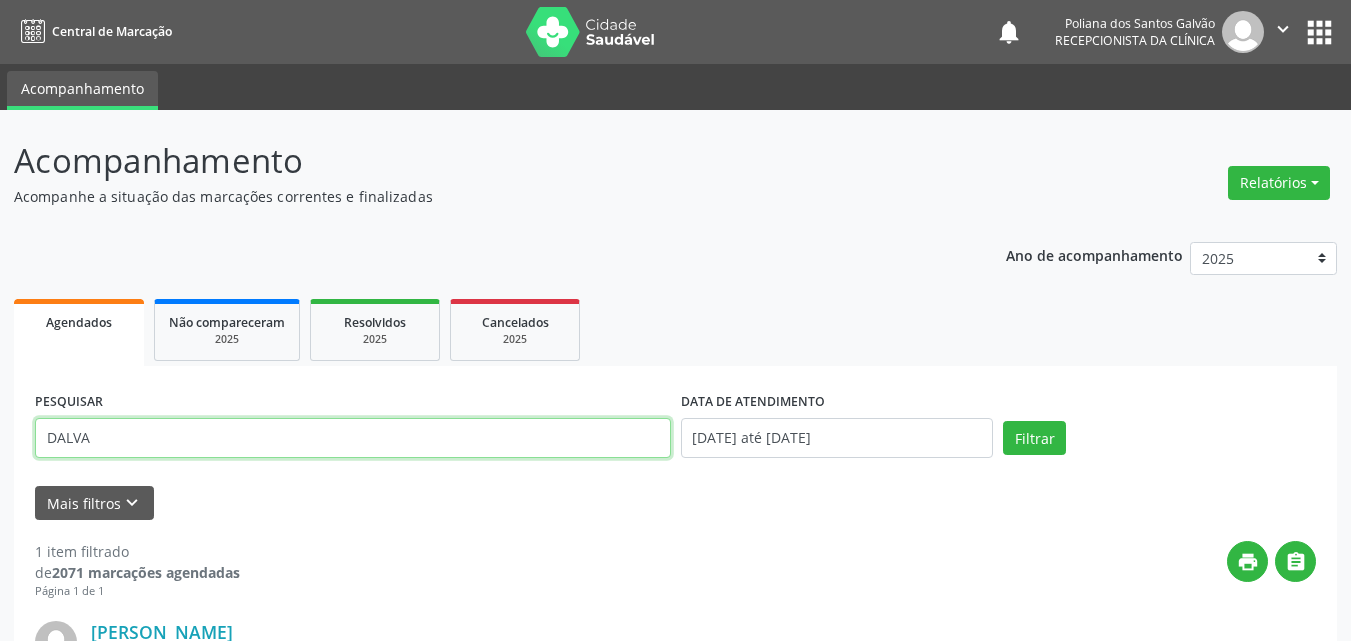 type on "DALVA" 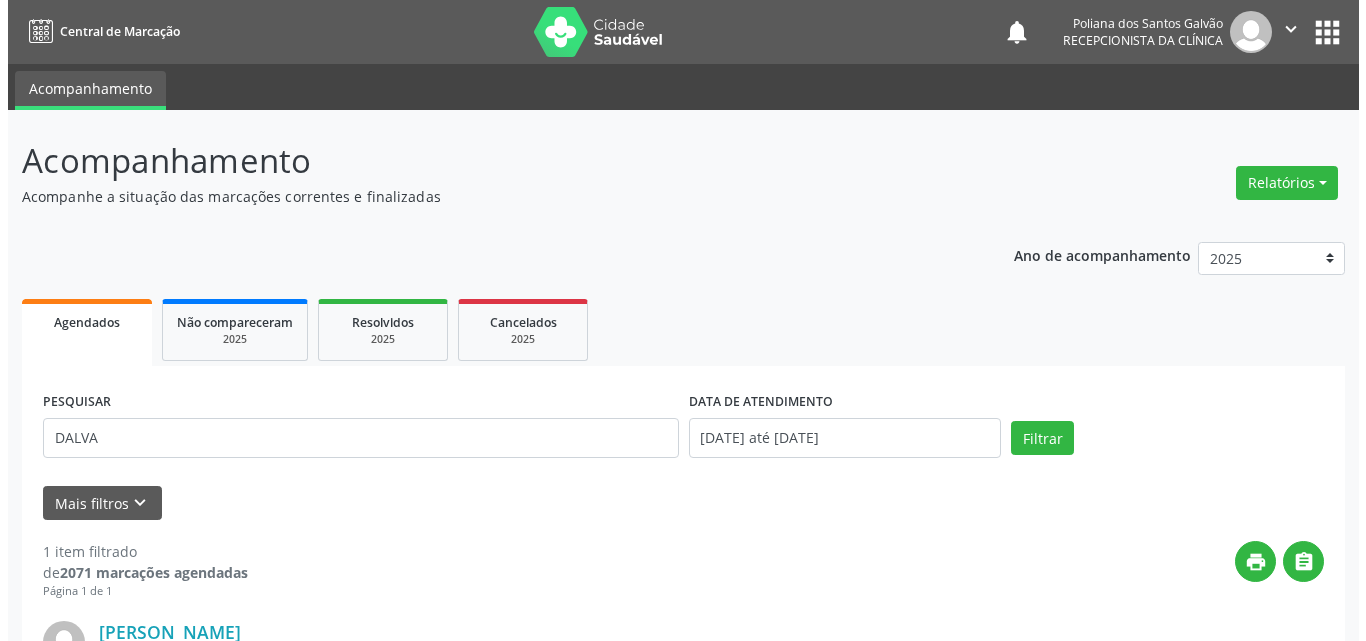scroll, scrollTop: 264, scrollLeft: 0, axis: vertical 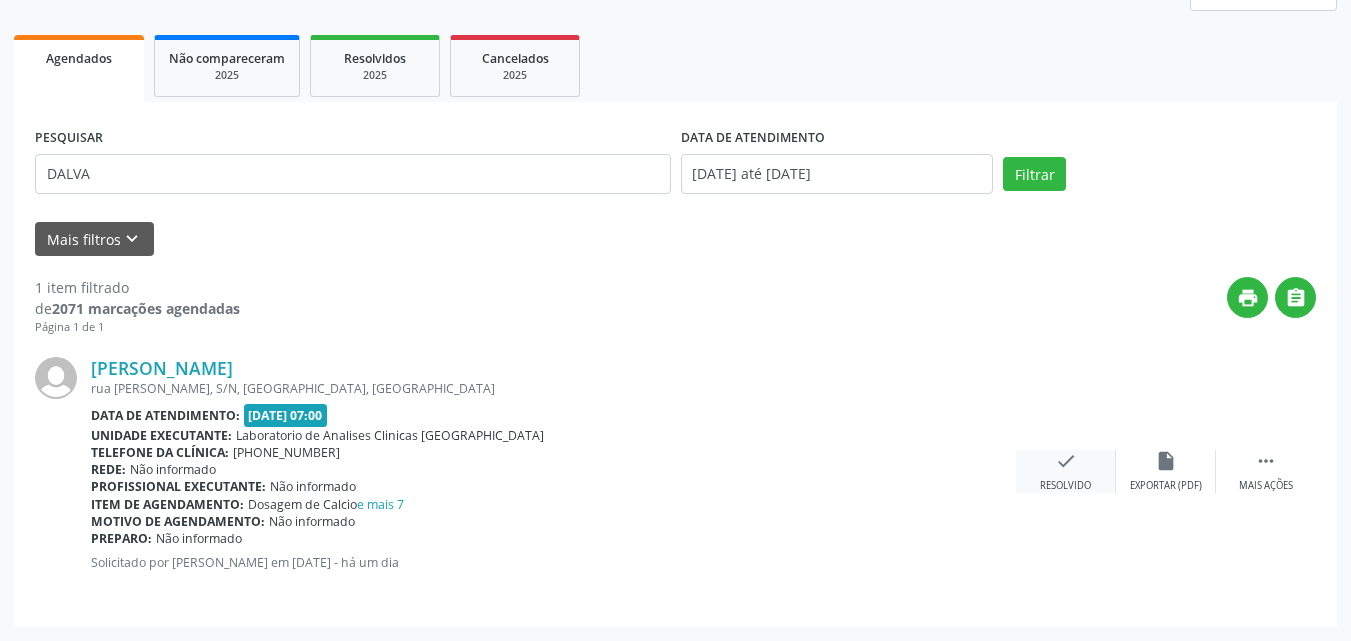 click on "check
Resolvido" at bounding box center (1066, 471) 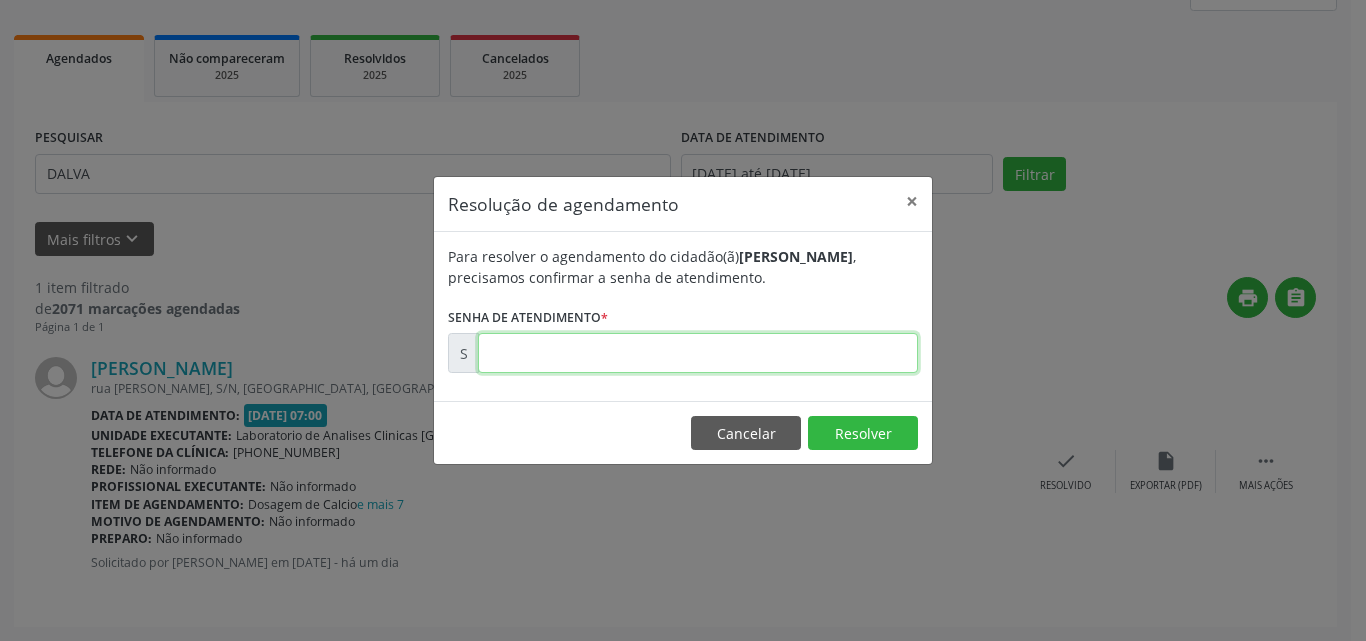 click at bounding box center [698, 353] 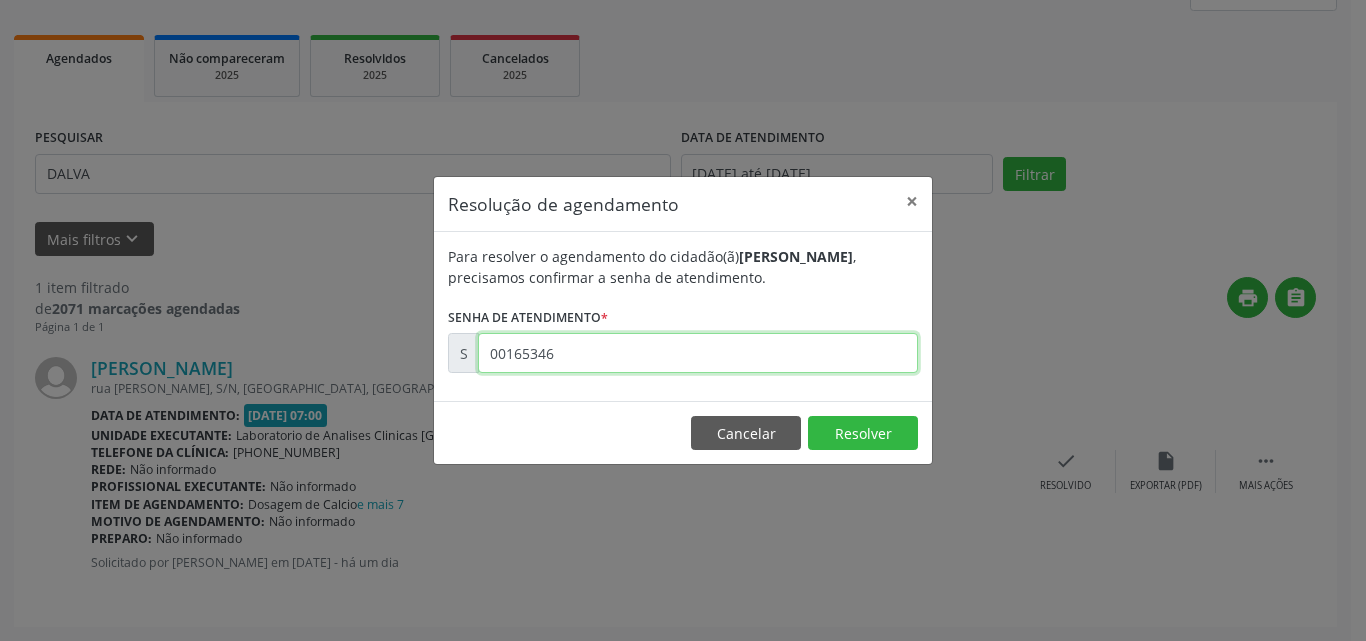 type on "00165346" 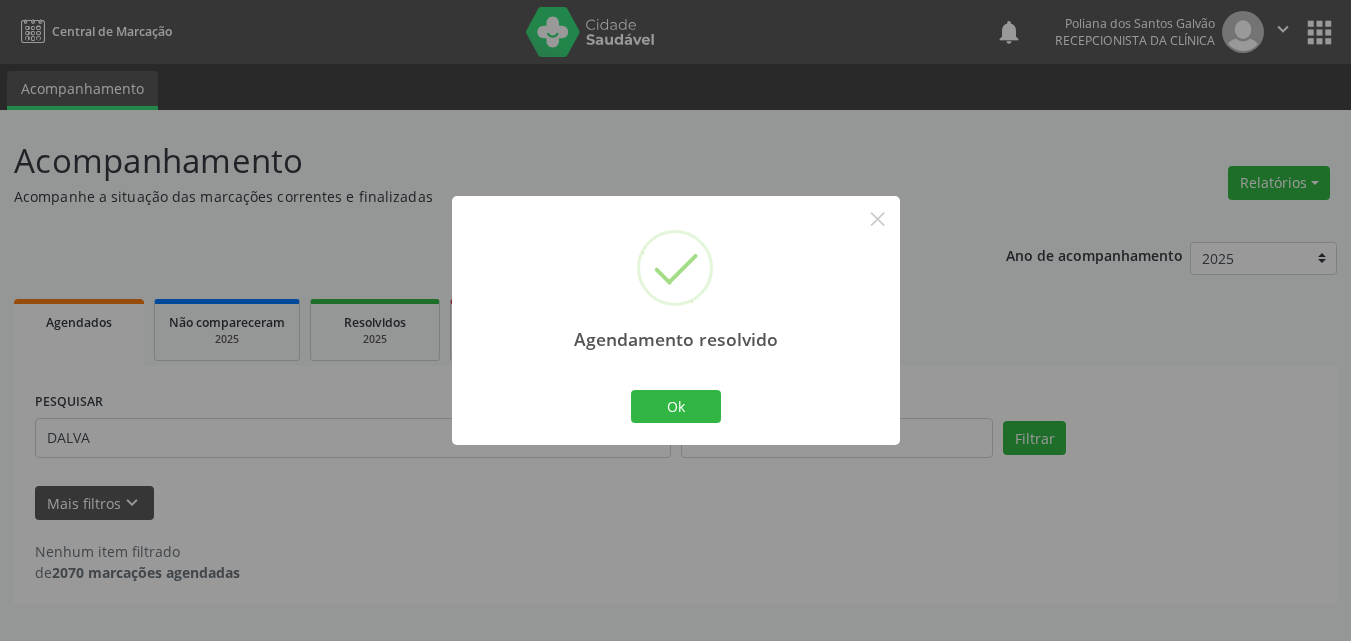 scroll, scrollTop: 0, scrollLeft: 0, axis: both 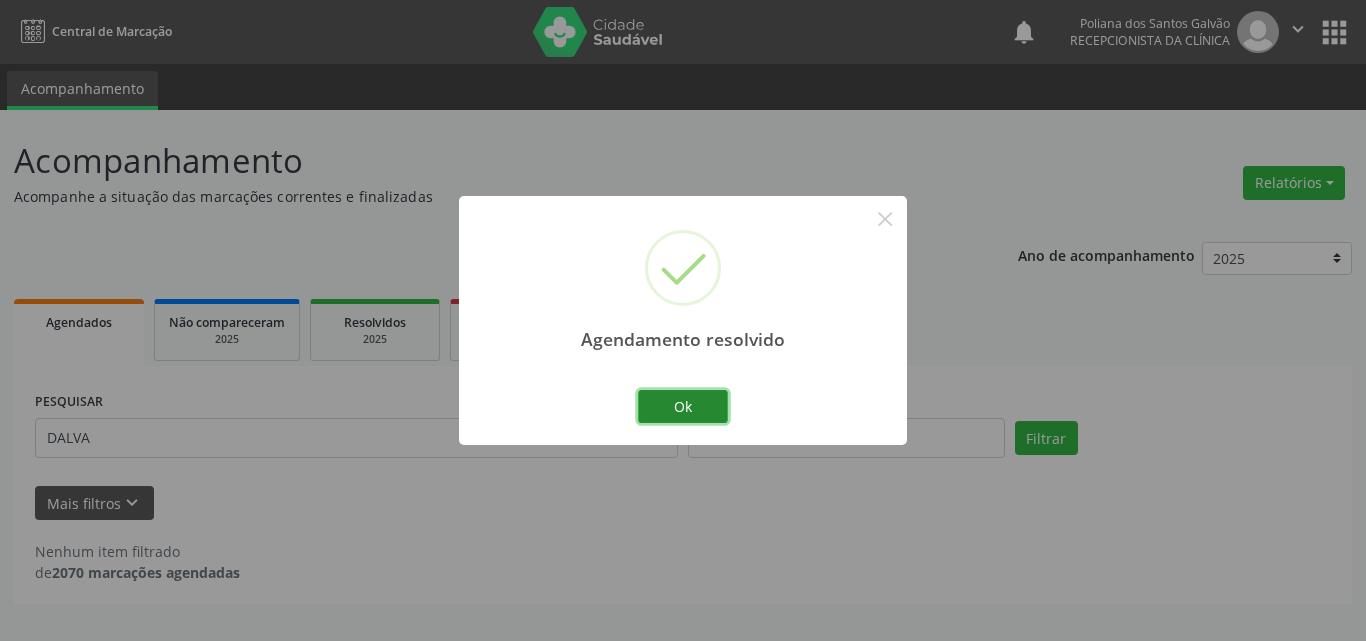 drag, startPoint x: 703, startPoint y: 408, endPoint x: 666, endPoint y: 424, distance: 40.311287 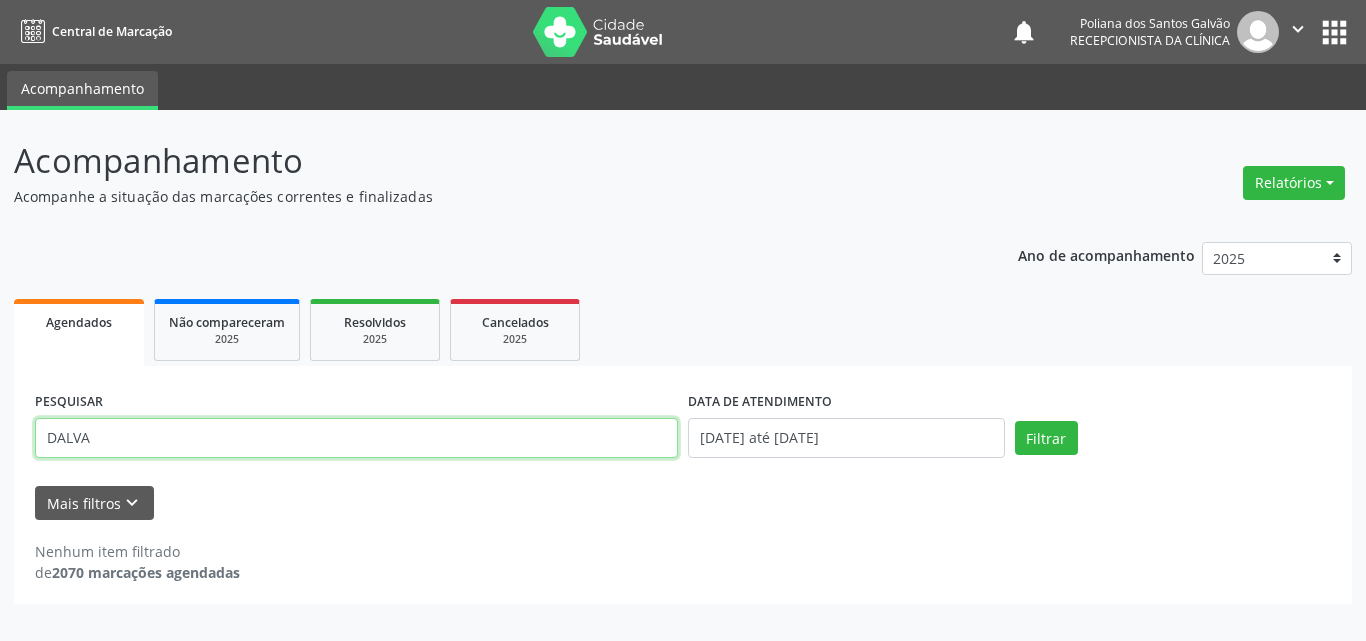 drag, startPoint x: 594, startPoint y: 447, endPoint x: 578, endPoint y: 447, distance: 16 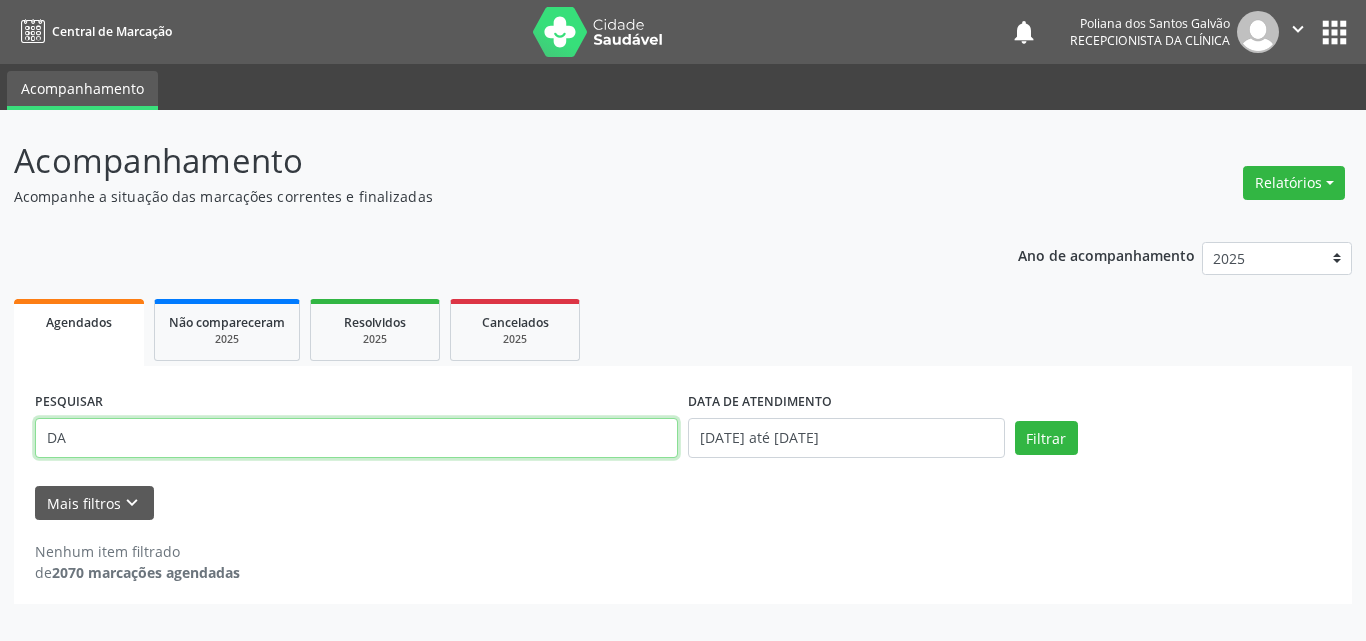 type on "D" 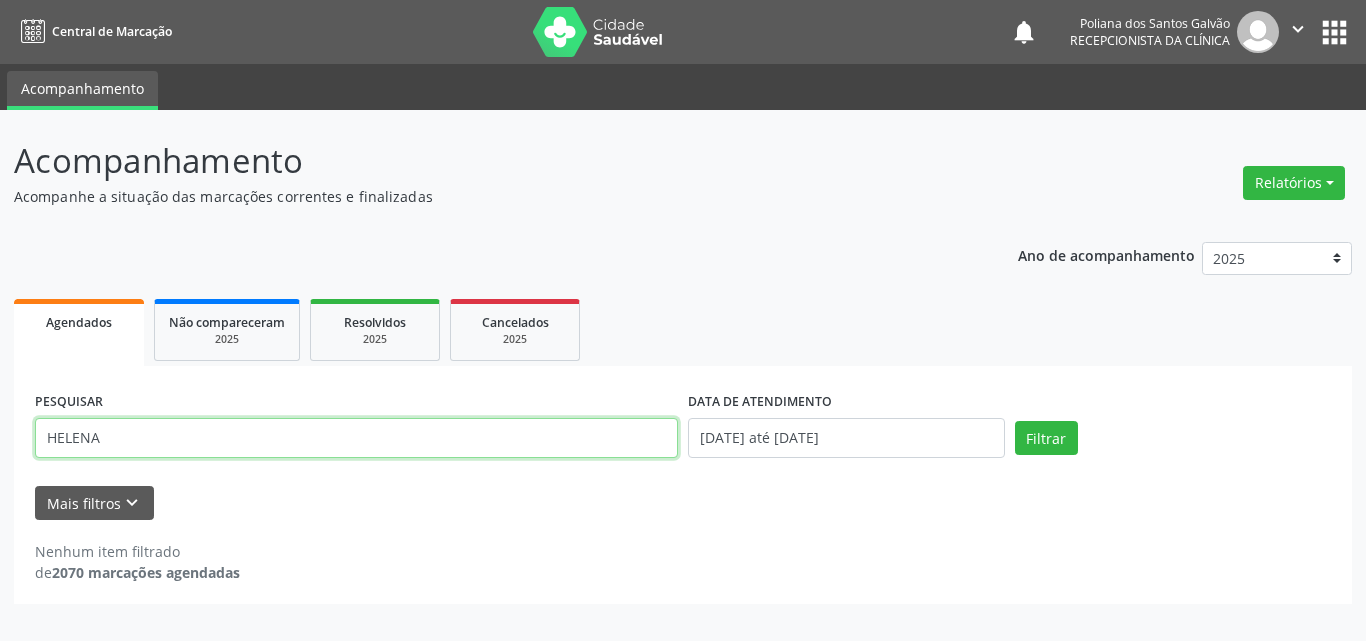 type on "HELENA" 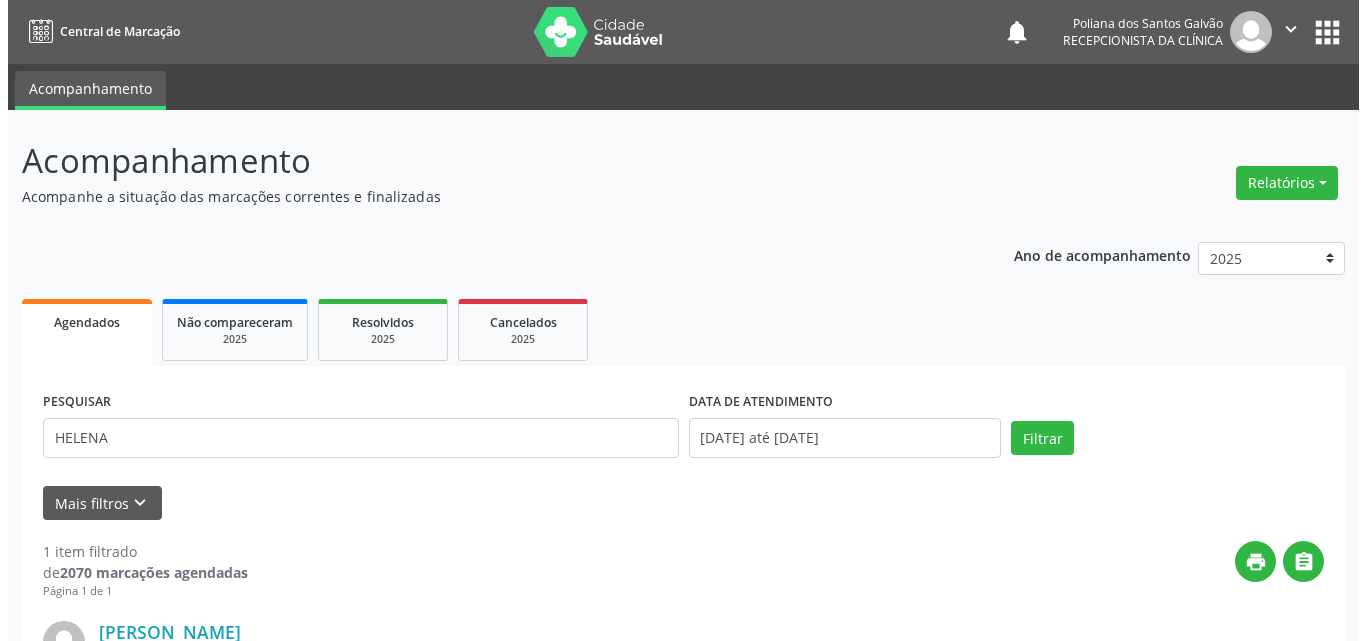 scroll, scrollTop: 264, scrollLeft: 0, axis: vertical 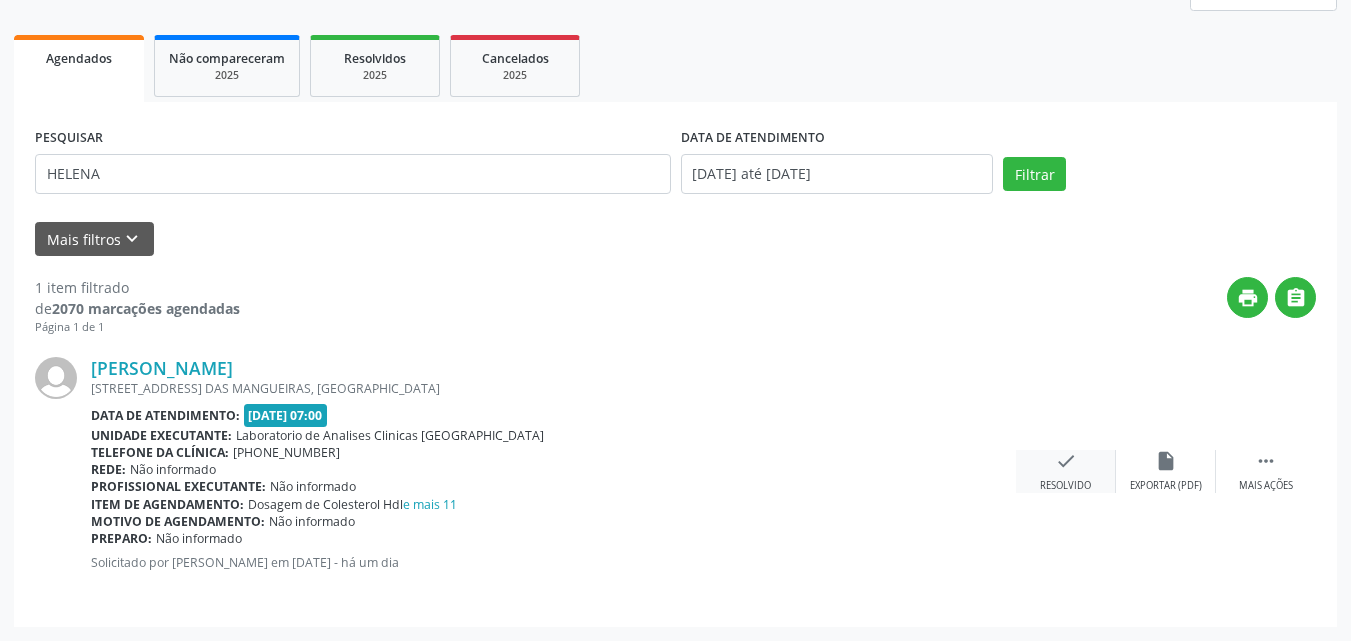 click on "check
Resolvido" at bounding box center (1066, 471) 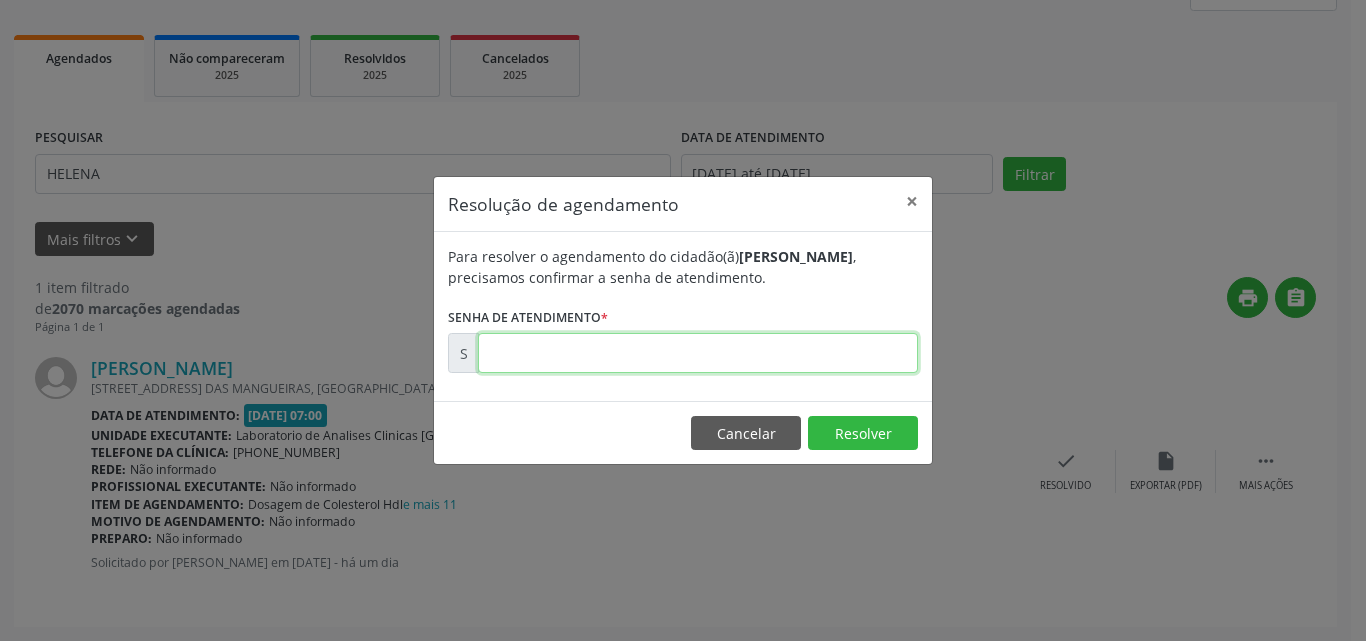click at bounding box center [698, 353] 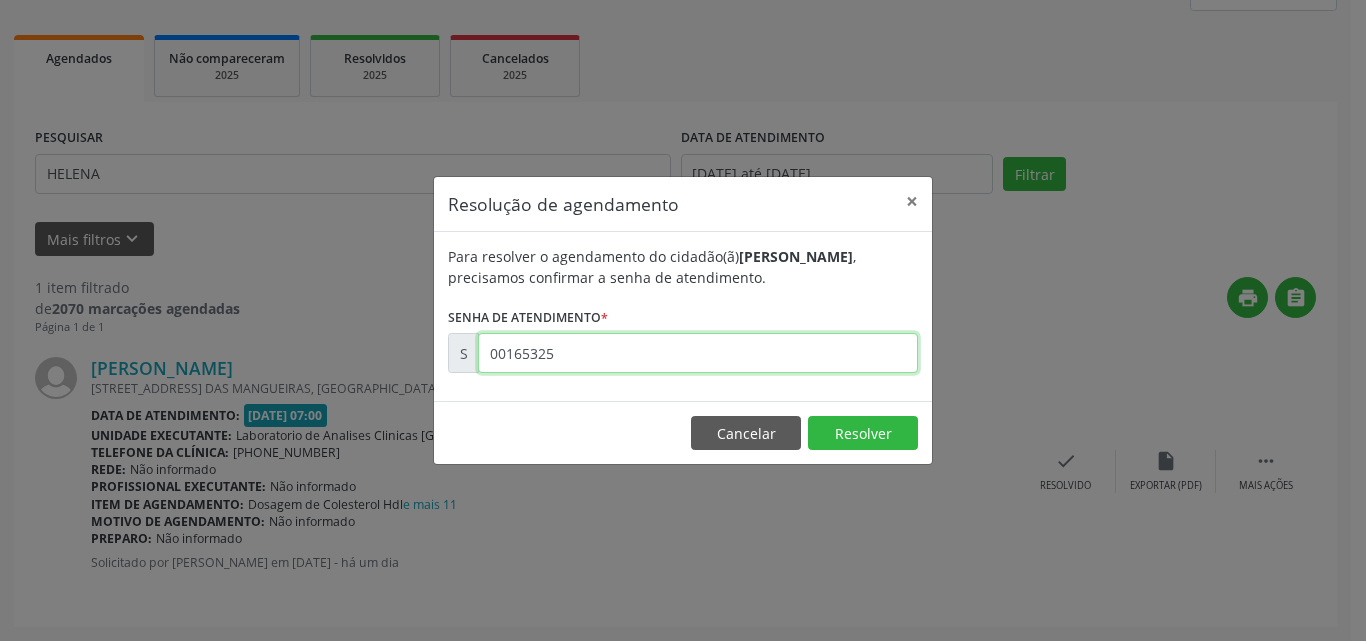 type on "00165325" 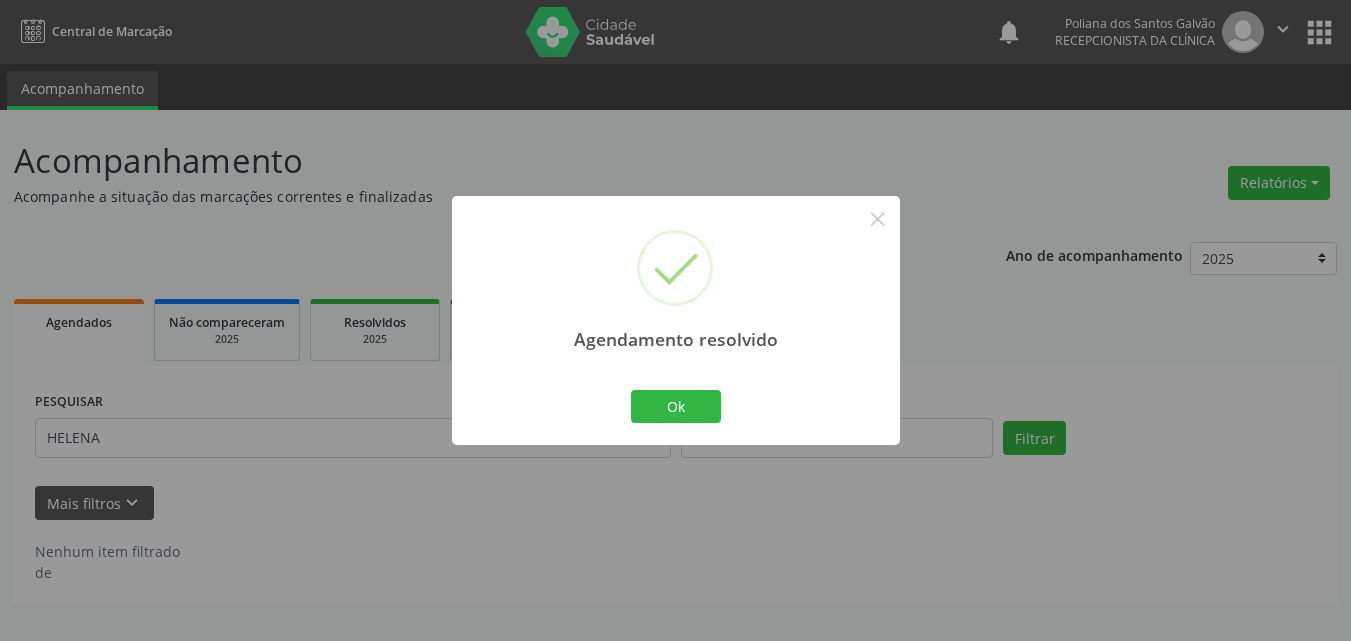 scroll, scrollTop: 0, scrollLeft: 0, axis: both 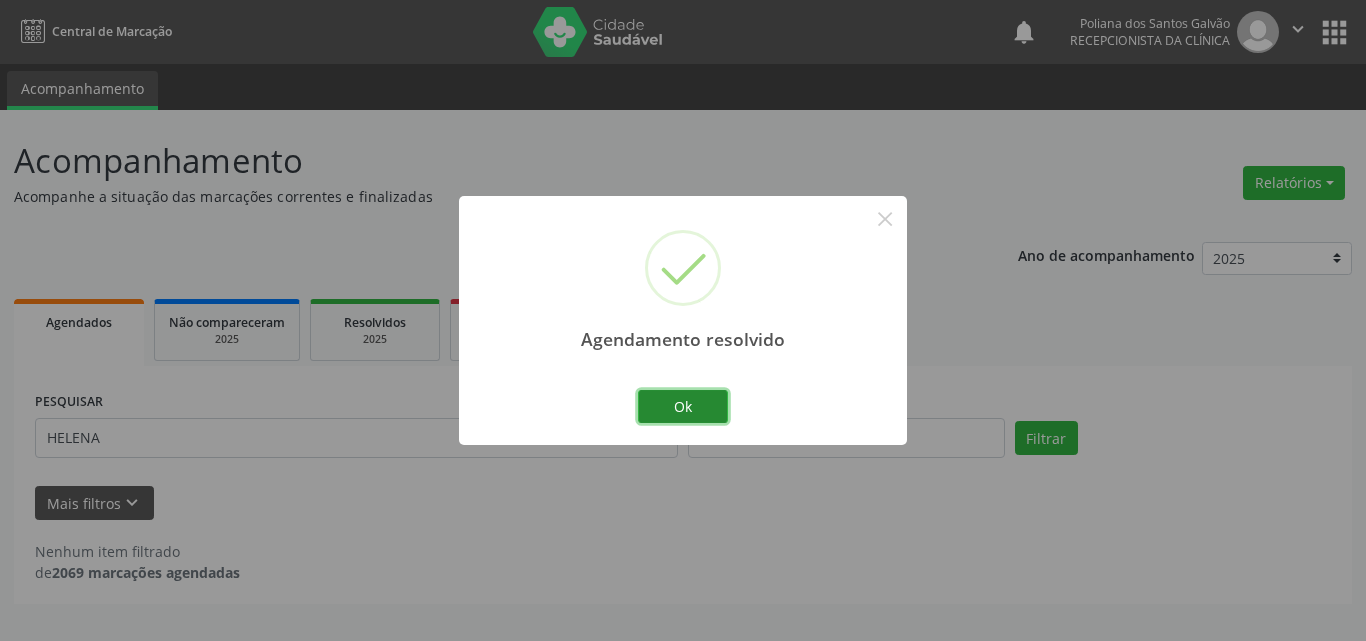 click on "Ok" at bounding box center (683, 407) 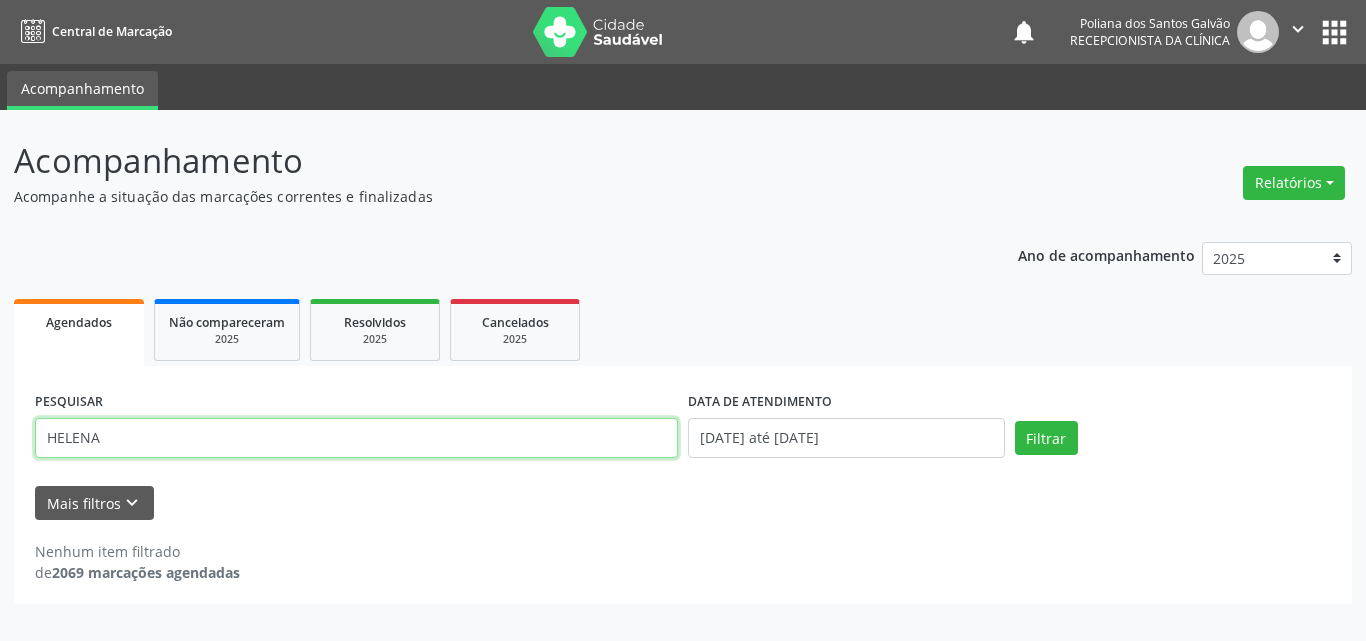 drag, startPoint x: 609, startPoint y: 425, endPoint x: 0, endPoint y: 95, distance: 692.66223 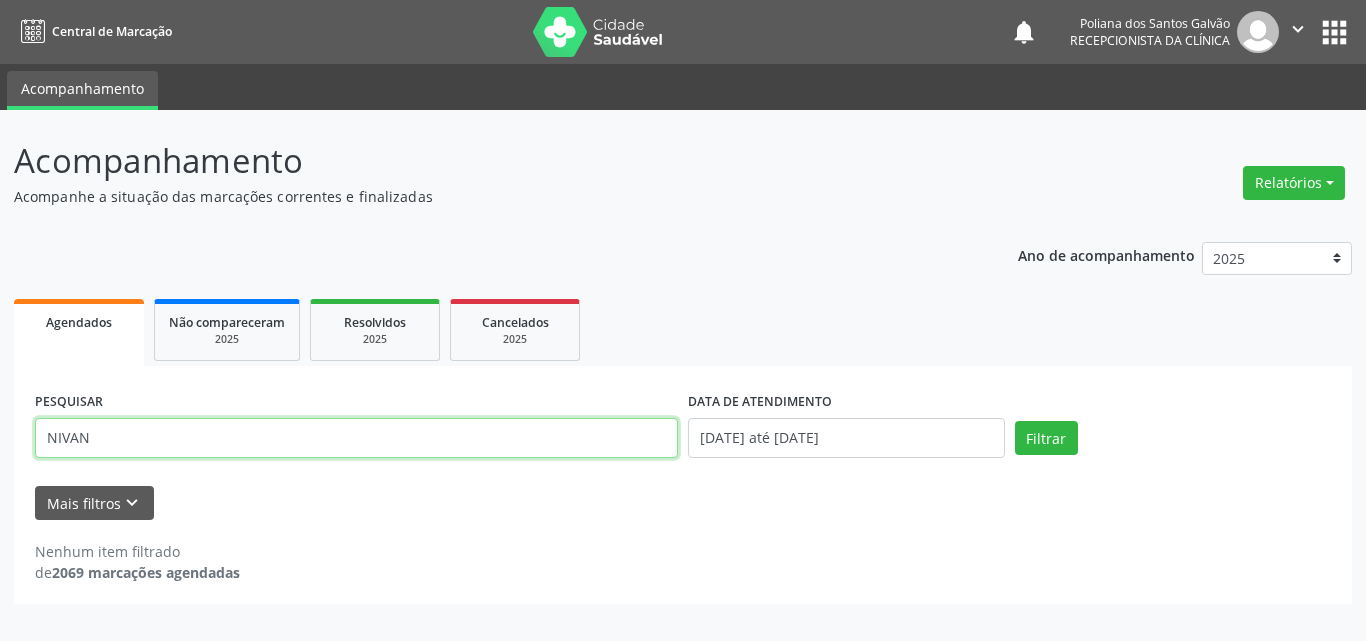 type on "NIVAN" 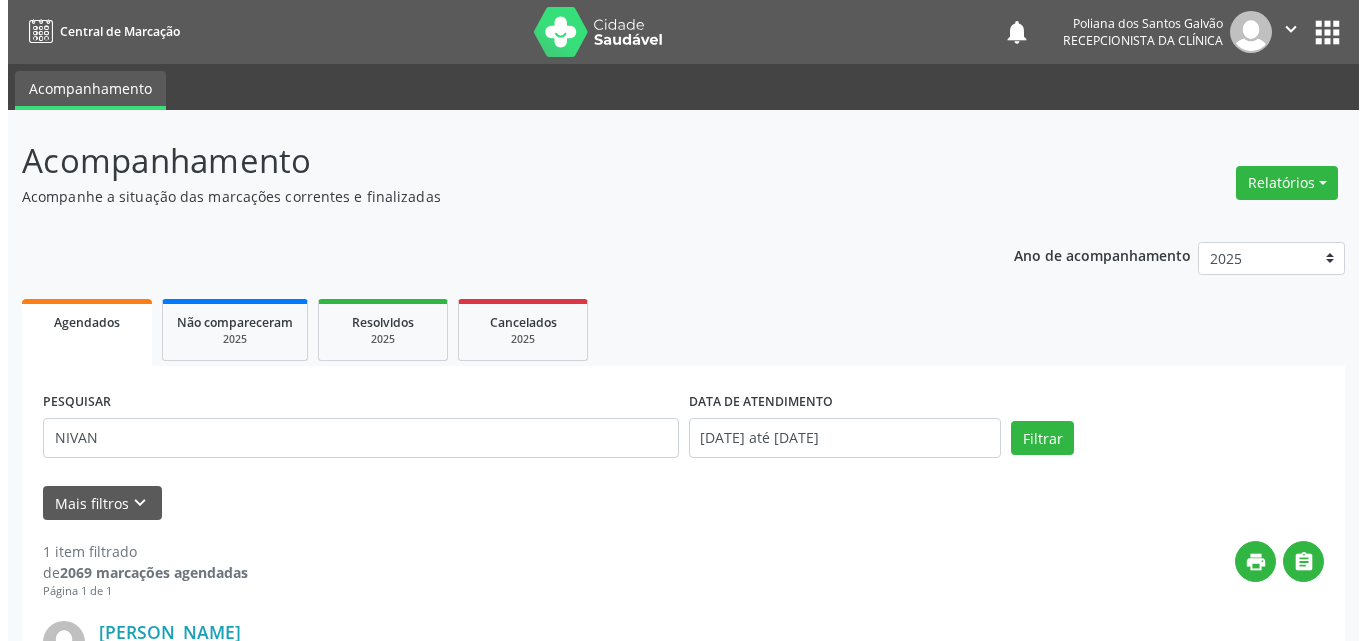 scroll, scrollTop: 264, scrollLeft: 0, axis: vertical 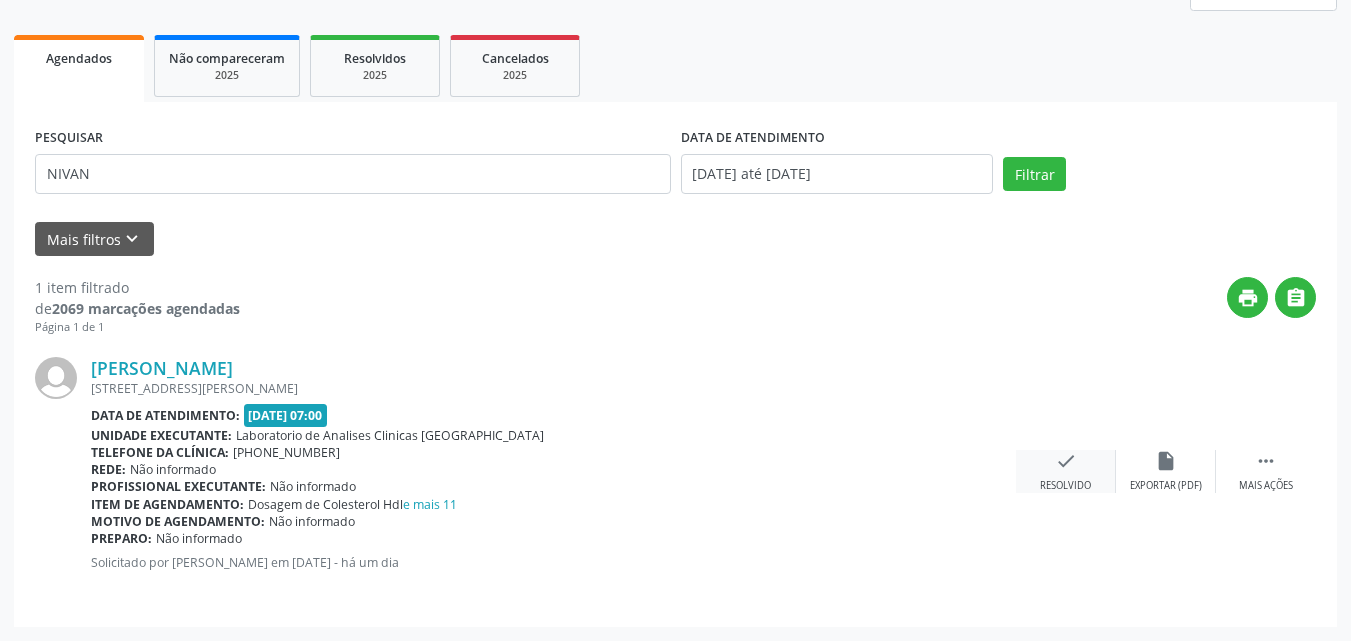 click on "Resolvido" at bounding box center [1065, 486] 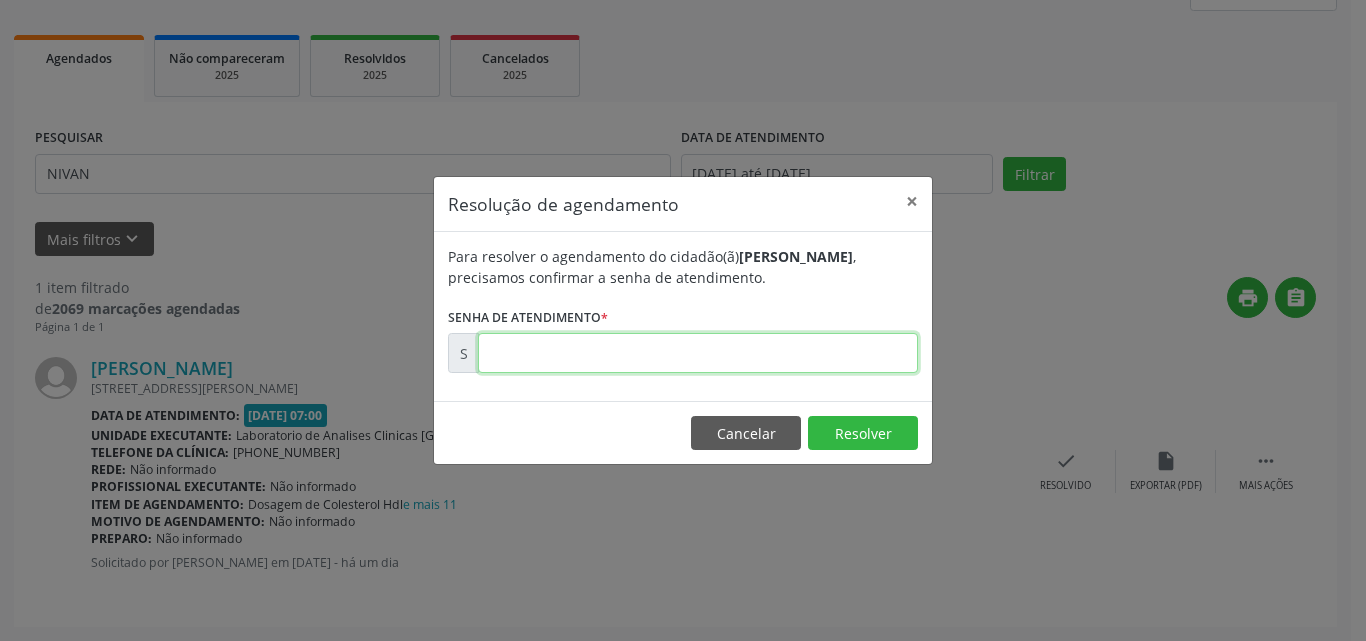 click at bounding box center [698, 353] 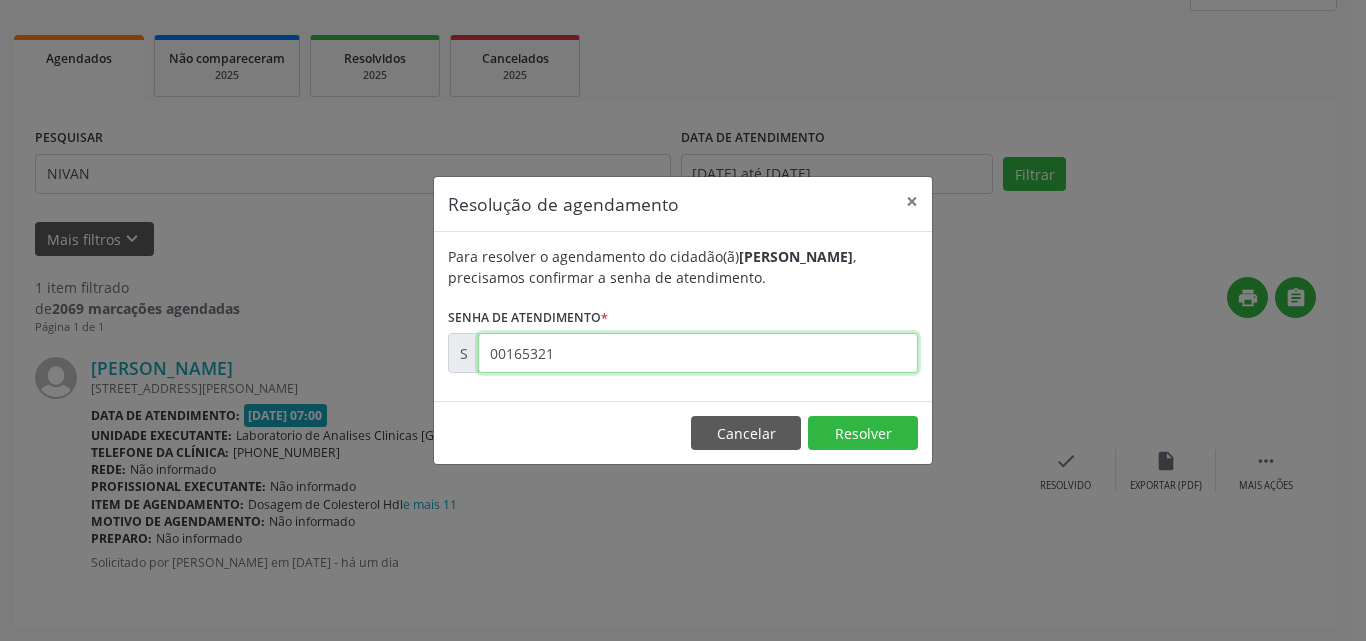 type on "00165321" 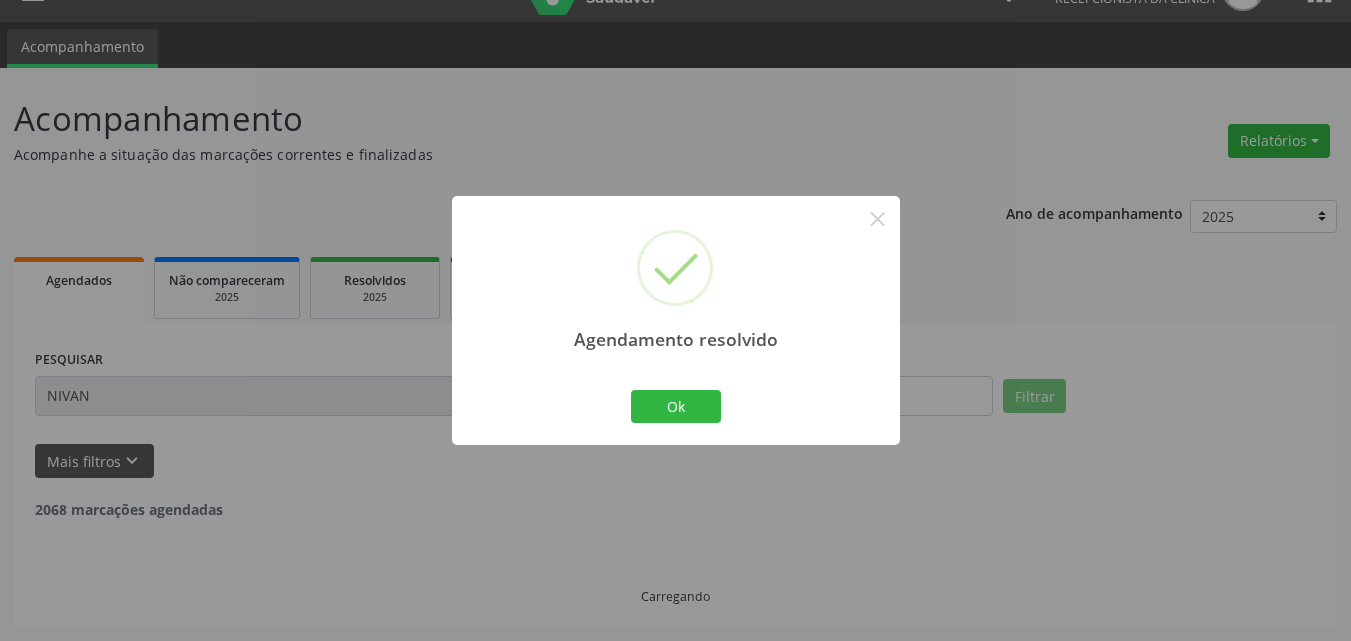 scroll, scrollTop: 0, scrollLeft: 0, axis: both 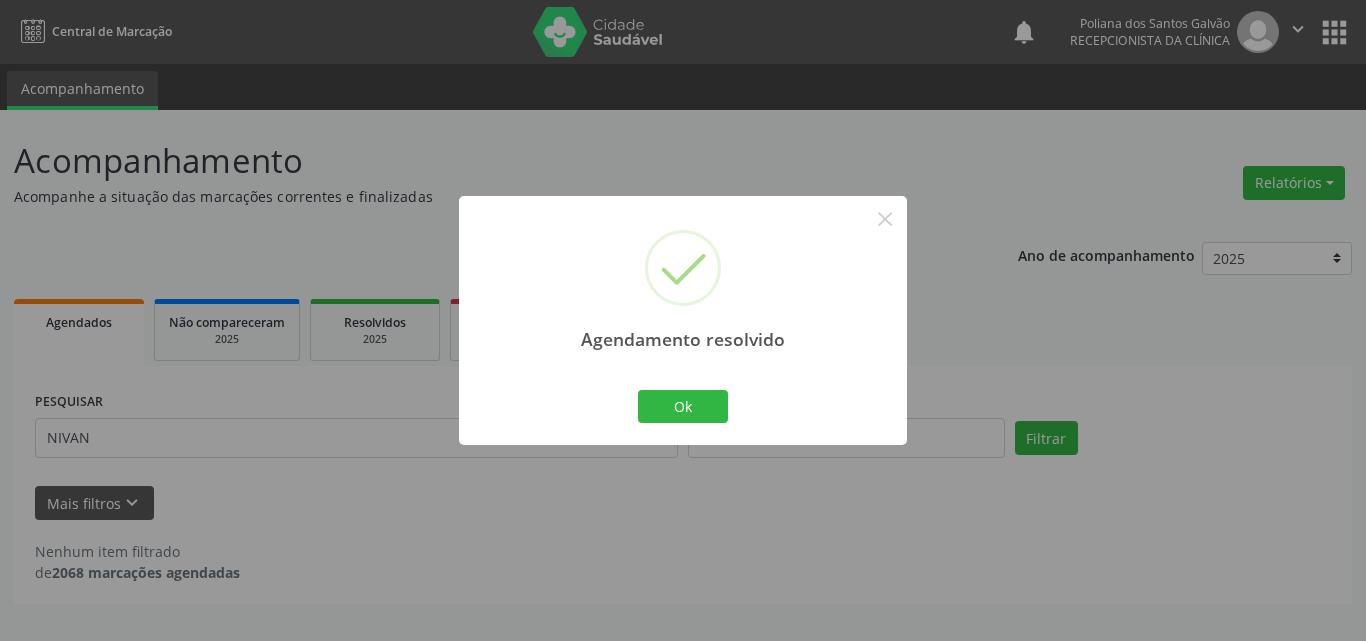 click on "Ok Cancel" at bounding box center (683, 406) 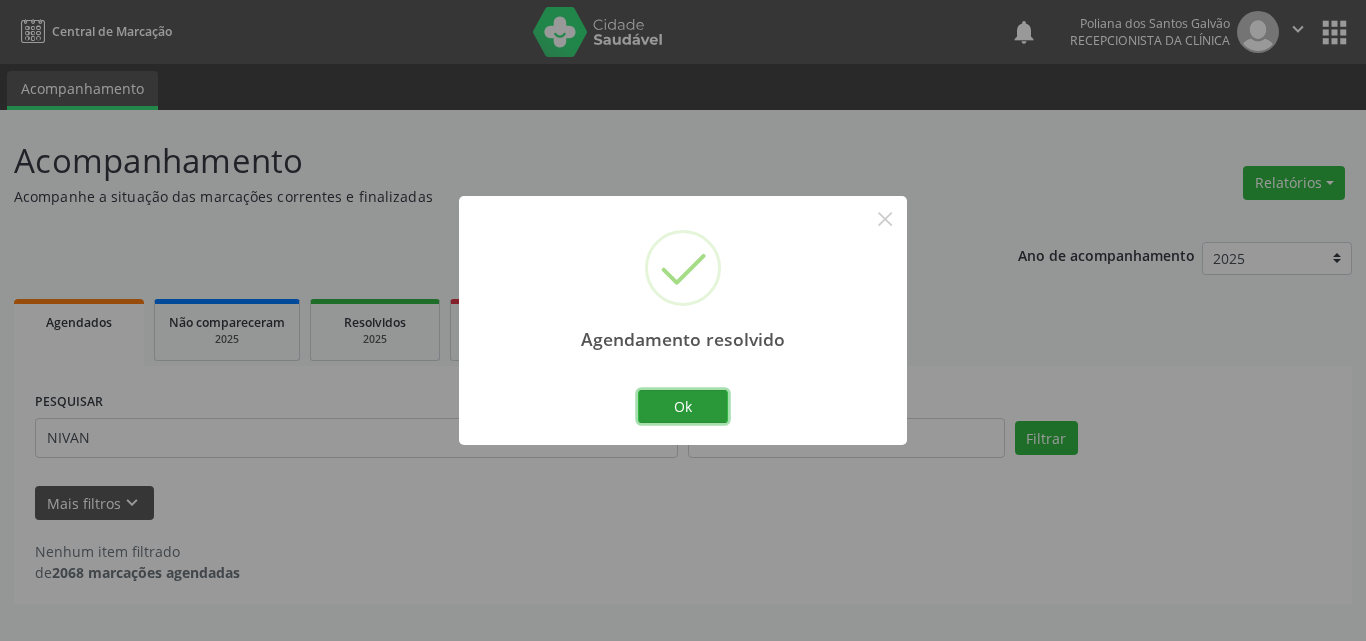 click on "Ok" at bounding box center (683, 407) 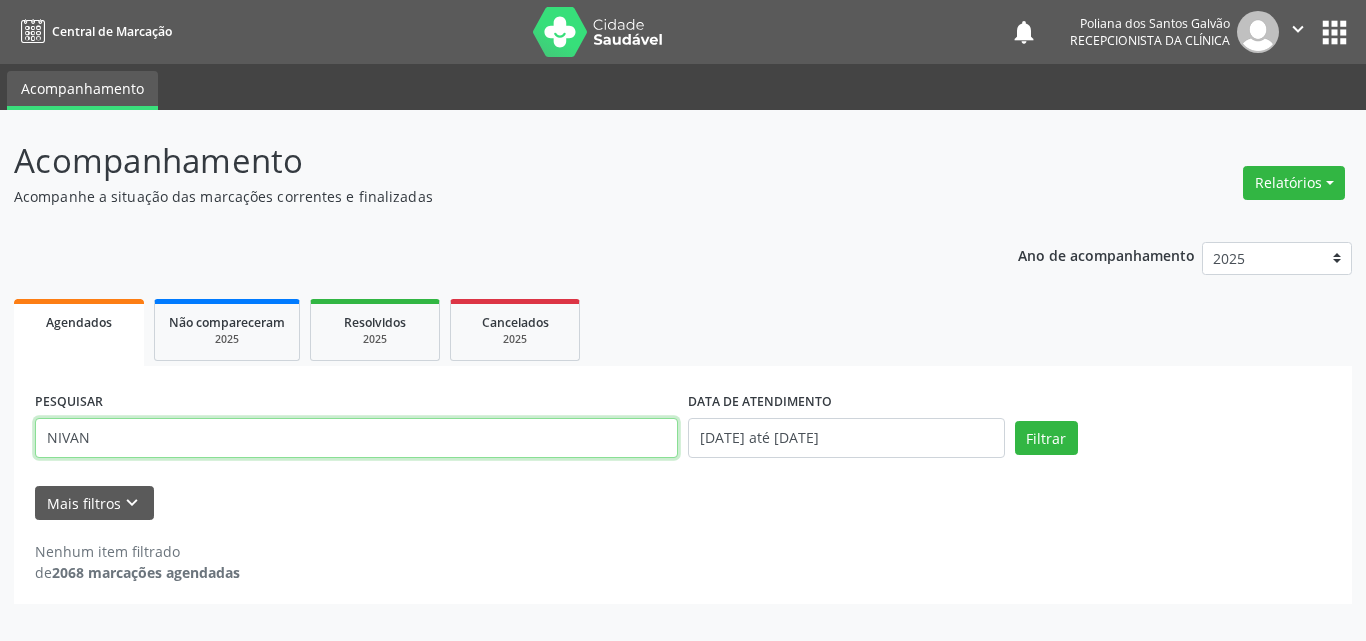 drag, startPoint x: 521, startPoint y: 444, endPoint x: 0, endPoint y: -87, distance: 743.9099 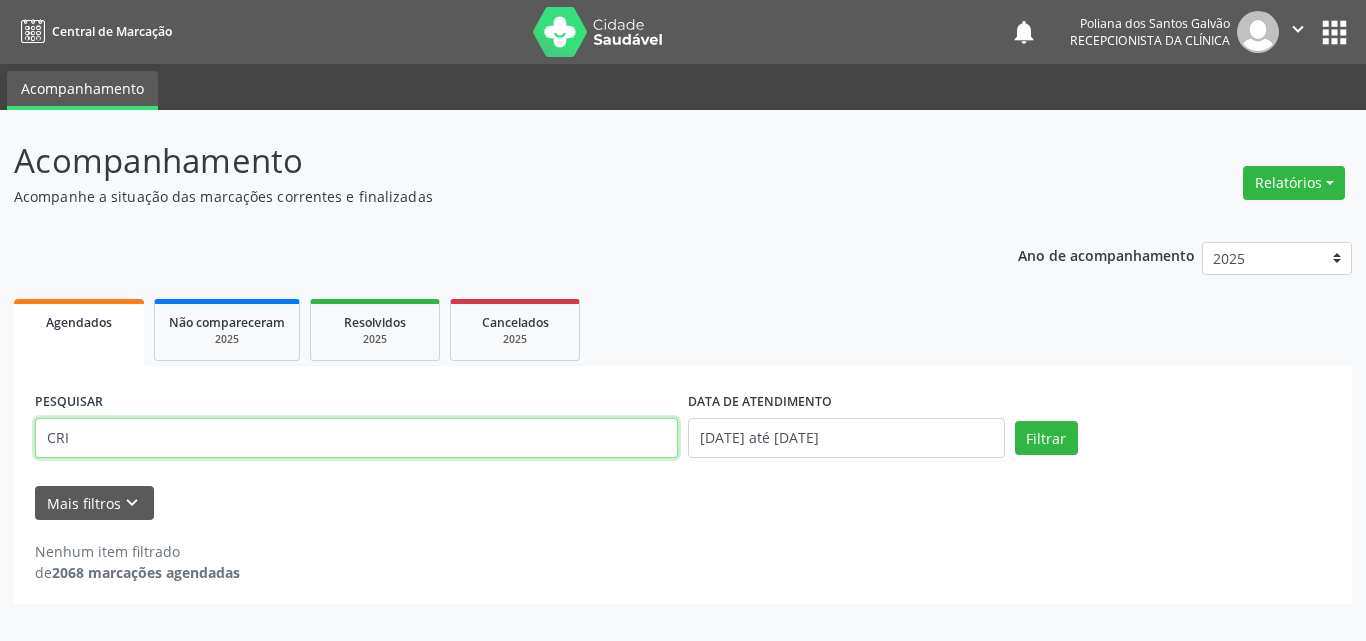 type on "CRI" 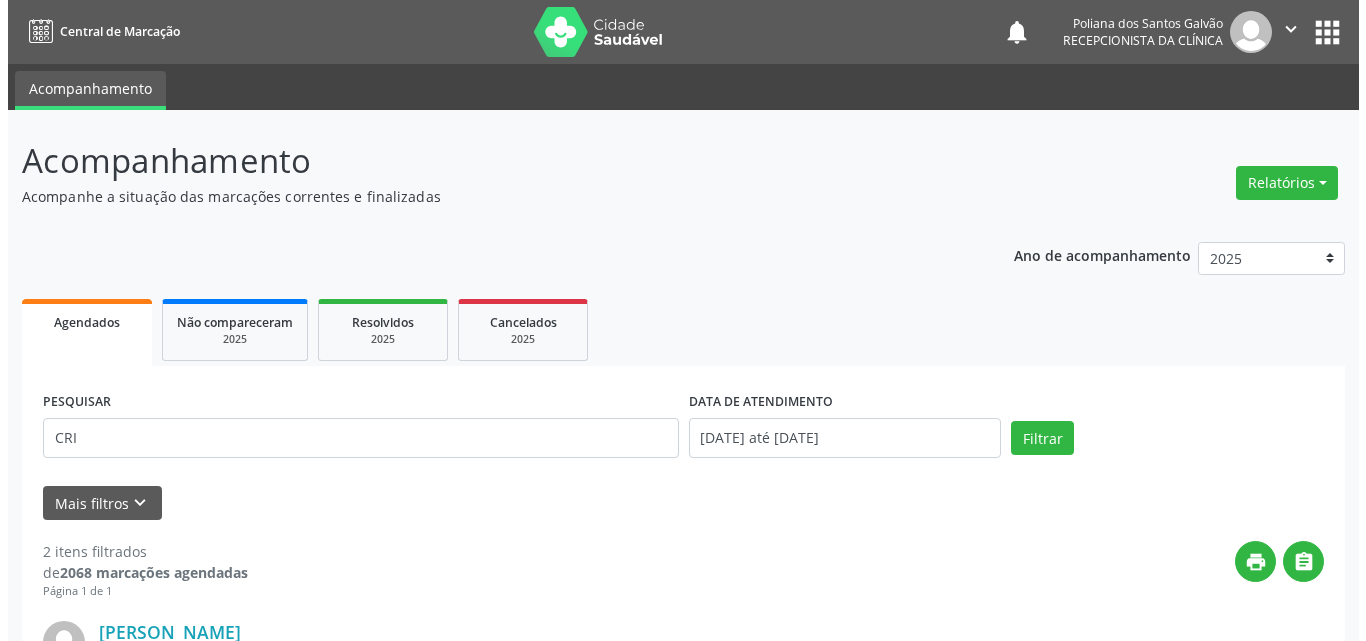 scroll, scrollTop: 535, scrollLeft: 0, axis: vertical 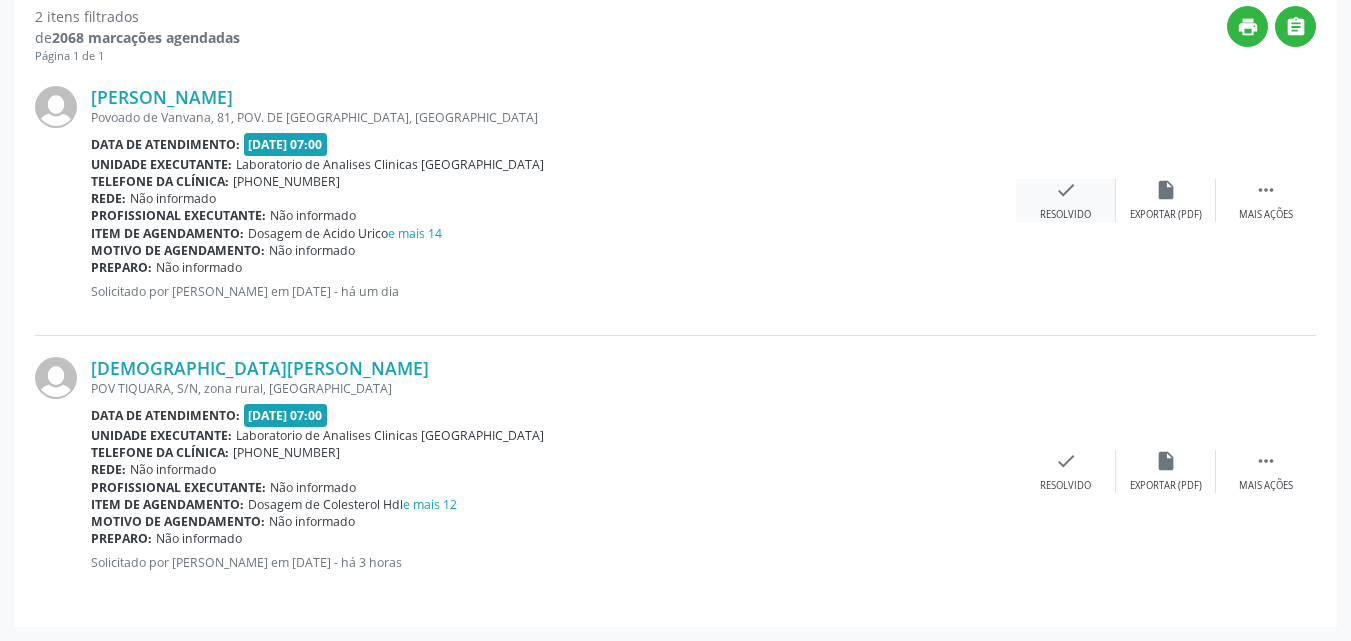 click on "Resolvido" at bounding box center (1065, 215) 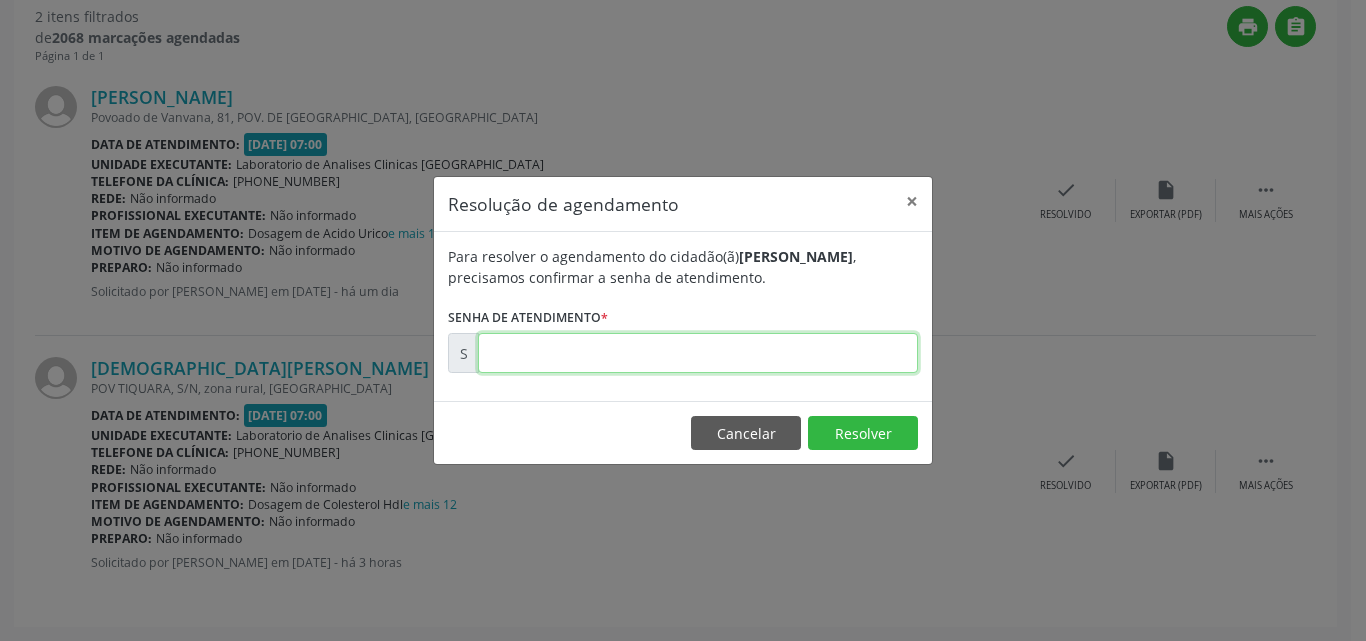 click at bounding box center (698, 353) 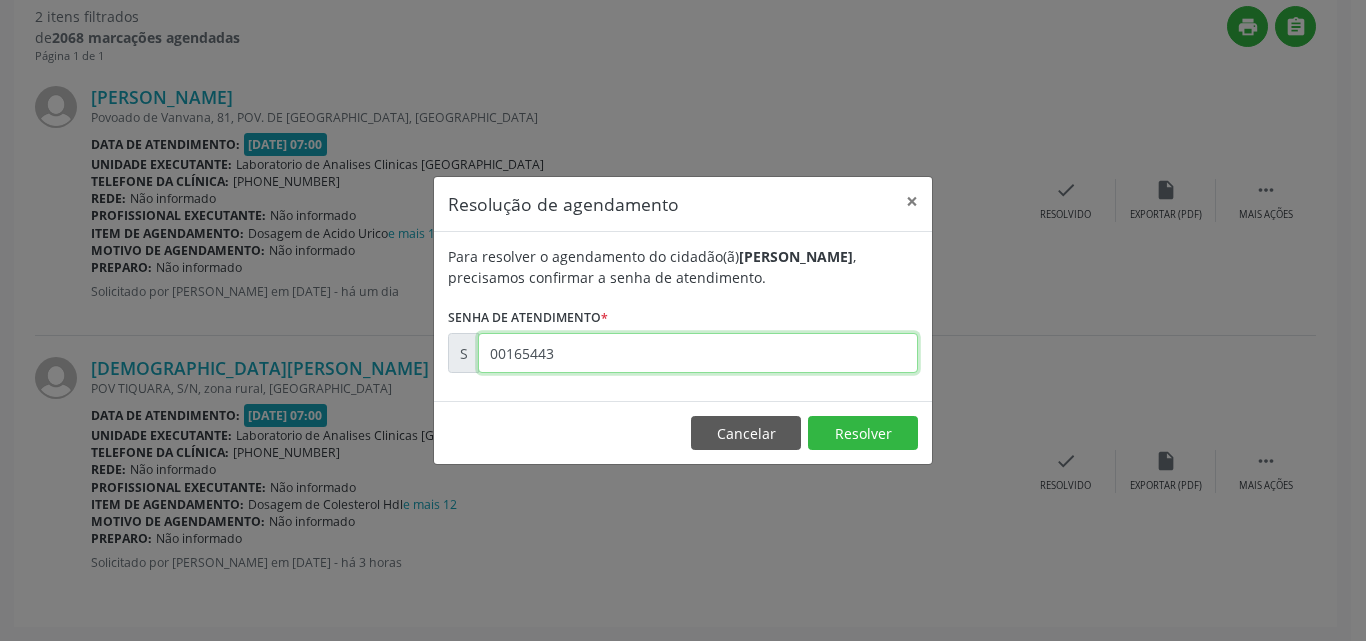 type on "00165443" 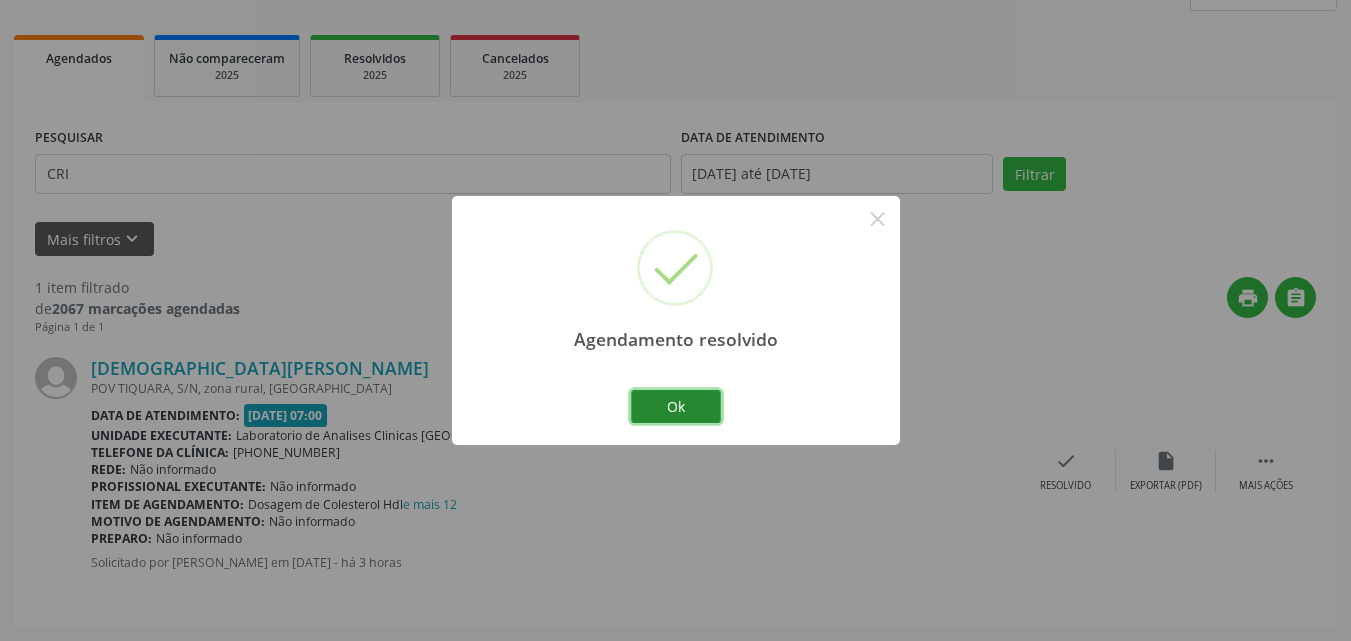 click on "Ok" at bounding box center [676, 407] 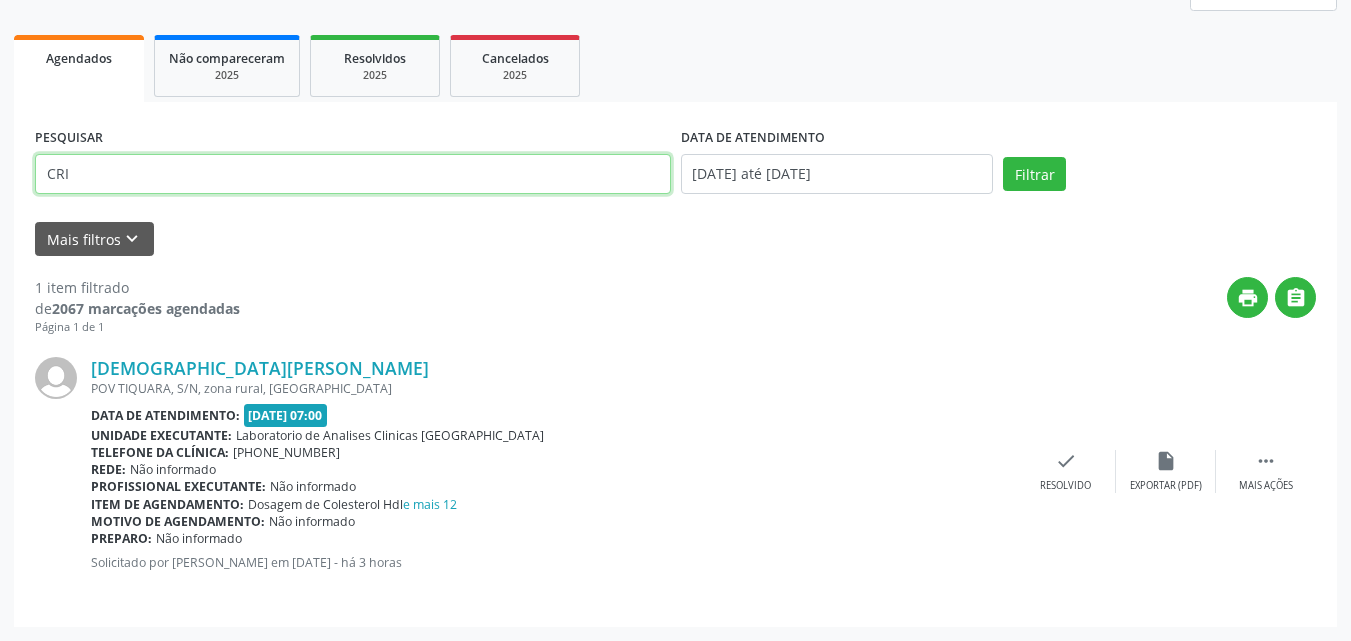 drag, startPoint x: 424, startPoint y: 168, endPoint x: 0, endPoint y: -87, distance: 494.77368 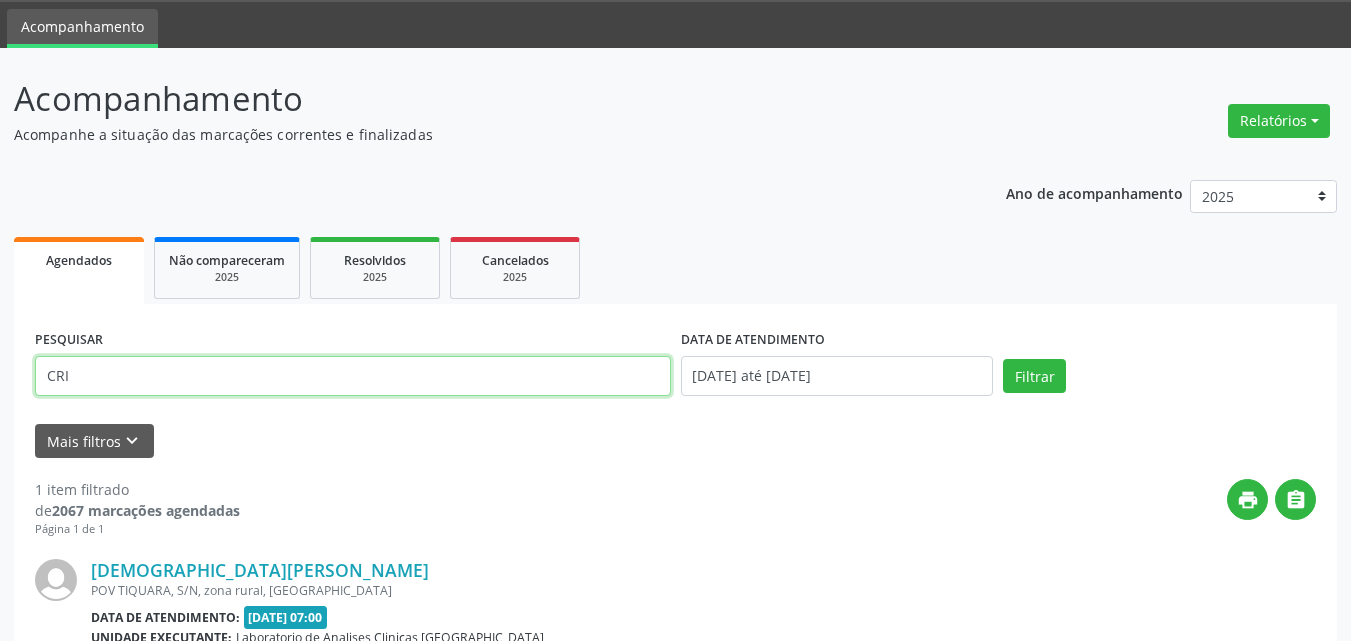 scroll, scrollTop: 264, scrollLeft: 0, axis: vertical 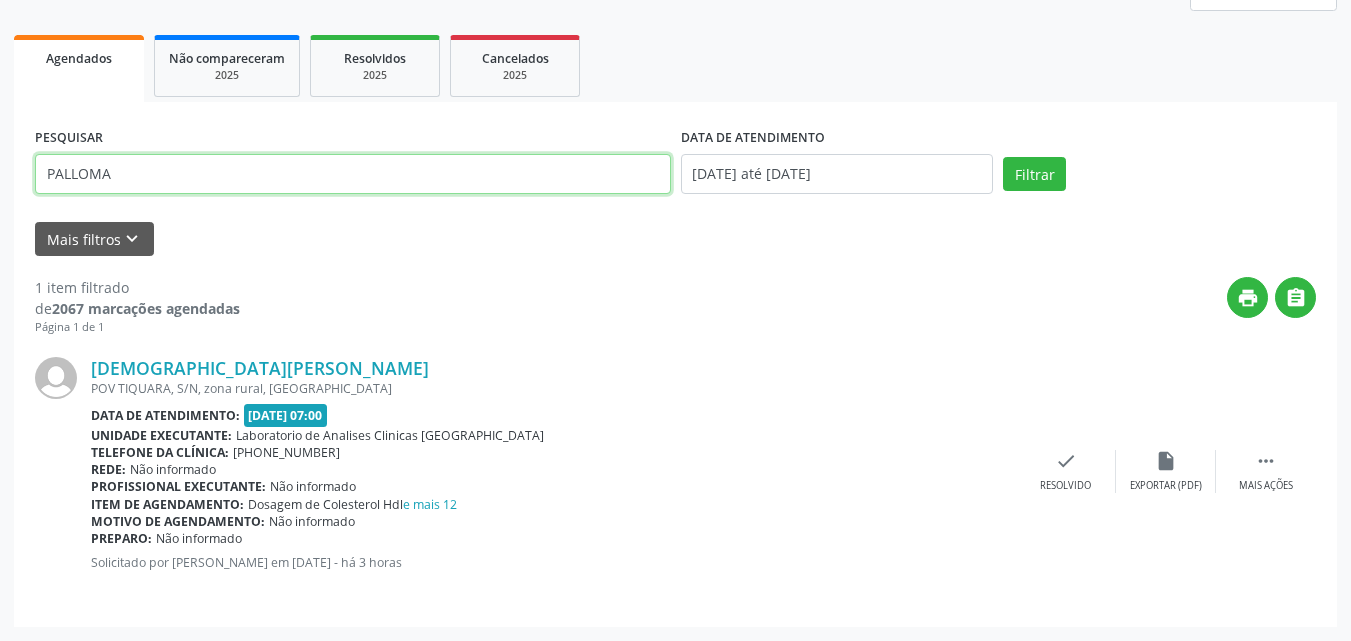type on "PALLOMA" 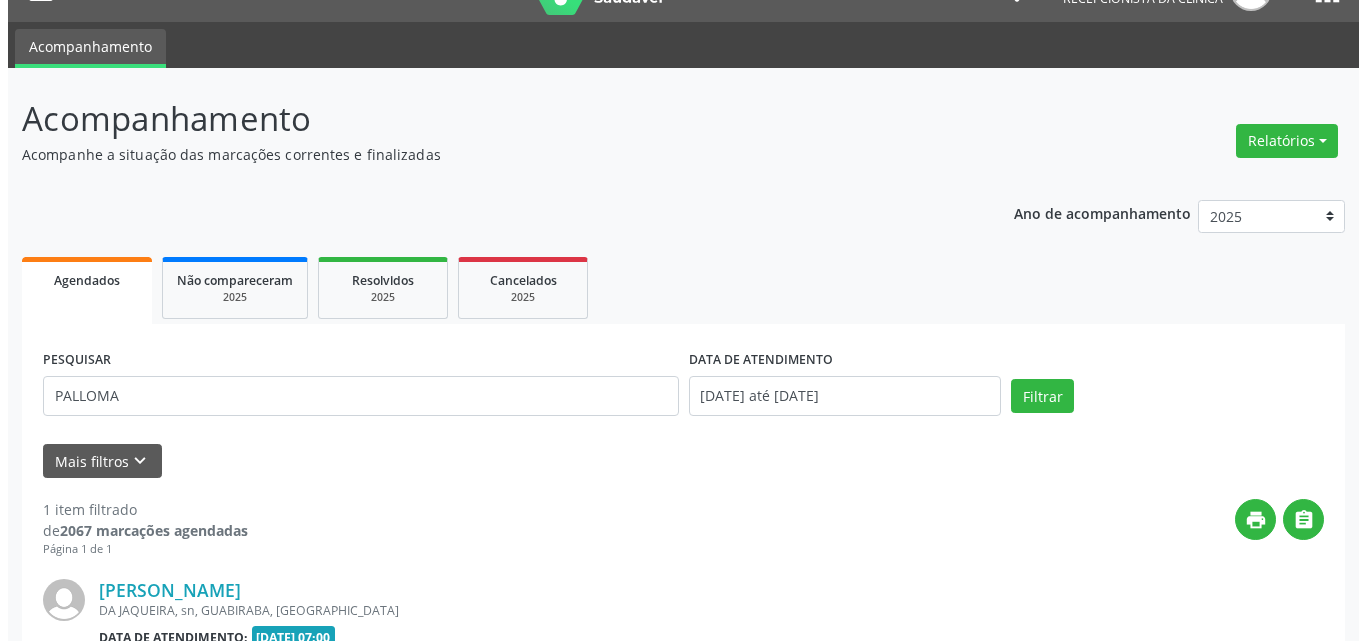 scroll, scrollTop: 264, scrollLeft: 0, axis: vertical 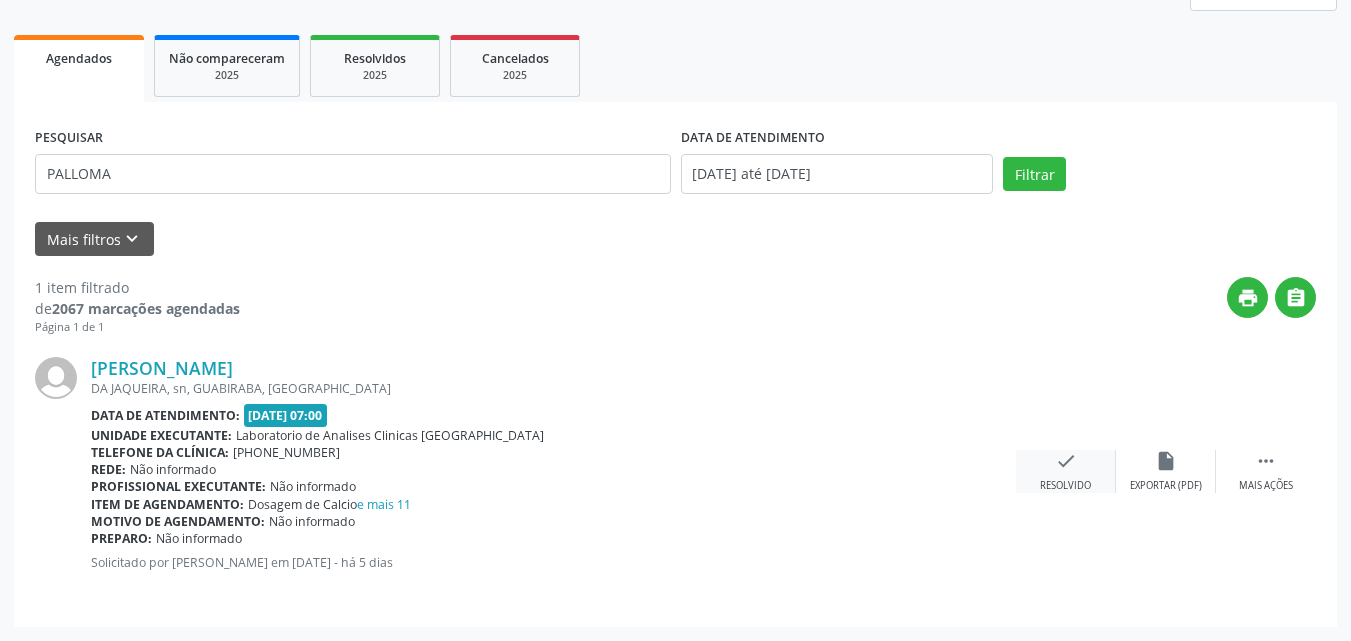 click on "Resolvido" at bounding box center [1065, 486] 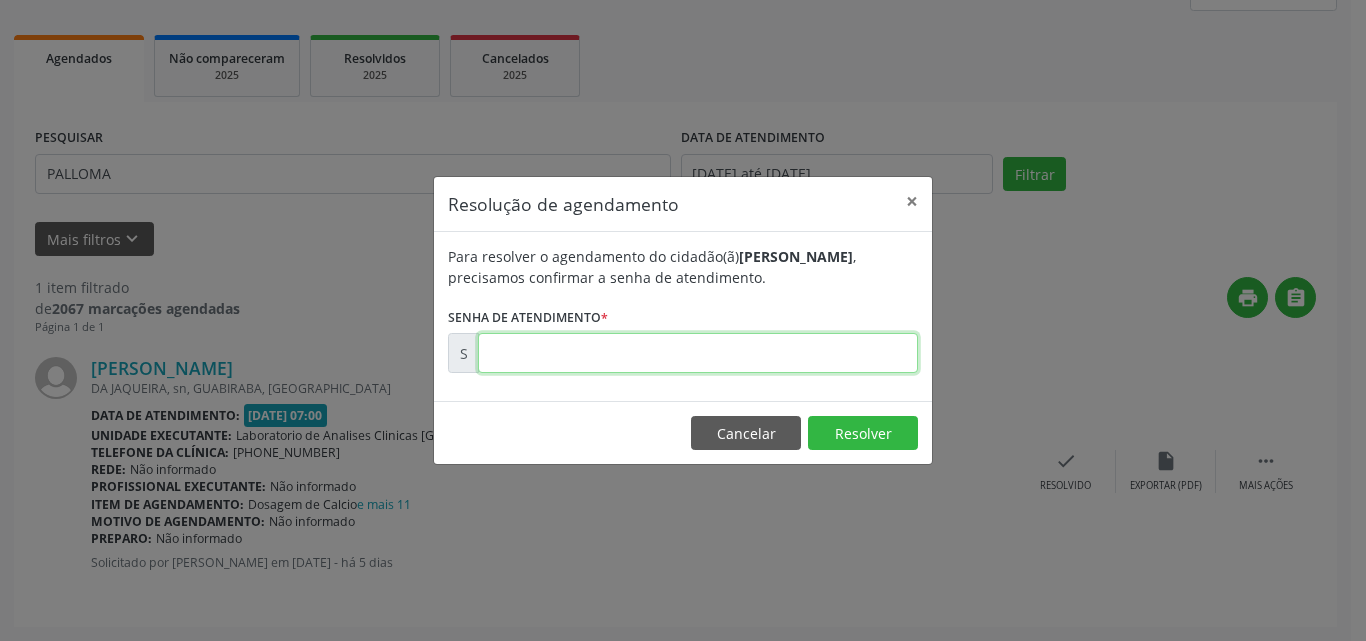 click at bounding box center [698, 353] 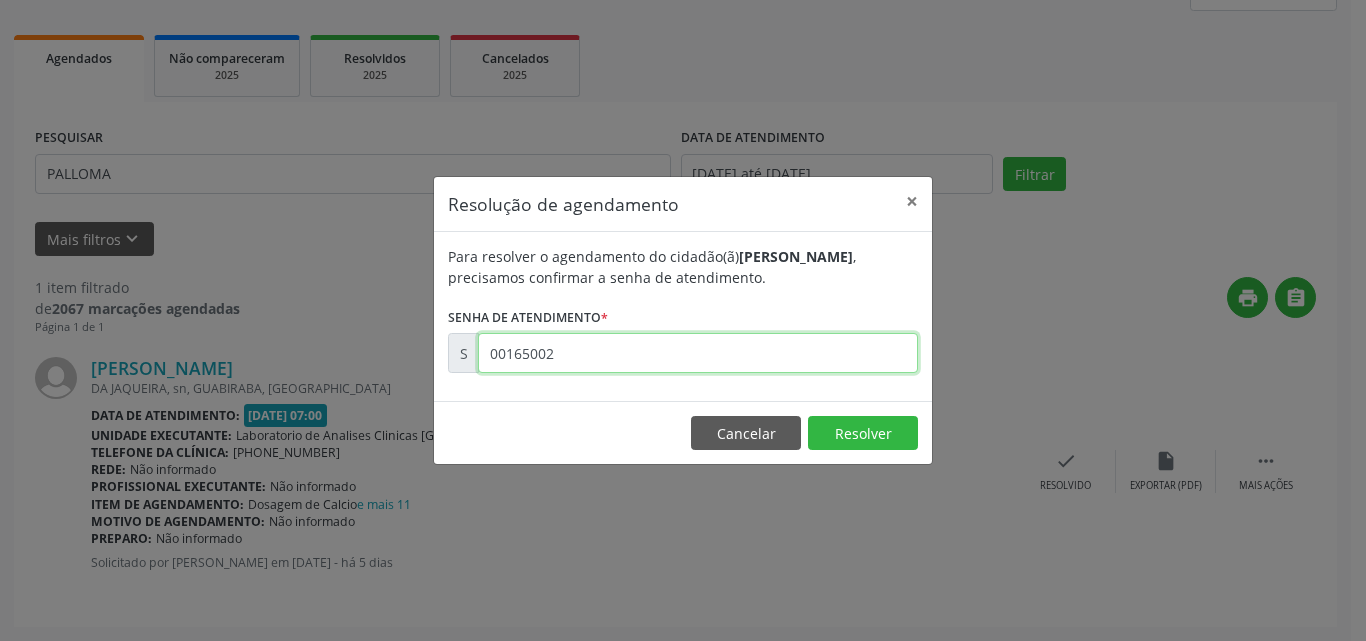 type on "00165002" 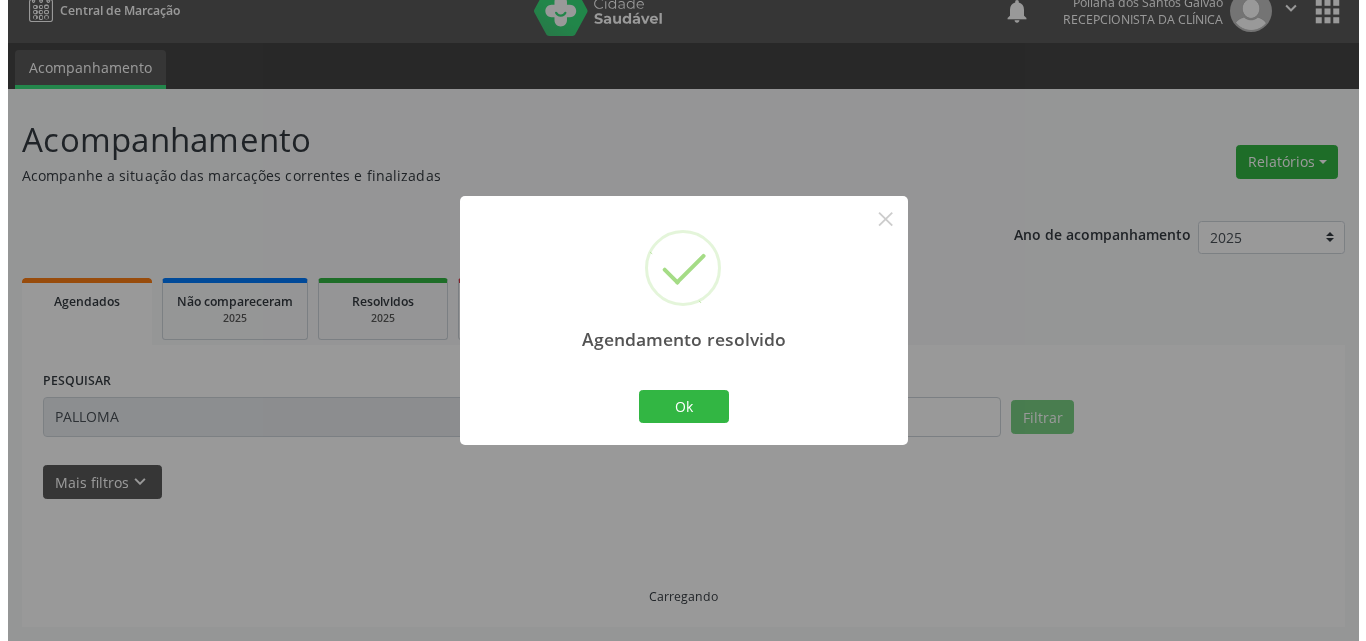 scroll, scrollTop: 0, scrollLeft: 0, axis: both 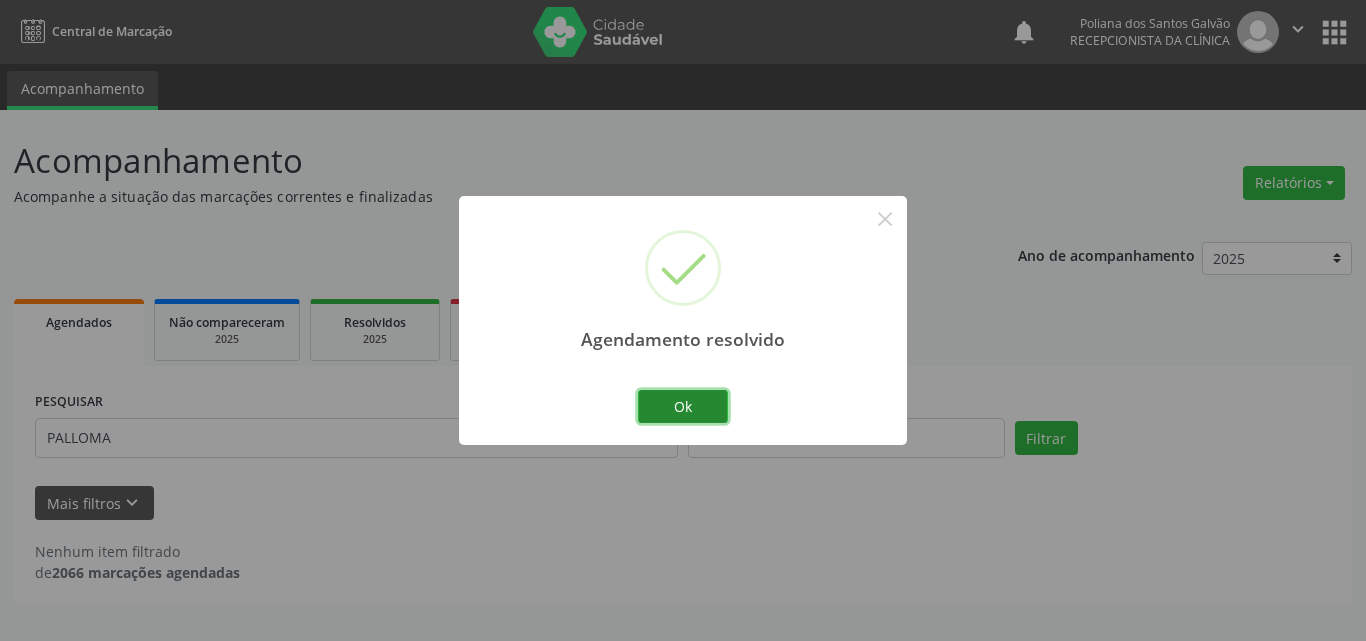click on "Ok" at bounding box center (683, 407) 